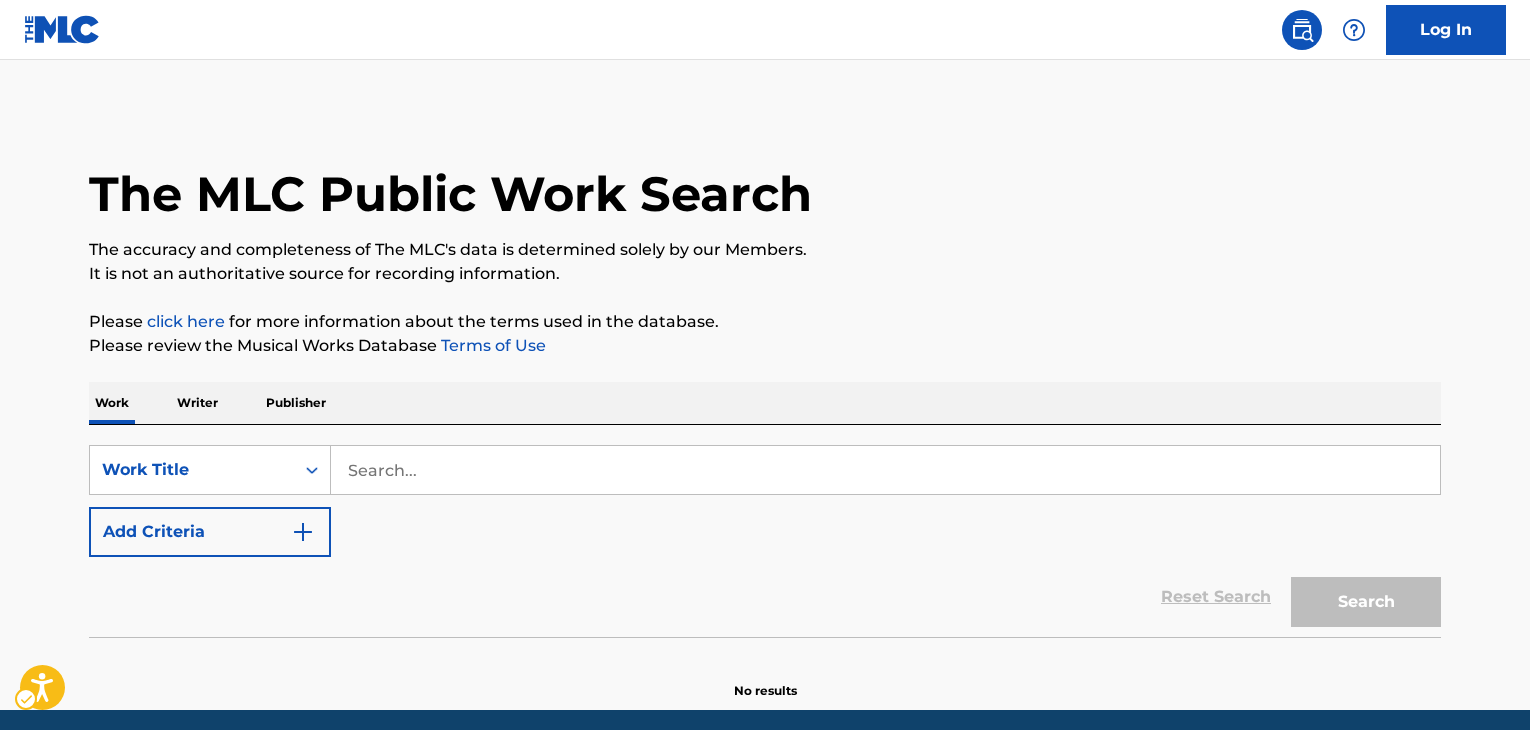 scroll, scrollTop: 0, scrollLeft: 0, axis: both 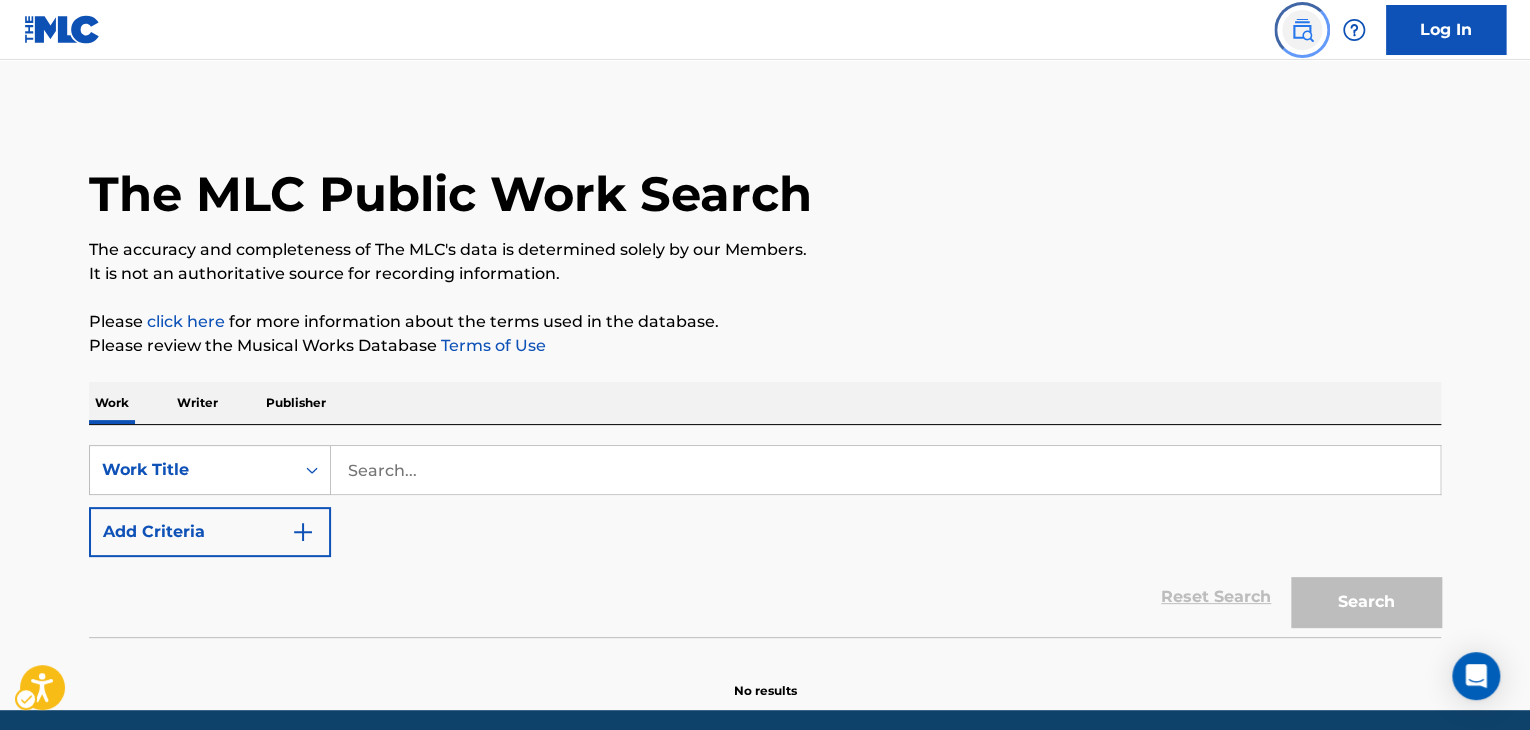 click at bounding box center (1302, 30) 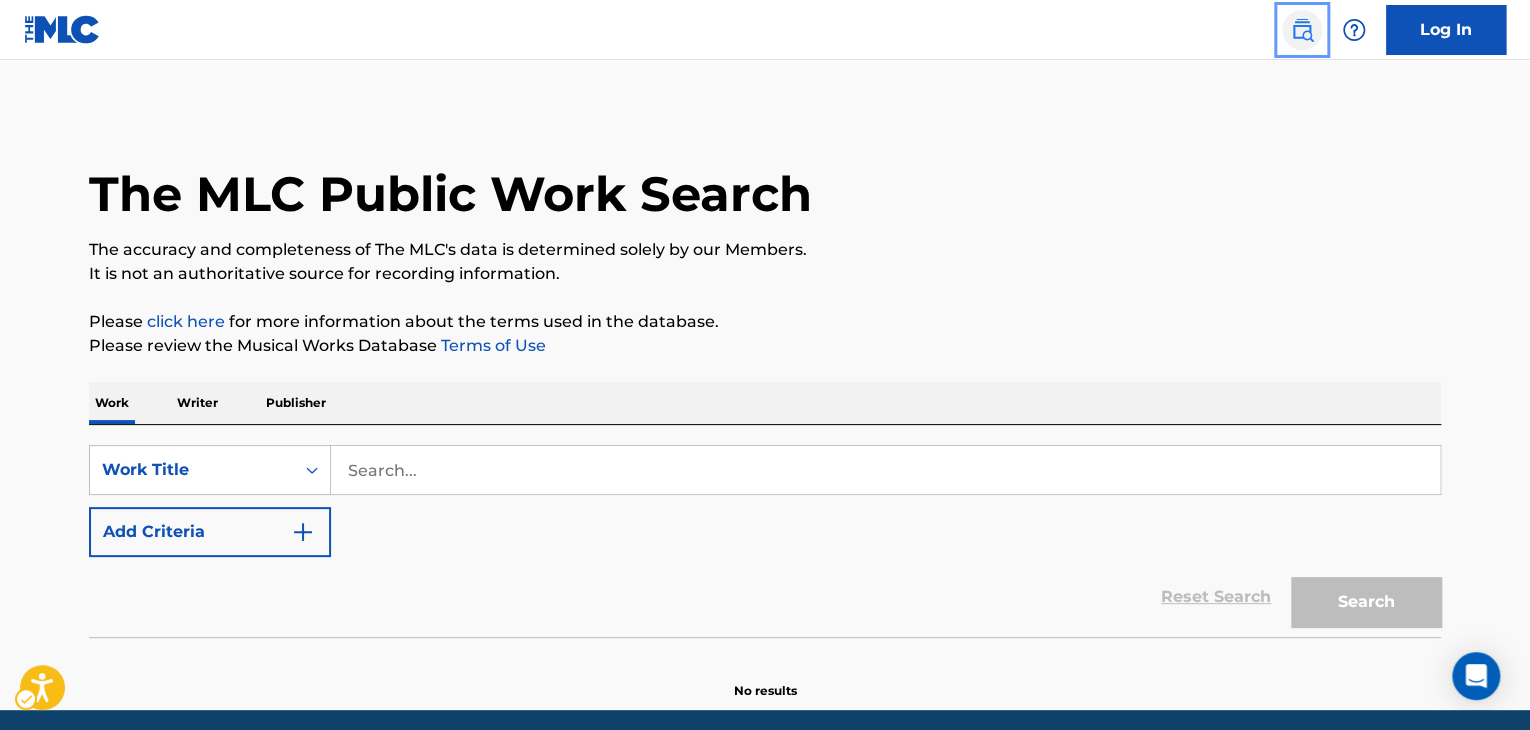 click on "Public Search" at bounding box center (1302, 30) 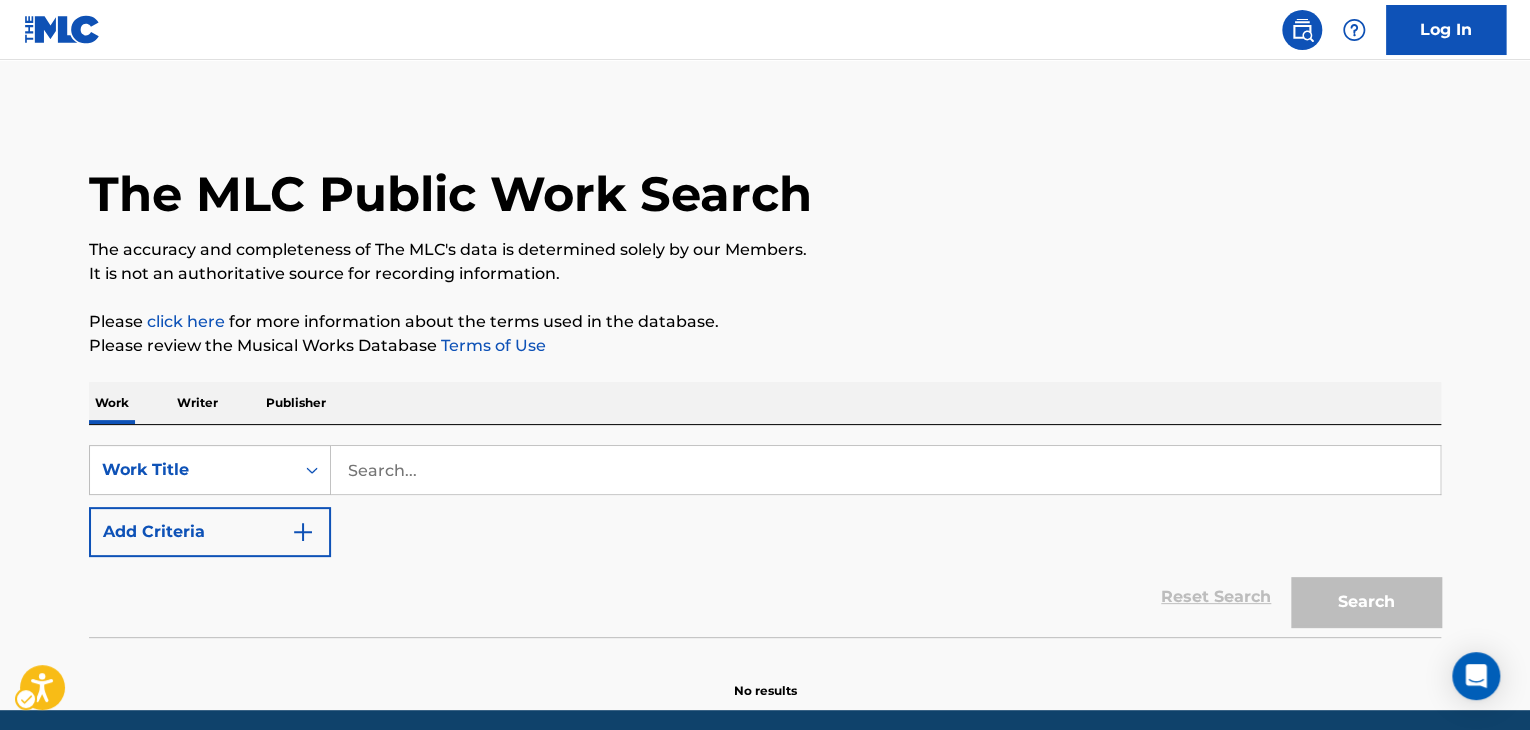 click on "The accuracy and completeness of The MLC's data is determined solely by our Members." at bounding box center [765, 250] 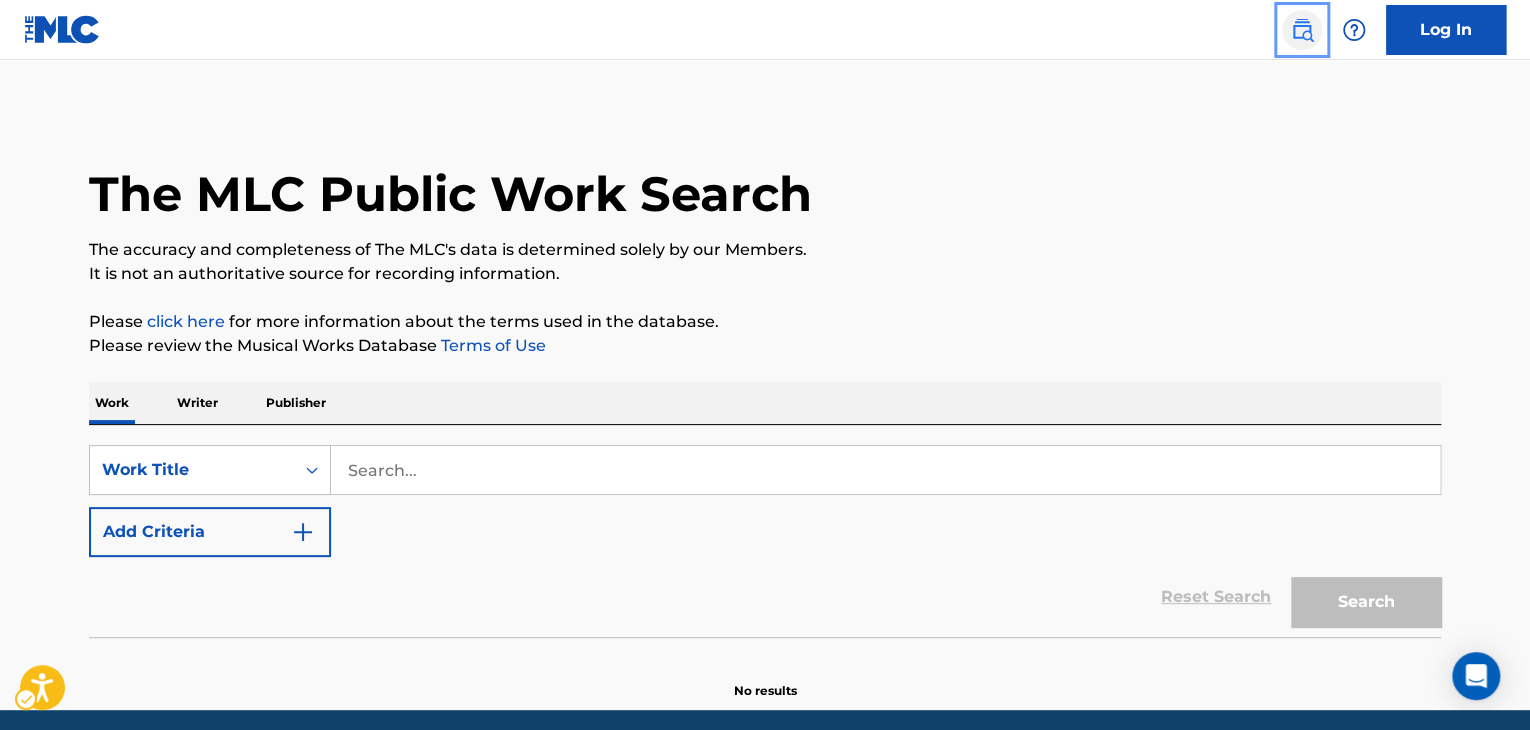 click on "Public Search" at bounding box center (1302, 30) 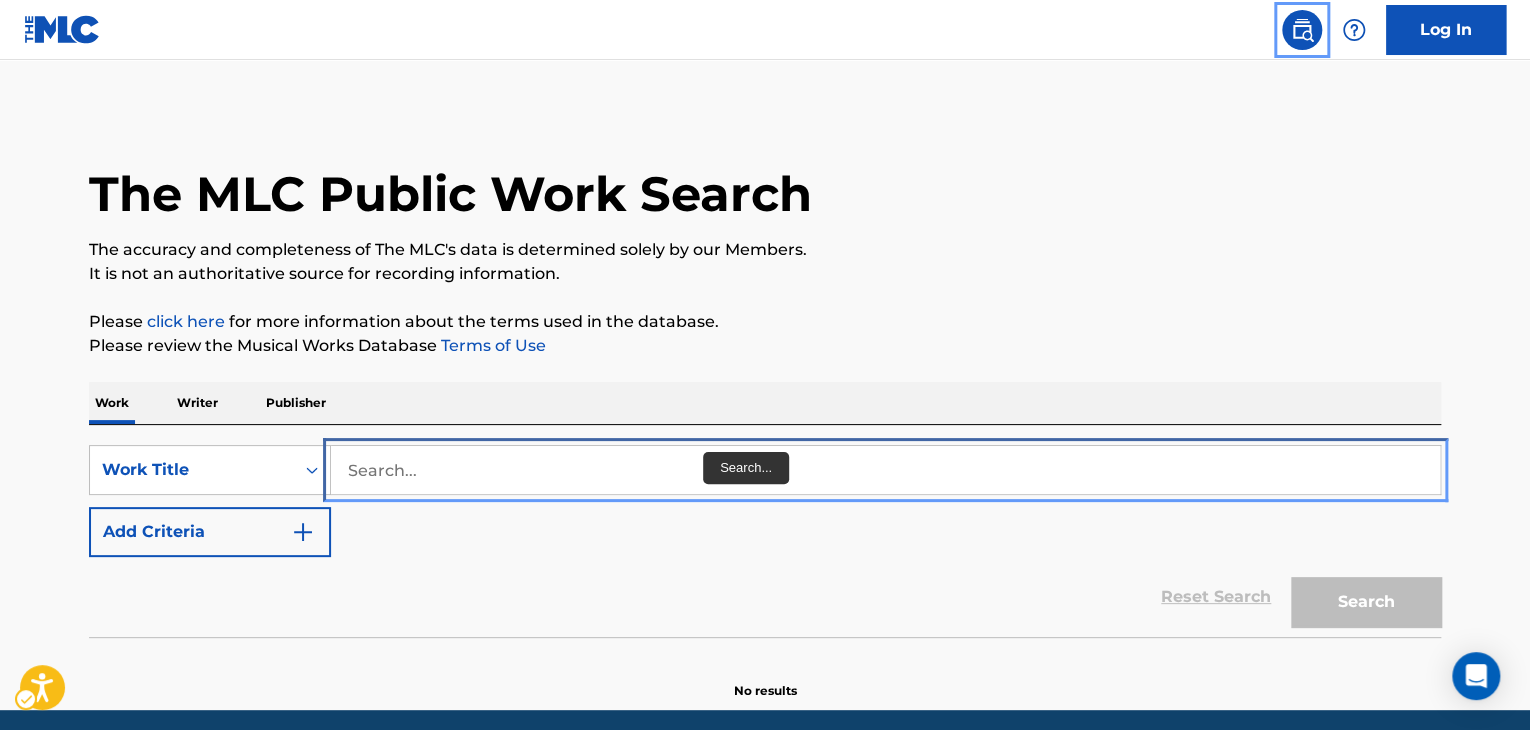 click at bounding box center [885, 470] 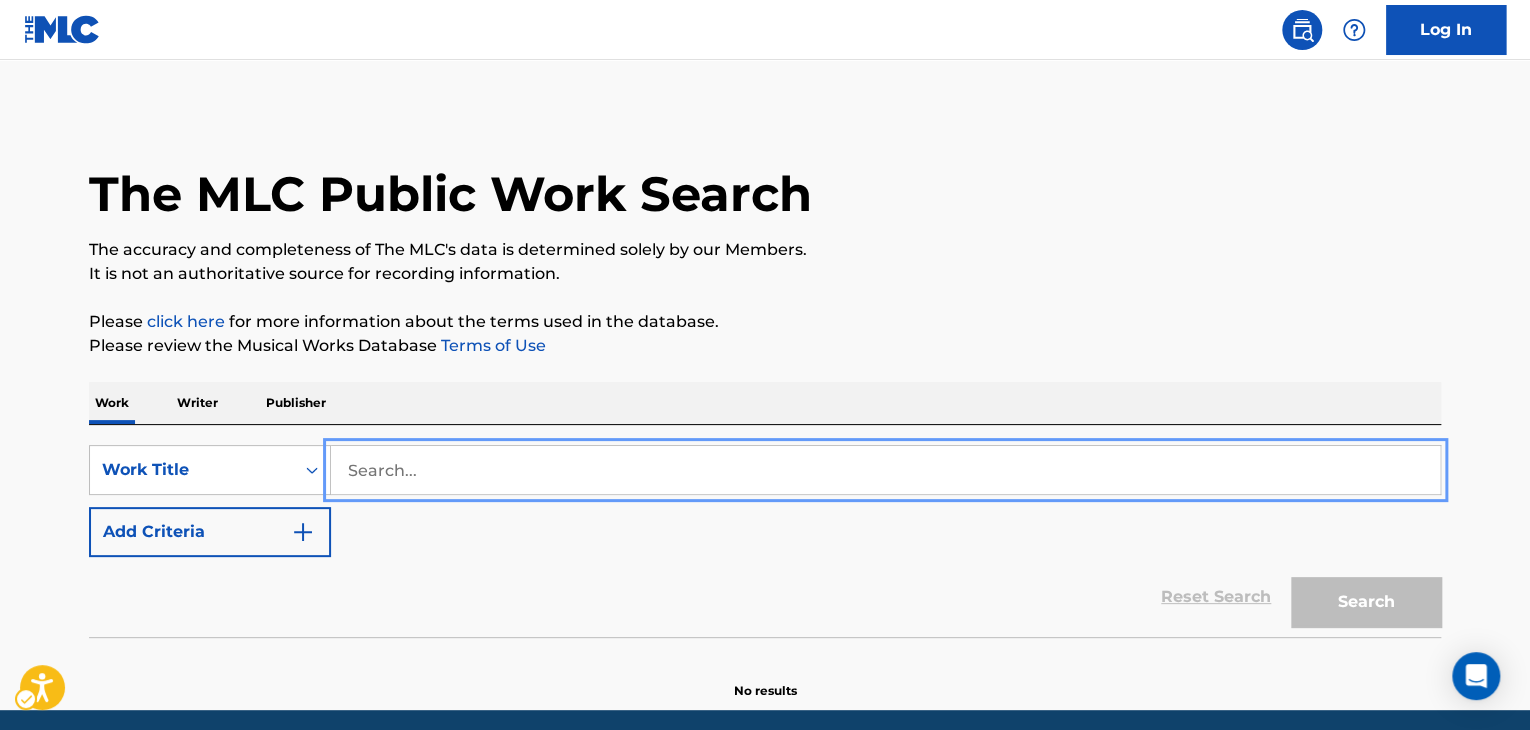 paste on "NO LONGER" 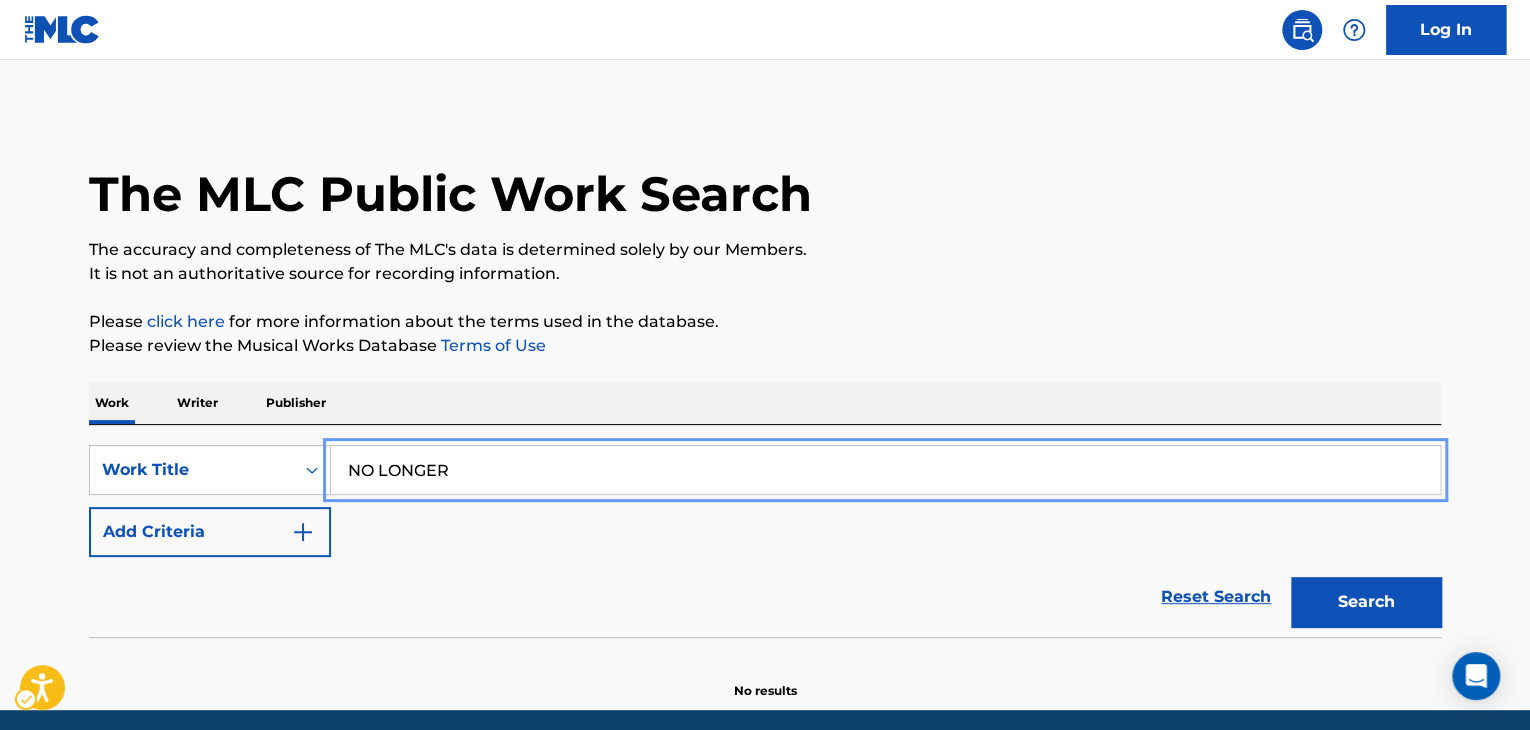 type on "NO LONGER" 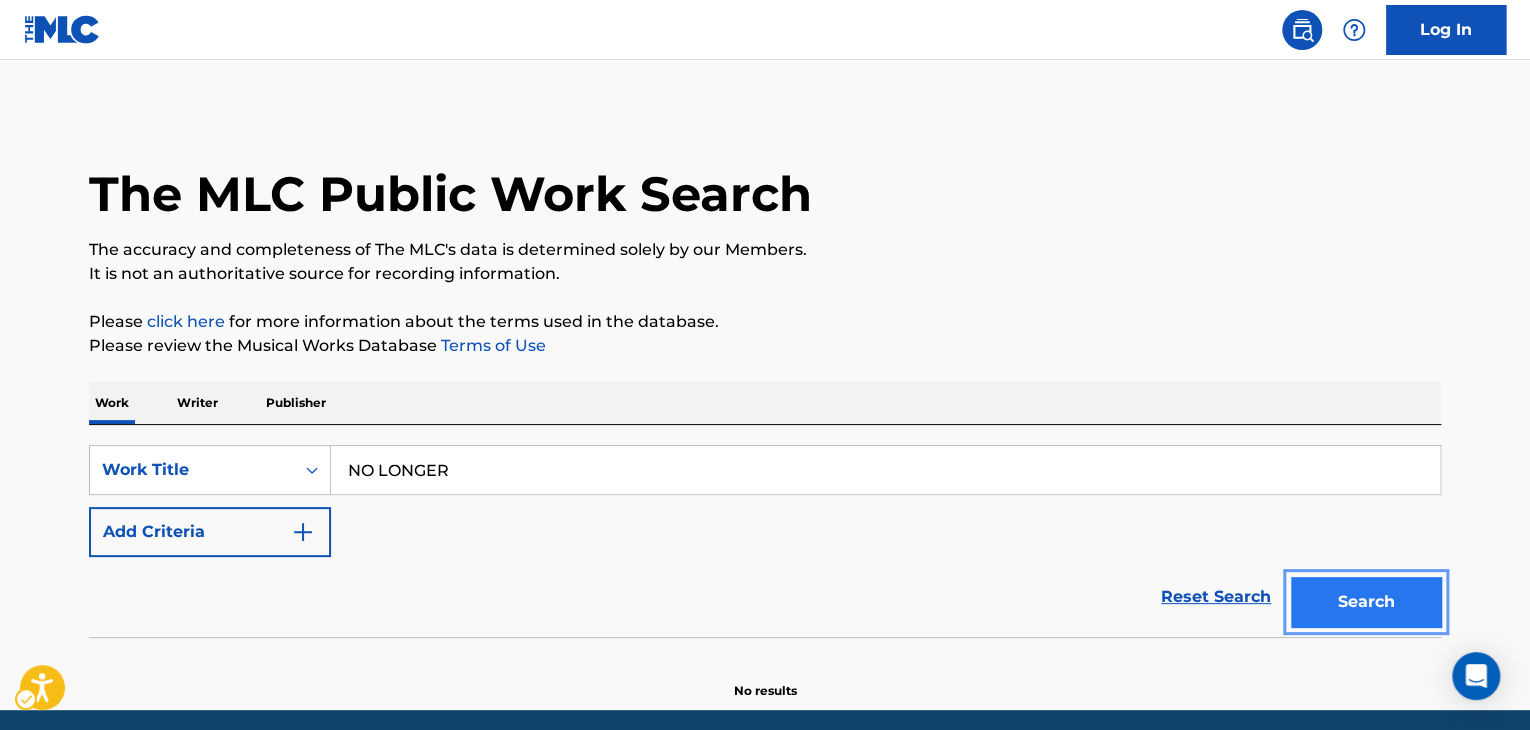 click on "Search" at bounding box center (1366, 602) 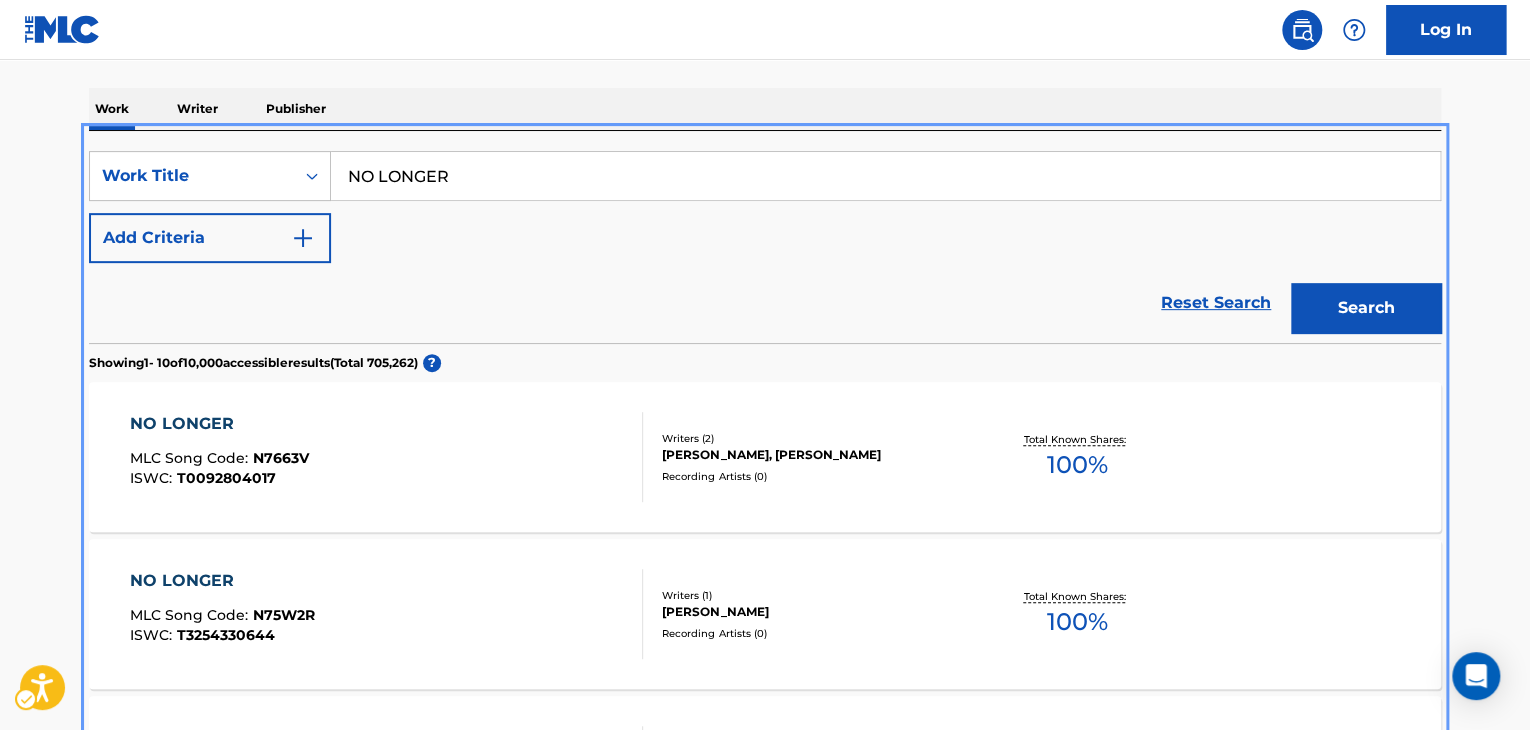 scroll, scrollTop: 124, scrollLeft: 0, axis: vertical 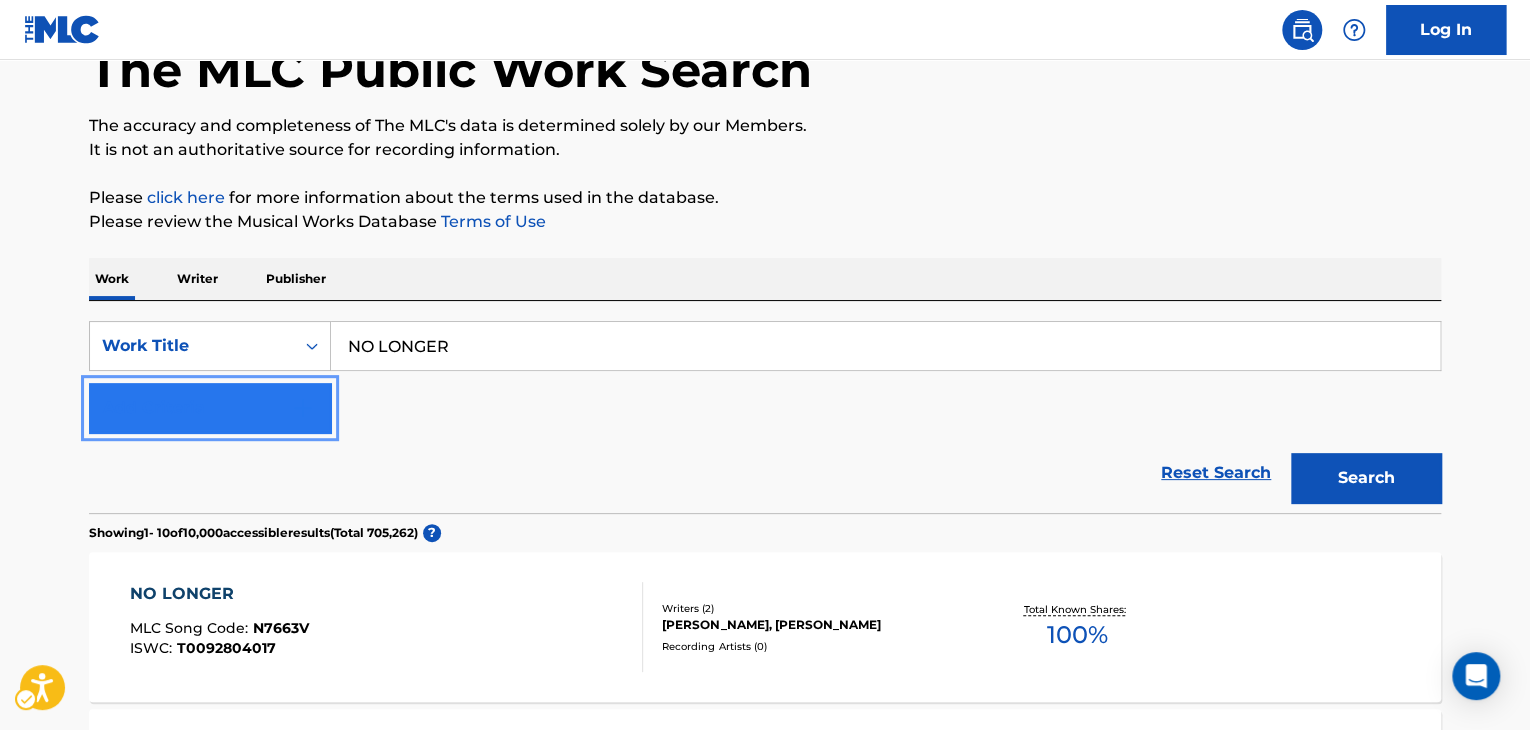 click on "Add Criteria" at bounding box center [210, 408] 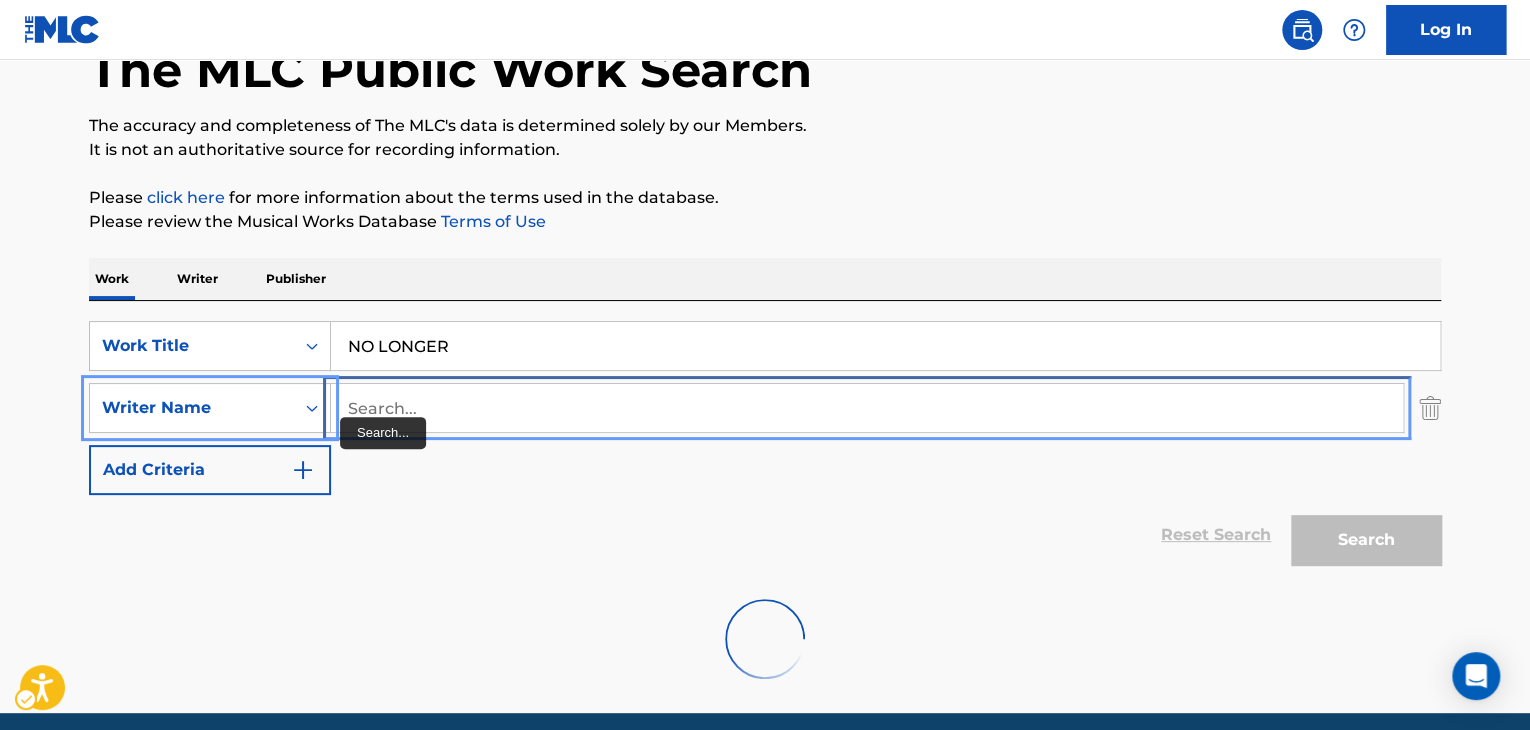 click at bounding box center [867, 408] 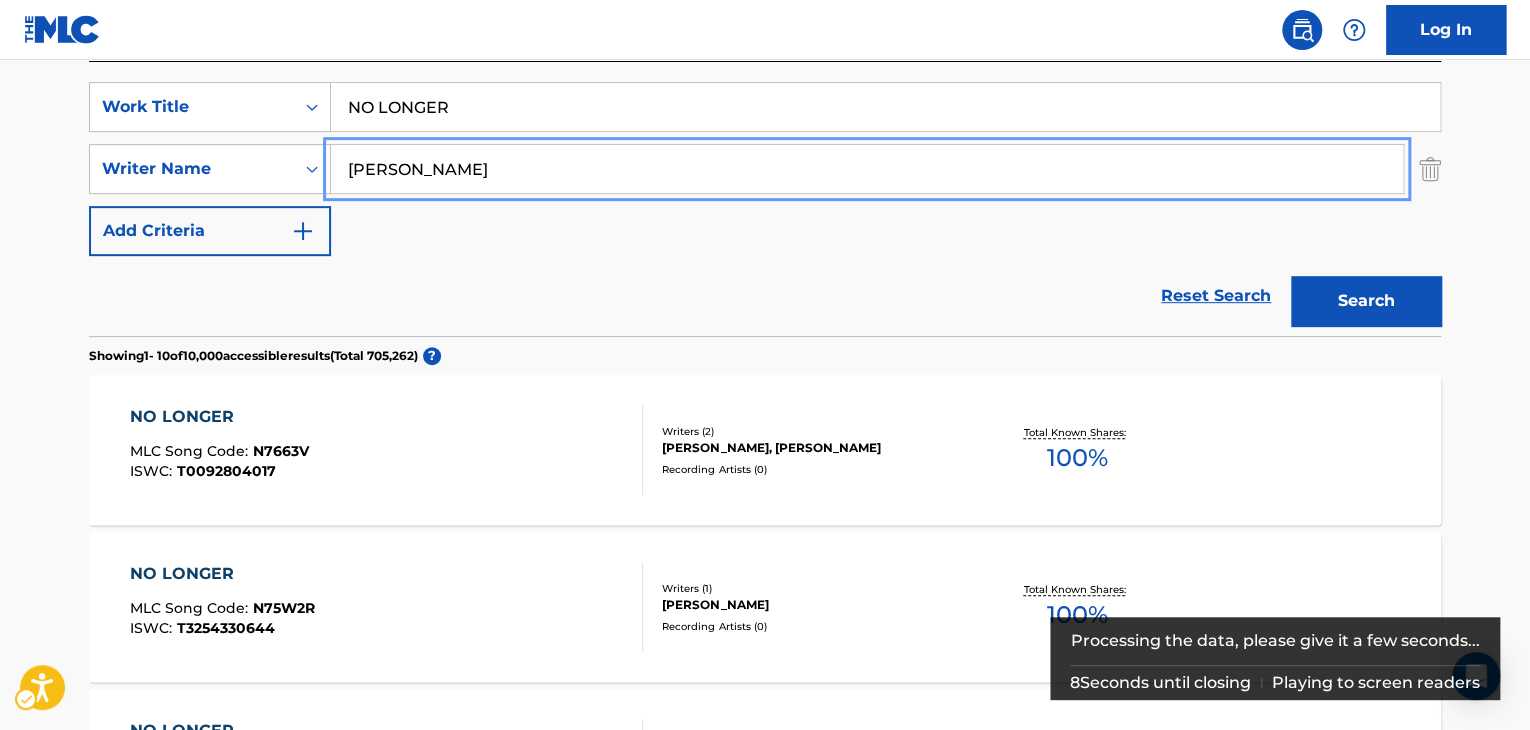 type on "[PERSON_NAME]" 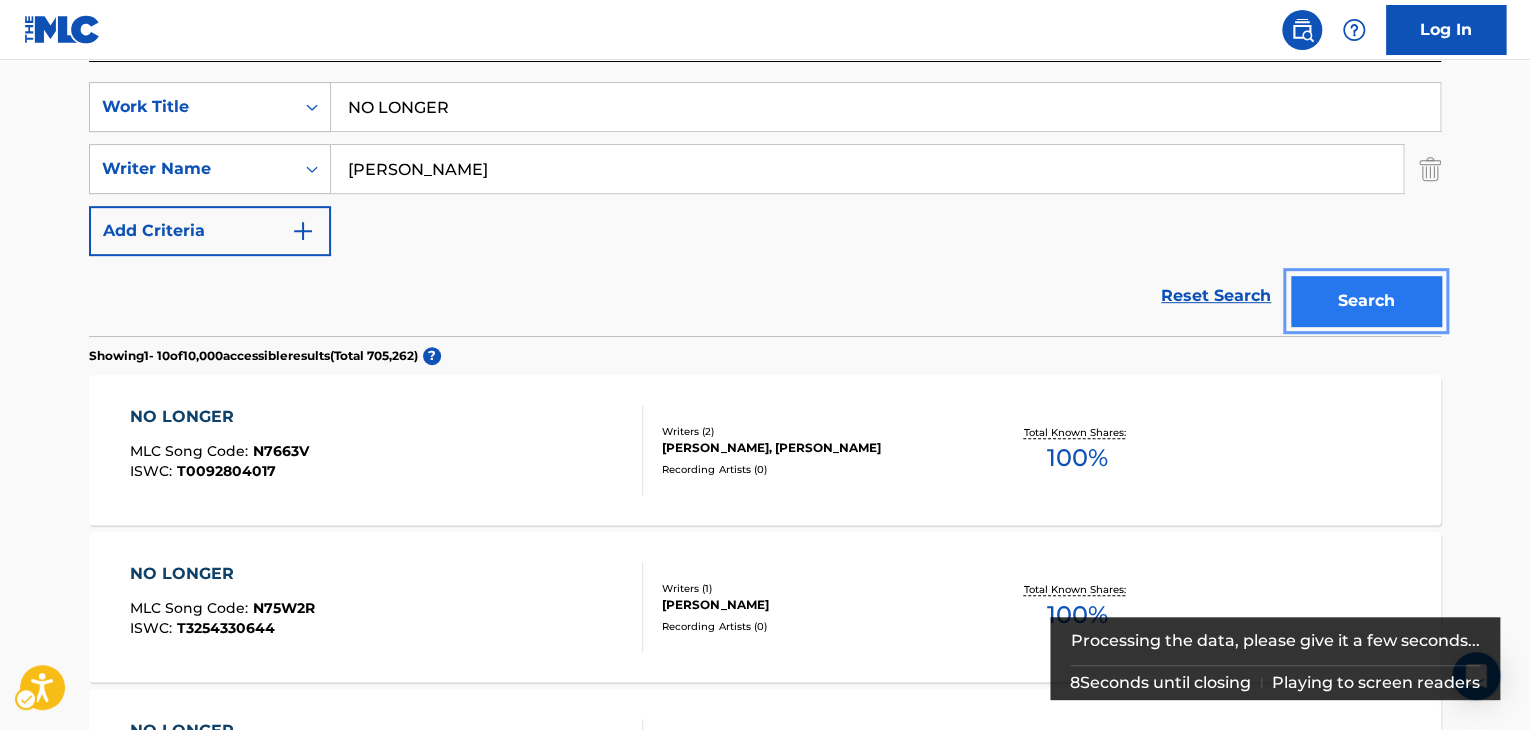 drag, startPoint x: 1352, startPoint y: 311, endPoint x: 1341, endPoint y: 300, distance: 15.556349 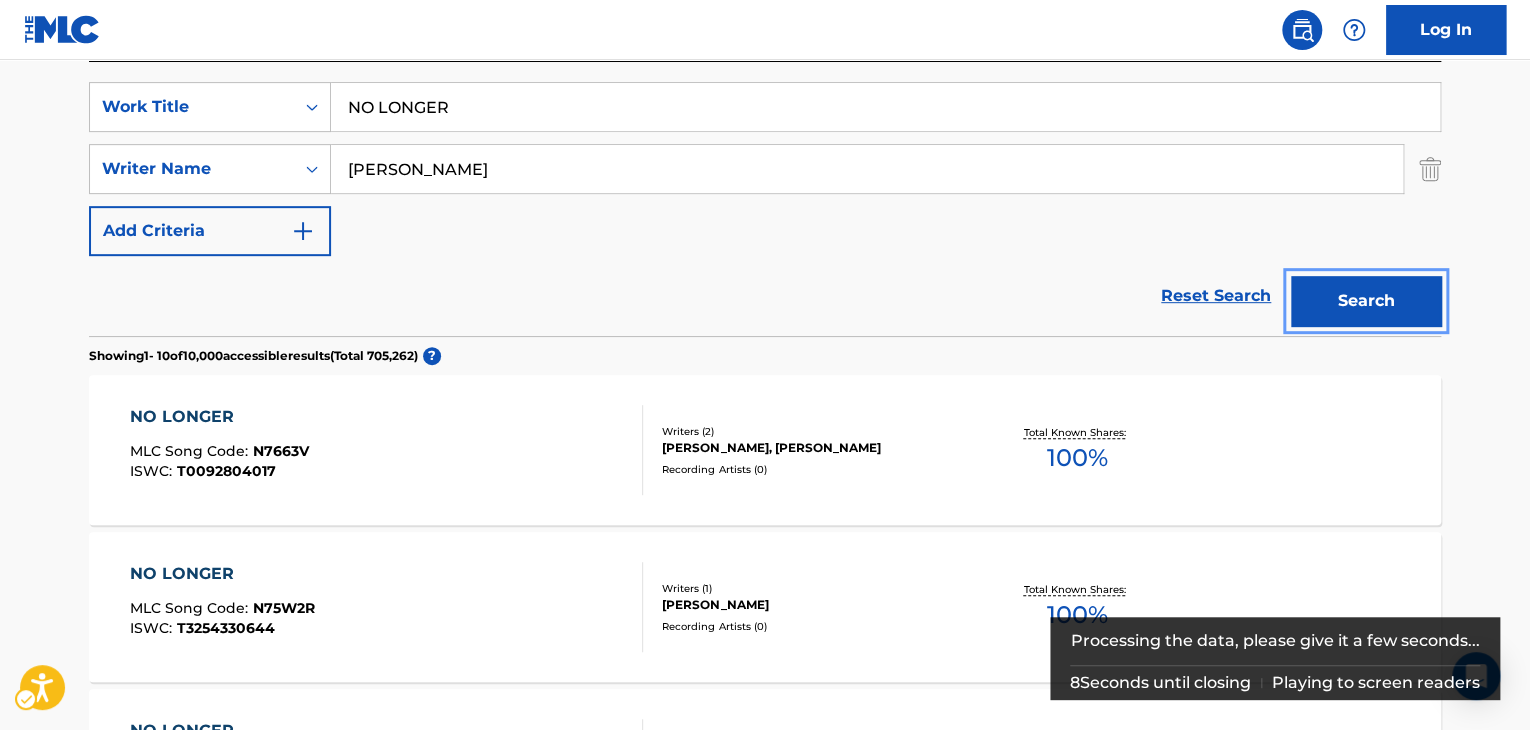 scroll, scrollTop: 203, scrollLeft: 0, axis: vertical 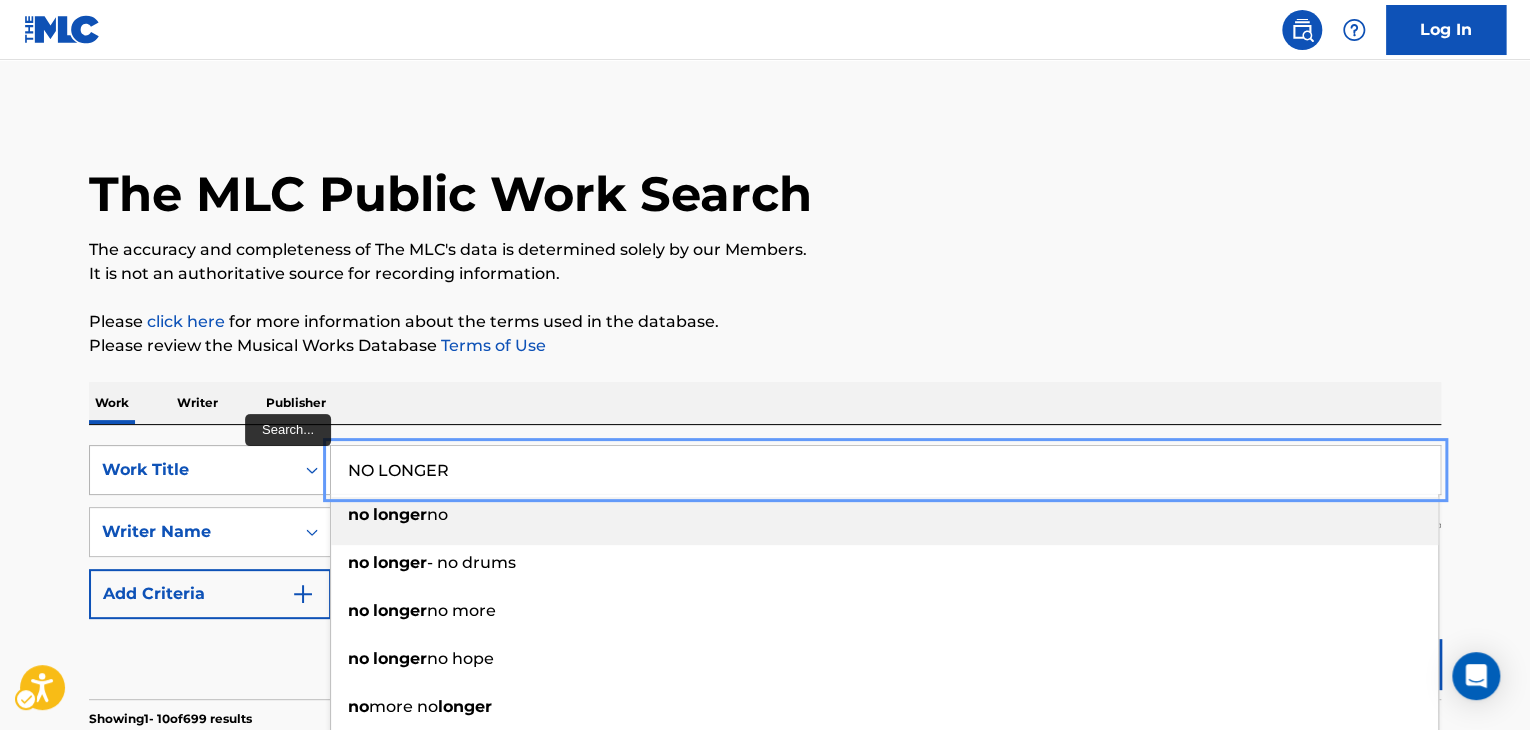 drag, startPoint x: 476, startPoint y: 473, endPoint x: 296, endPoint y: 457, distance: 180.70972 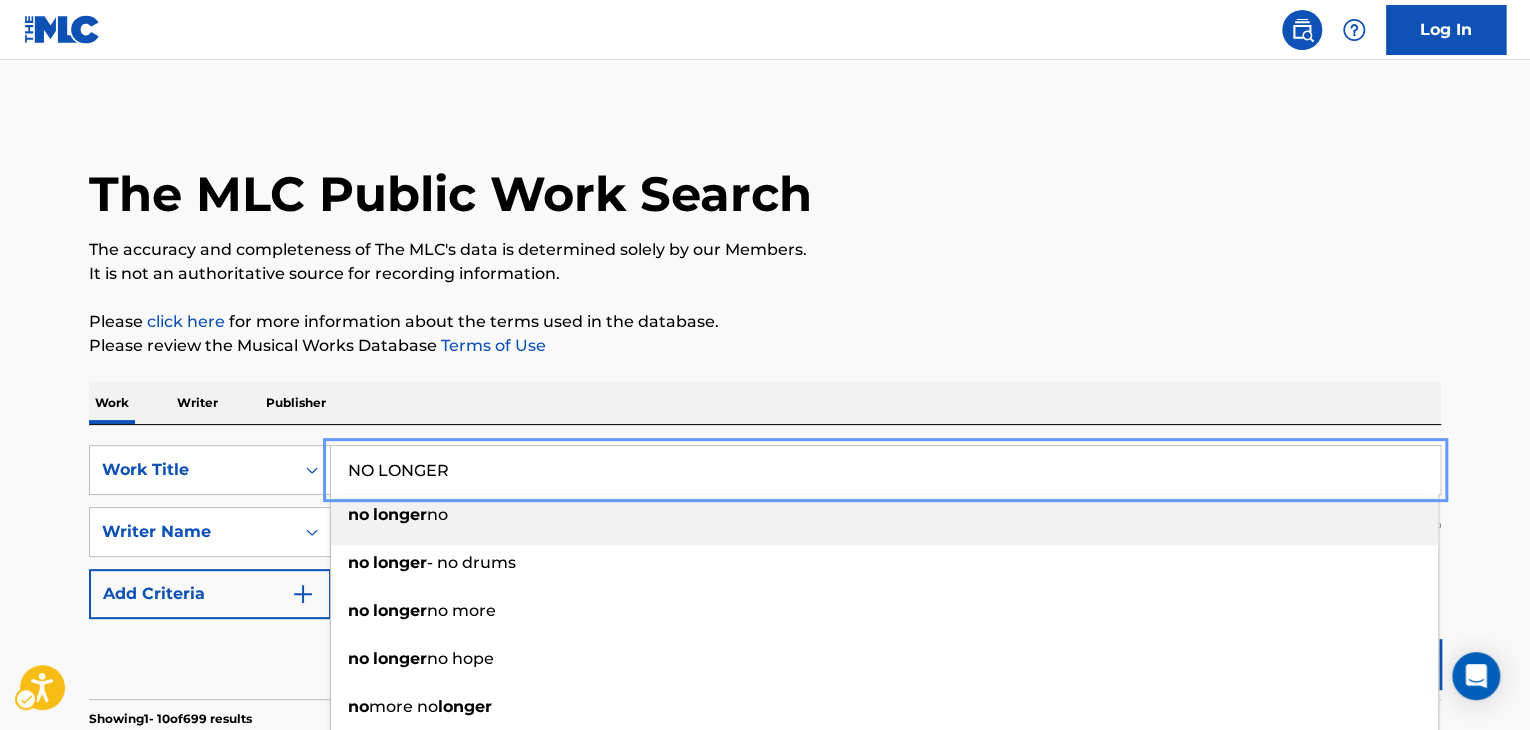 paste on "ONE CAN LIVE FOREV" 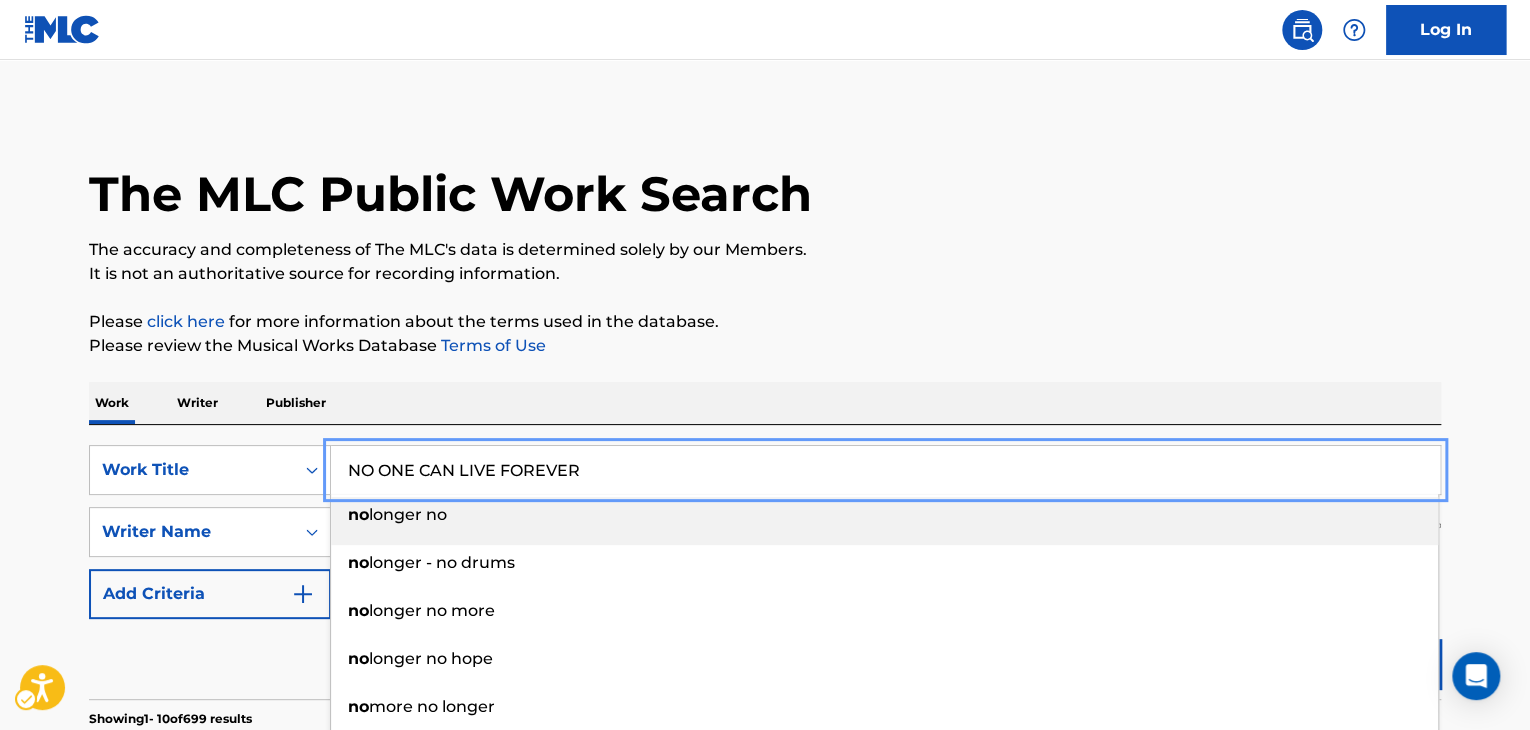 click on "The MLC Public Work Search" at bounding box center (765, 183) 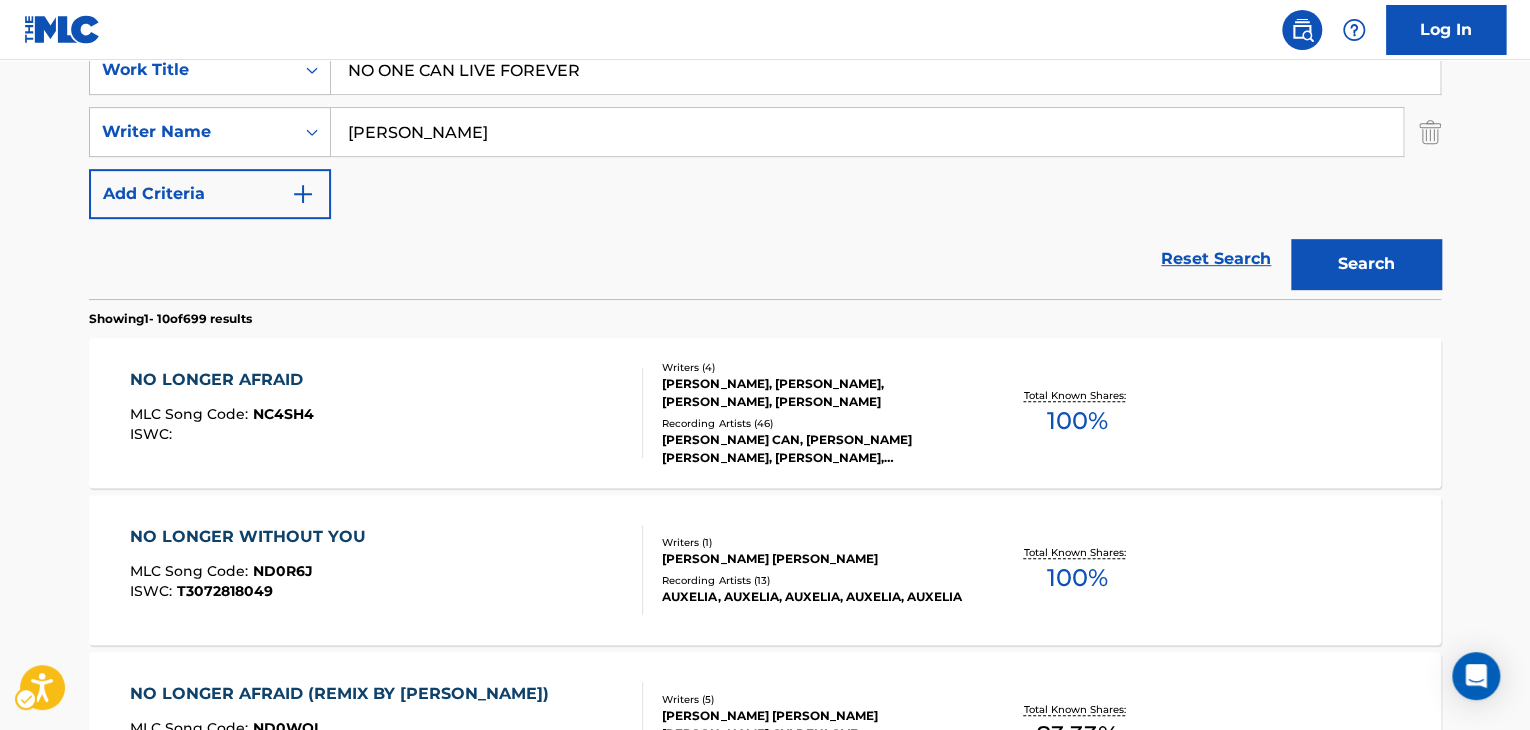 click on "The MLC Public Work Search The accuracy and completeness of The MLC's data is determined solely by our Members. It is not an authoritative source for recording information. Please   click here  | New Window   for more information about the terms used in the database. Please review the Musical Works Database   Terms of Use  | New Window Work Writer Publisher SearchWithCriteria8cb281d6-ad06-4b36-a10e-a7c665479351 Work Title NO ONE CAN LIVE FOREVER SearchWithCriteria68a54667-bf41-4d34-a674-71b1e774f4ce Writer Name [PERSON_NAME] Add Criteria Reset Search Search Showing  1  -   10  of  699   results   NO LONGER AFRAID MLC Song Code : NC4SH4 ISWC : Writers ( 4 ) [PERSON_NAME], [PERSON_NAME], [PERSON_NAME], [PERSON_NAME] Recording Artists ( 46 ) [PERSON_NAME], [PERSON_NAME] [PERSON_NAME], [PERSON_NAME], [PERSON_NAME], GENFÆRD, [PERSON_NAME], [PERSON_NAME], MARSMACHINE Total Known Shares: 100 % NO LONGER WITHOUT YOU MLC Song Code : ND0R6J ISWC : T3072818049 Writers ( 1 ) [PERSON_NAME] [PERSON_NAME] Recording Artists ( )" at bounding box center [765, 857] 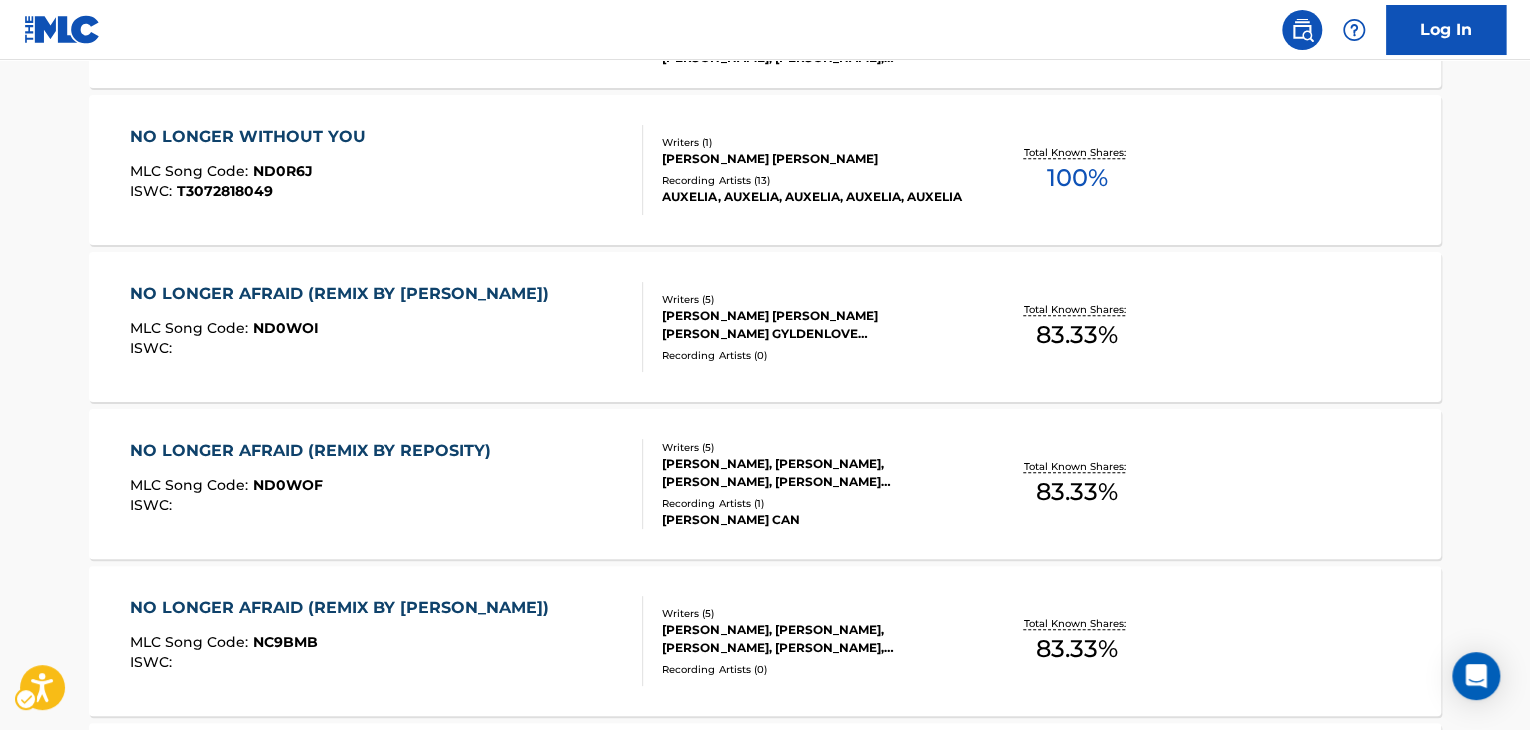 scroll, scrollTop: 563, scrollLeft: 0, axis: vertical 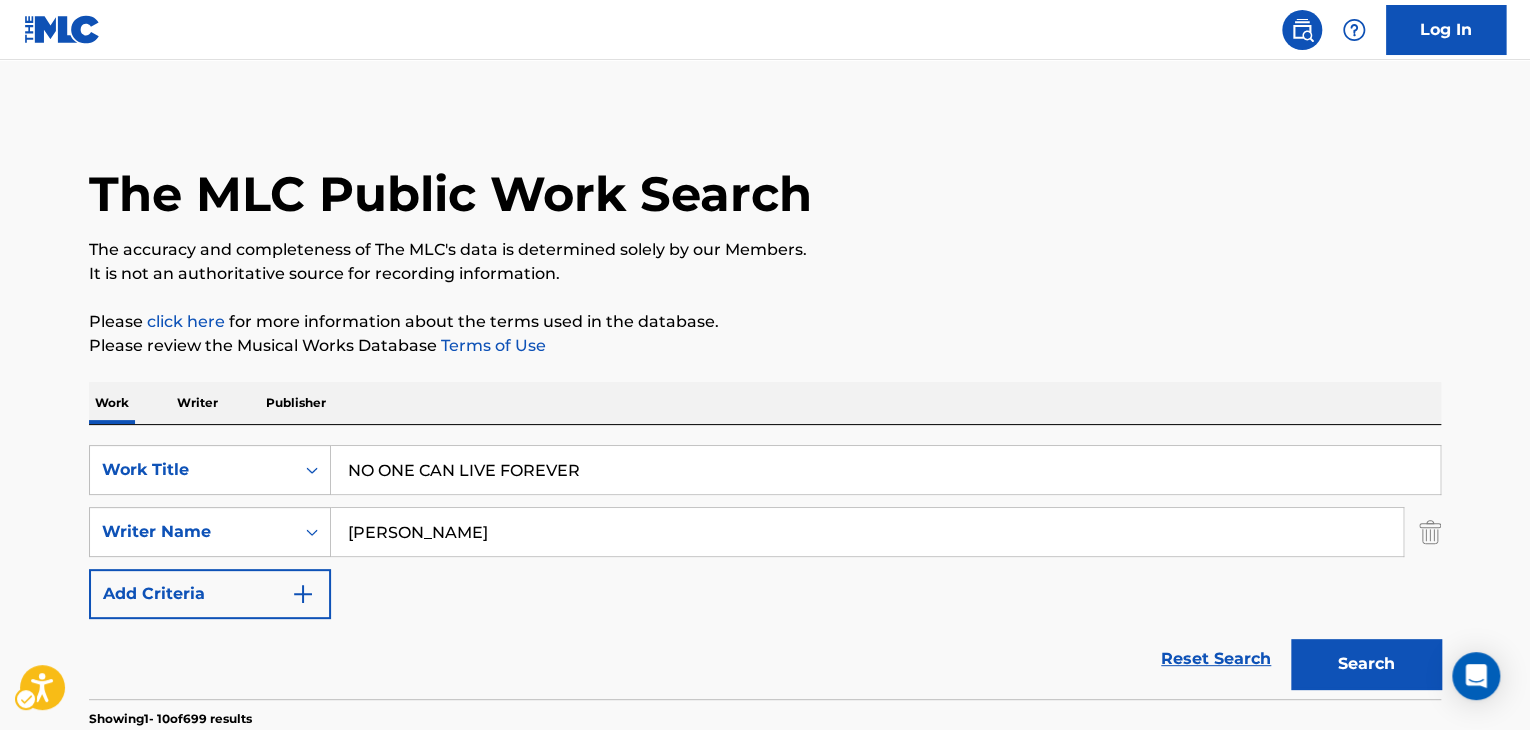 click on "SearchWithCriteria8cb281d6-ad06-4b36-a10e-a7c665479351 Work Title NO ONE CAN LIVE FOREVER SearchWithCriteria68a54667-bf41-4d34-a674-71b1e774f4ce Writer Name [PERSON_NAME] Add Criteria Reset Search Search Showing  1  -   10  of  699   results   NO LONGER AFRAID MLC Song Code : NC4SH4 ISWC : Writers ( 4 ) [PERSON_NAME], [PERSON_NAME], [PERSON_NAME], [PERSON_NAME] Recording Artists ( 46 ) [PERSON_NAME], [PERSON_NAME] [PERSON_NAME], [PERSON_NAME], [PERSON_NAME], GENFÆRD, [PERSON_NAME], [PERSON_NAME], MARSMACHINE Total Known Shares: 100 % NO LONGER WITHOUT YOU MLC Song Code : ND0R6J ISWC : T3072818049 Writers ( 1 ) [PERSON_NAME] [PERSON_NAME] Recording Artists ( 13 ) [PERSON_NAME], [PERSON_NAME], [PERSON_NAME], [PERSON_NAME], [PERSON_NAME] Total Known Shares: 100 % NO LONGER AFRAID (REMIX BY [PERSON_NAME]) MLC Song Code : ND0WOI ISWC : Writers ( 5 ) [PERSON_NAME] [PERSON_NAME] [PERSON_NAME] [PERSON_NAME], [PERSON_NAME] Recording Artists ( 0 ) Total Known Shares: 83.33 % NO LONGER AFRAID (REMIX BY REPOSITY) : ND0WOF : 5" at bounding box center (765, 1414) 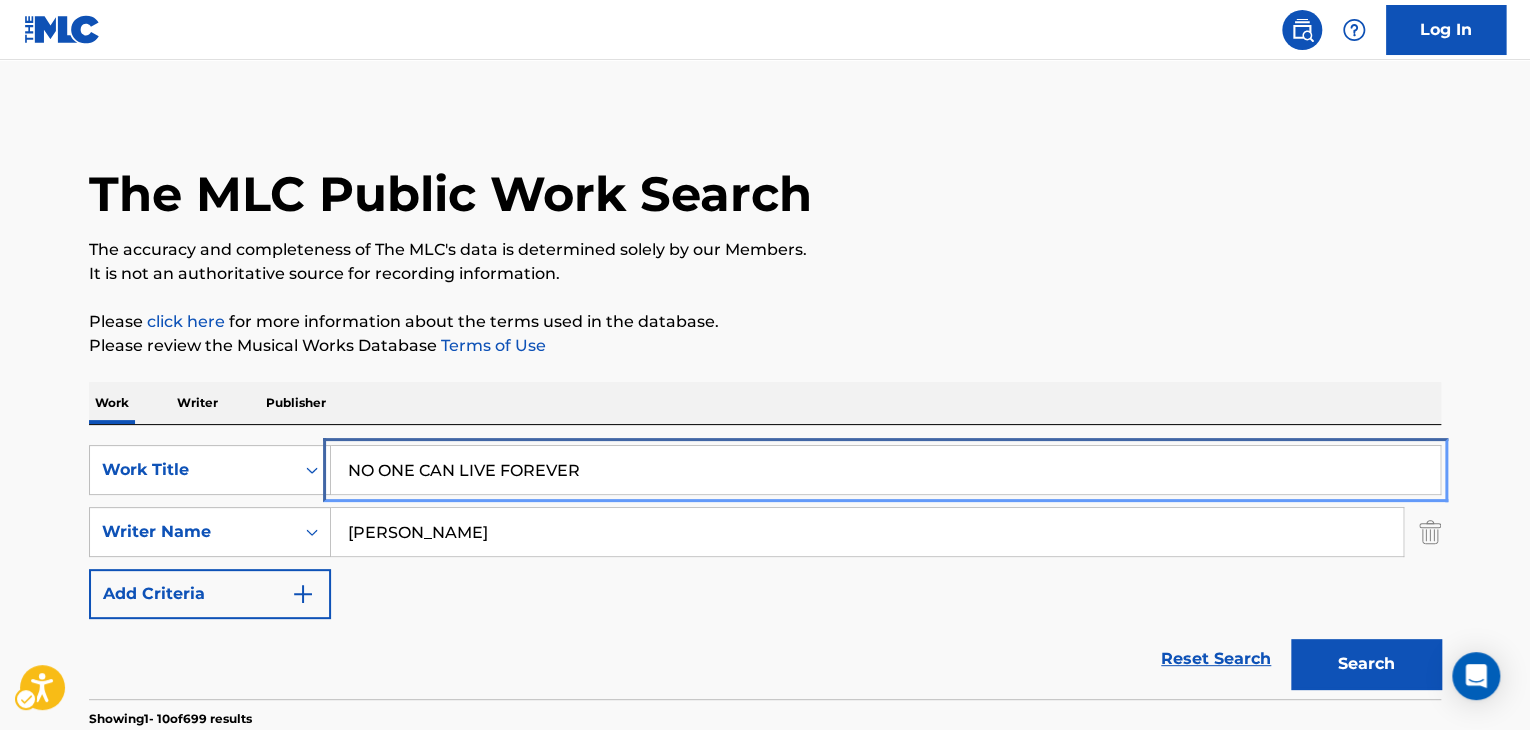 click on "NO ONE CAN LIVE FOREVER" at bounding box center [885, 470] 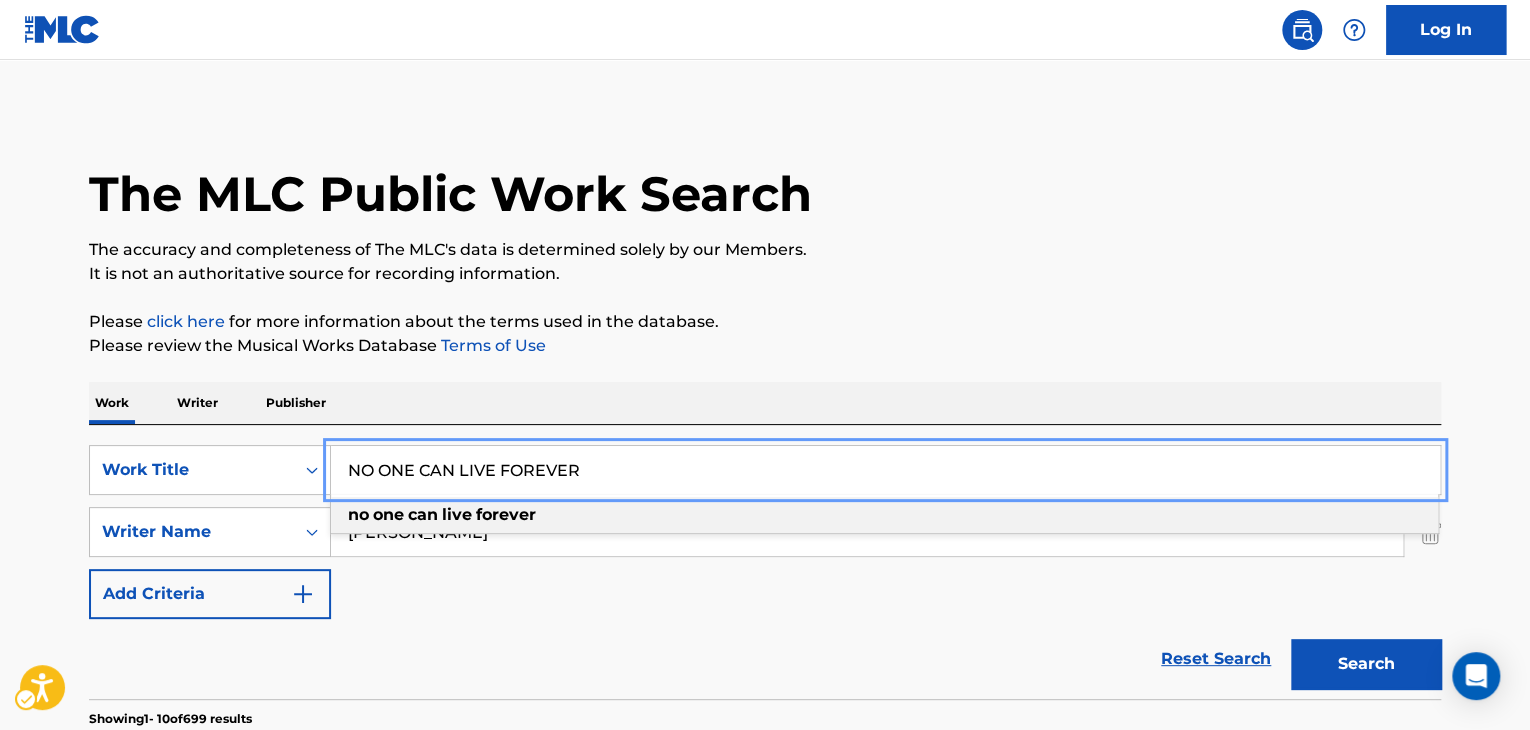 paste on "THER GIRL FOR ME" 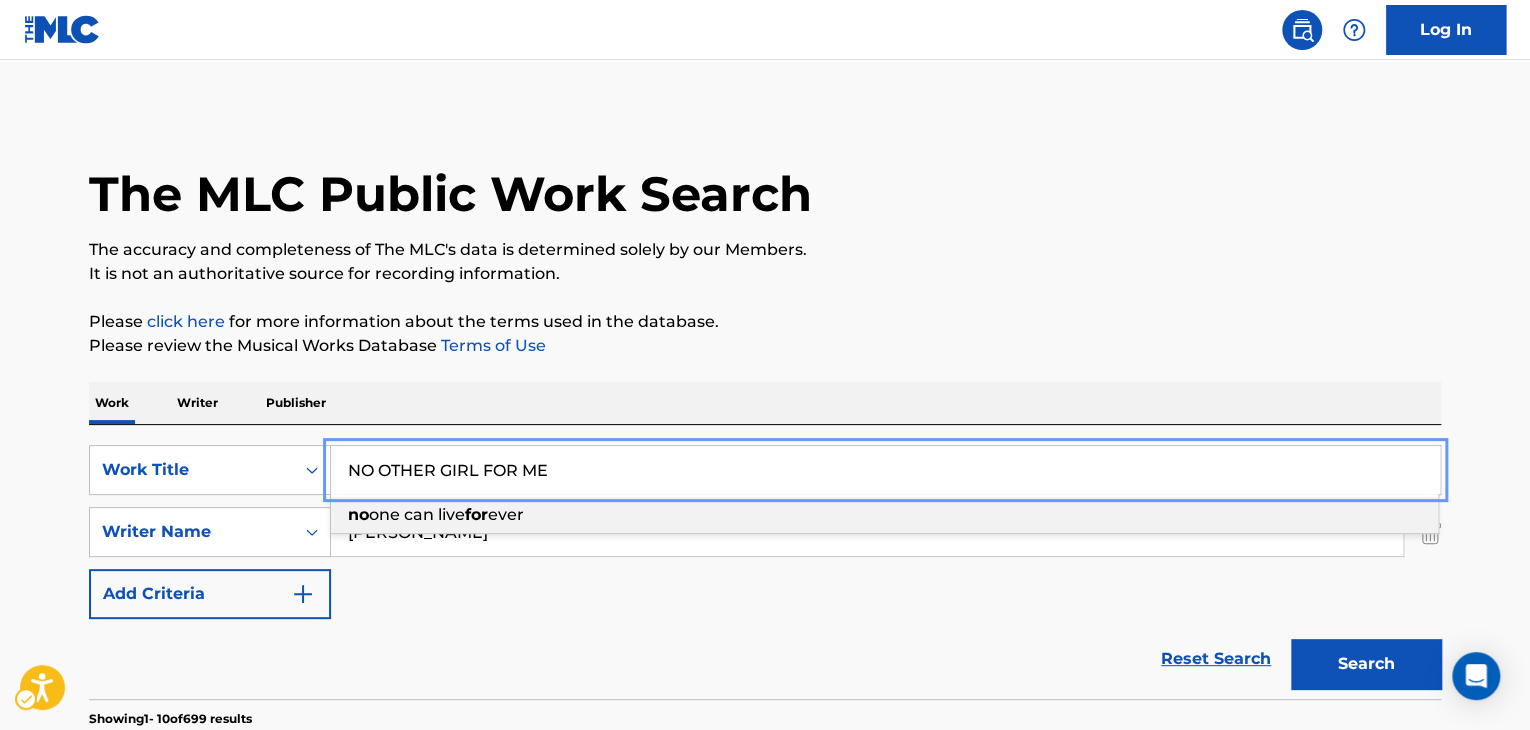 type on "NO OTHER GIRL FOR ME" 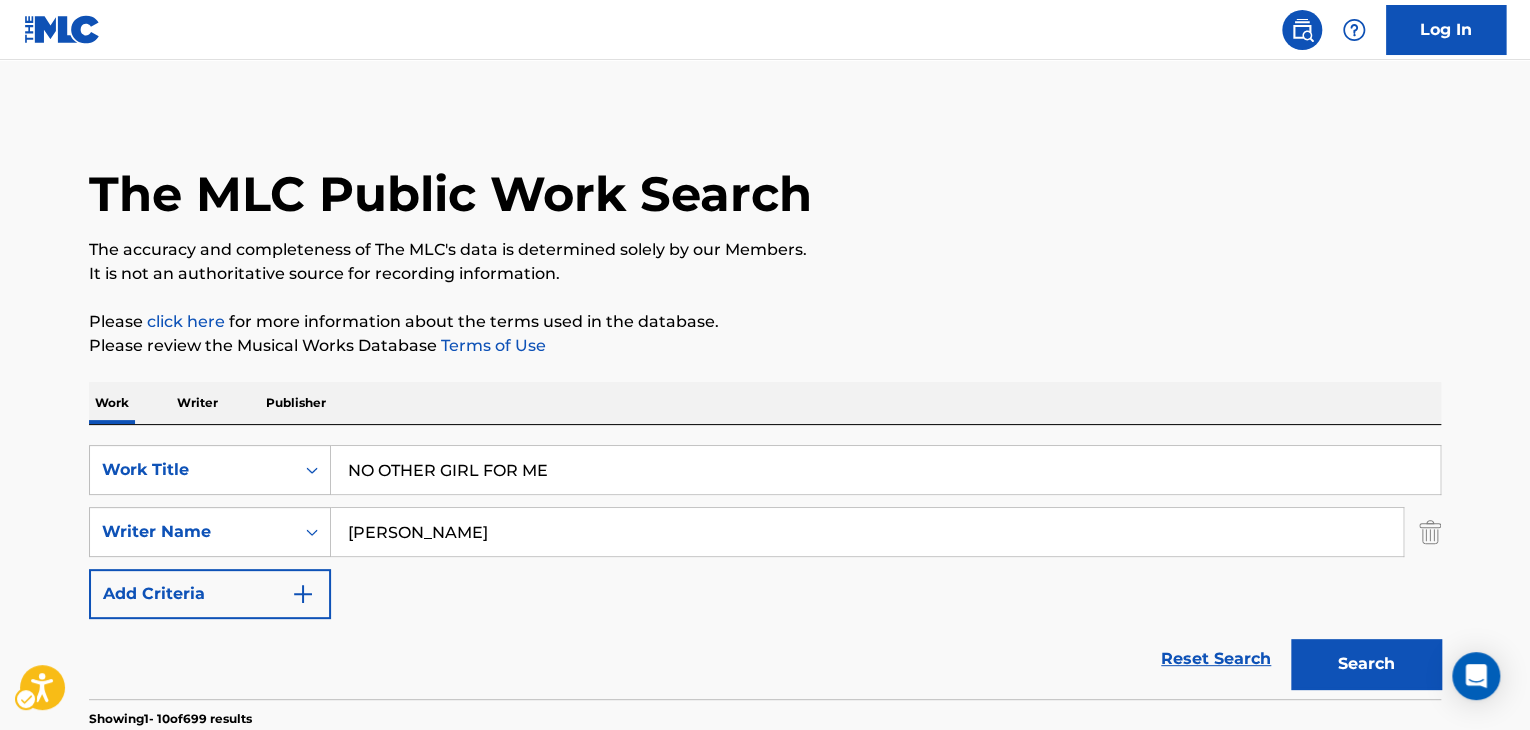 click on "Please   click here  | New Window   for more information about the terms used in the database." at bounding box center [765, 322] 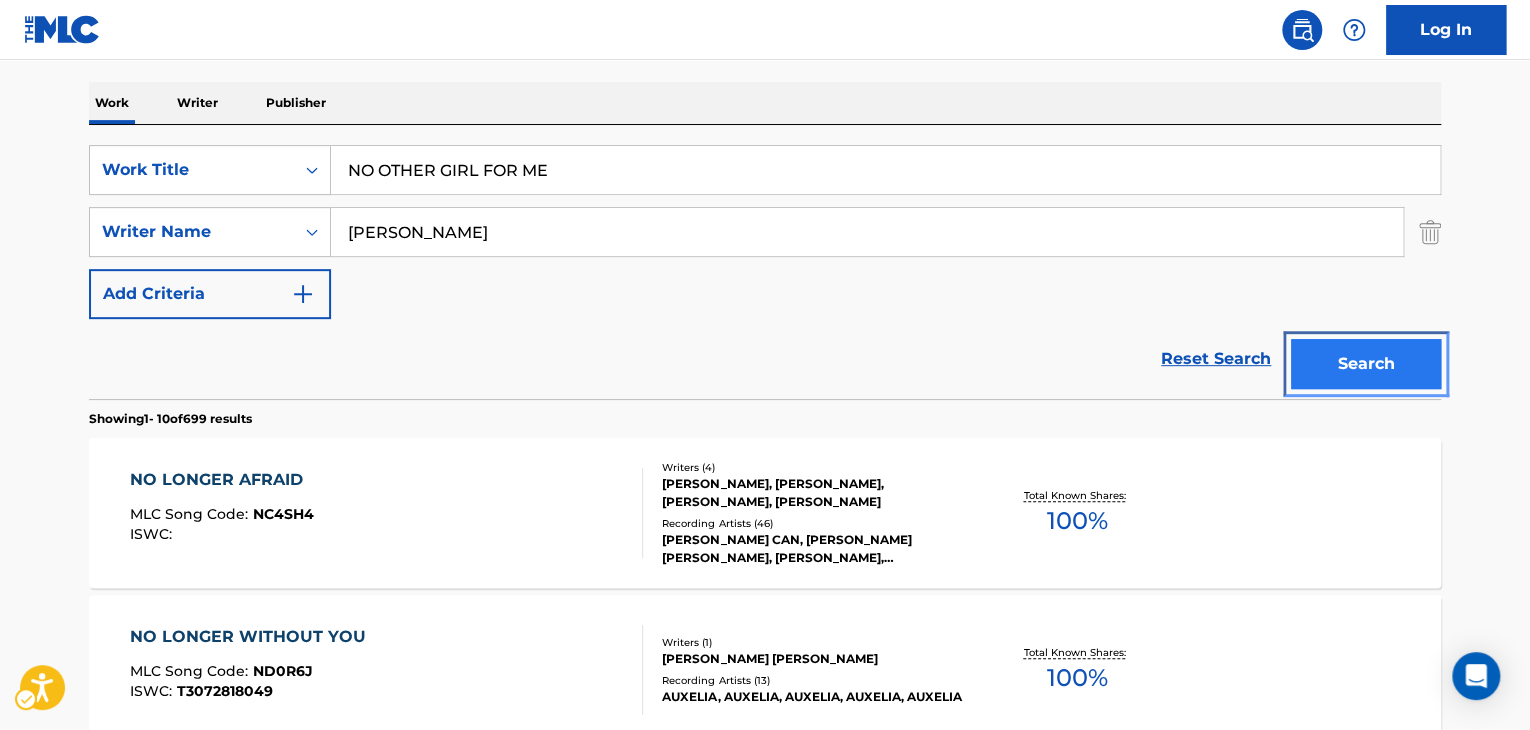 click on "Search" at bounding box center (1366, 364) 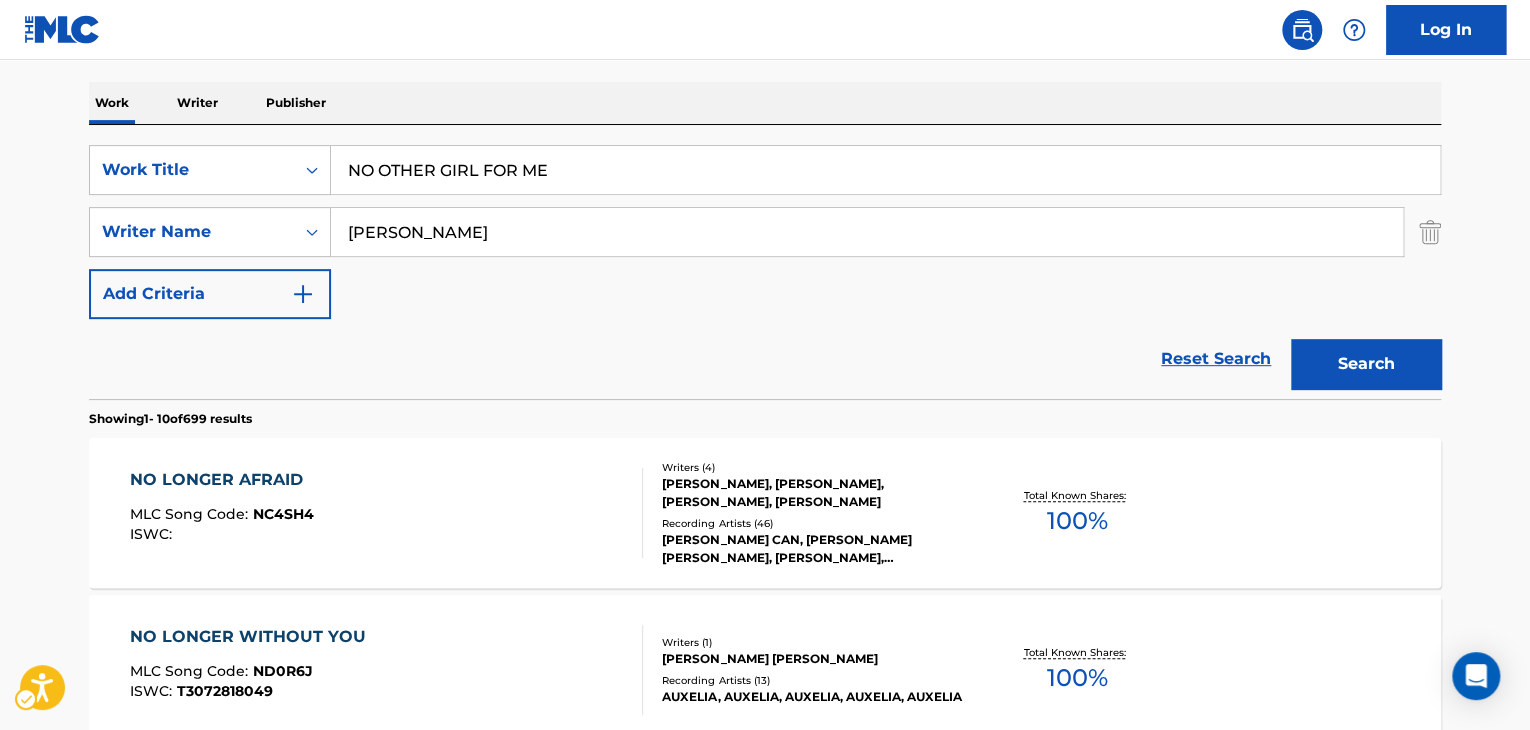 scroll, scrollTop: 203, scrollLeft: 0, axis: vertical 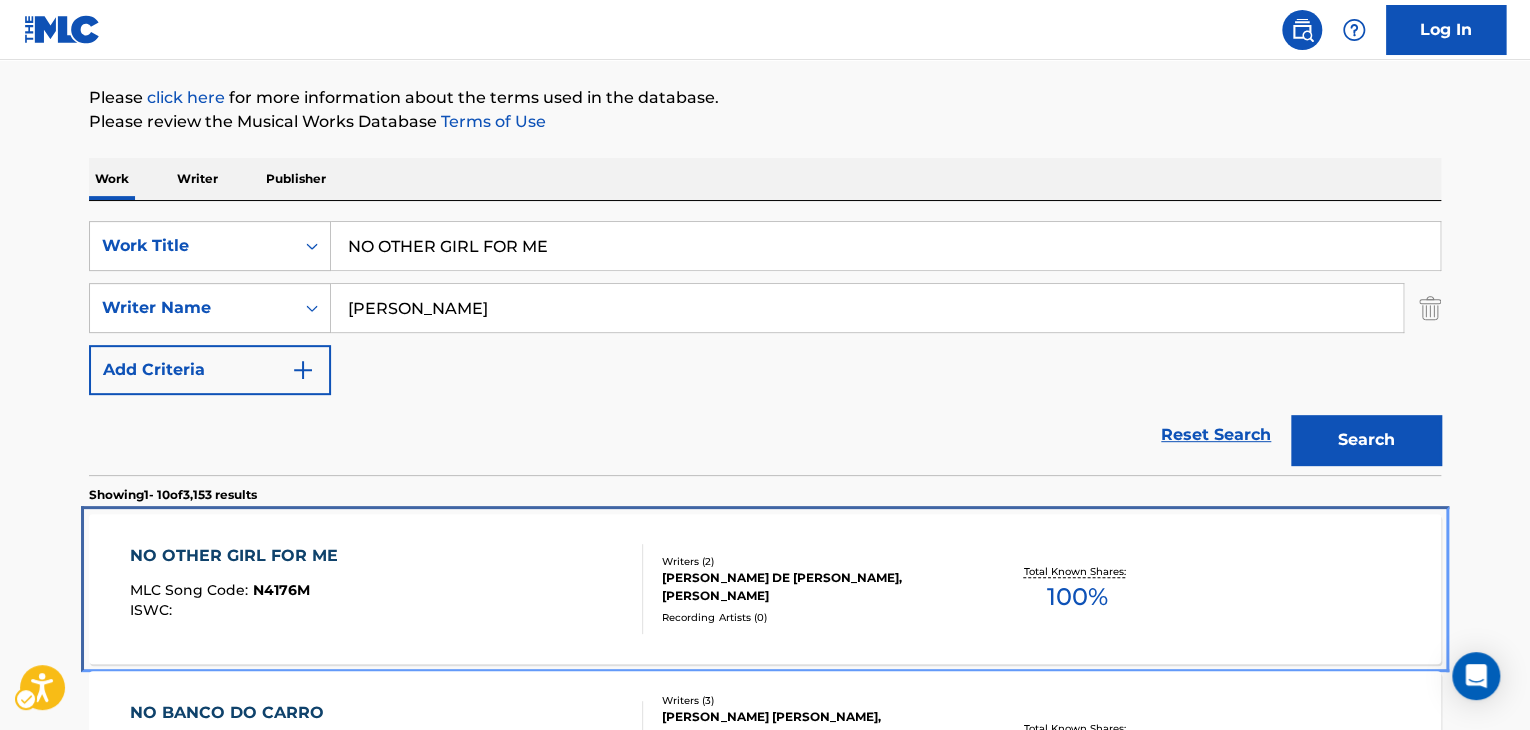 click on "NO OTHER GIRL FOR ME MLC Song Code : N4176M ISWC :" at bounding box center (387, 589) 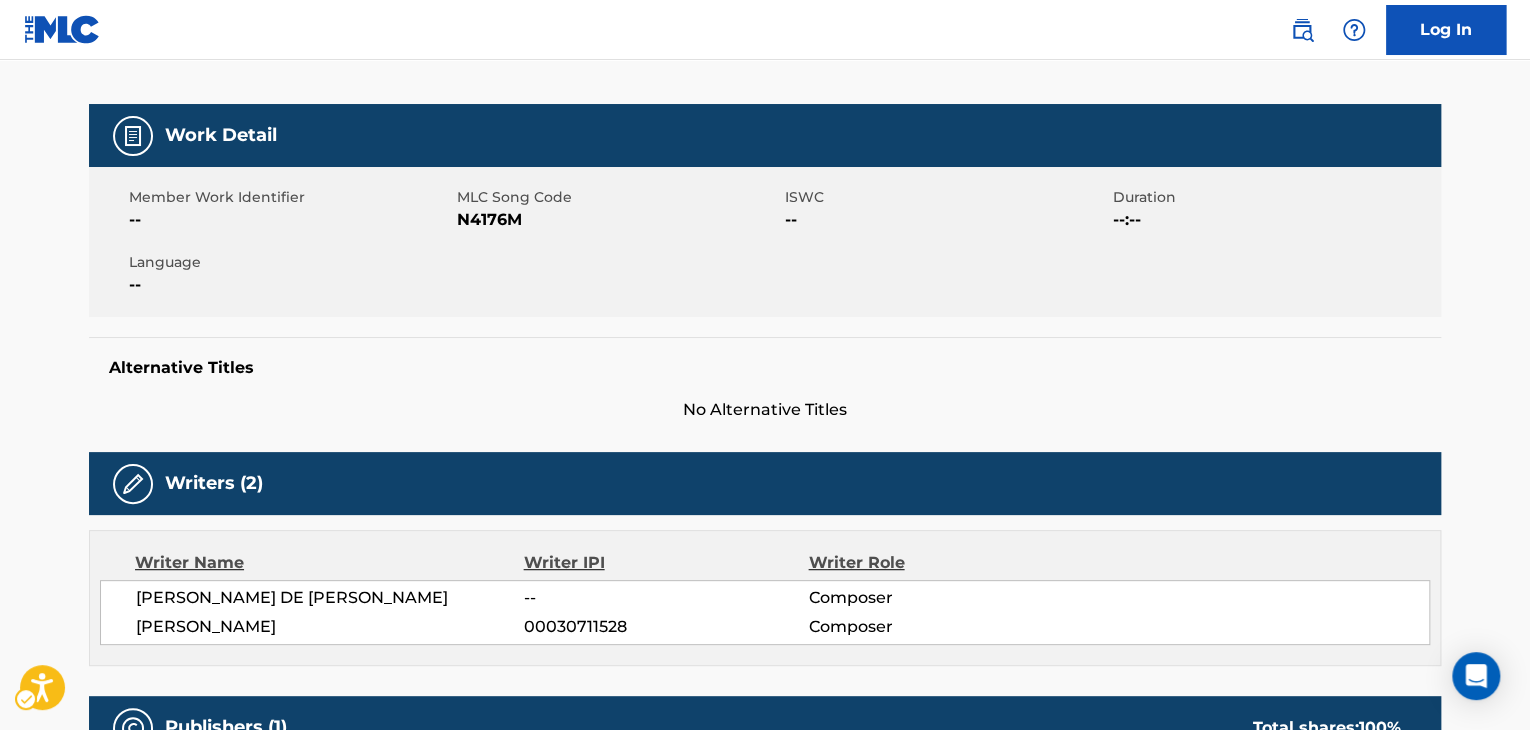 scroll, scrollTop: 0, scrollLeft: 0, axis: both 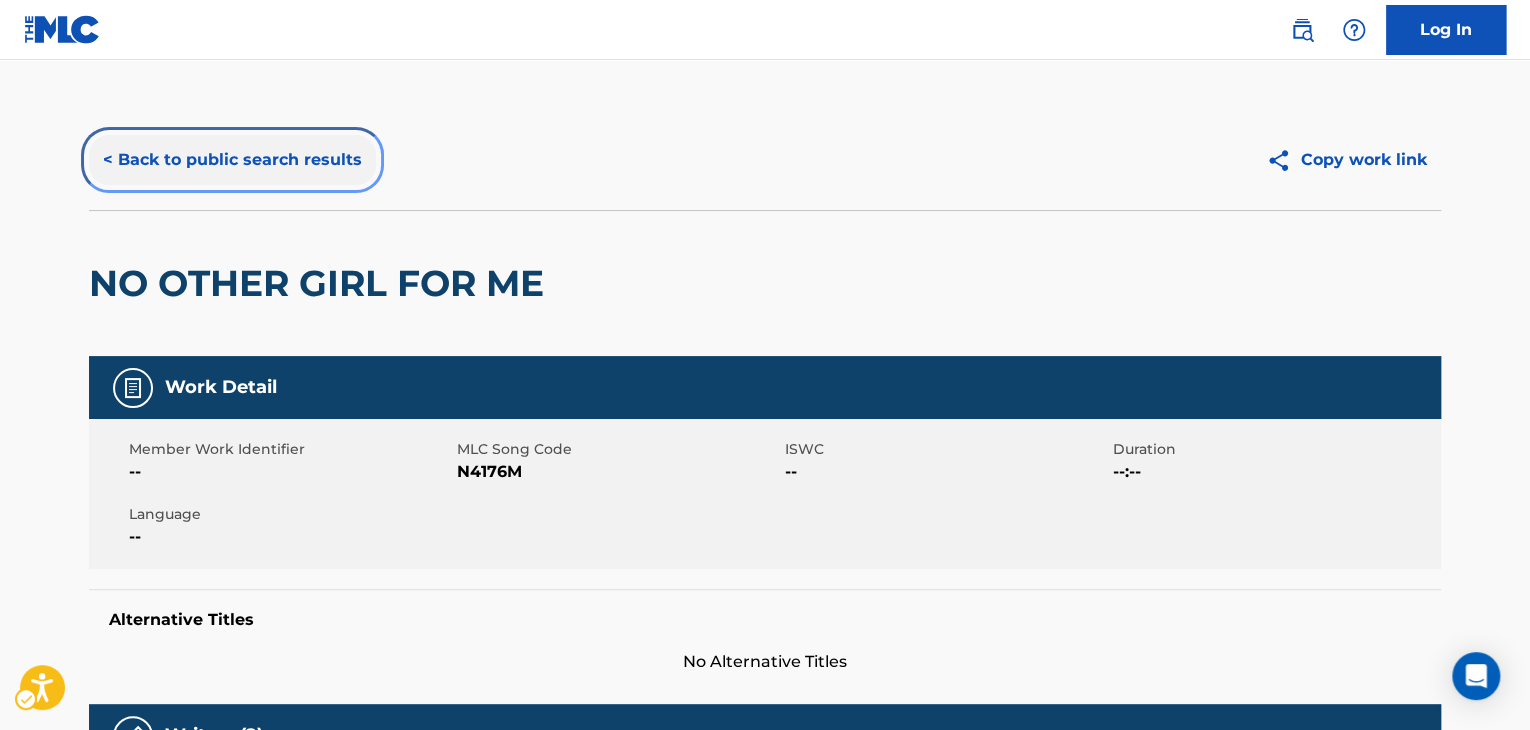 click on "< Back to public search results" at bounding box center [232, 160] 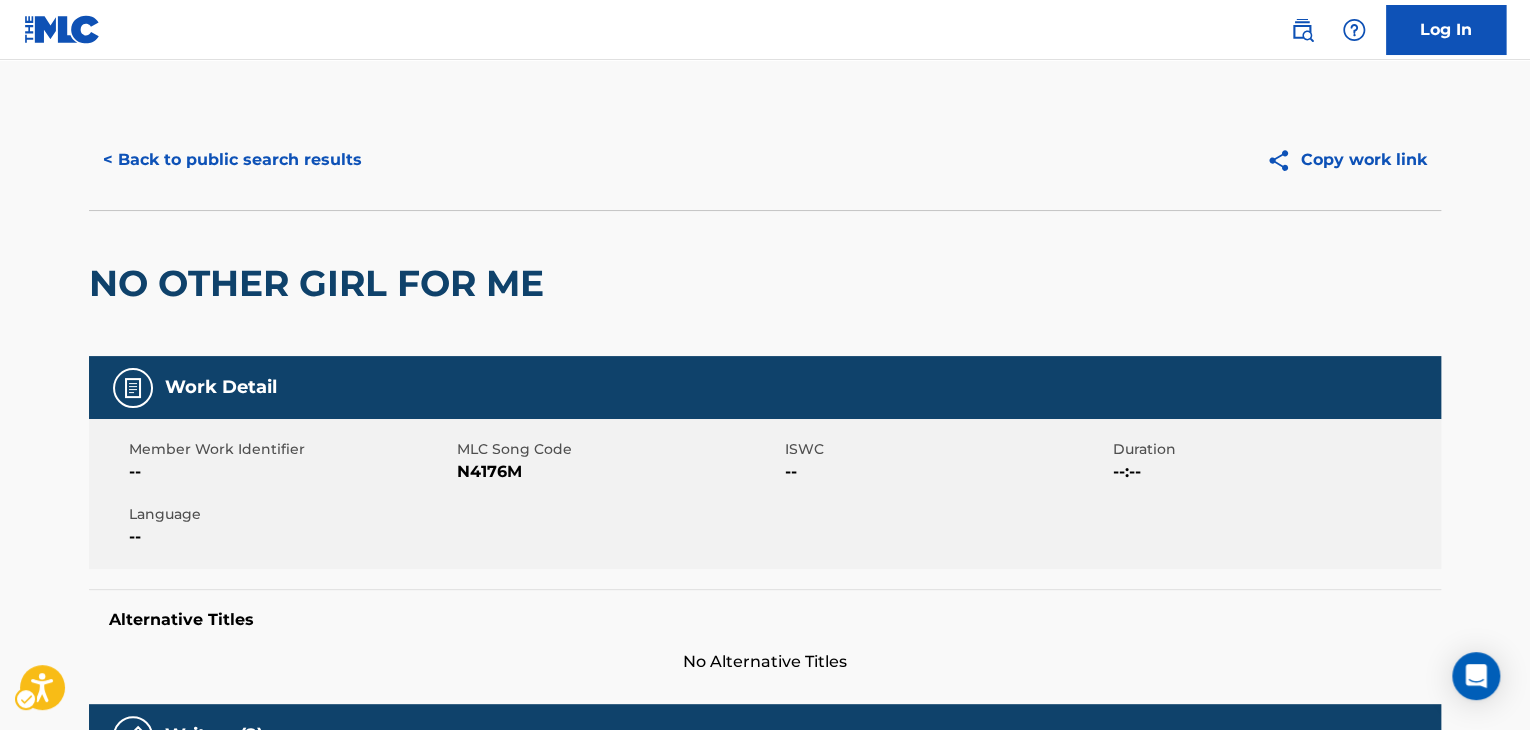 scroll, scrollTop: 224, scrollLeft: 0, axis: vertical 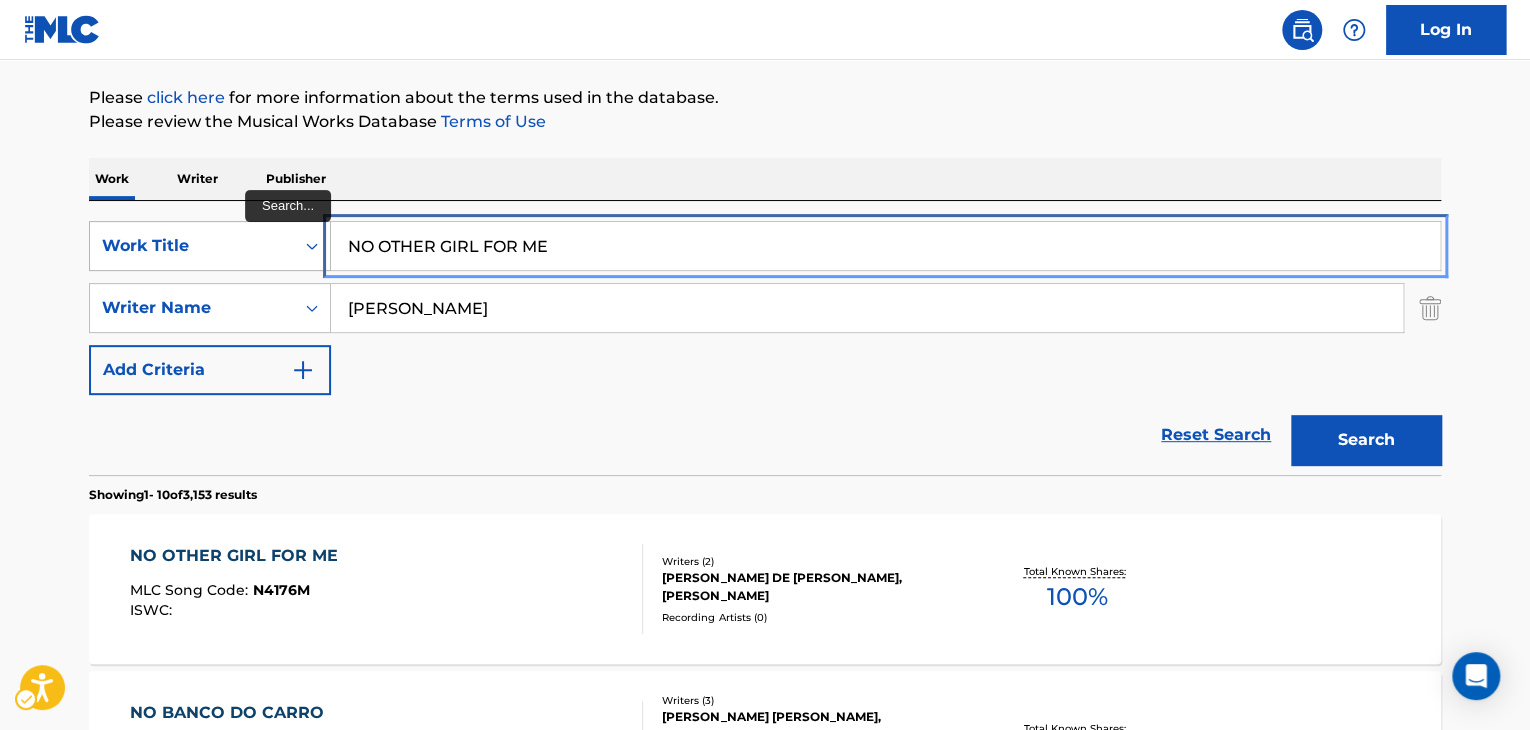 drag, startPoint x: 261, startPoint y: 257, endPoint x: 218, endPoint y: 236, distance: 47.853943 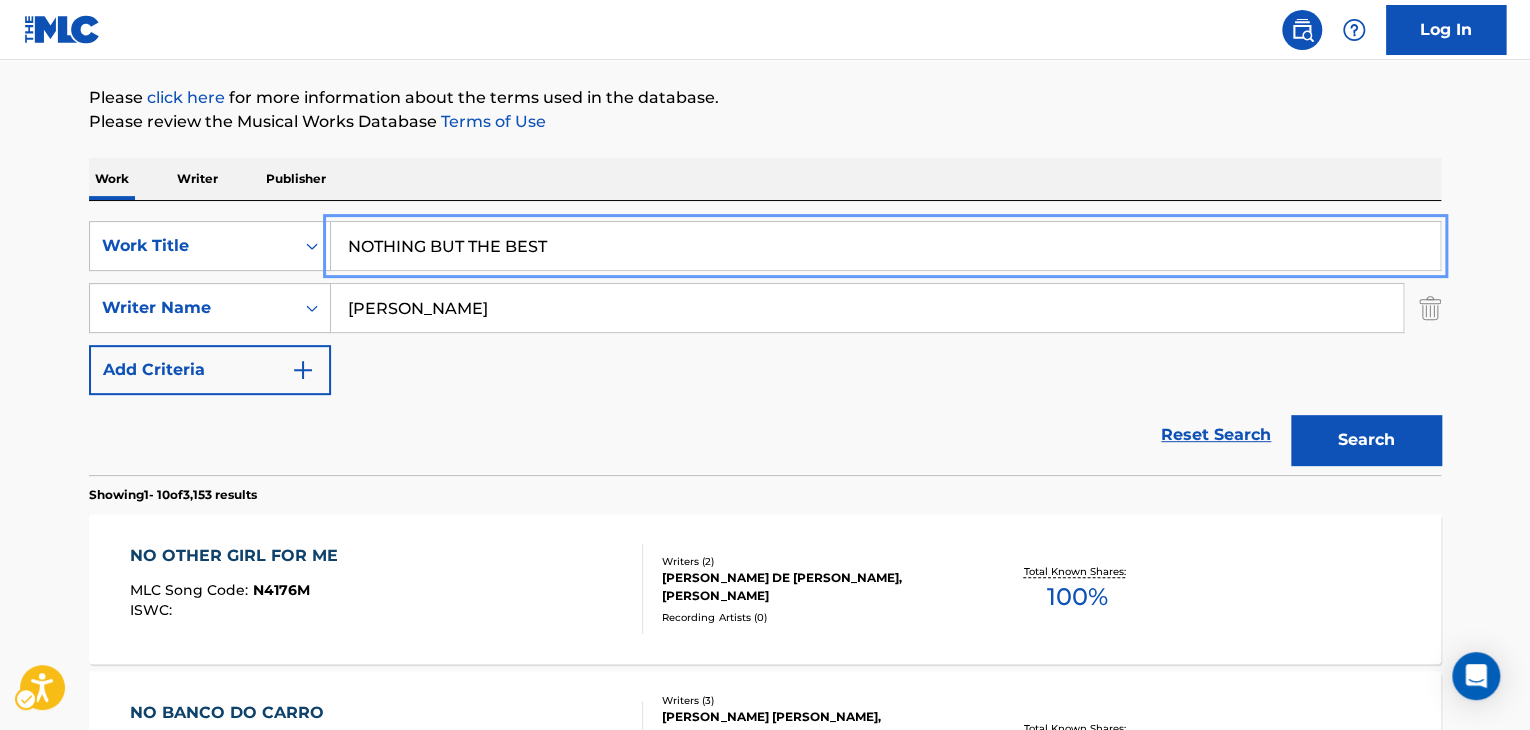 type on "NOTHING BUT THE BEST" 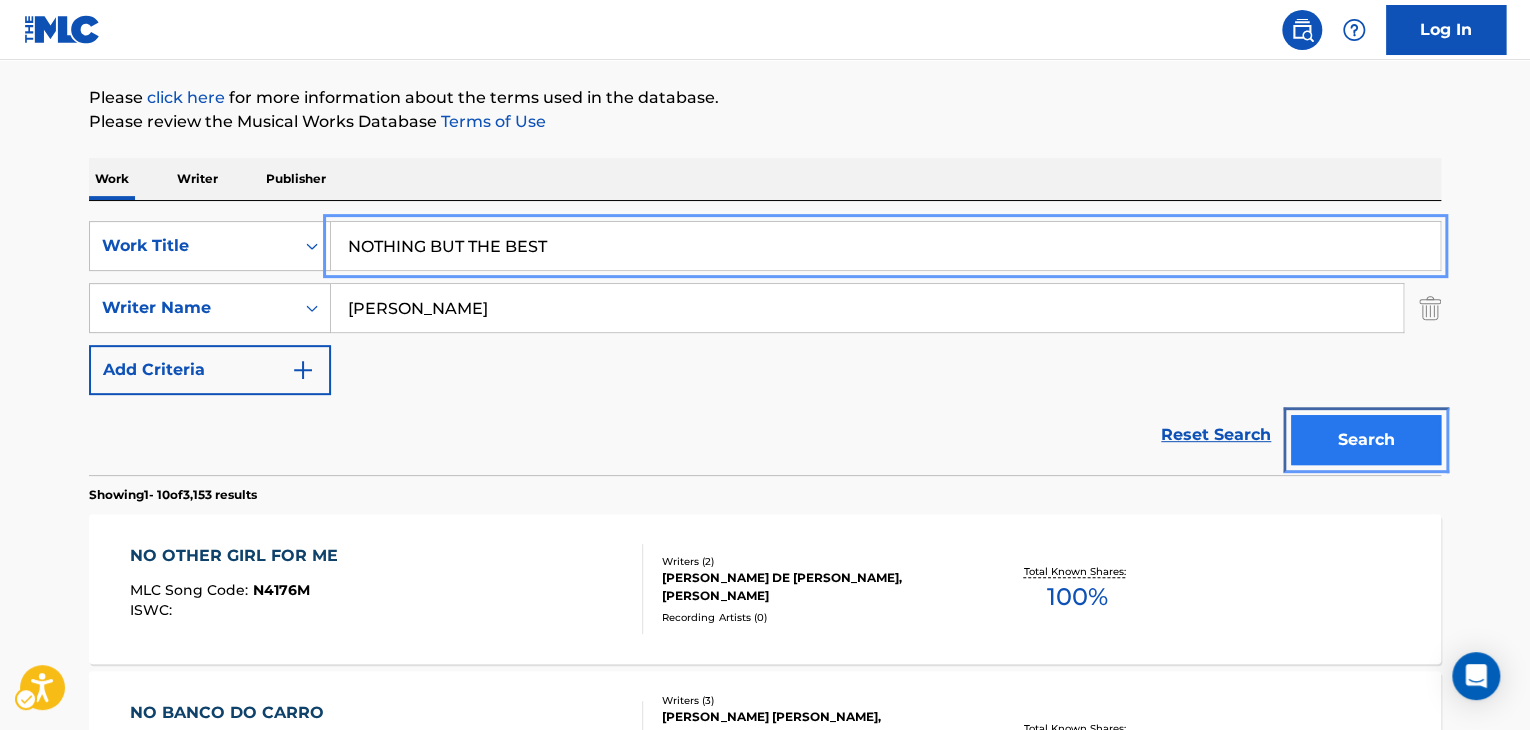 click on "Search" at bounding box center (1366, 440) 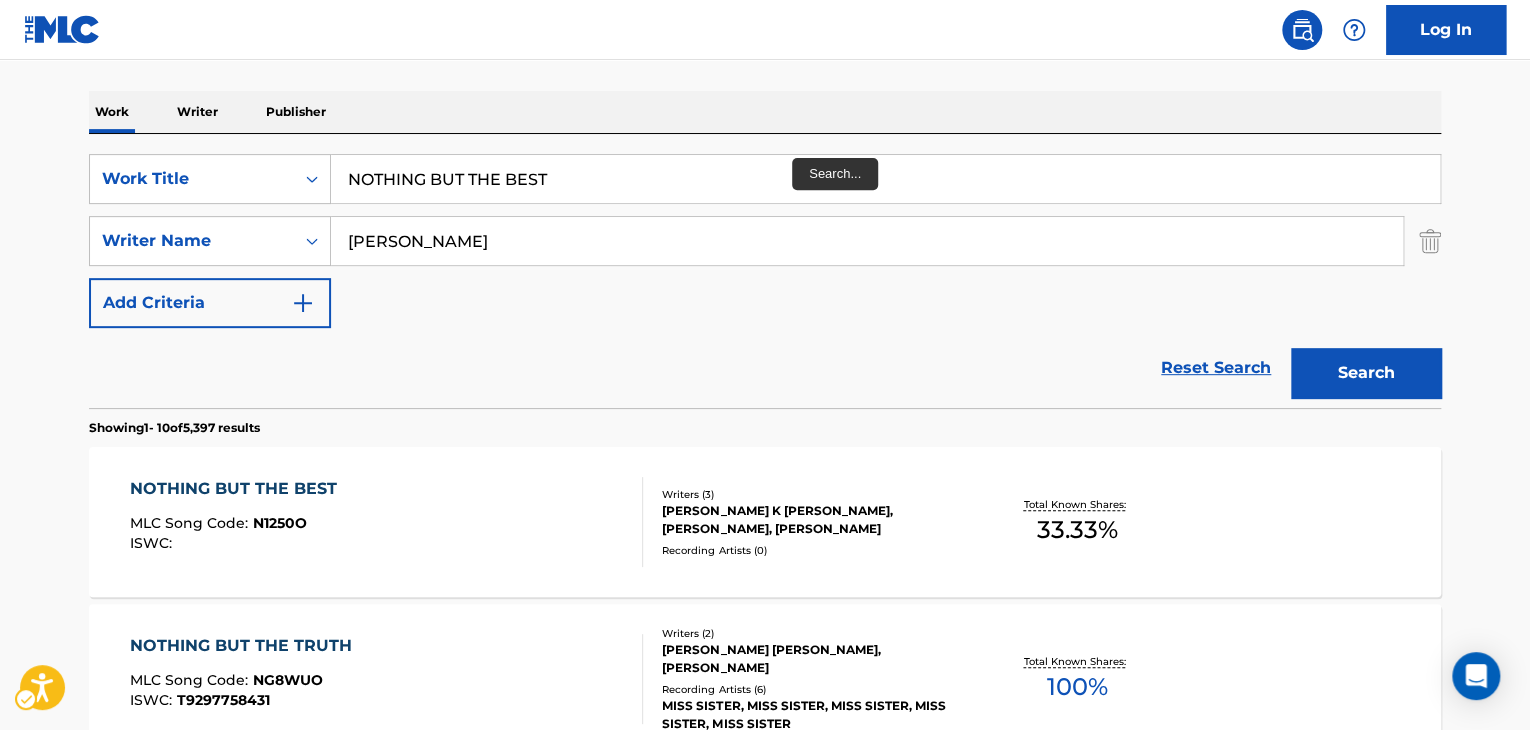 scroll, scrollTop: 324, scrollLeft: 0, axis: vertical 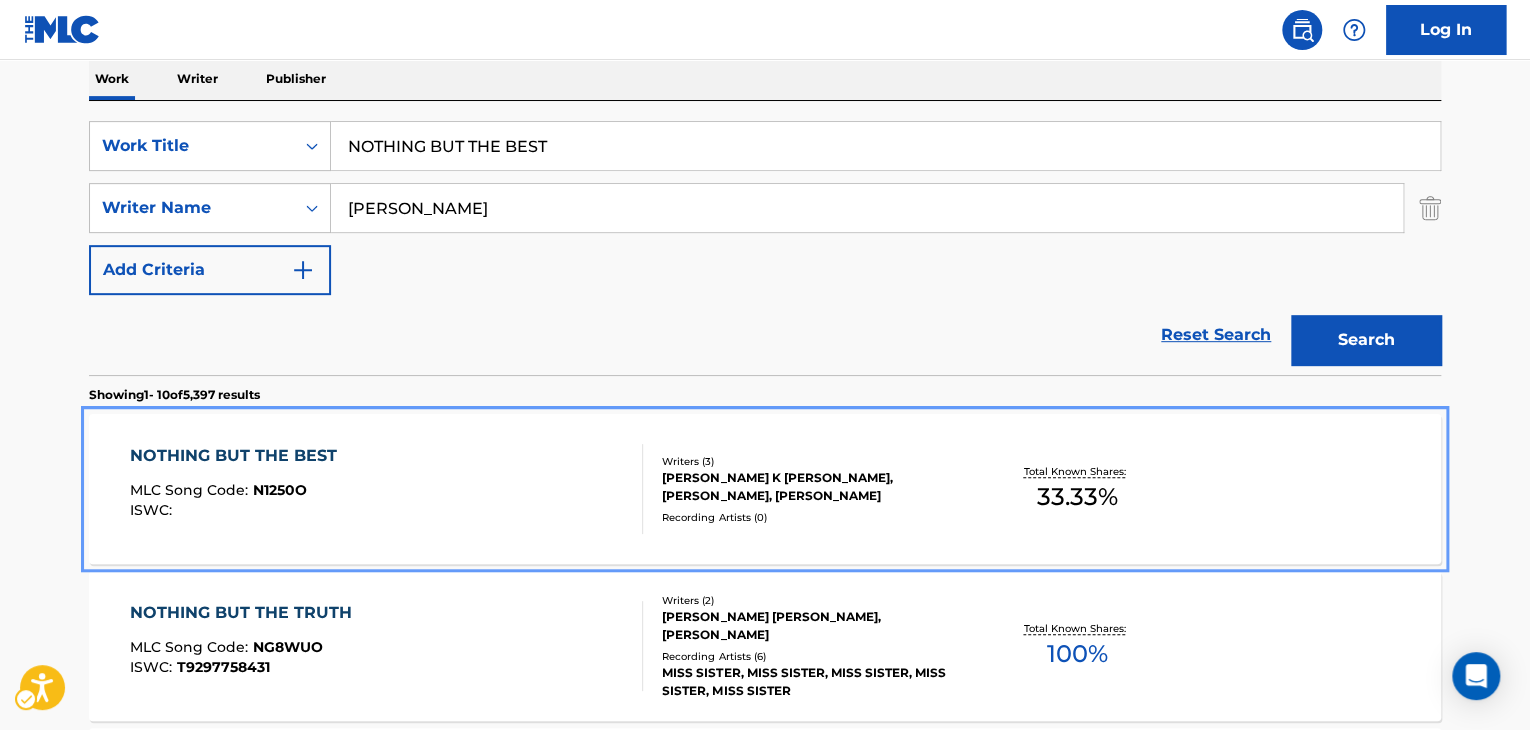 click on "[PERSON_NAME] K [PERSON_NAME], [PERSON_NAME], [PERSON_NAME]" at bounding box center (813, 487) 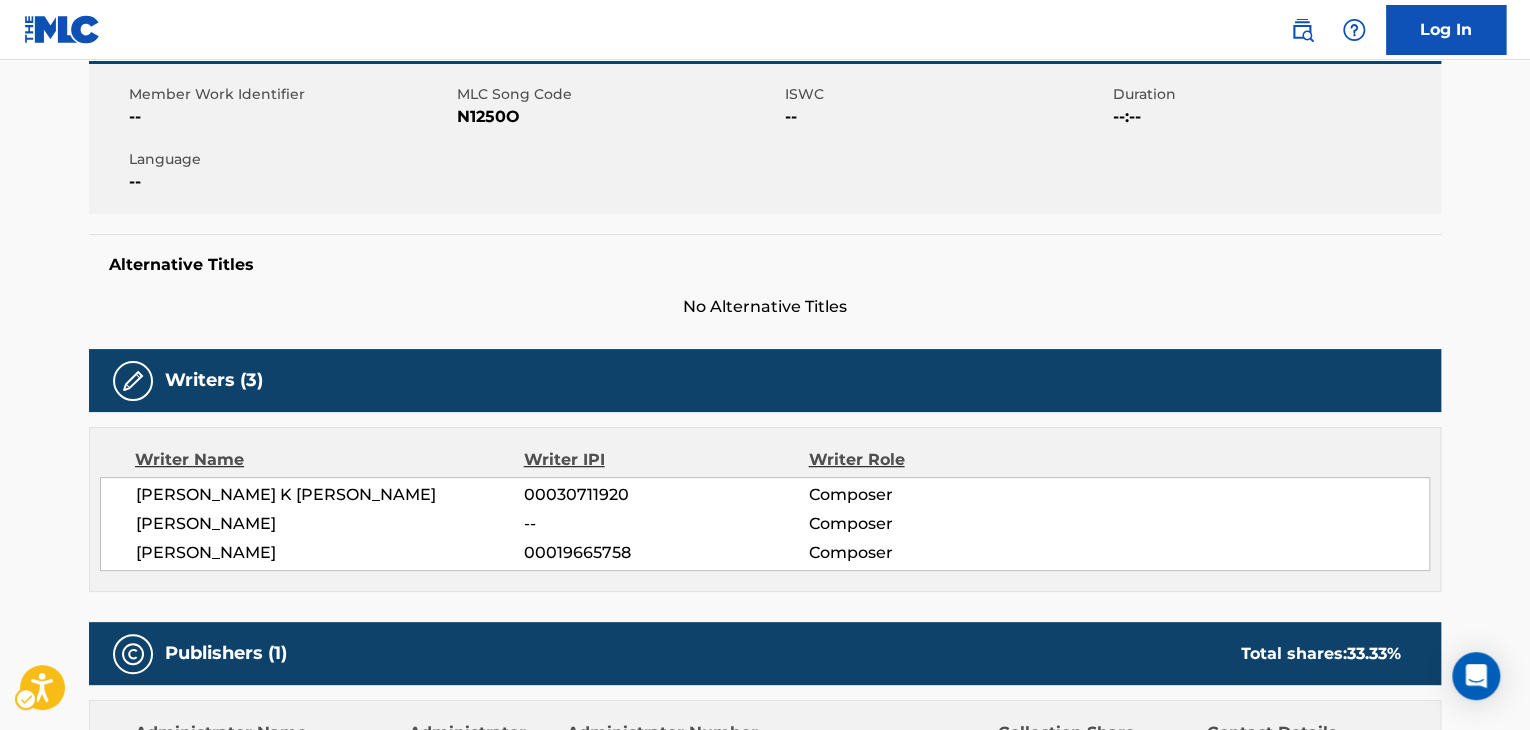 scroll, scrollTop: 28, scrollLeft: 0, axis: vertical 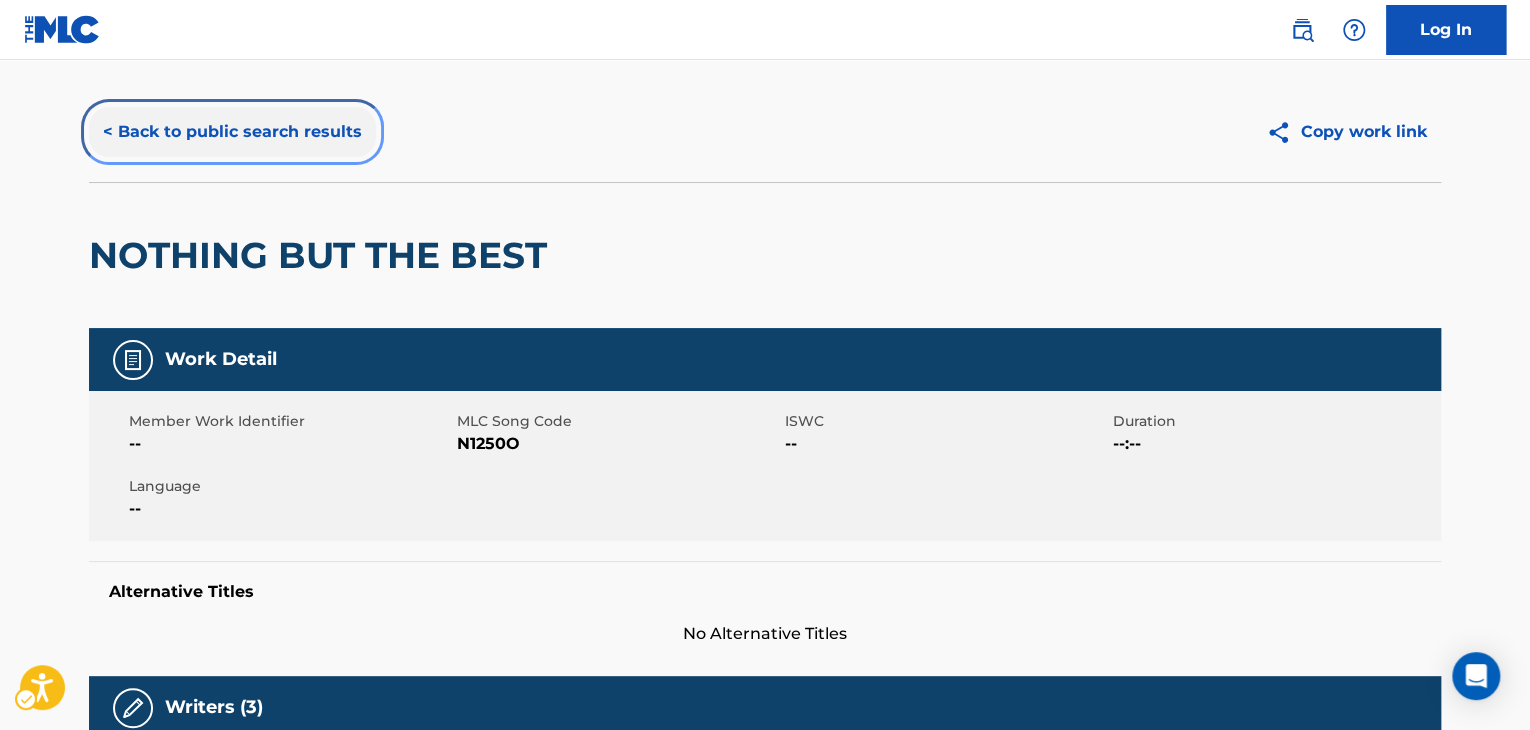 click on "< Back to public search results" at bounding box center (232, 132) 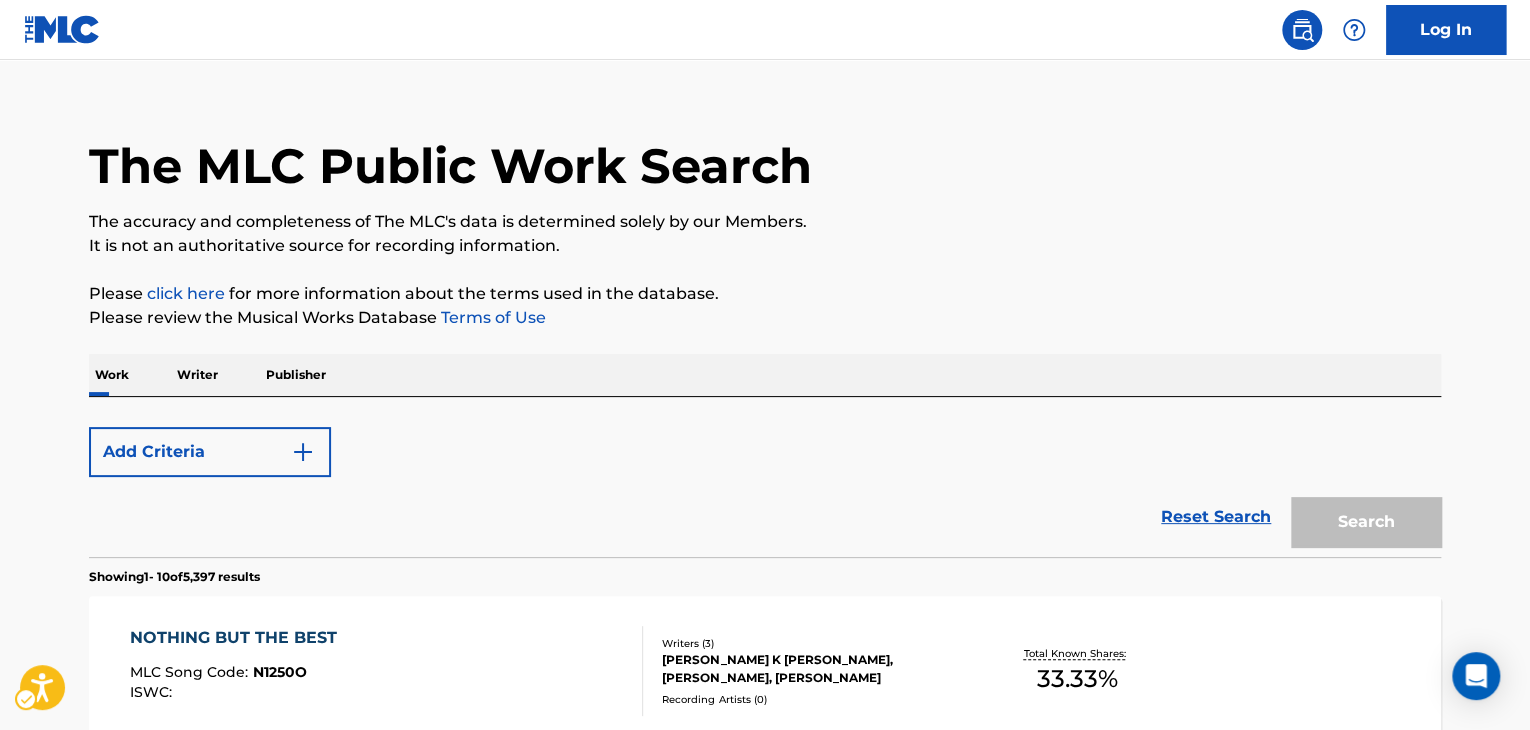 scroll, scrollTop: 324, scrollLeft: 0, axis: vertical 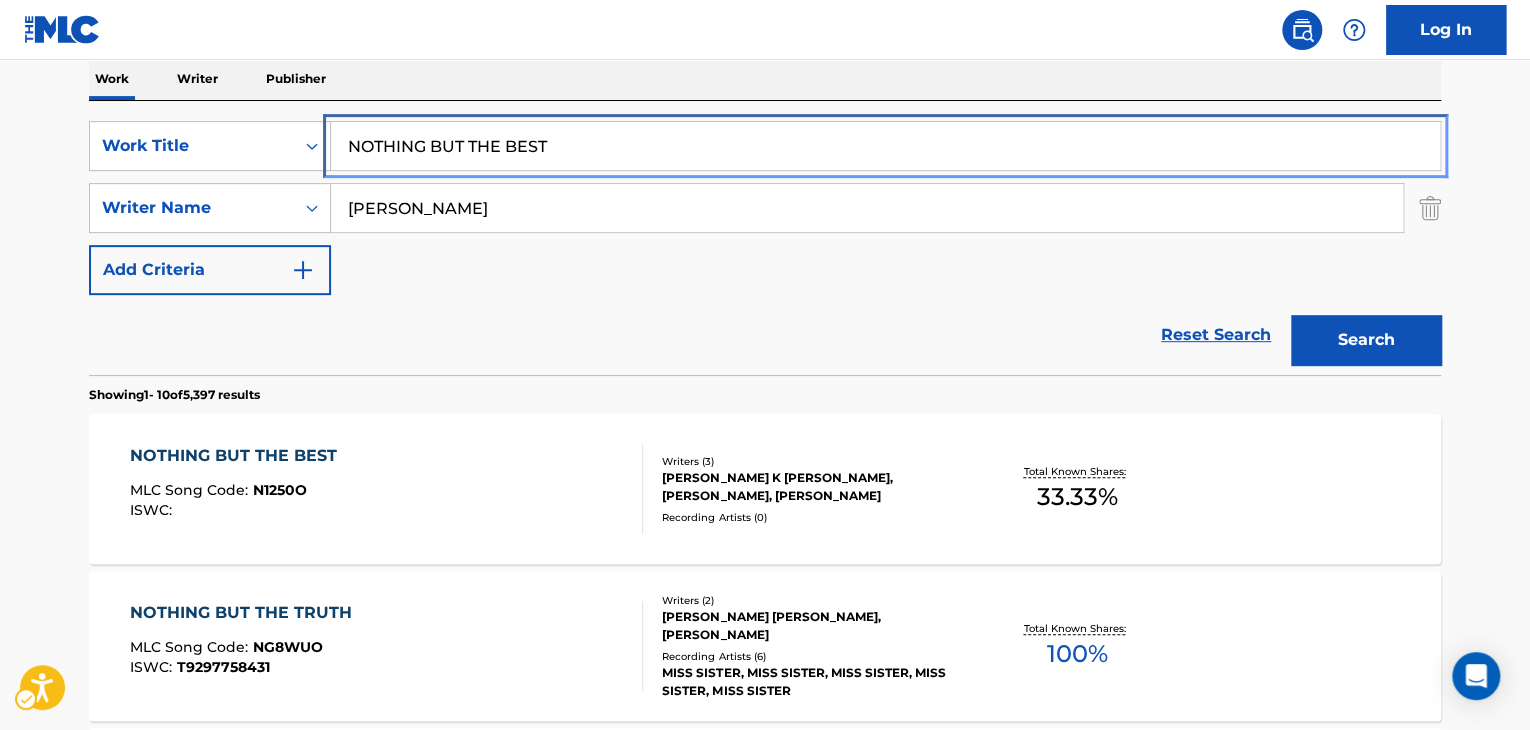 click on "NOTHING BUT THE BEST" at bounding box center (885, 146) 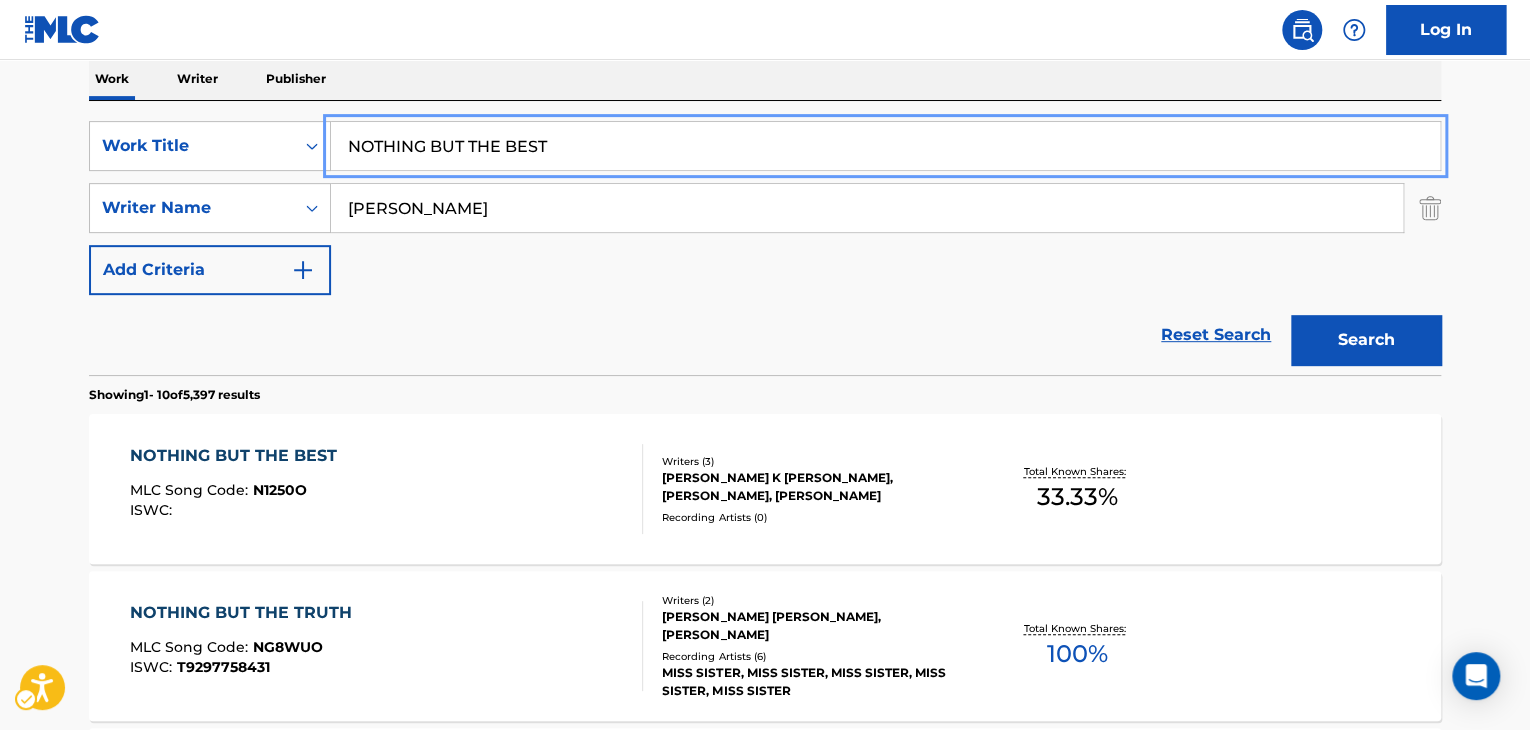 paste on "W" 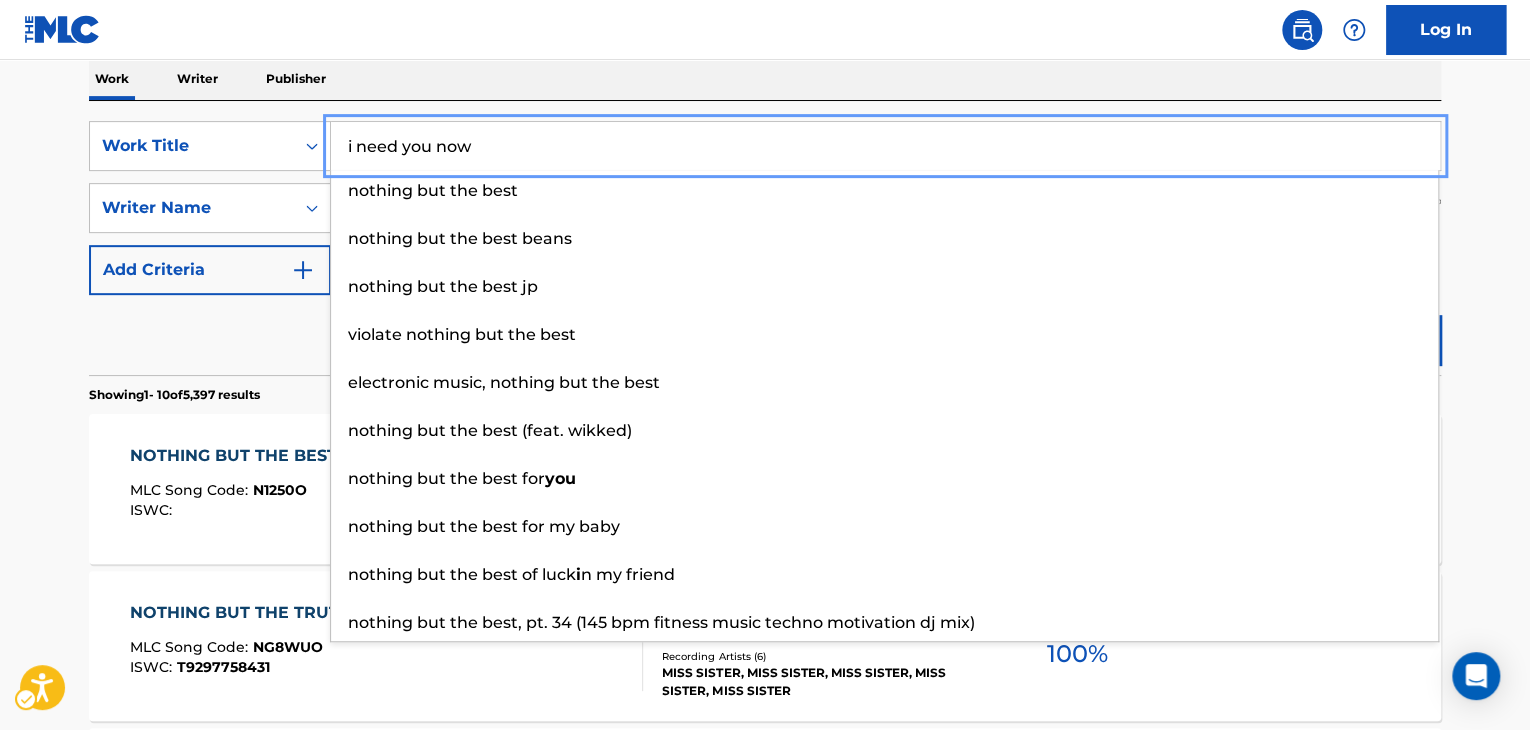 click on "The MLC Public Work Search The accuracy and completeness of The MLC's data is determined solely by our Members. It is not an authoritative source for recording information. Please   click here  | New Window   for more information about the terms used in the database. Please review the Musical Works Database   Terms of Use  | New Window Work Writer Publisher SearchWithCriteria8cb281d6-ad06-4b36-a10e-a7c665479351 Work Title i need you now nothing but the best nothing but the best beans nothing but the best jp violate nothing but the best electronic music, nothing but the best nothing but the best (feat. wikked) nothing but the best for  you nothing but the best for my baby nothing but the best of luck  i n my friend nothing but the best, pt. 34 (145 bpm fitness music techno motivation dj mix) SearchWithCriteria68a54667-bf41-4d34-a674-71b1e774f4ce Writer Name [PERSON_NAME] Add Criteria Reset Search Search Showing  1  -   10  of  5,397   results   NOTHING BUT THE BEST MLC Song Code : N1250O ISWC : Writers ( 3 ) 0 ) % :" at bounding box center [765, 913] 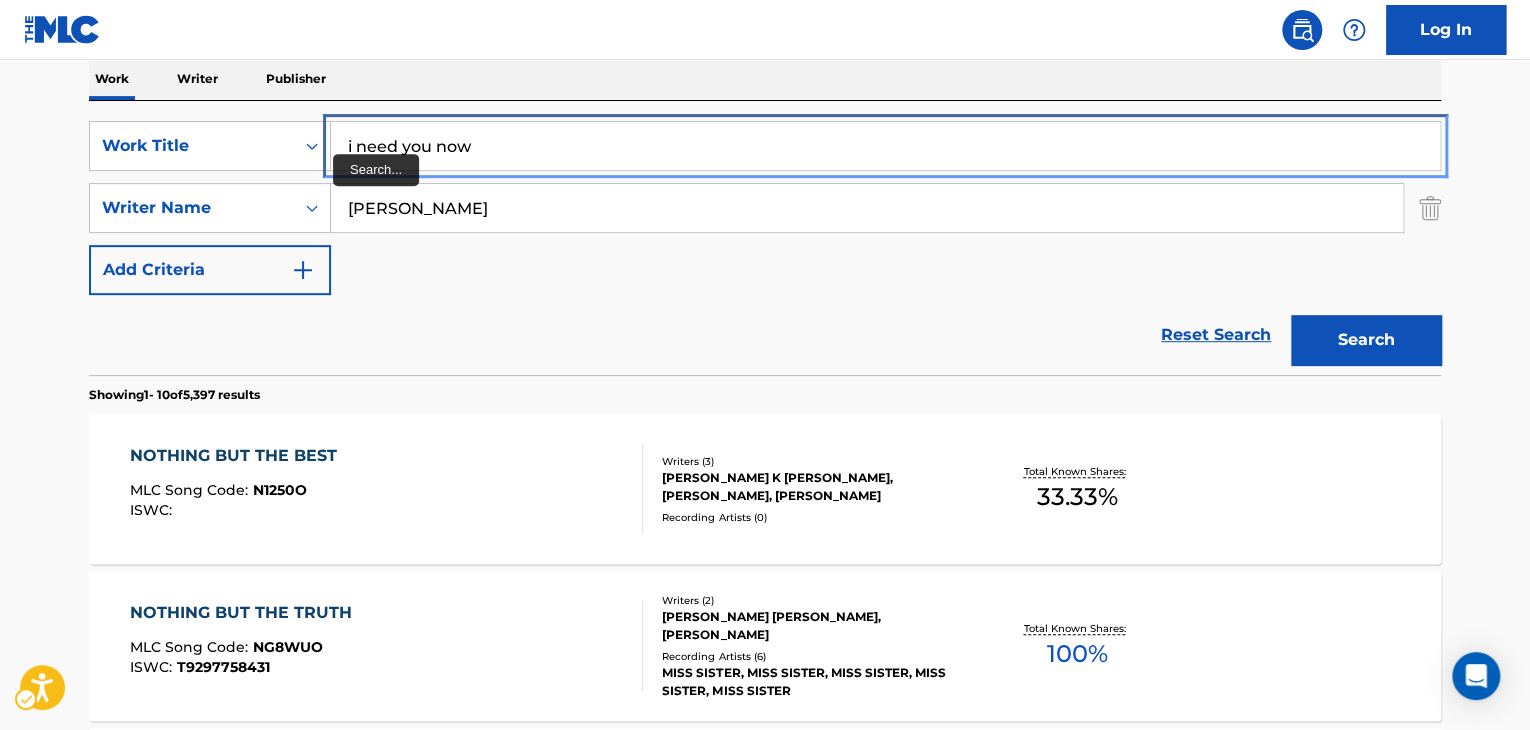 drag, startPoint x: 543, startPoint y: 148, endPoint x: 0, endPoint y: 80, distance: 547.2413 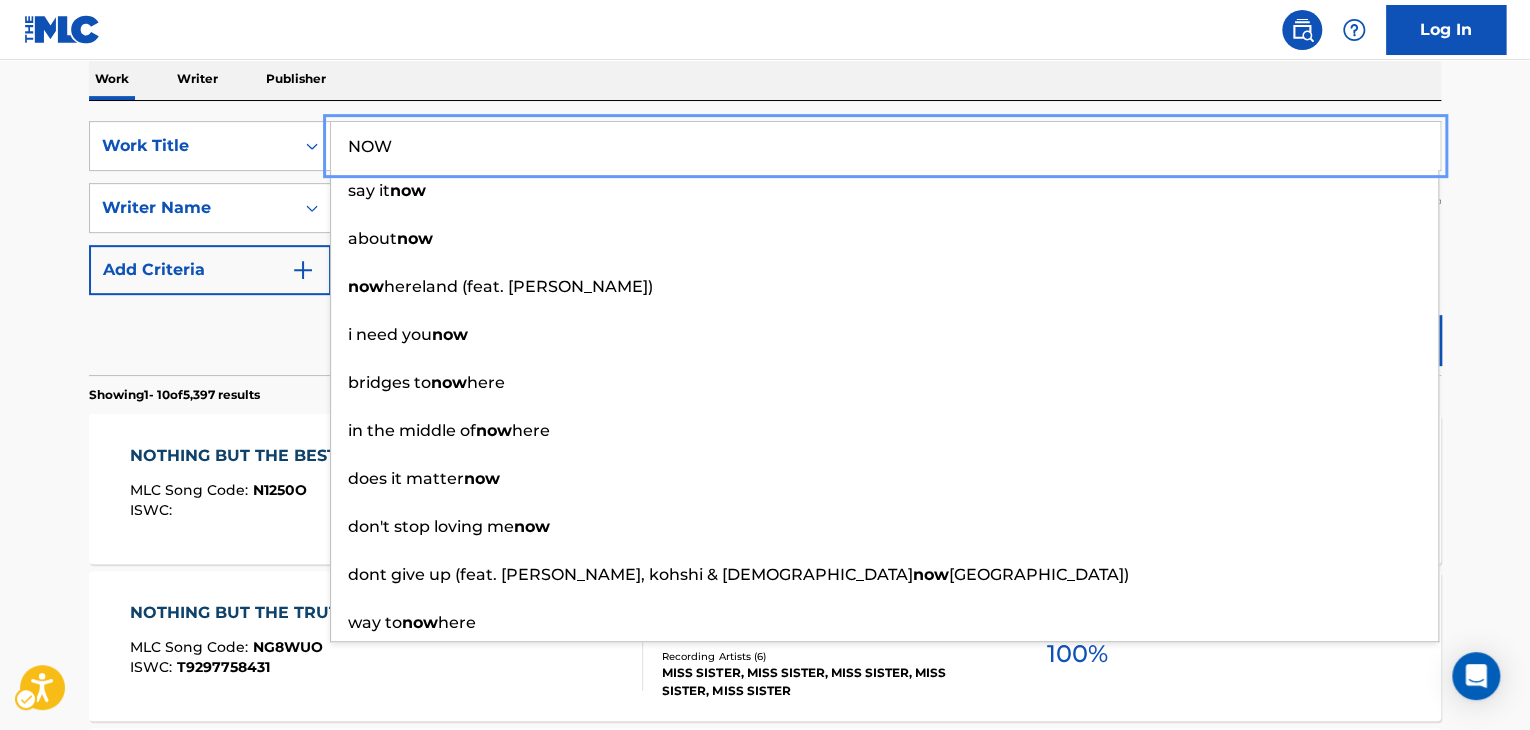 type on "NOW" 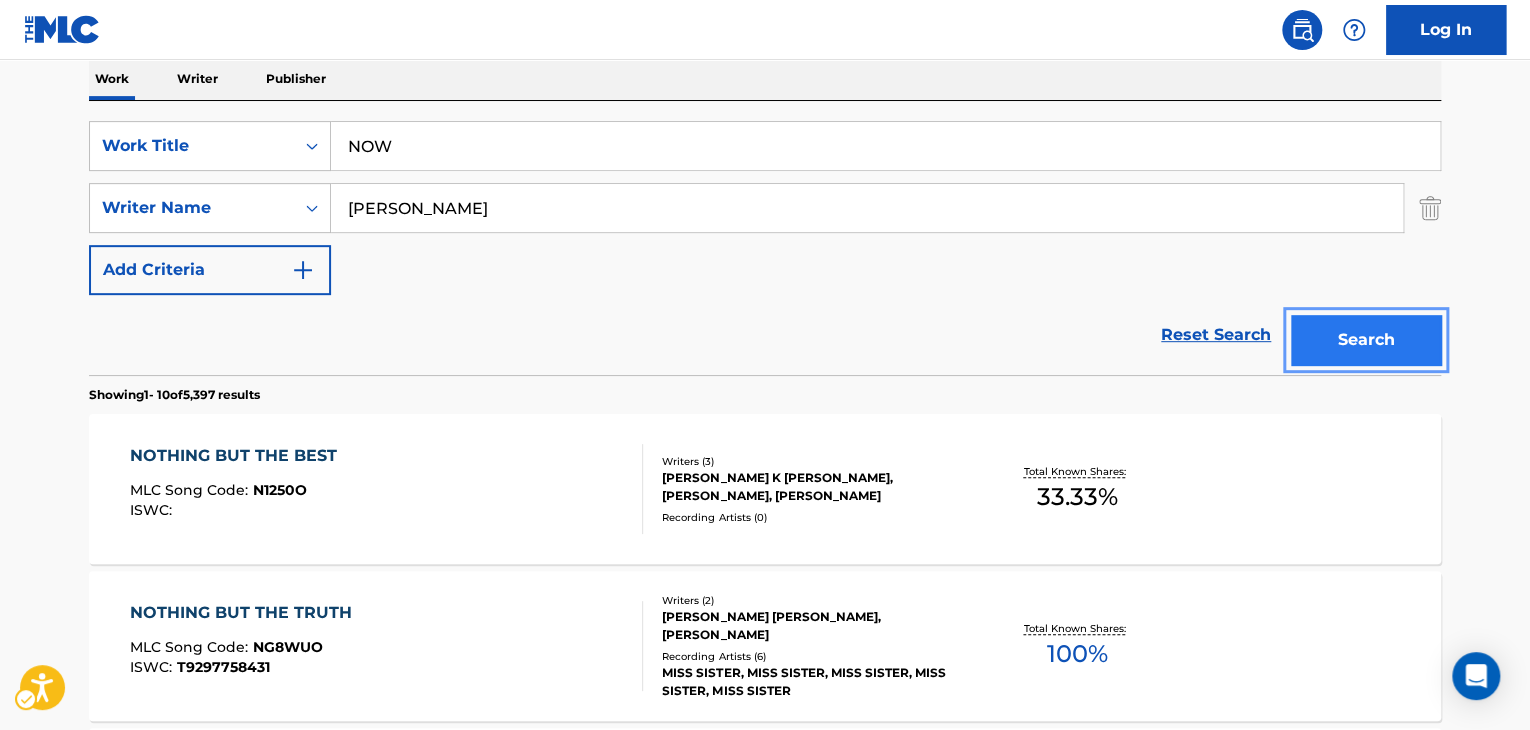 click on "Search" at bounding box center [1366, 340] 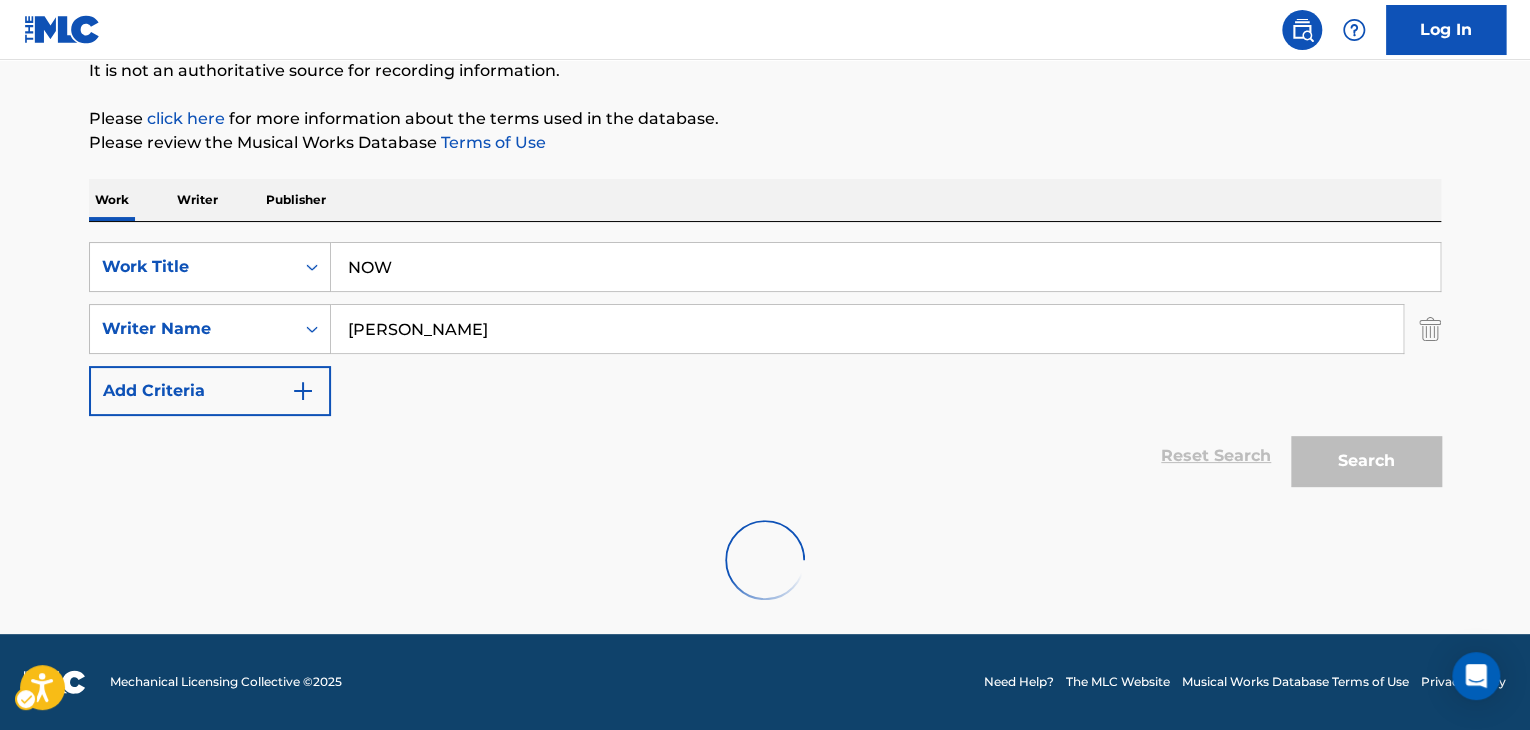 scroll, scrollTop: 203, scrollLeft: 0, axis: vertical 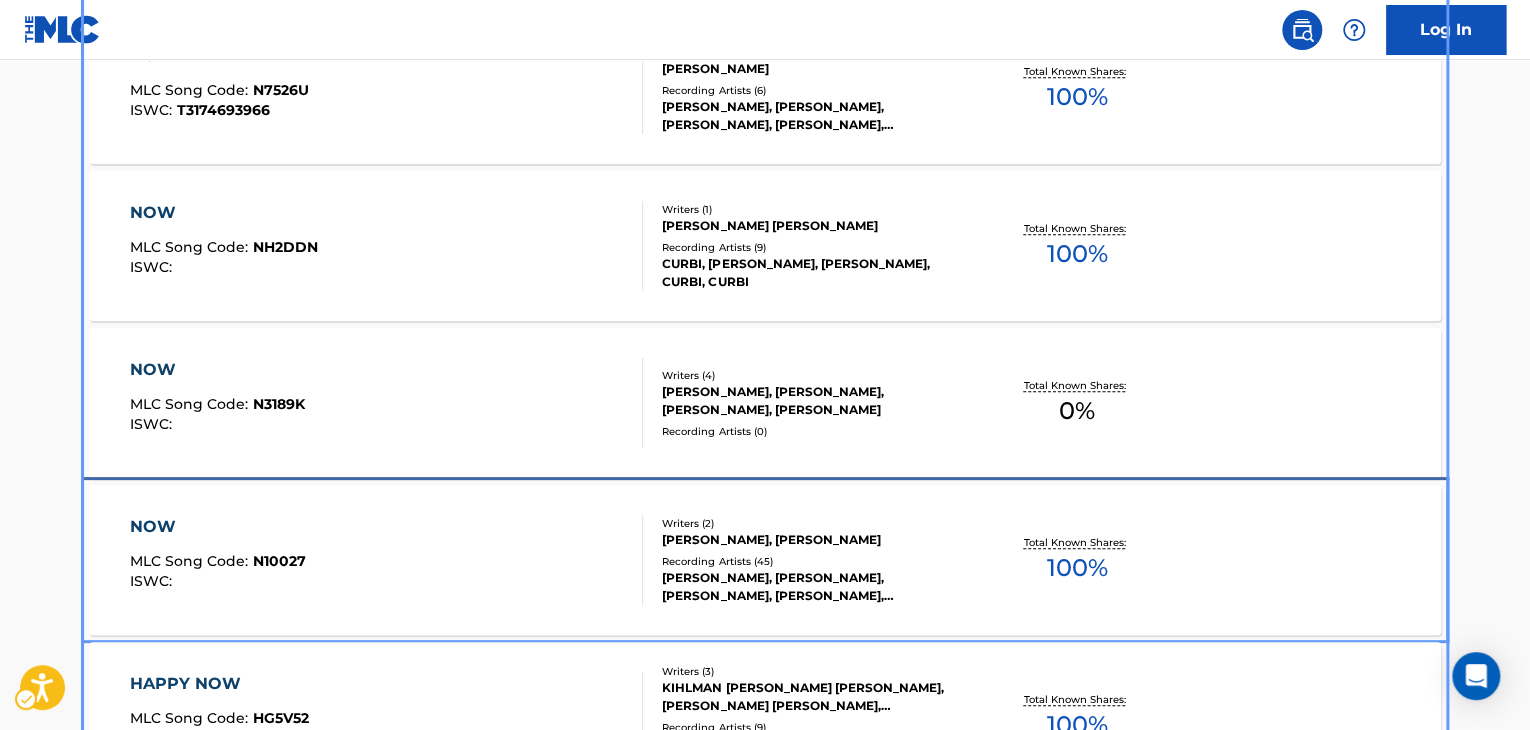 click on "[PERSON_NAME], [PERSON_NAME]" at bounding box center (813, 540) 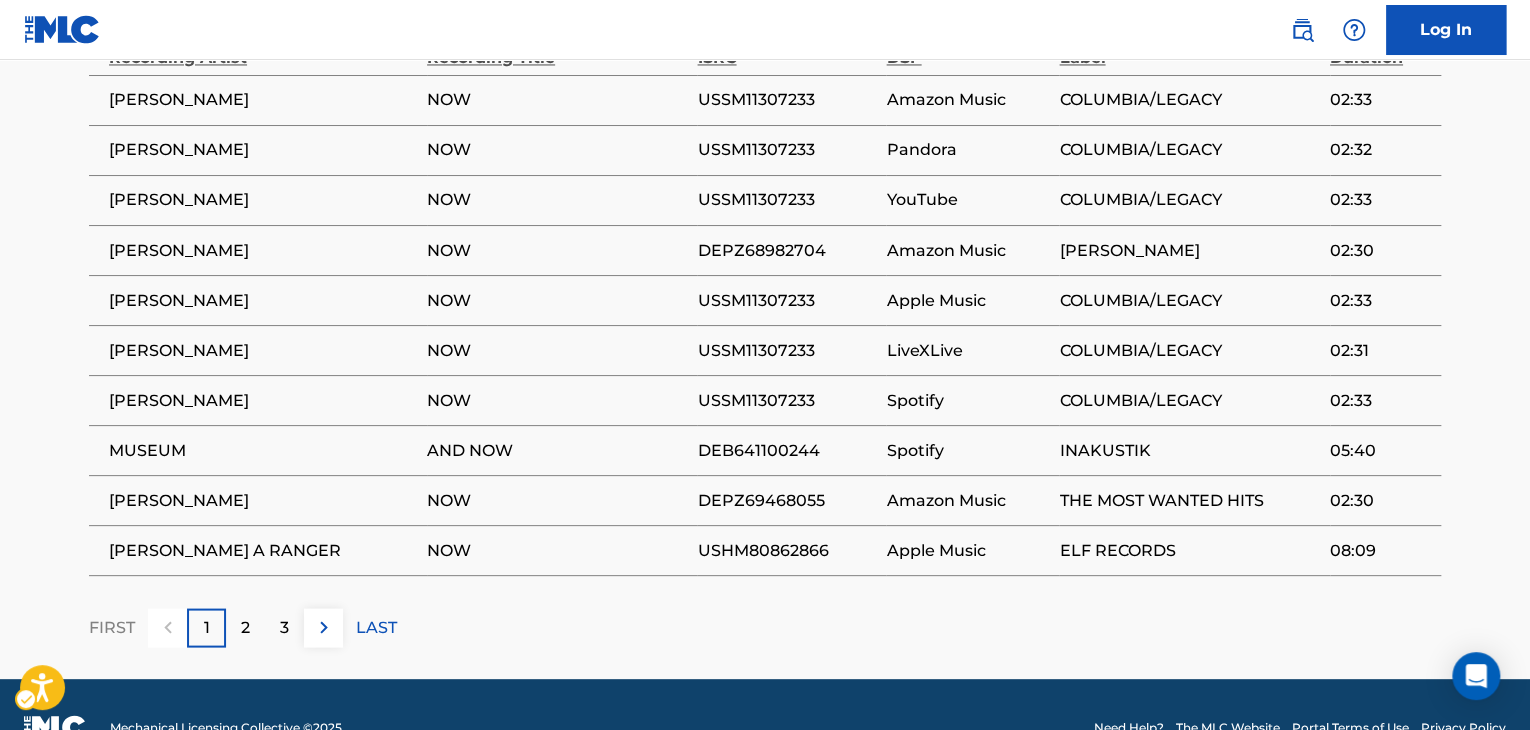 scroll, scrollTop: 1468, scrollLeft: 0, axis: vertical 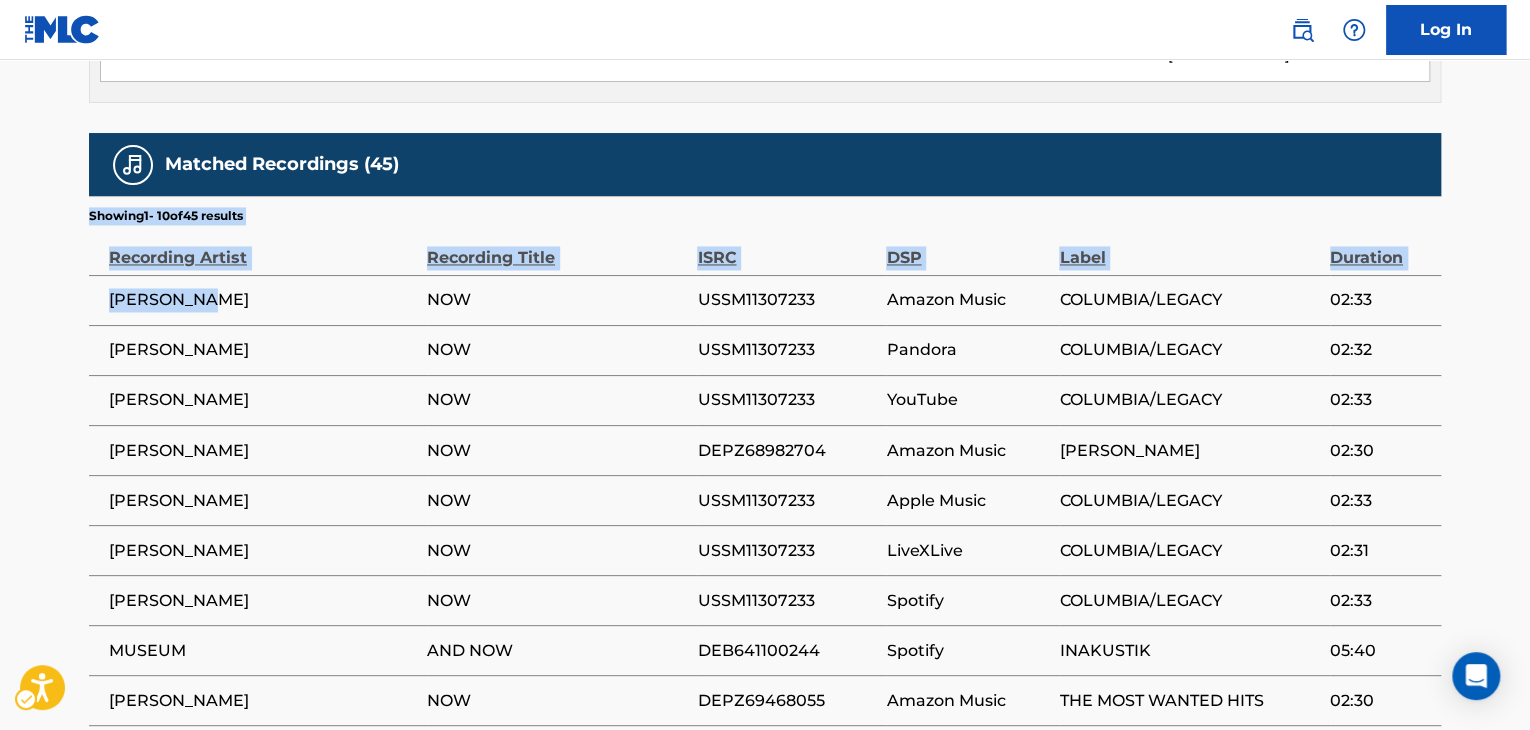 drag, startPoint x: 232, startPoint y: 266, endPoint x: 50, endPoint y: 265, distance: 182.00275 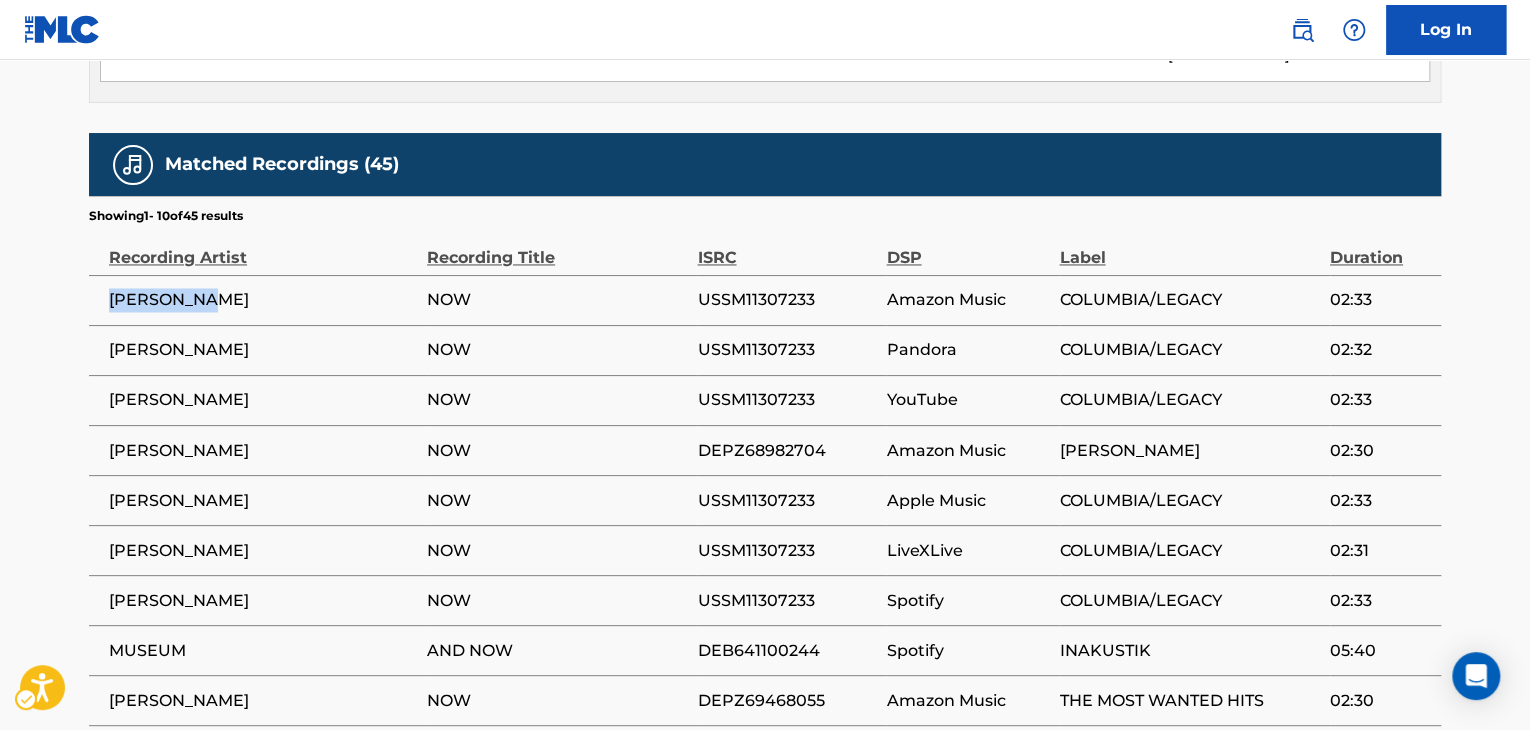 drag, startPoint x: 92, startPoint y: 266, endPoint x: 224, endPoint y: 253, distance: 132.63861 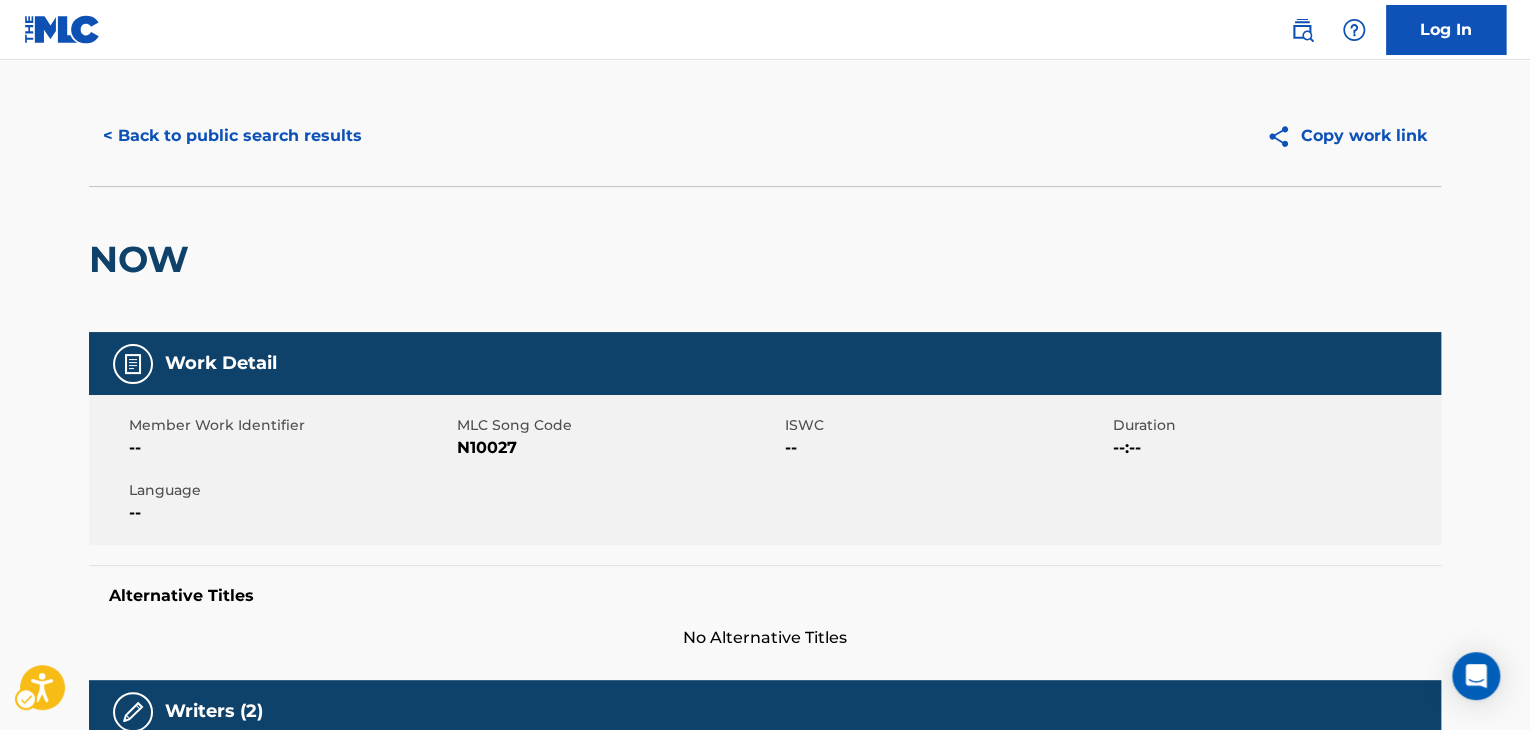 scroll, scrollTop: 0, scrollLeft: 0, axis: both 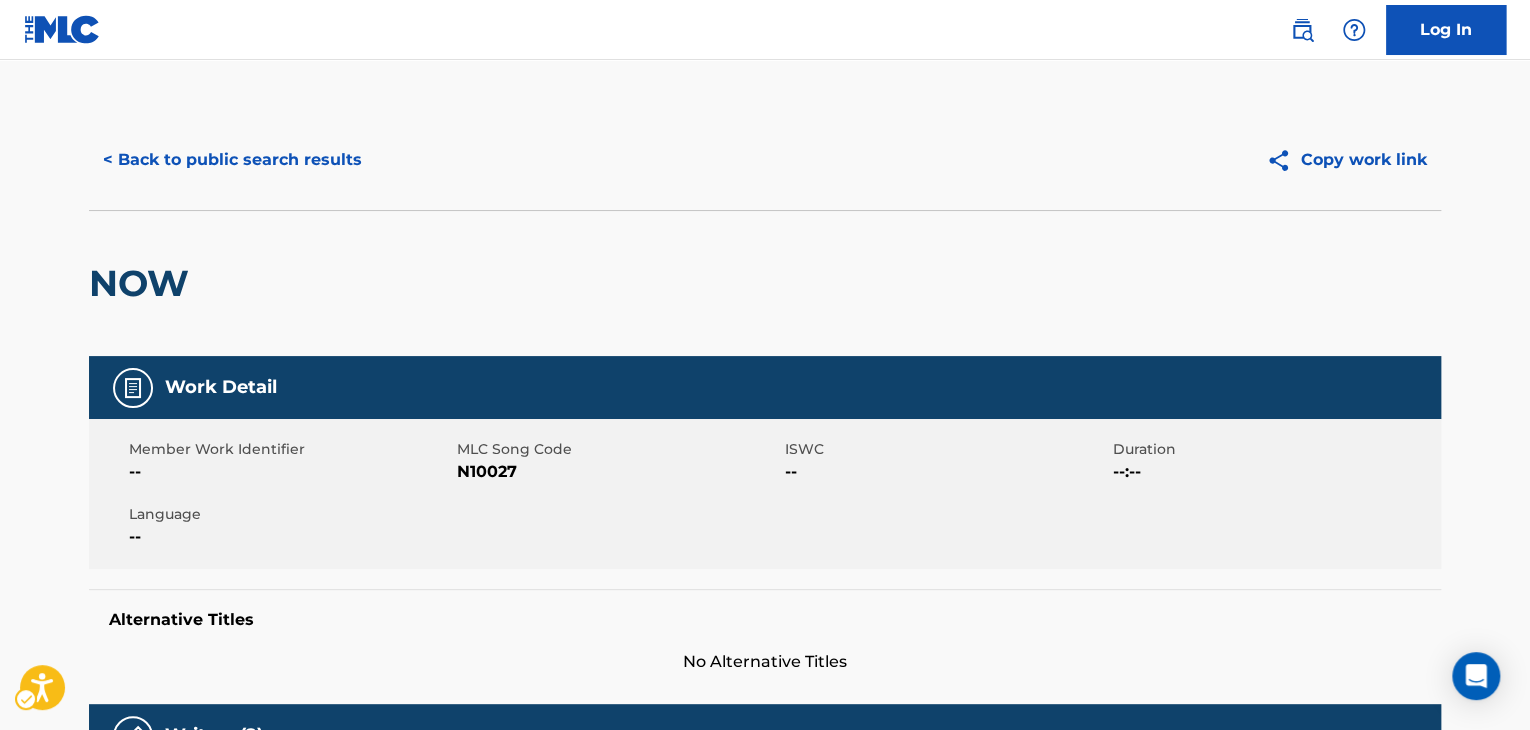 click on "< Back to public search results Copy work link NOW     Work Detail   Member Work Identifier -- MLC Song Code MLC Song Code -  N10027 ISWC -- Duration Duration -  --:-- Language -- Alternative Titles No Alternative Titles Writers   (2) Writer Name Writer IPI Writer Role [PERSON_NAME] 00030711528 Composer/Author [PERSON_NAME] 00066959424 Composer/Author Publishers   (2) Total shares:  100 % Administrator Name Administrator IPI Administrator Number Collection Share Contact Details DOWNTOWN DLJ SONGS LLC 00647171538 P8444F 50% Downtown Copyright [STREET_ADDRESS][US_STATE][US_STATE] [PHONE_NUMBER] [EMAIL_ADDRESS][DOMAIN_NAME] Admin Original Publisher Connecting Line Publisher Name Publisher IPI Publisher Number Represented Writers [PERSON_NAME] MUSIC CO 00071890071 P9467K [PERSON_NAME] Publisher Name Publisher IPI Publisher Number Represented Writers Collection Share Contact Details RITVALE MUSIC CORP. 00246984033 P7625A 50% Robvale Music [PERSON_NAME][EMAIL_ADDRESS][DOMAIN_NAME] Total shares:  100 % Matched Recordings   1" at bounding box center [765, 1203] 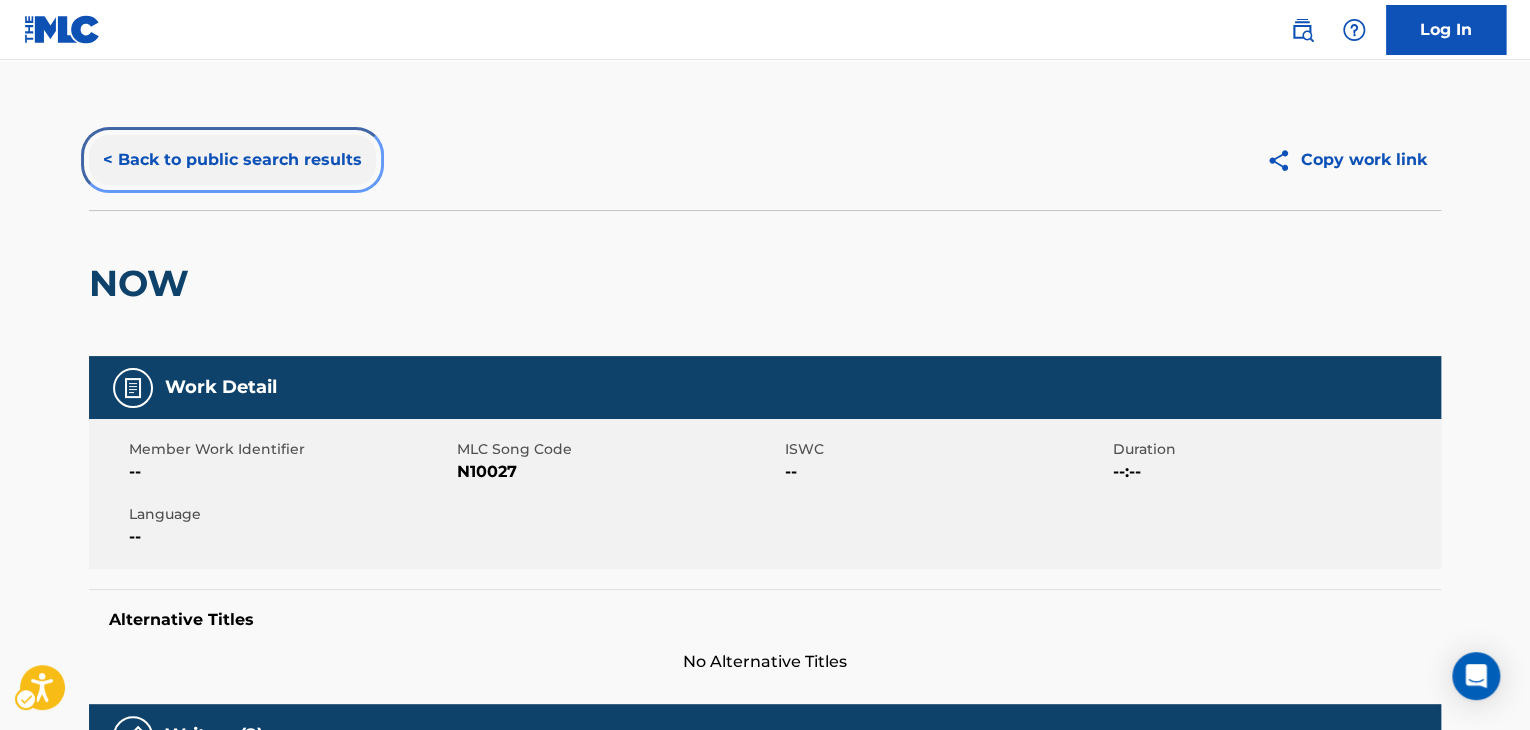 click on "< Back to public search results" at bounding box center (232, 160) 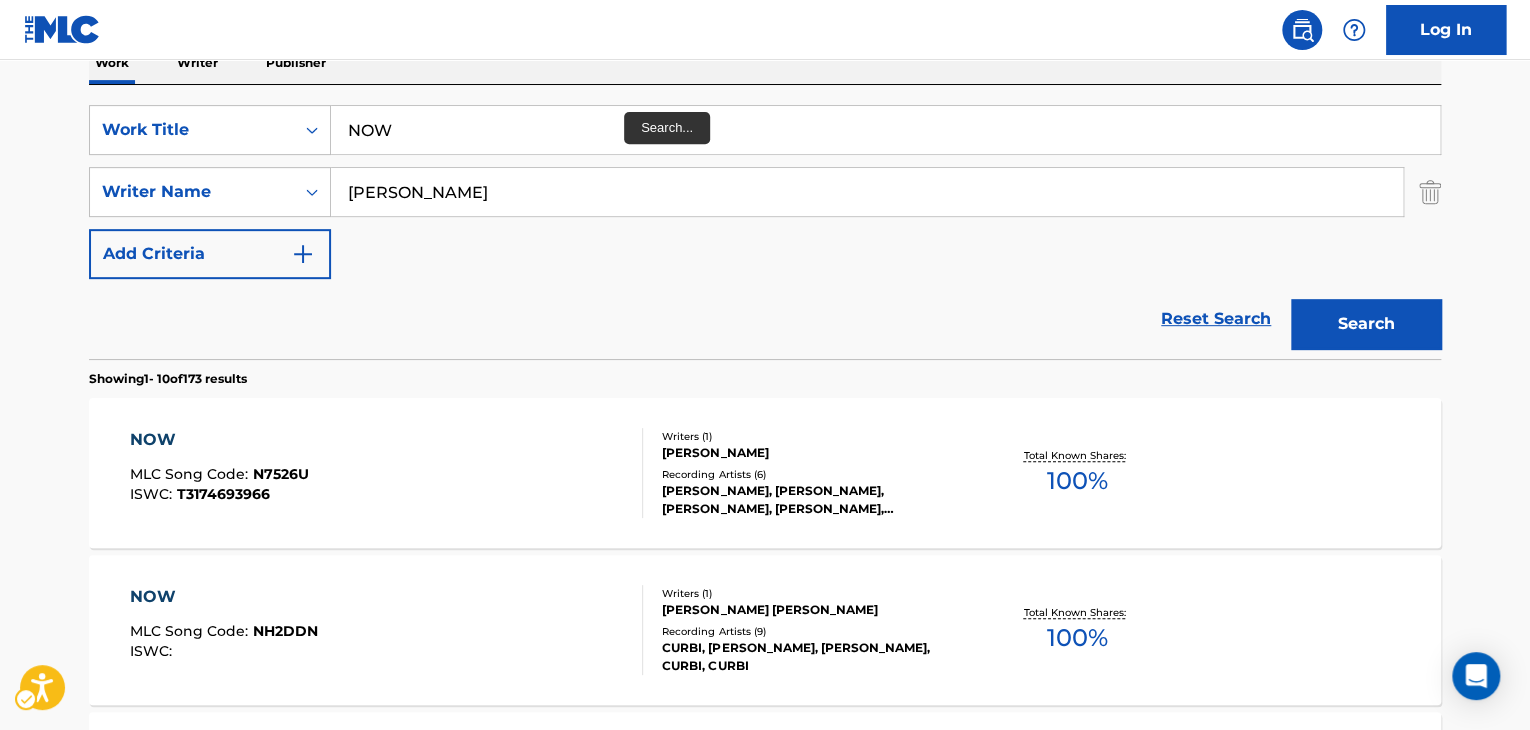 scroll, scrollTop: 238, scrollLeft: 0, axis: vertical 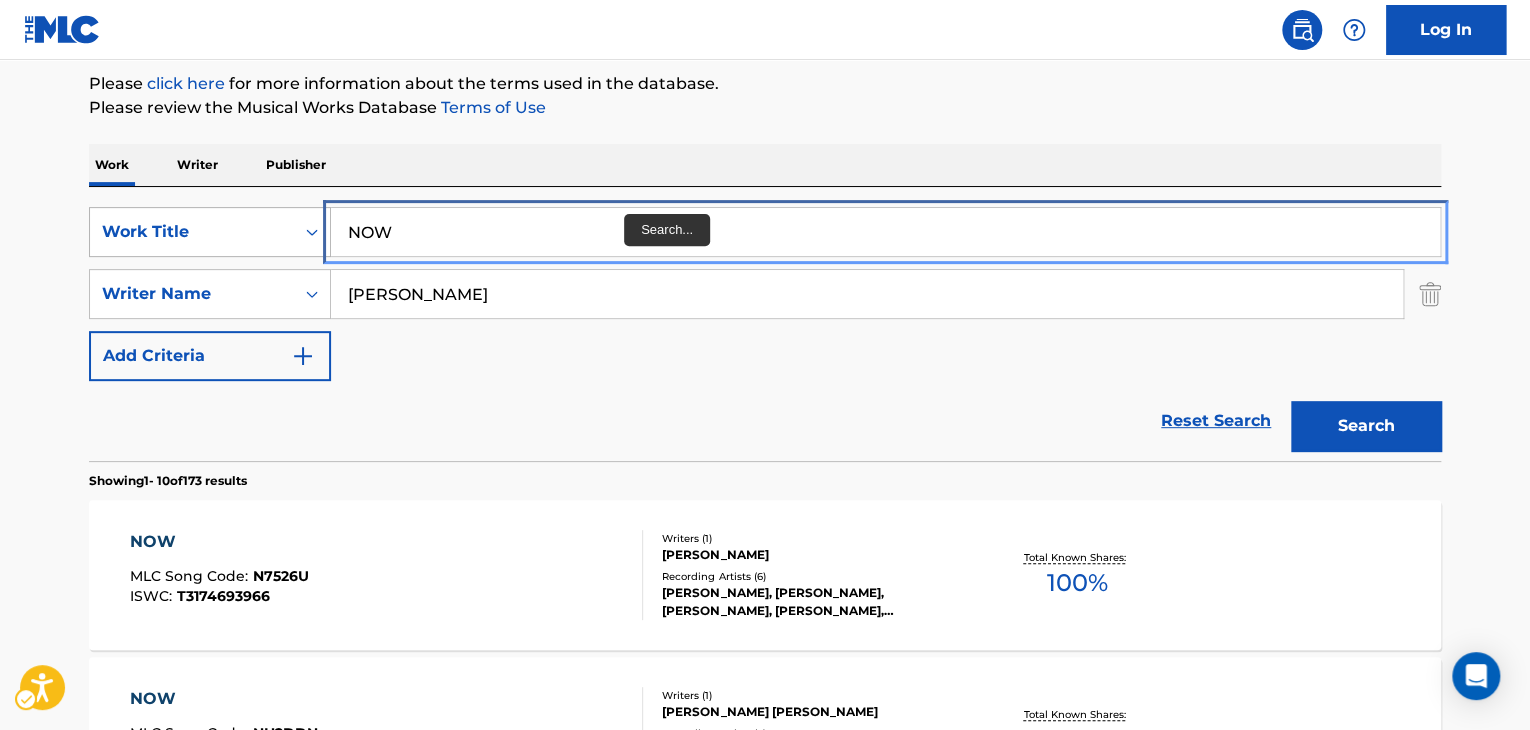 drag, startPoint x: 212, startPoint y: 233, endPoint x: 136, endPoint y: 225, distance: 76.41989 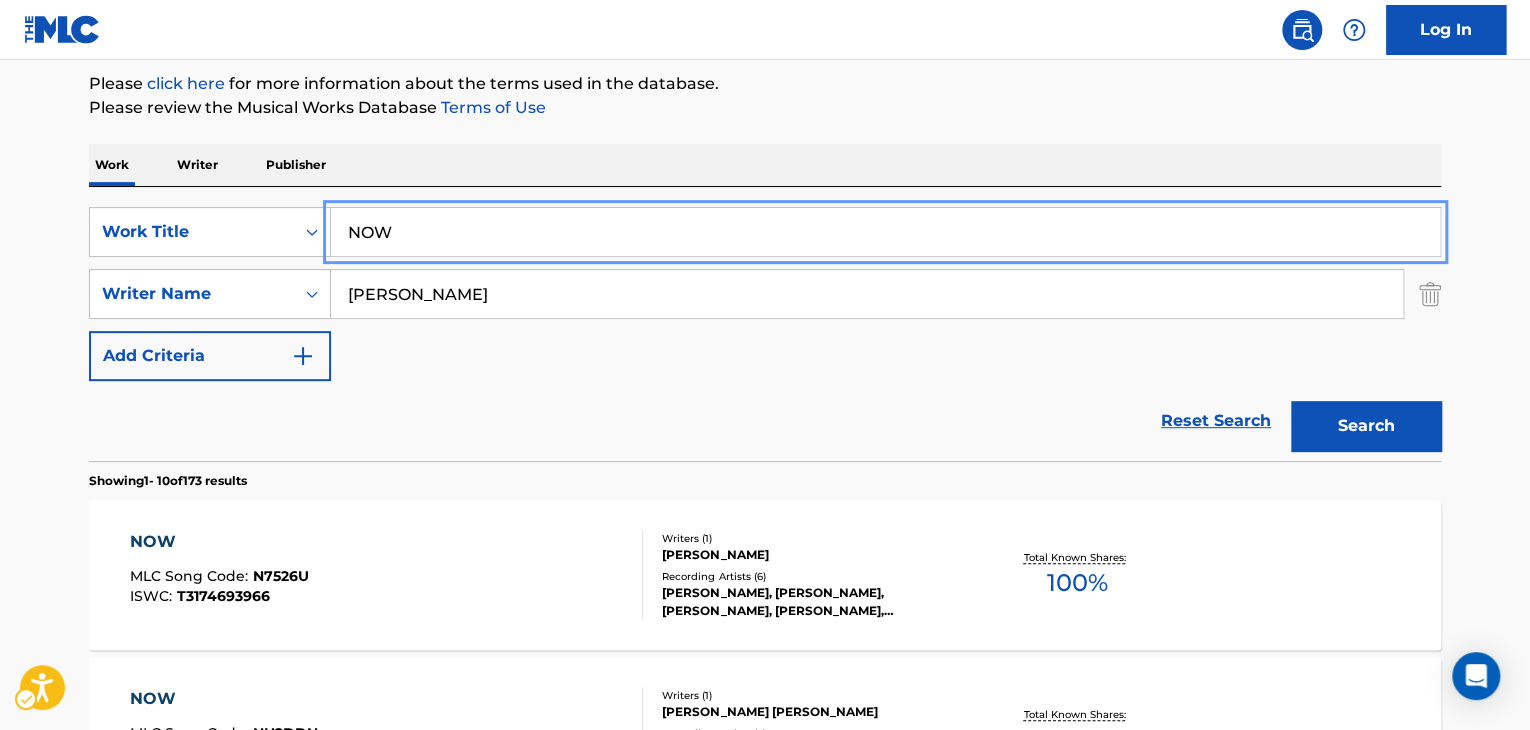 paste on "OH [PERSON_NAME]" 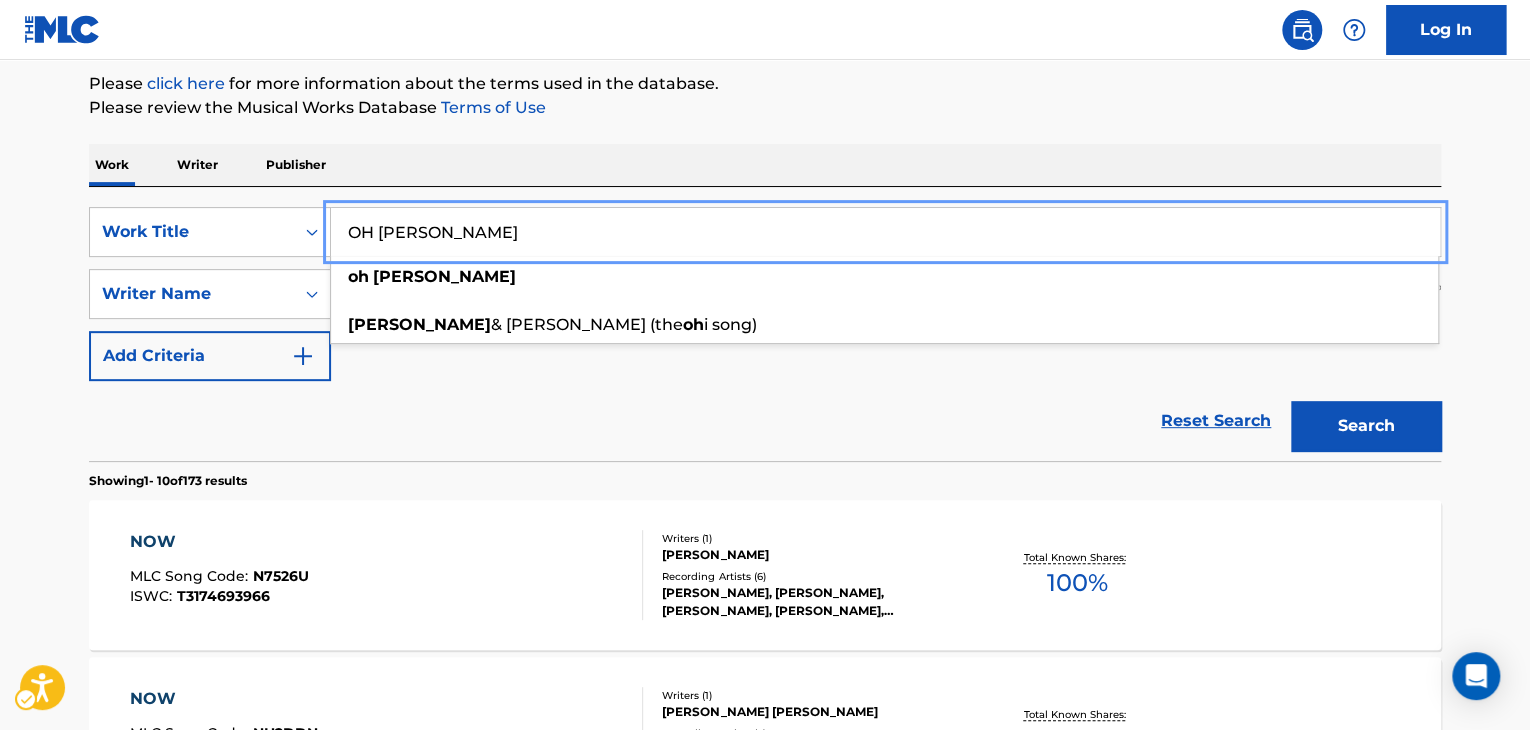 type on "OH [PERSON_NAME]" 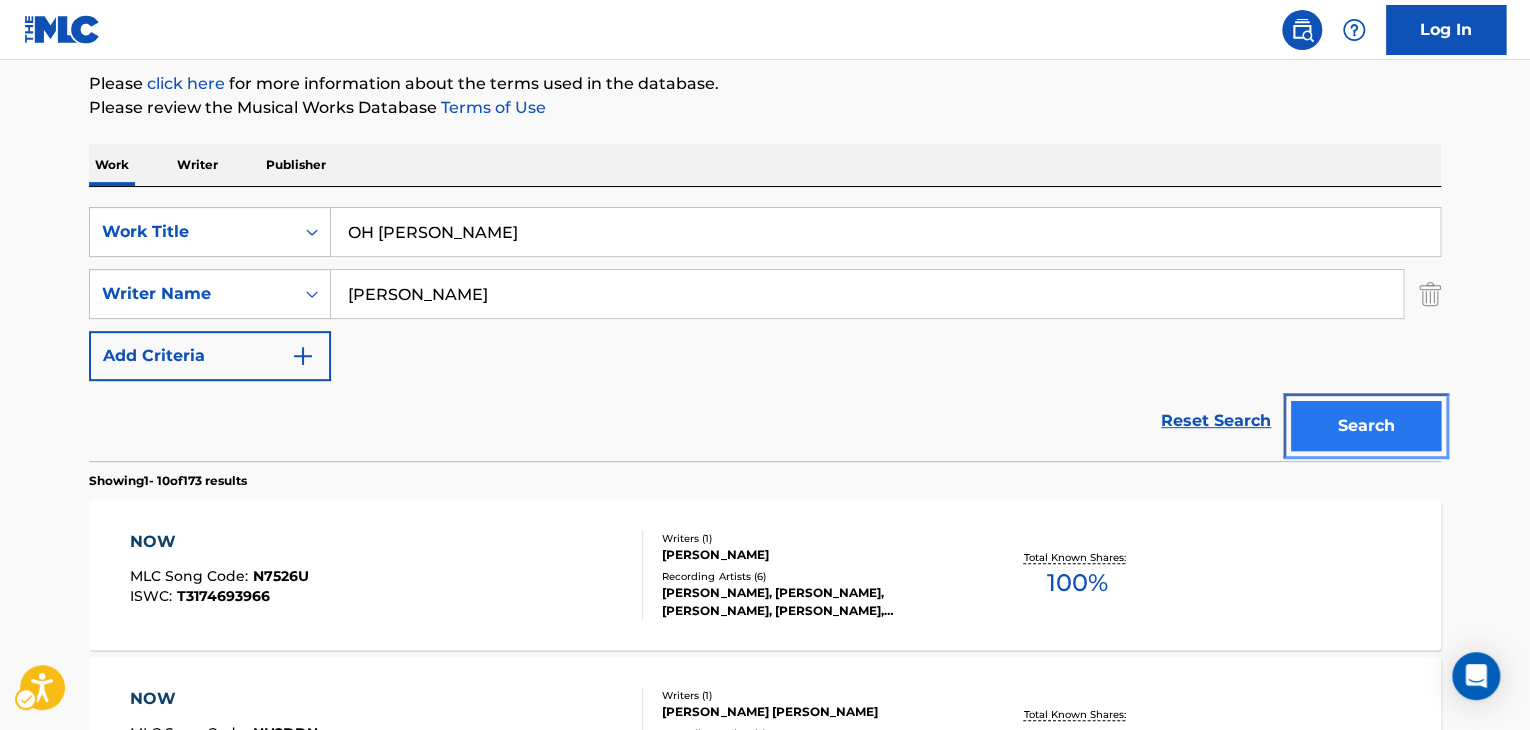 click on "Search" at bounding box center [1366, 426] 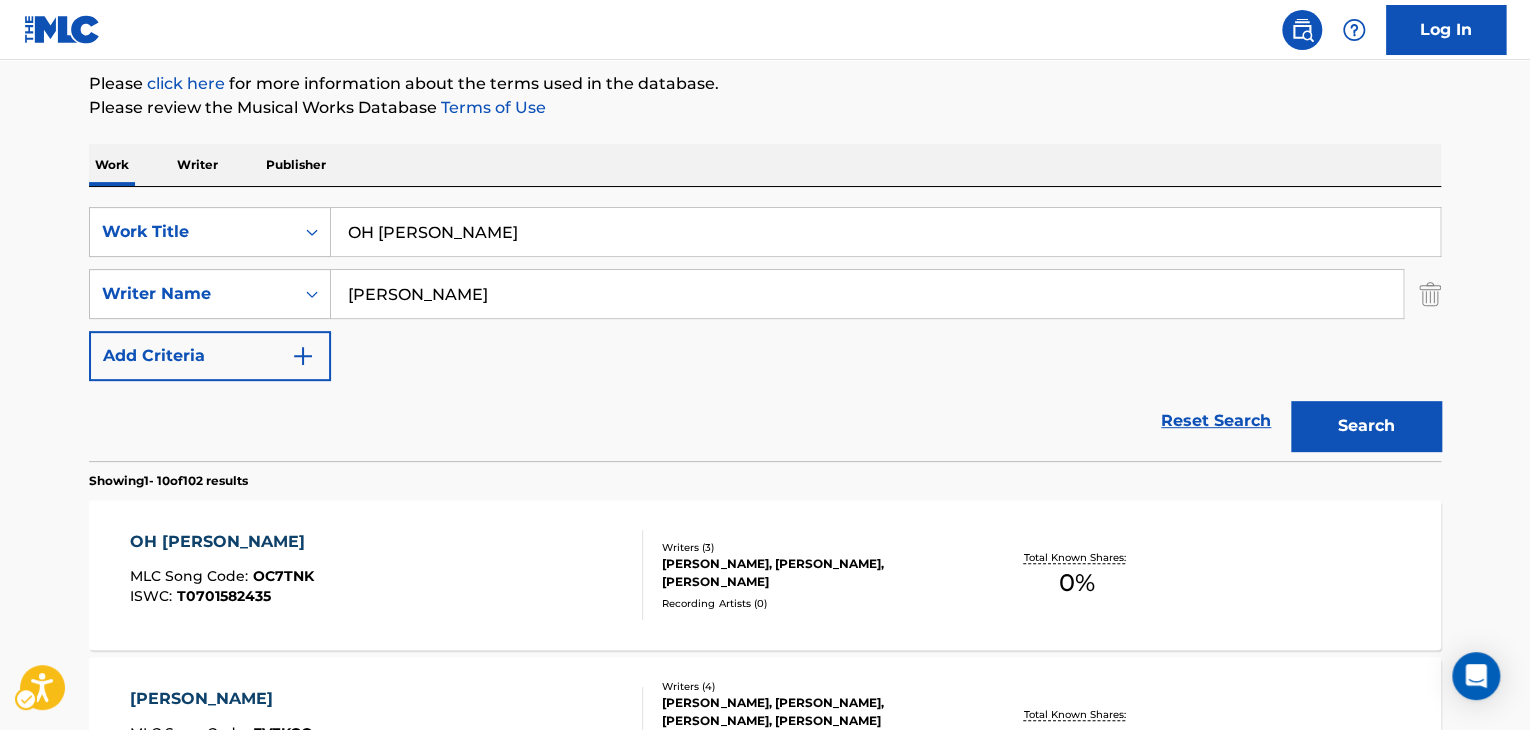 scroll, scrollTop: 338, scrollLeft: 0, axis: vertical 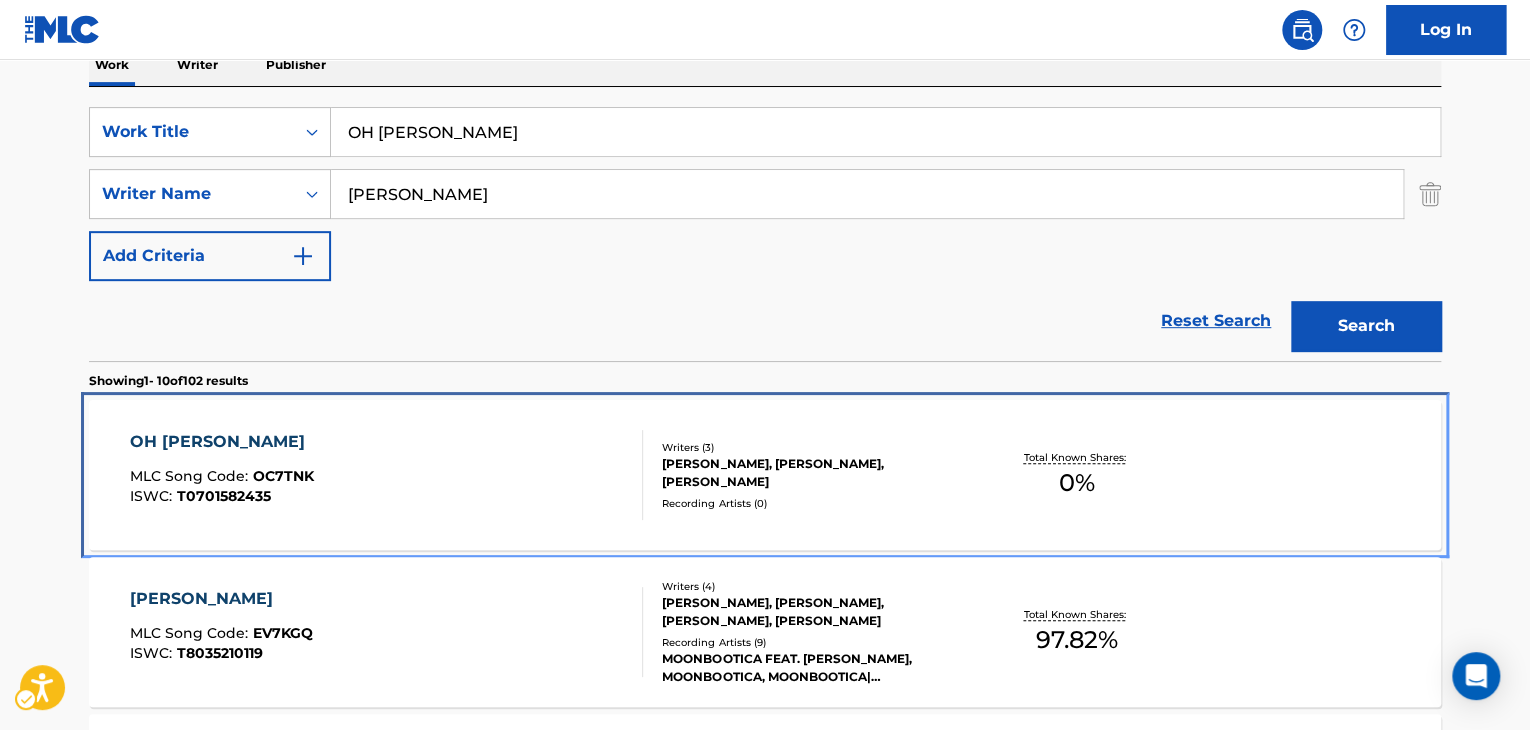click on "Writers ( 3 )" at bounding box center [813, 447] 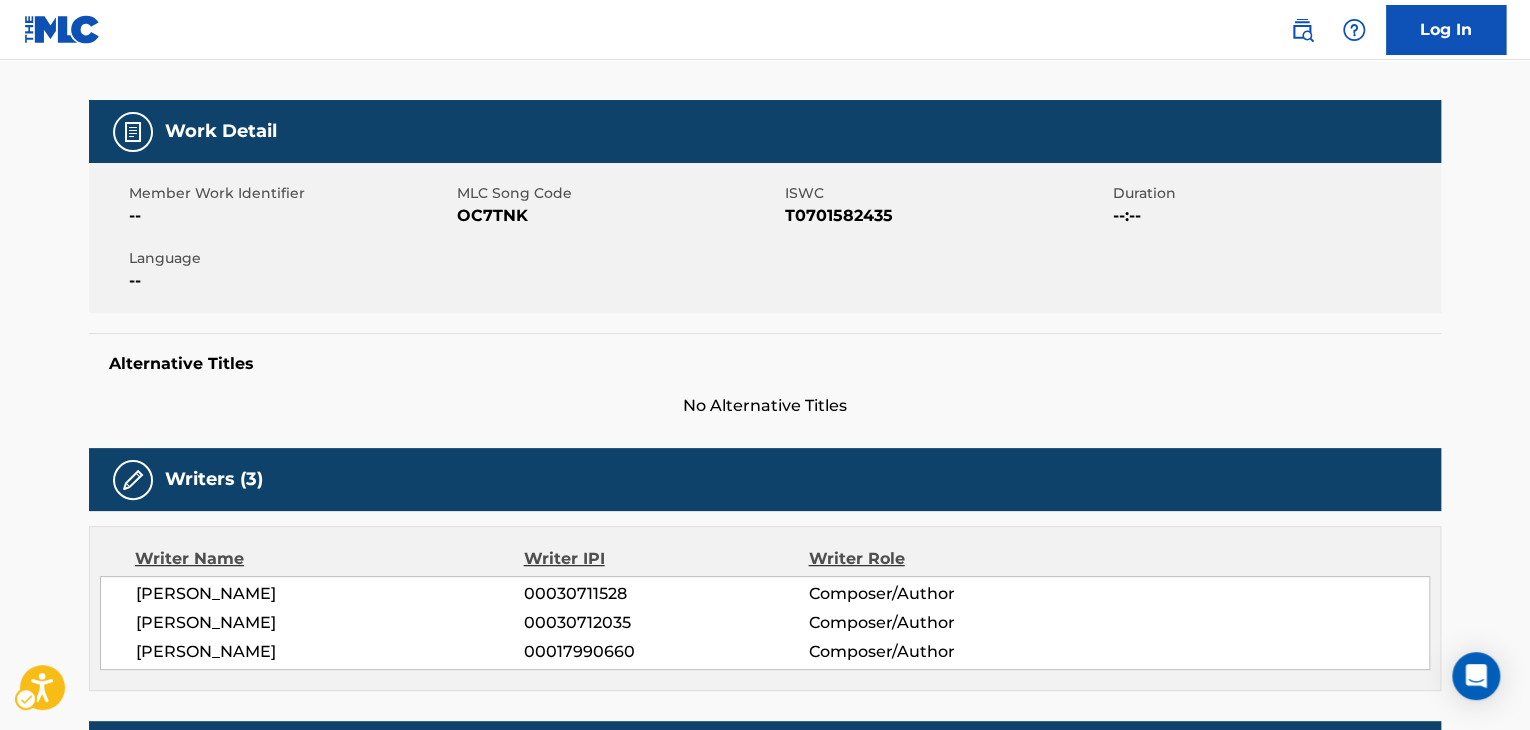 scroll, scrollTop: 0, scrollLeft: 0, axis: both 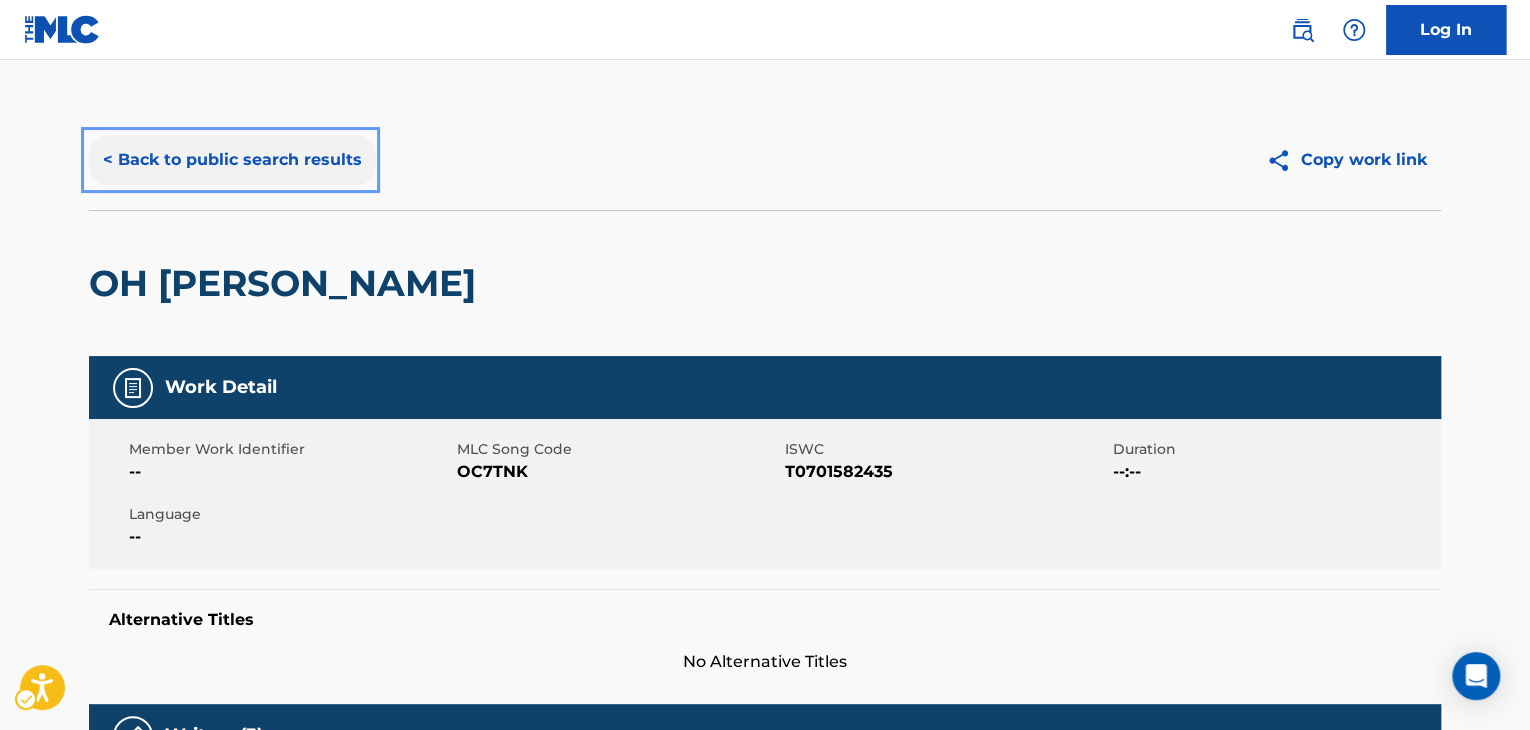 click on "< Back to public search results" at bounding box center [232, 160] 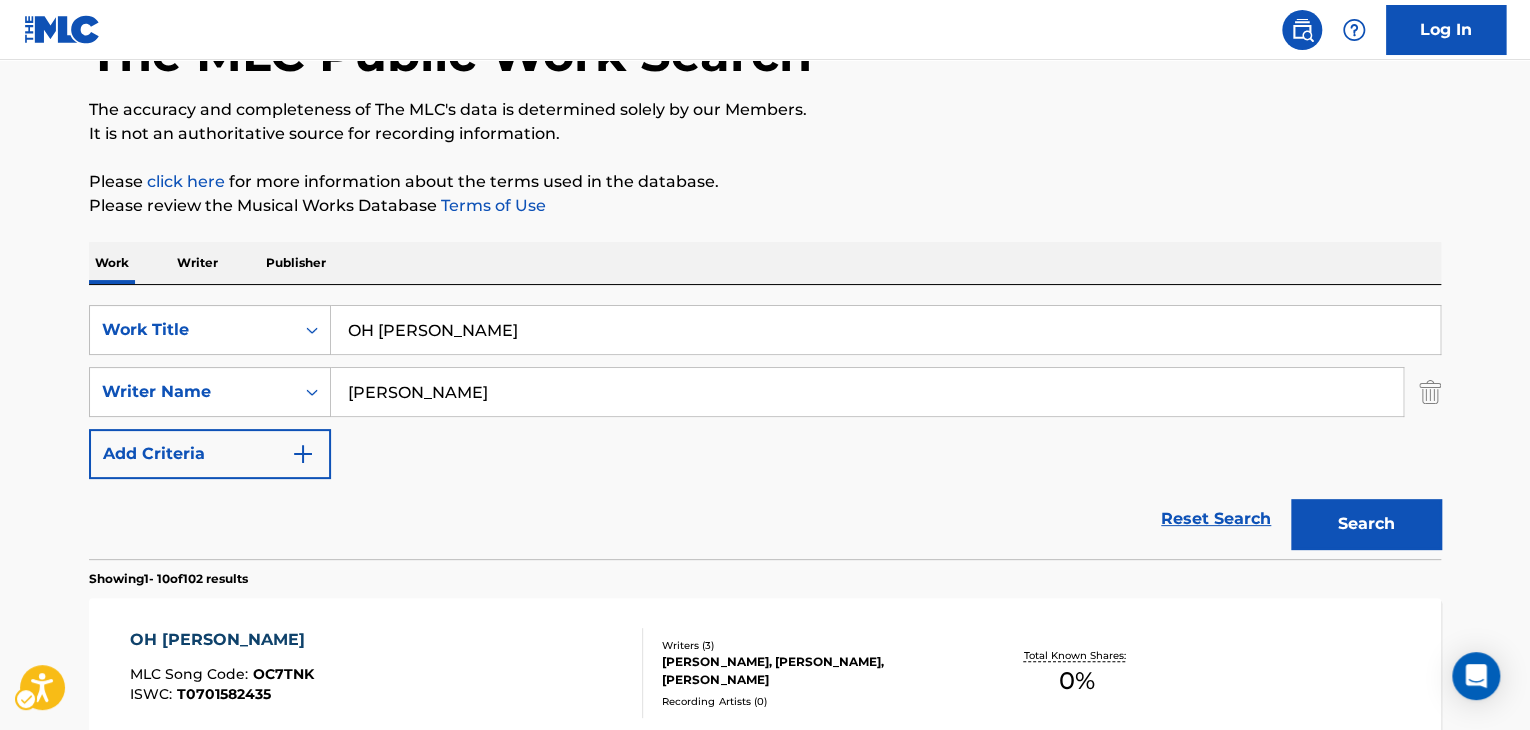 scroll, scrollTop: 138, scrollLeft: 0, axis: vertical 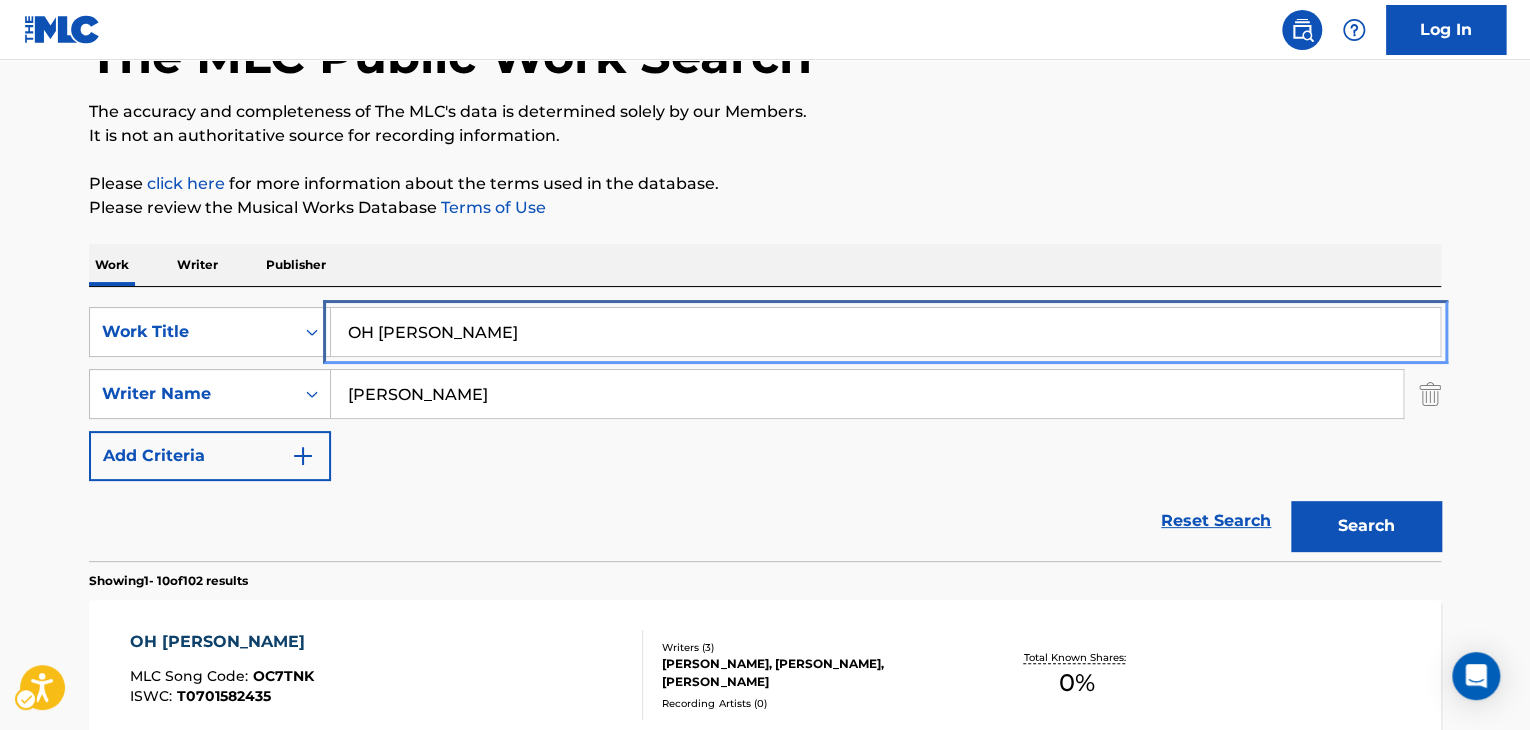 click on "OH [PERSON_NAME]" at bounding box center [885, 332] 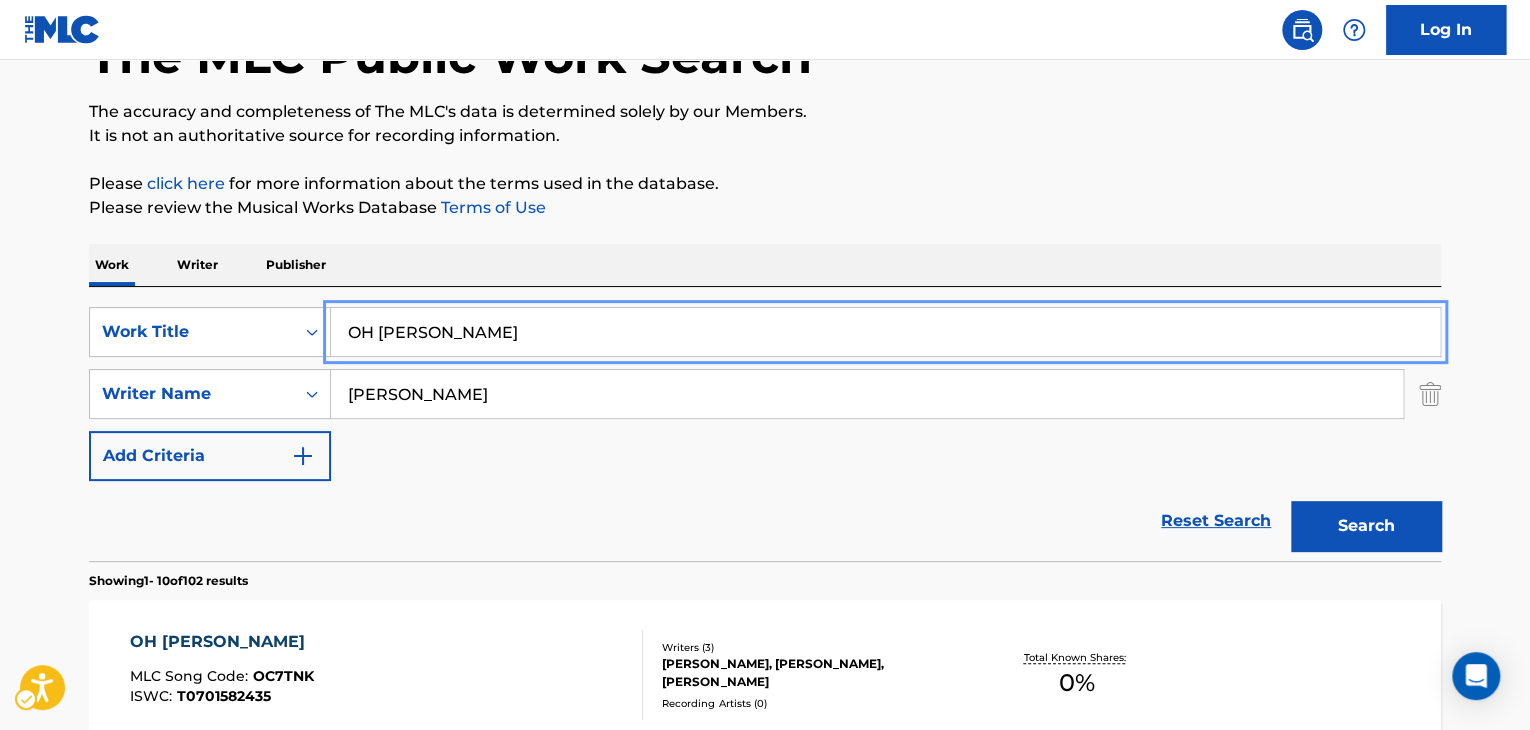 paste on "MOYTLE" 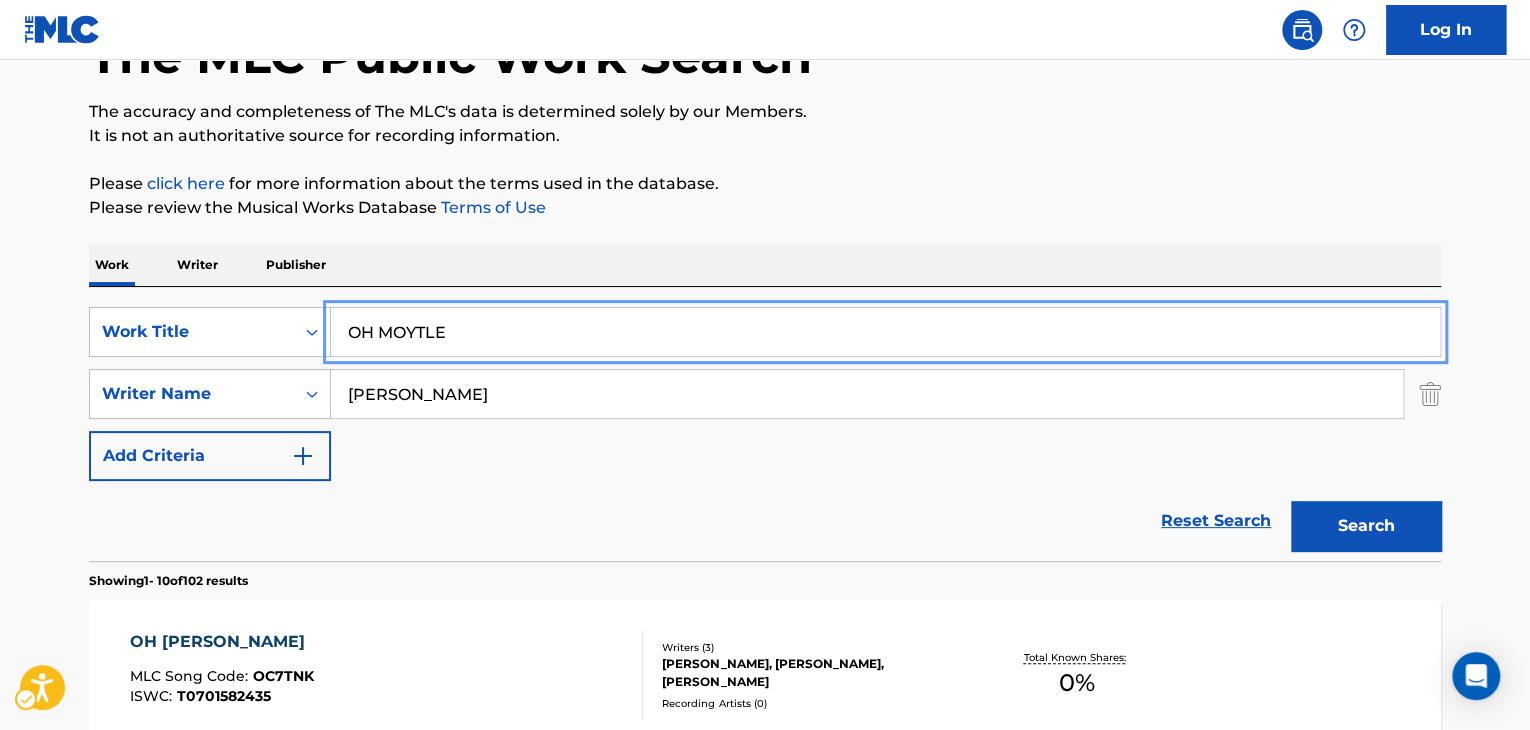 click on "The MLC Public Work Search The accuracy and completeness of The MLC's data is determined solely by our Members. It is not an authoritative source for recording information. Please   click here   for more information about the terms used in the database. Please review the Musical Works Database   Terms of Use Work Writer Publisher SearchWithCriteria8cb281d6-ad06-4b36-a10e-a7c665479351 Work Title OH MOYTLE SearchWithCriteria68a54667-bf41-4d34-a674-71b1e774f4ce Writer Name [PERSON_NAME] Add Criteria Reset Search Search Showing  1  -   10  of  102   results   OH [PERSON_NAME] MLC Song Code : OC7TNK ISWC : T0701582435 Writers ( 3 ) [PERSON_NAME], [PERSON_NAME], [PERSON_NAME] Recording Artists ( 0 ) Total Known Shares: 0 % [PERSON_NAME] MLC Song Code : EV7KGQ ISWC : T8035210119 Writers ( 4 ) [PERSON_NAME], [PERSON_NAME], [PERSON_NAME], [PERSON_NAME] Recording Artists ( 9 ) MOONBOOTICA FEAT. [PERSON_NAME], MOONBOOTICA, MOONBOOTICA|[PERSON_NAME], MOONBOOTICA, MOONBOOTICA Total Known Shares: 97.82 % [PERSON_NAME] MLC Song Code : EC0OTK" at bounding box center [765, 1099] 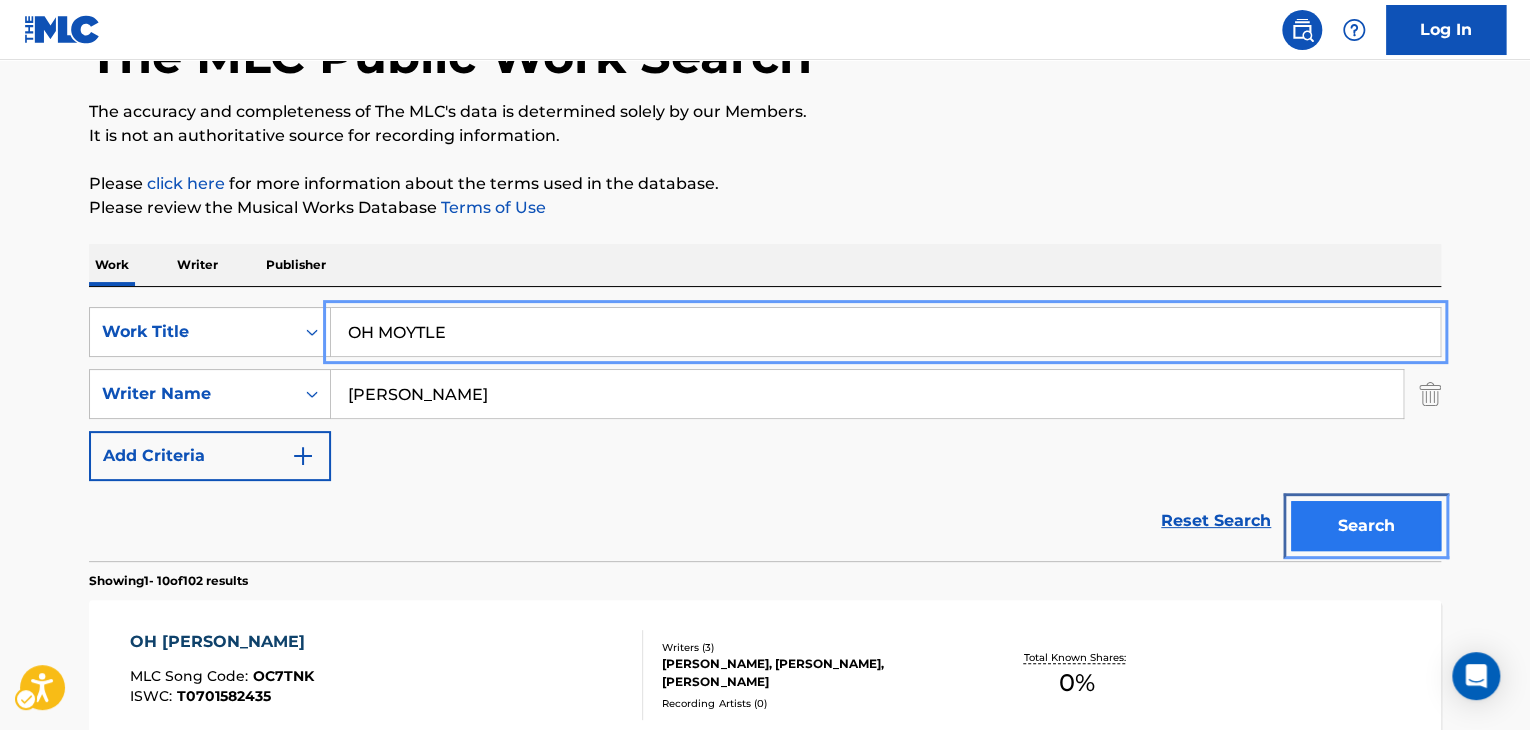 click on "Search" at bounding box center [1366, 526] 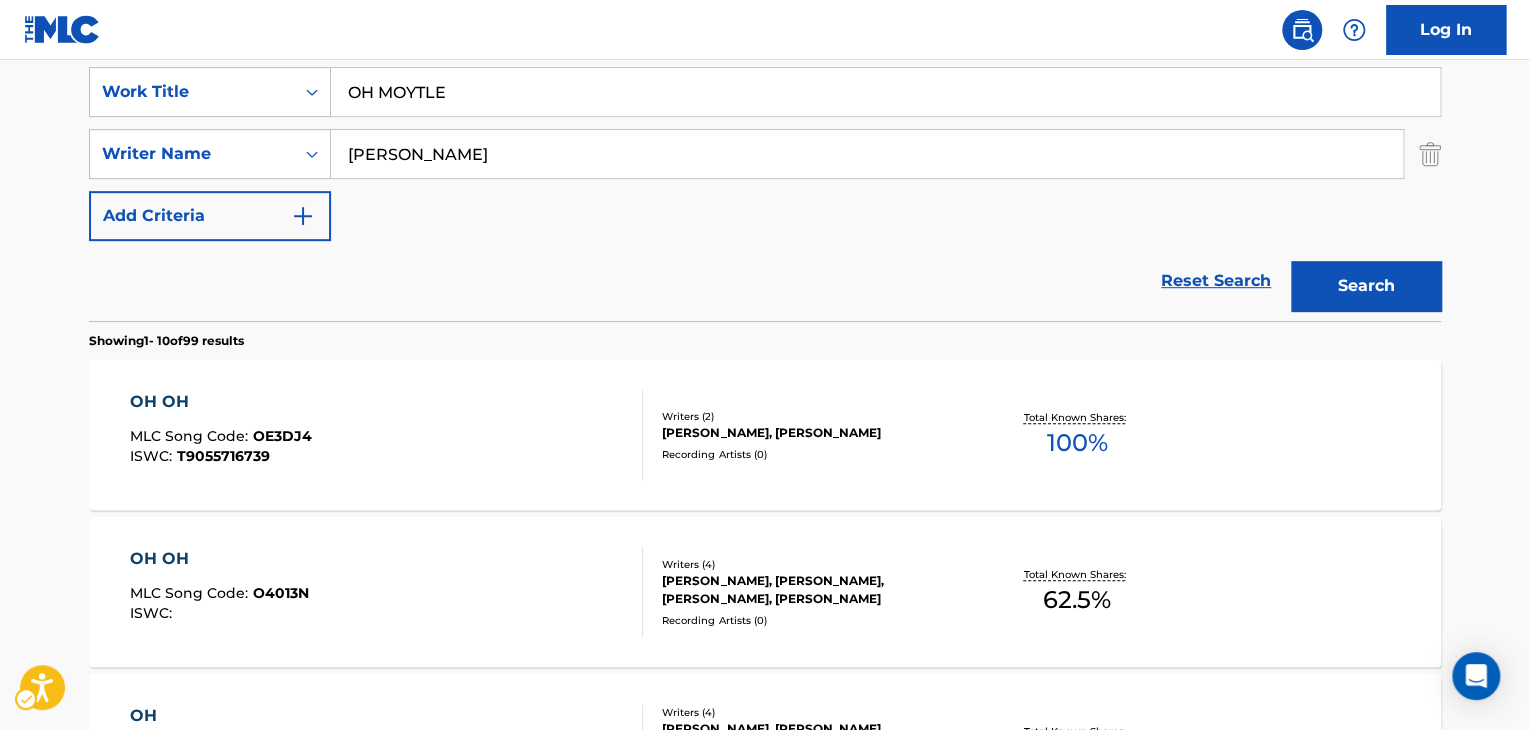 scroll, scrollTop: 124, scrollLeft: 0, axis: vertical 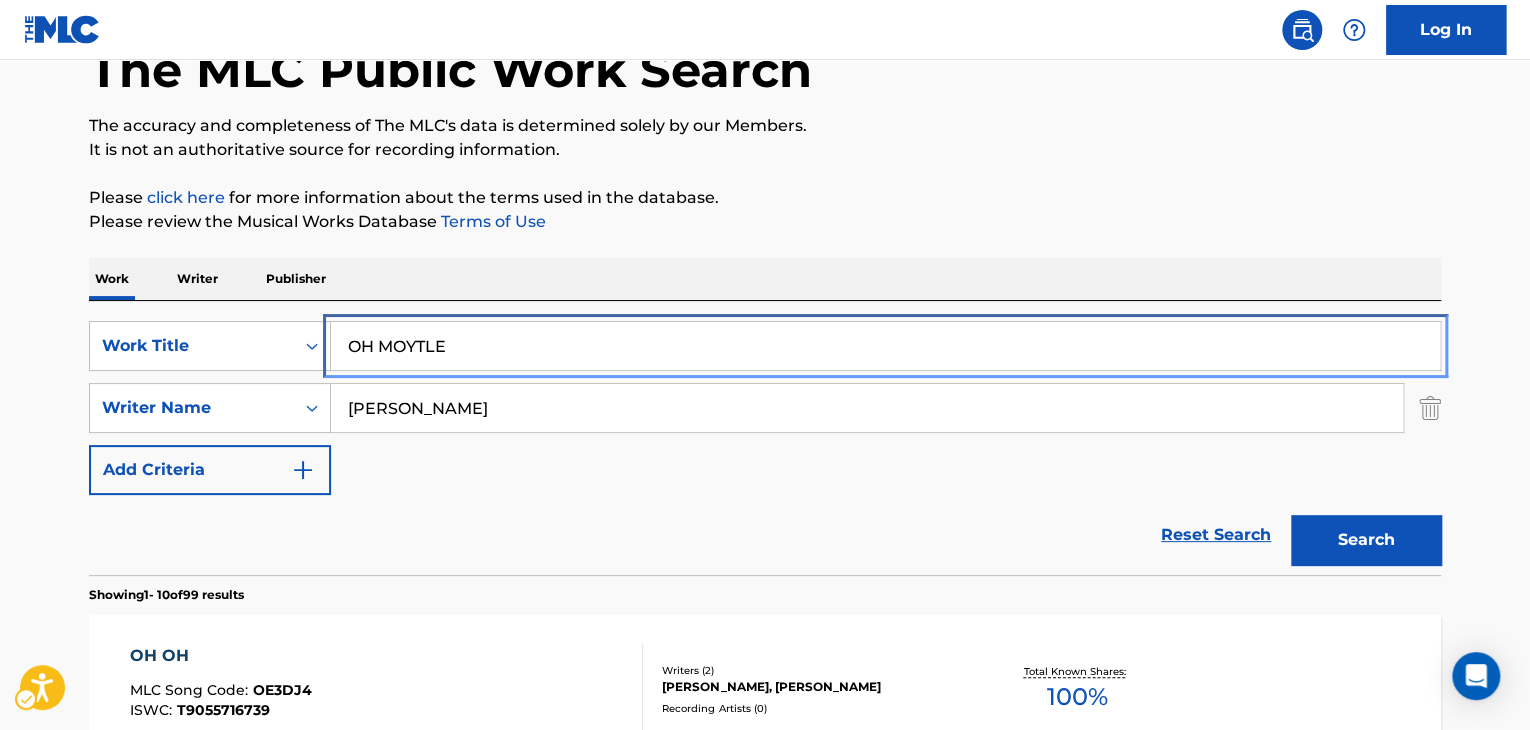 click on "SearchWithCriteria8cb281d6-ad06-4b36-a10e-a7c665479351 Work Title OH MOYTLE" at bounding box center [765, 346] 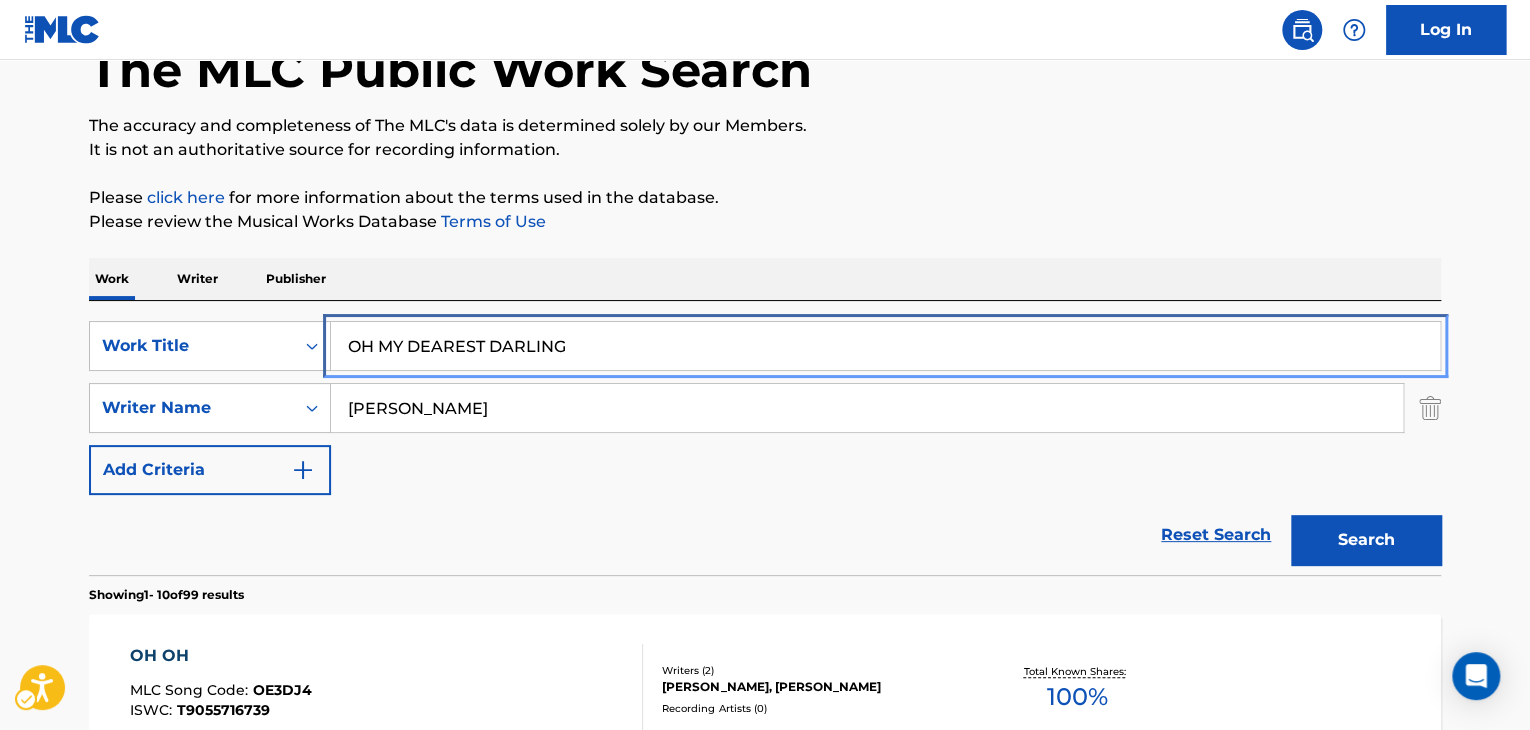 click on "OH MY DEAREST DARLING" at bounding box center (885, 346) 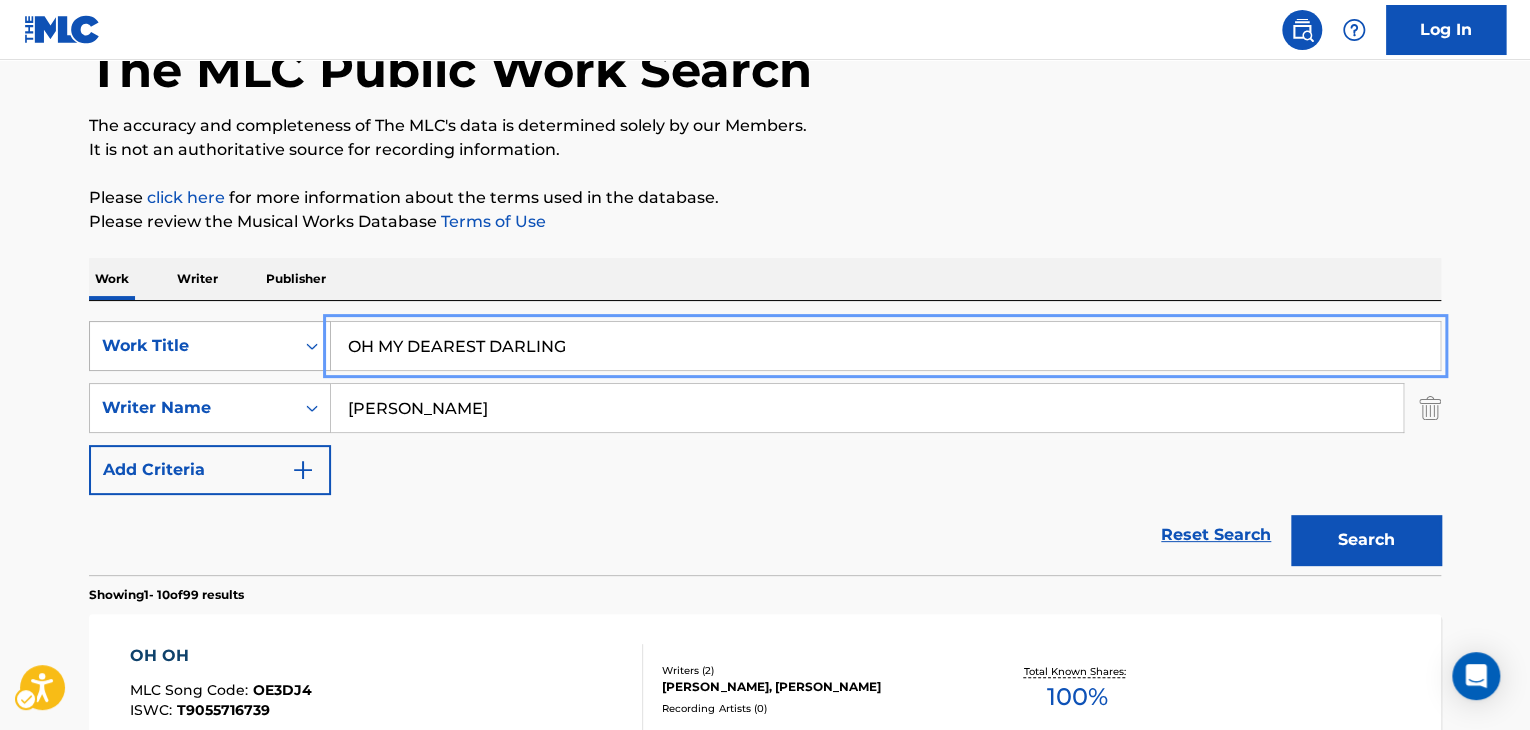 drag, startPoint x: 604, startPoint y: 340, endPoint x: 136, endPoint y: 341, distance: 468.00107 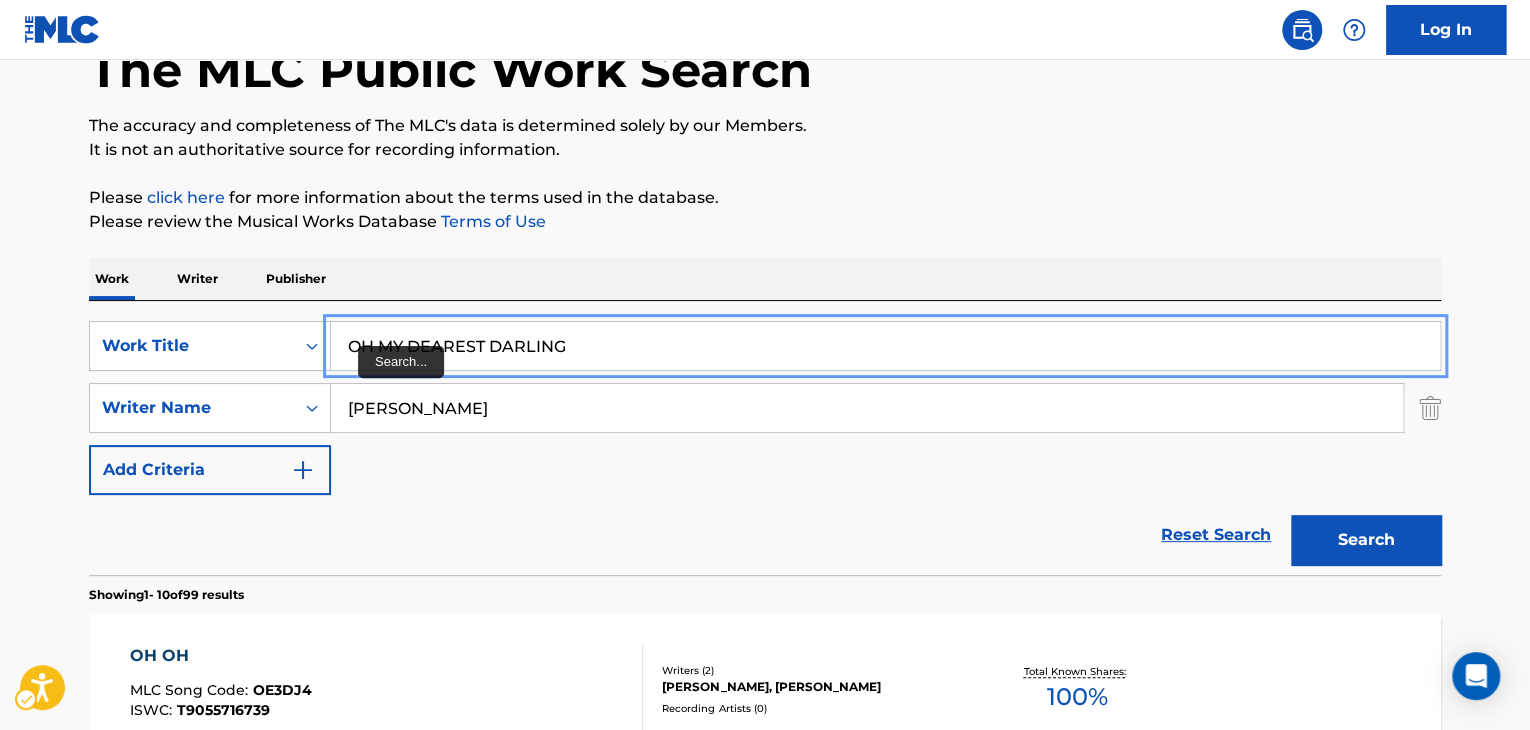 paste 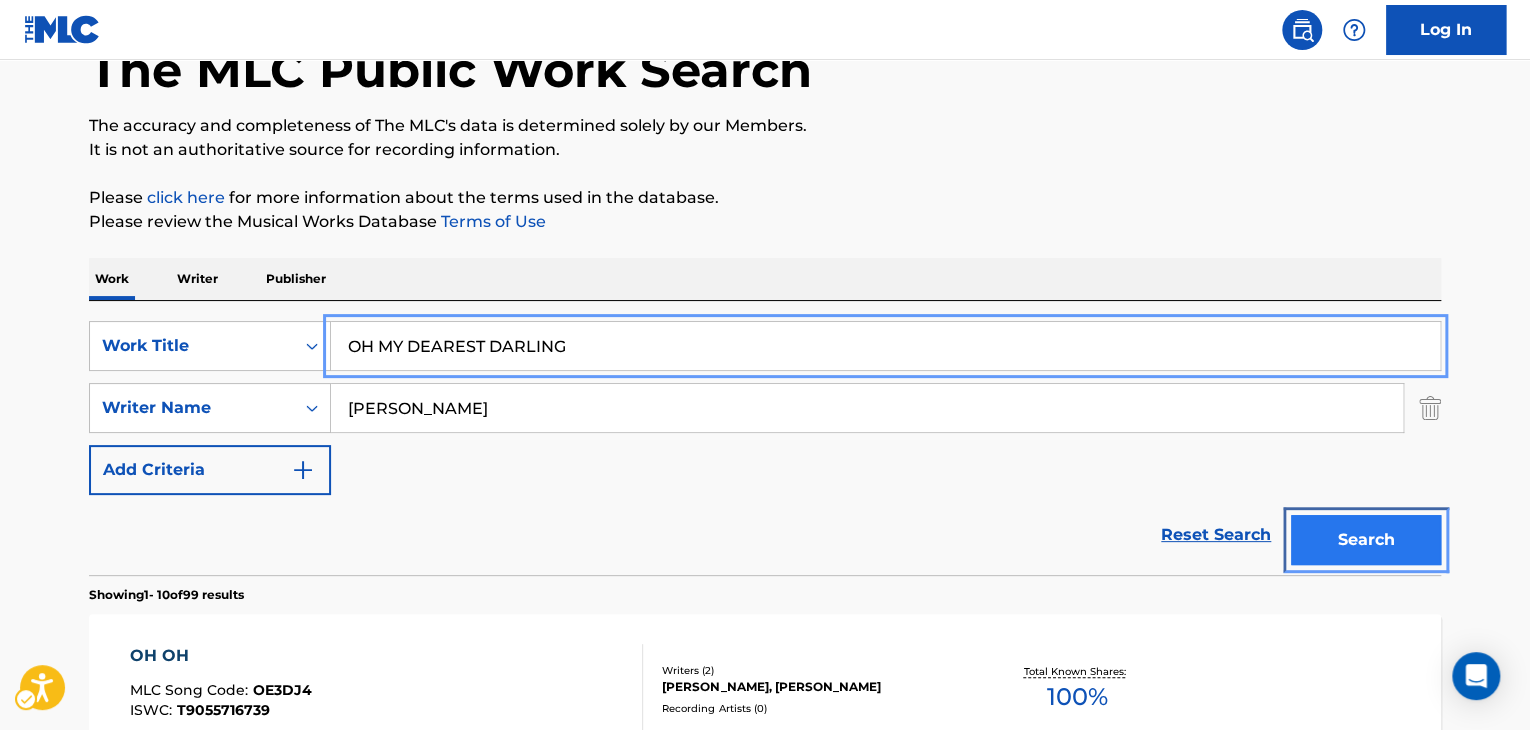 click on "Search" at bounding box center (1366, 540) 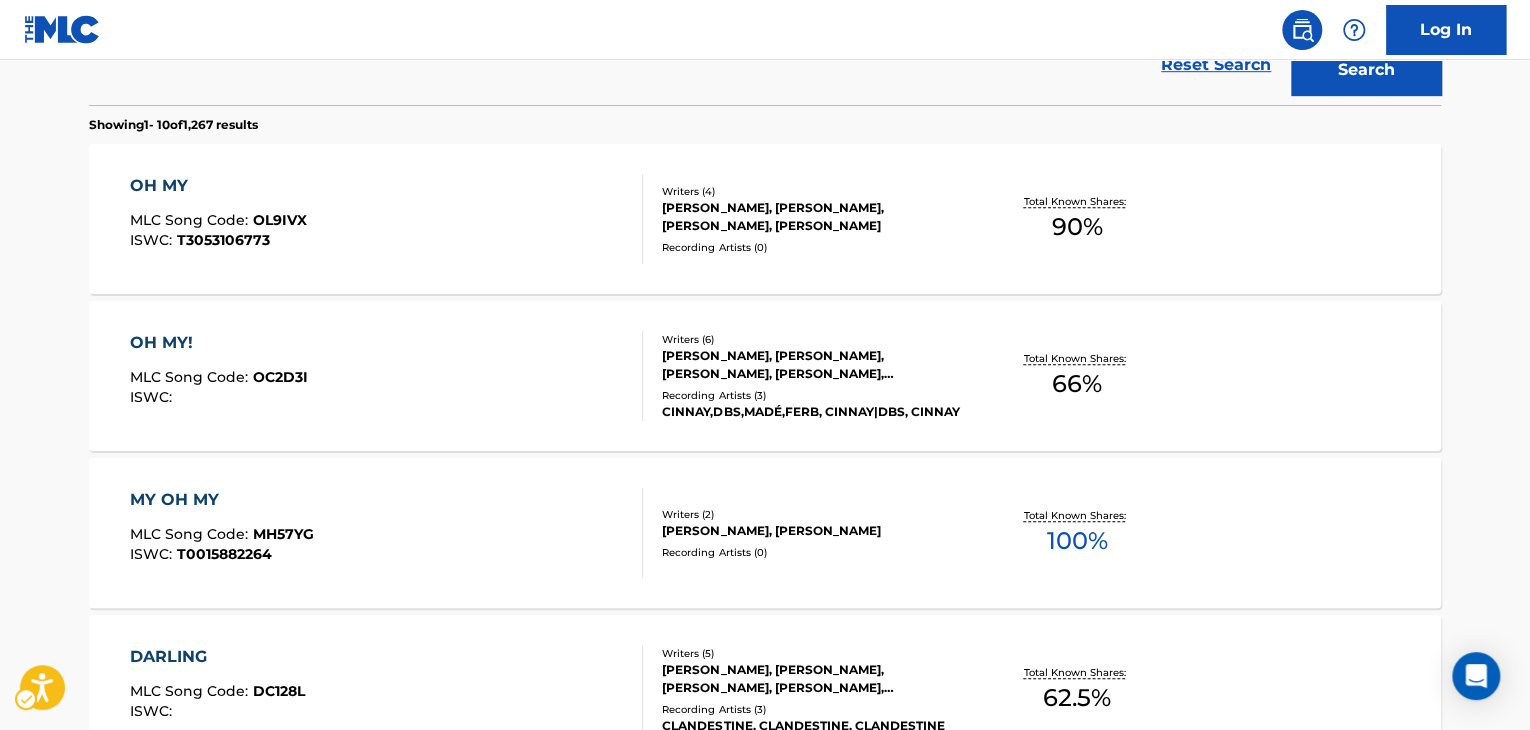 scroll, scrollTop: 324, scrollLeft: 0, axis: vertical 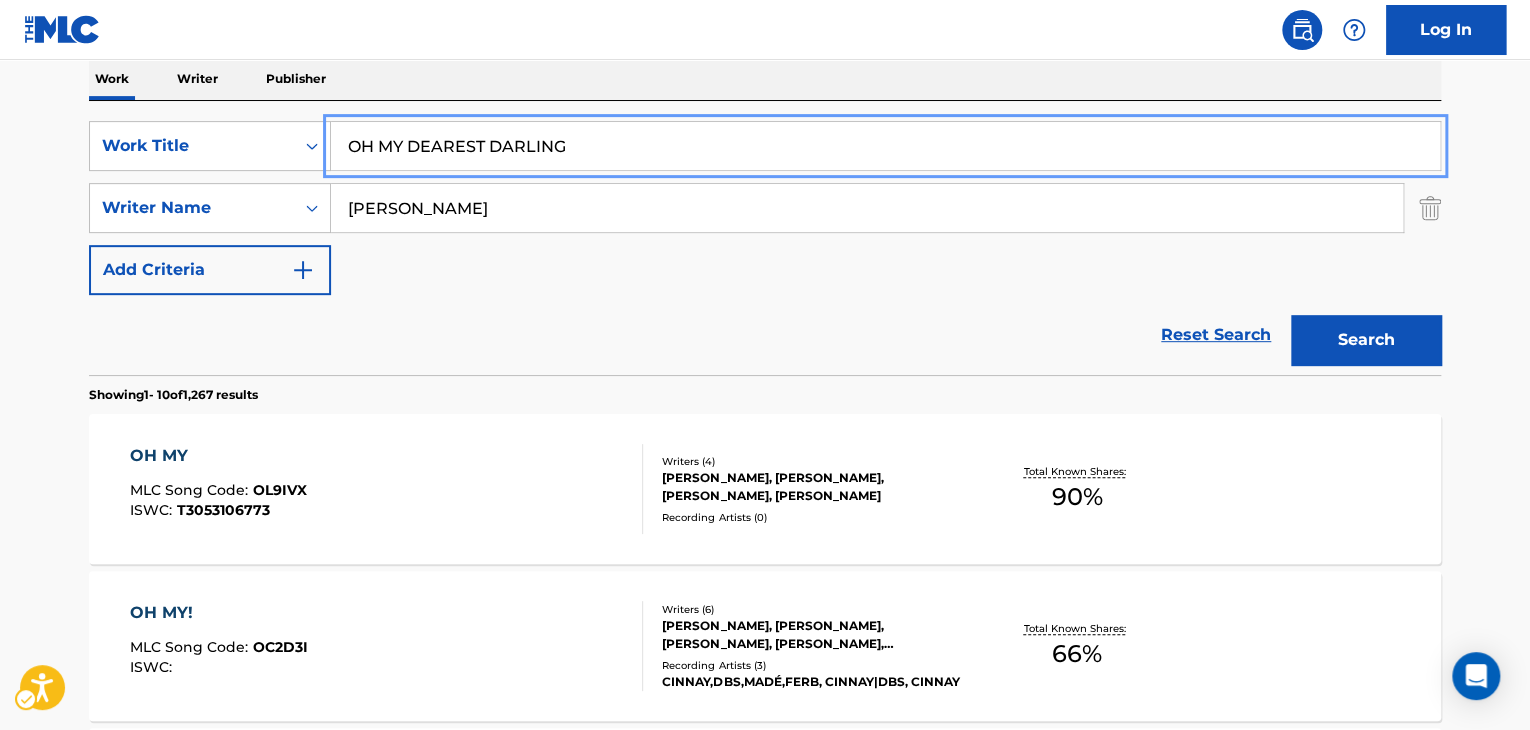 drag, startPoint x: 638, startPoint y: 133, endPoint x: 130, endPoint y: 104, distance: 508.8271 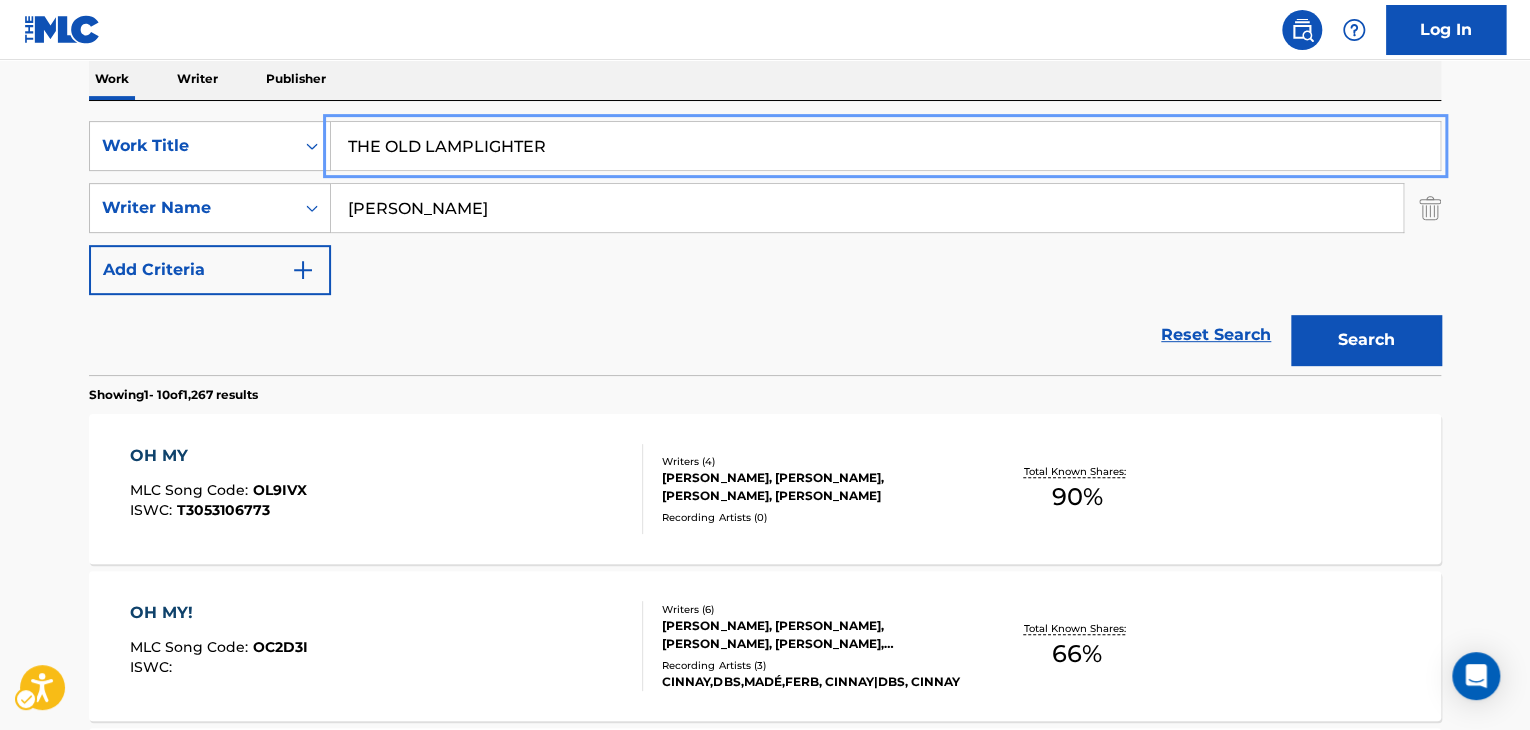 type on "THE OLD LAMPLIGHTER" 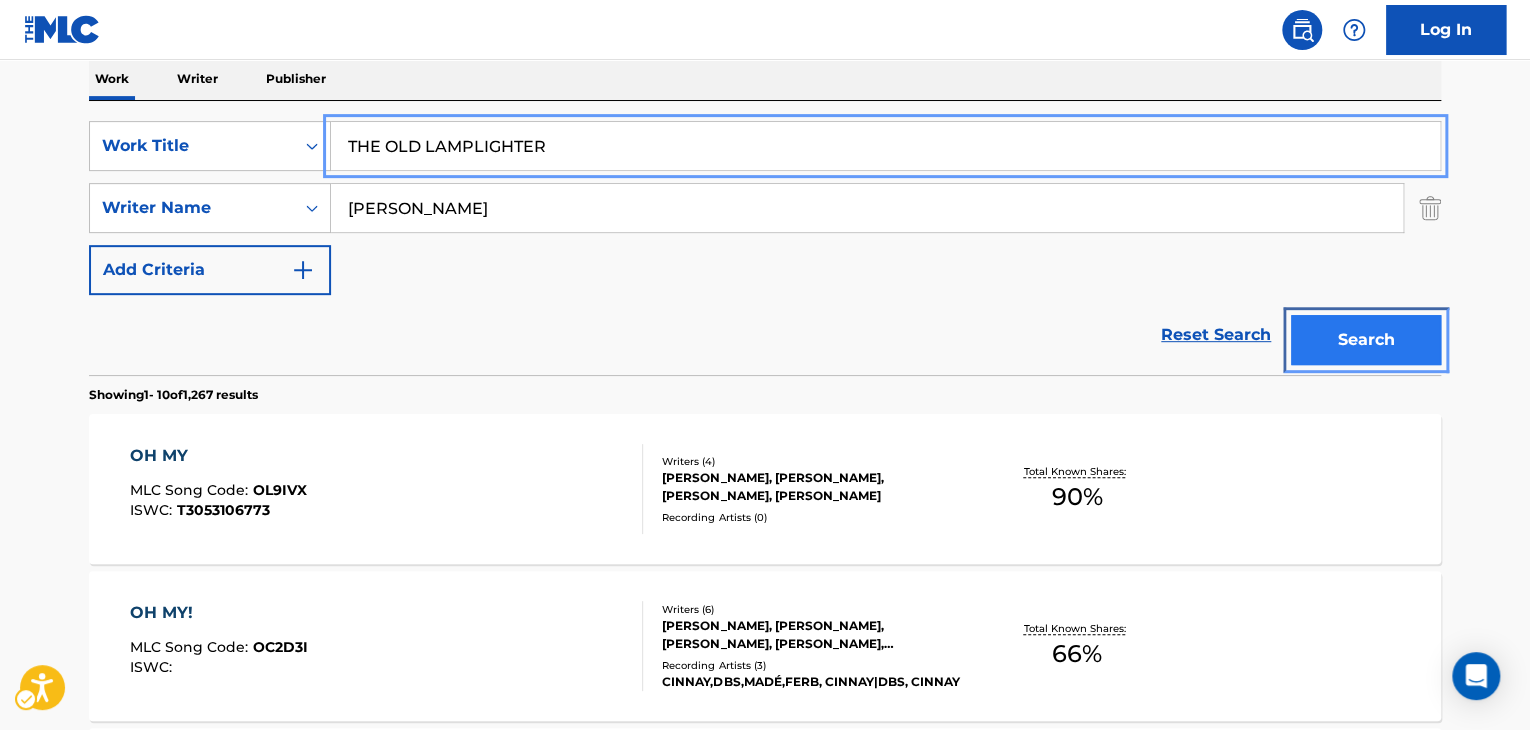 click on "Search" at bounding box center [1366, 340] 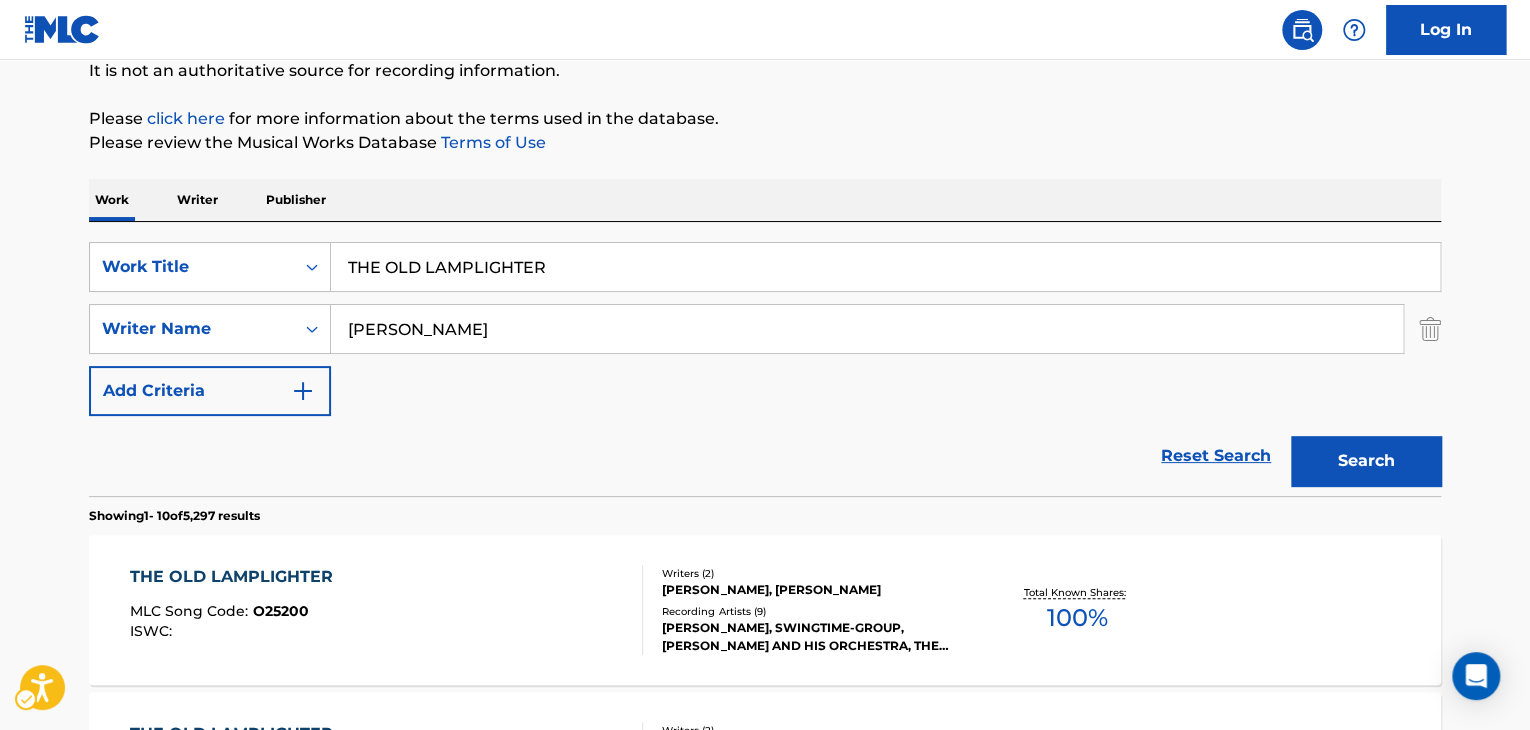 scroll, scrollTop: 324, scrollLeft: 0, axis: vertical 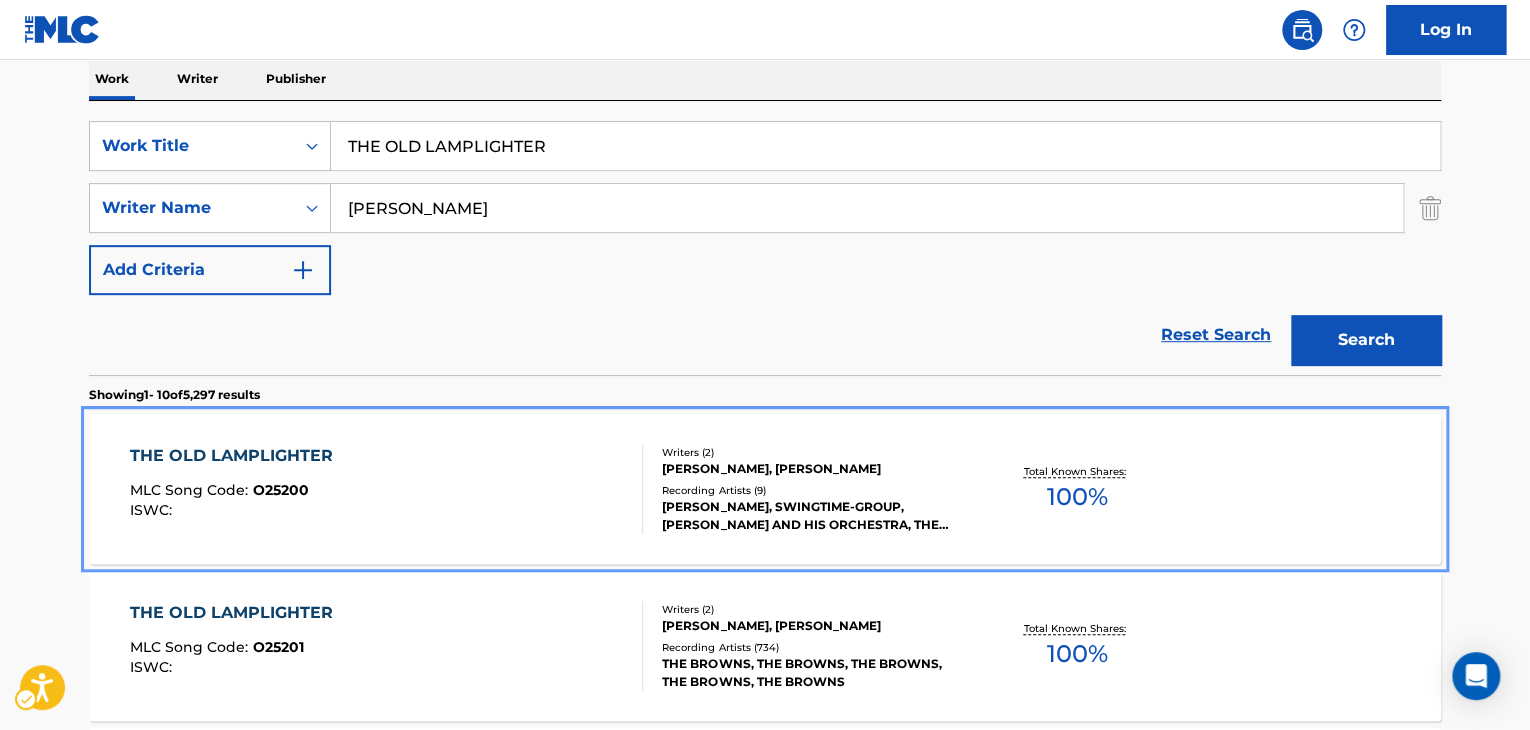 click on "Writers ( 2 )" at bounding box center (813, 452) 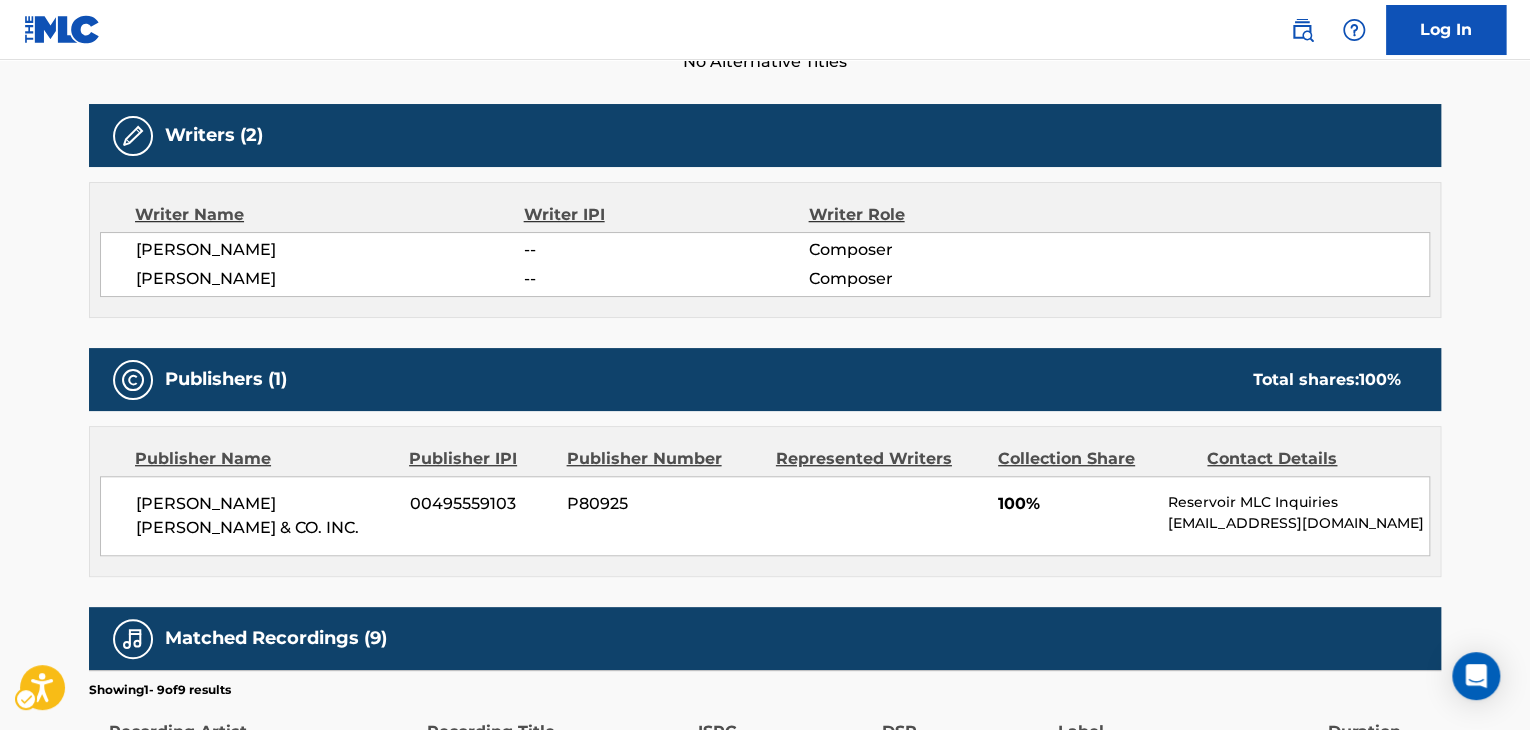 scroll, scrollTop: 1193, scrollLeft: 0, axis: vertical 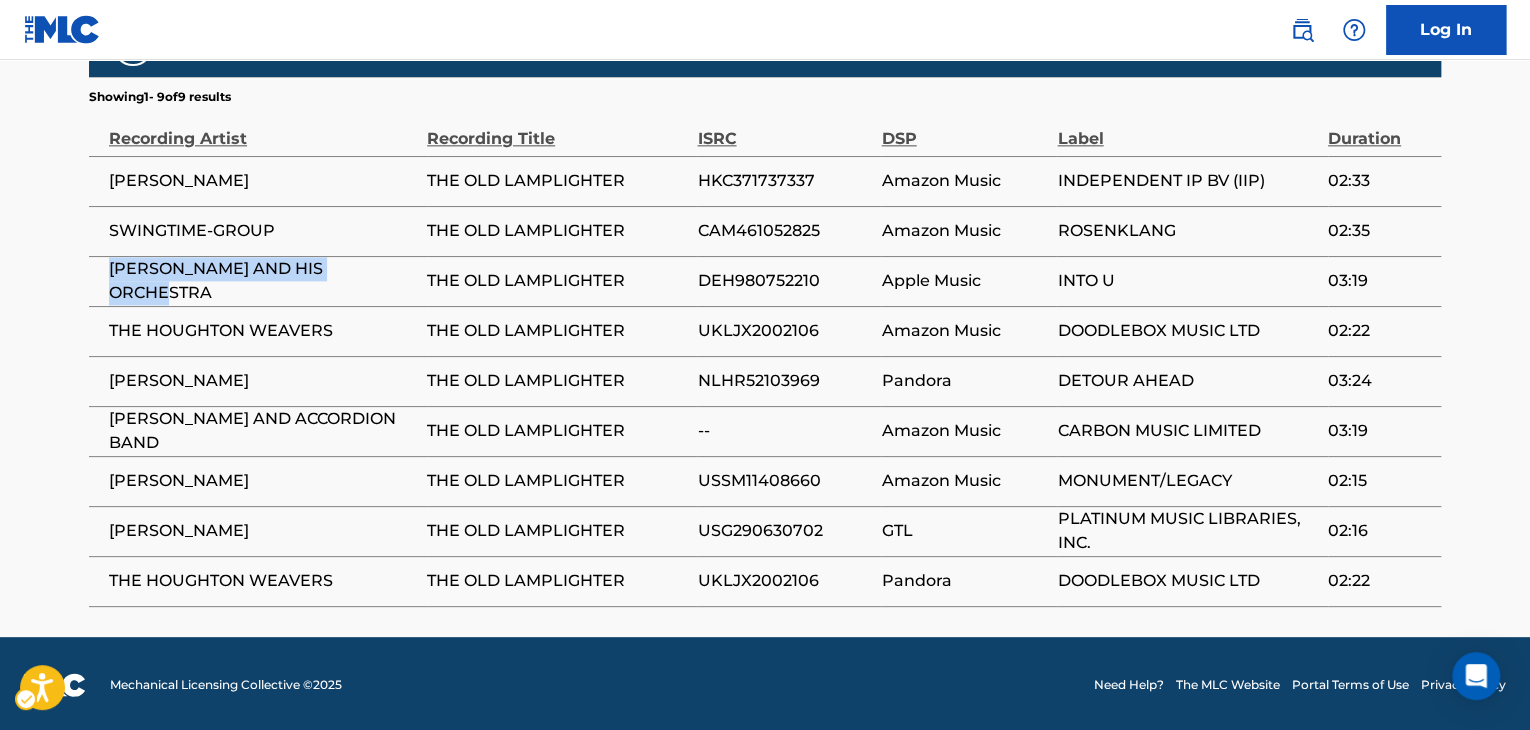 drag, startPoint x: 107, startPoint y: 275, endPoint x: 384, endPoint y: 277, distance: 277.00723 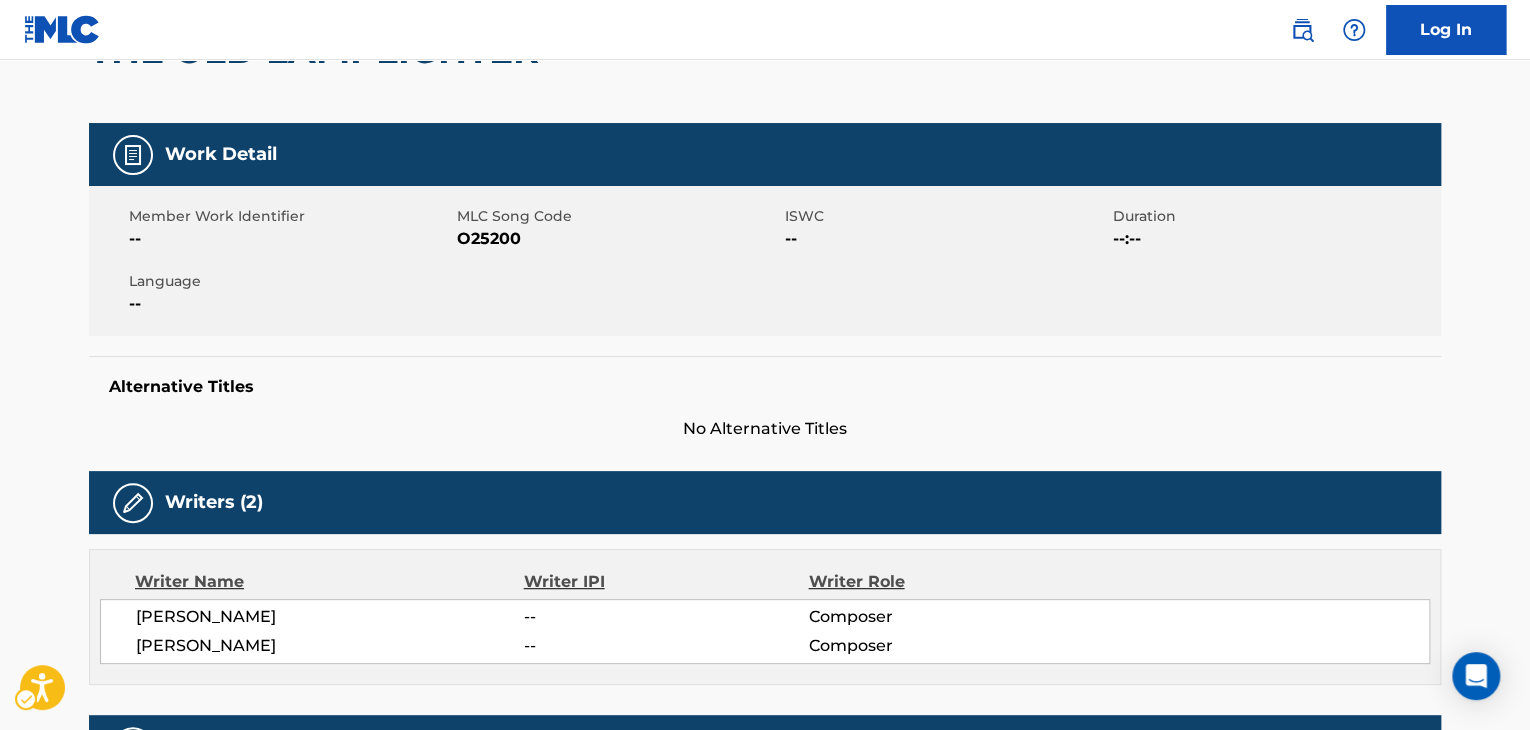 scroll, scrollTop: 0, scrollLeft: 0, axis: both 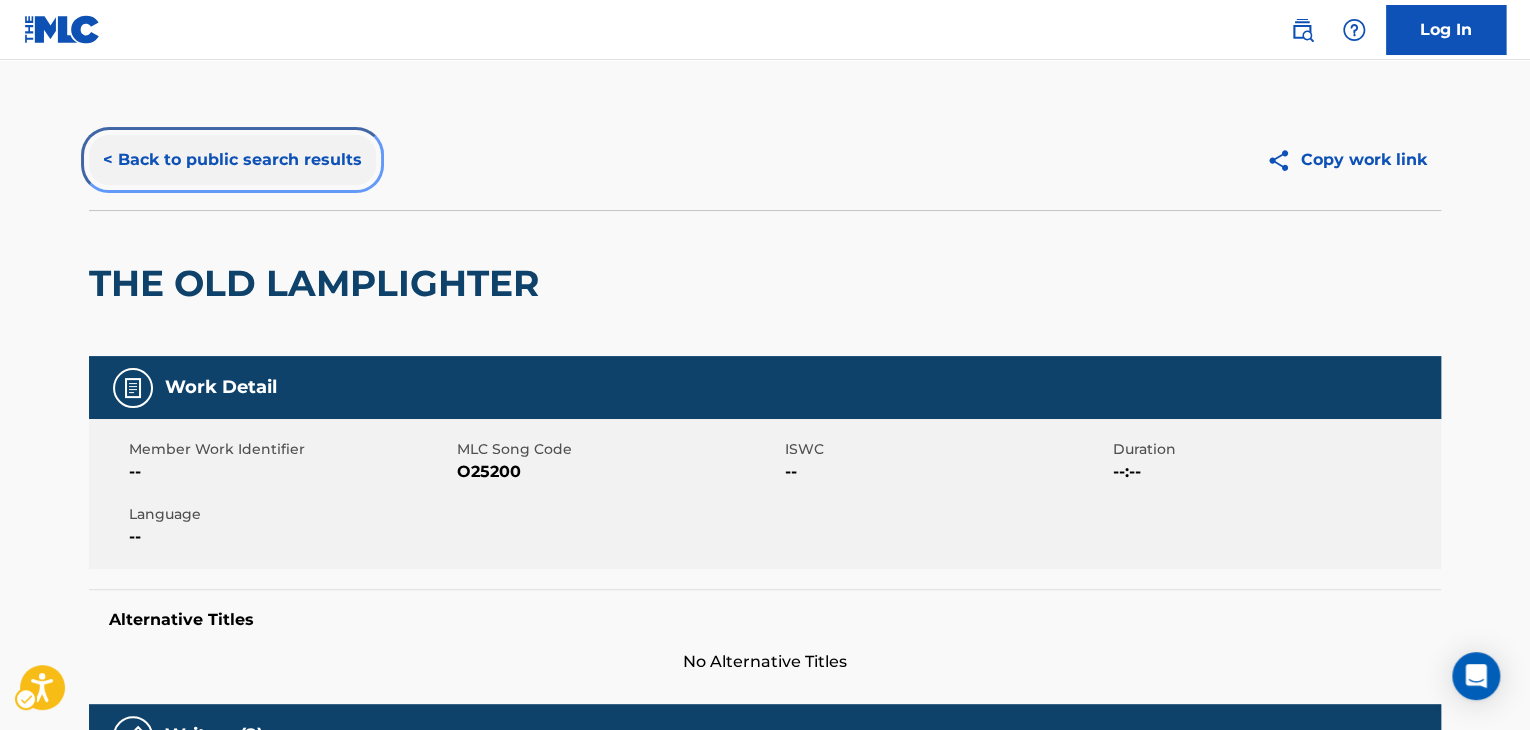 click on "< Back to public search results" at bounding box center (232, 160) 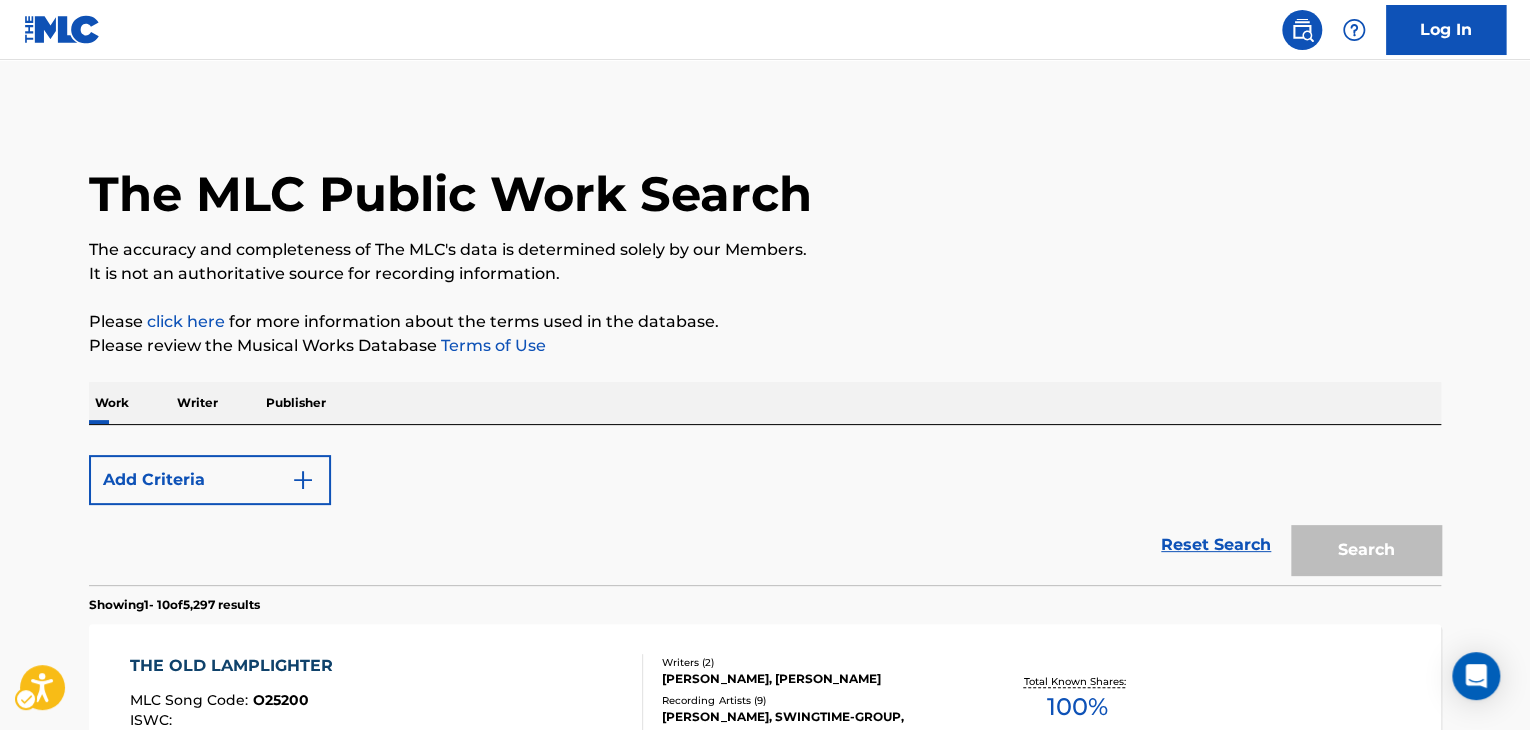 scroll, scrollTop: 324, scrollLeft: 0, axis: vertical 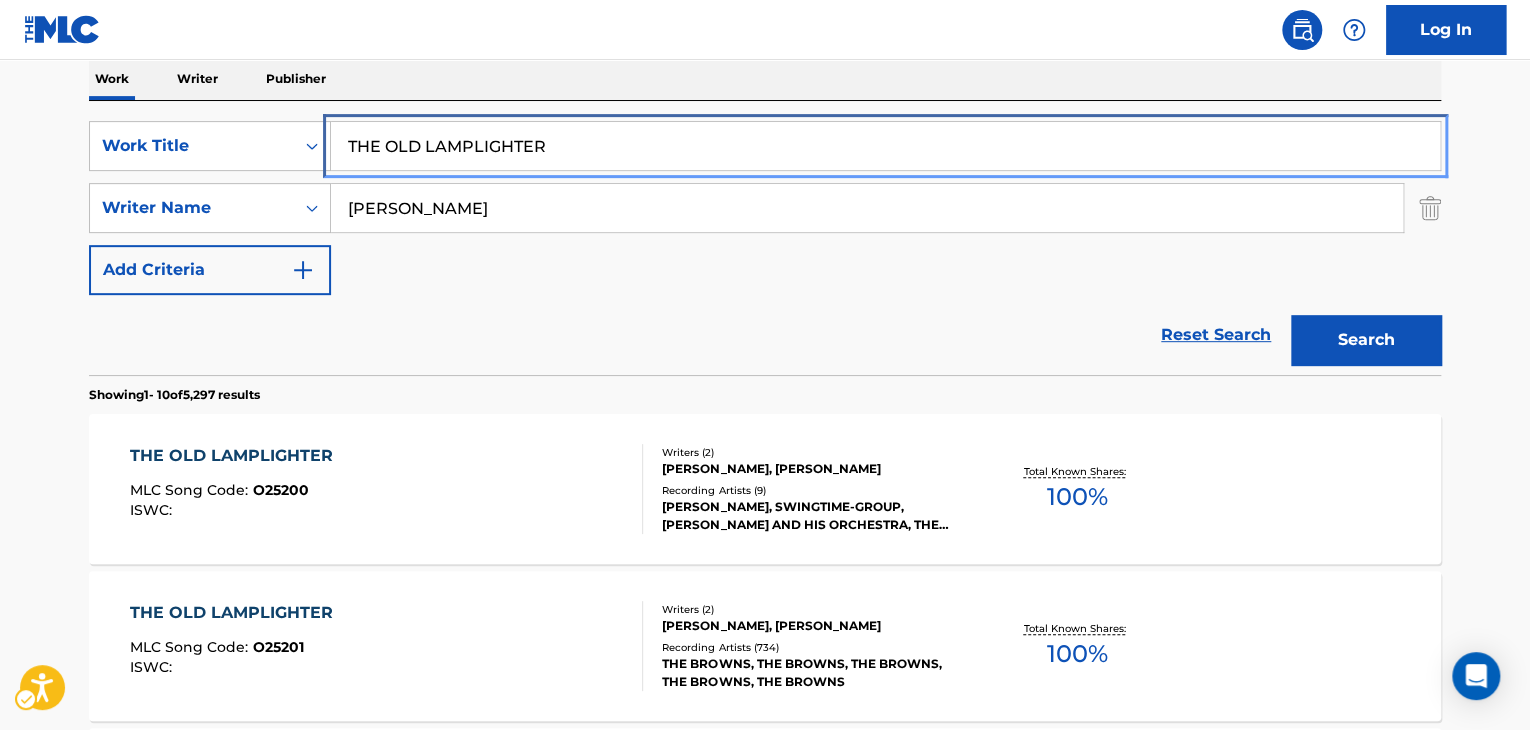 click on "THE OLD LAMPLIGHTER" at bounding box center [885, 146] 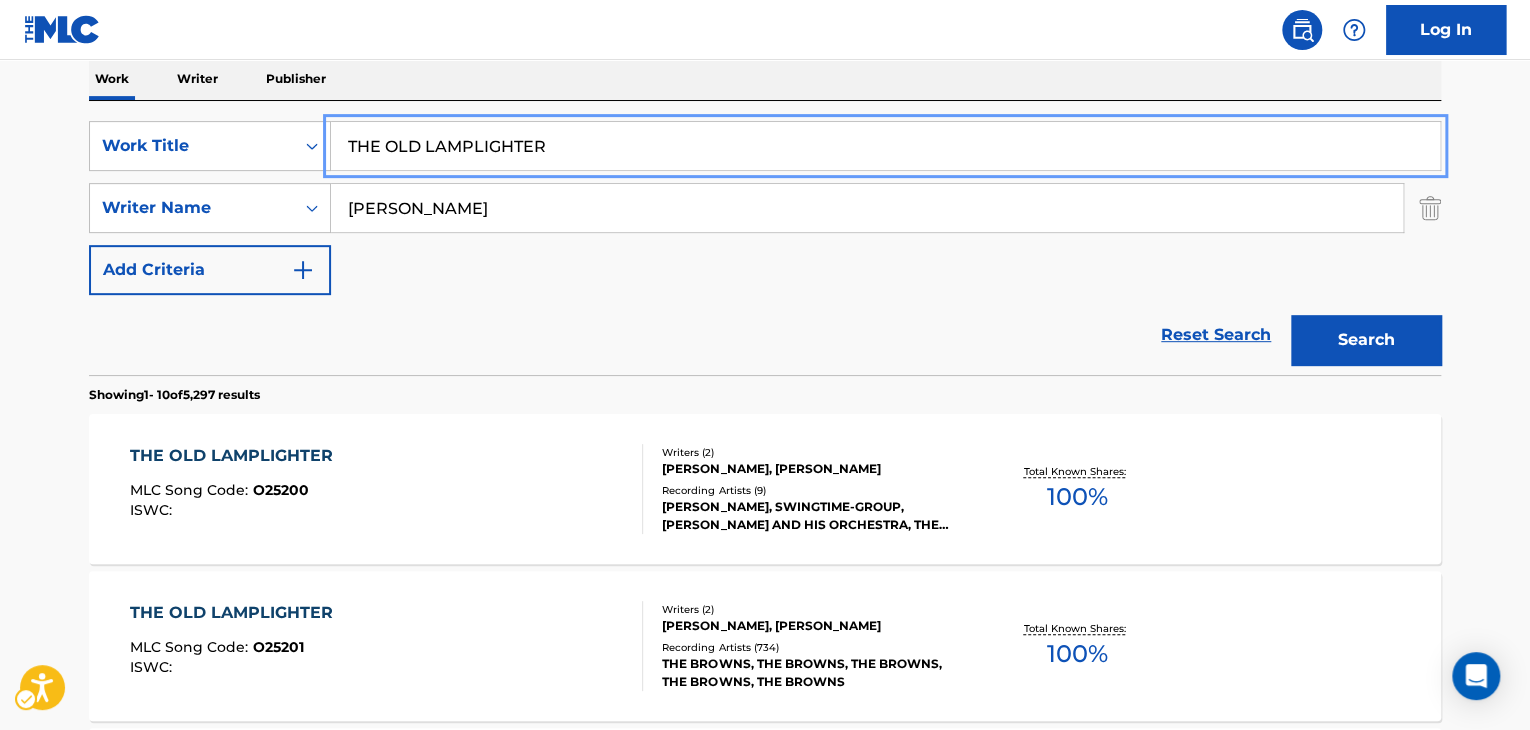 paste on "OLD MOTHER [PERSON_NAME]" 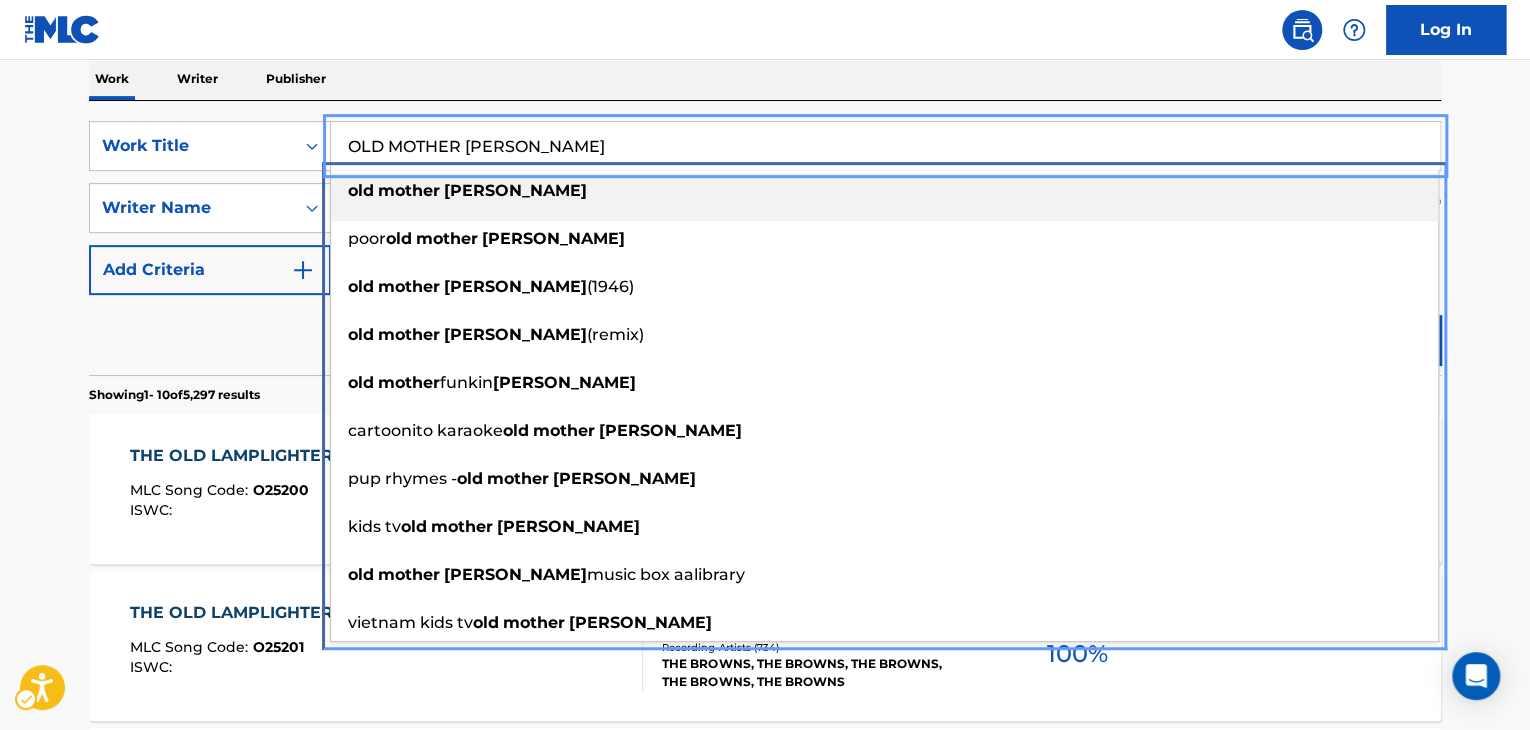 drag, startPoint x: 1344, startPoint y: 311, endPoint x: 1378, endPoint y: 333, distance: 40.496914 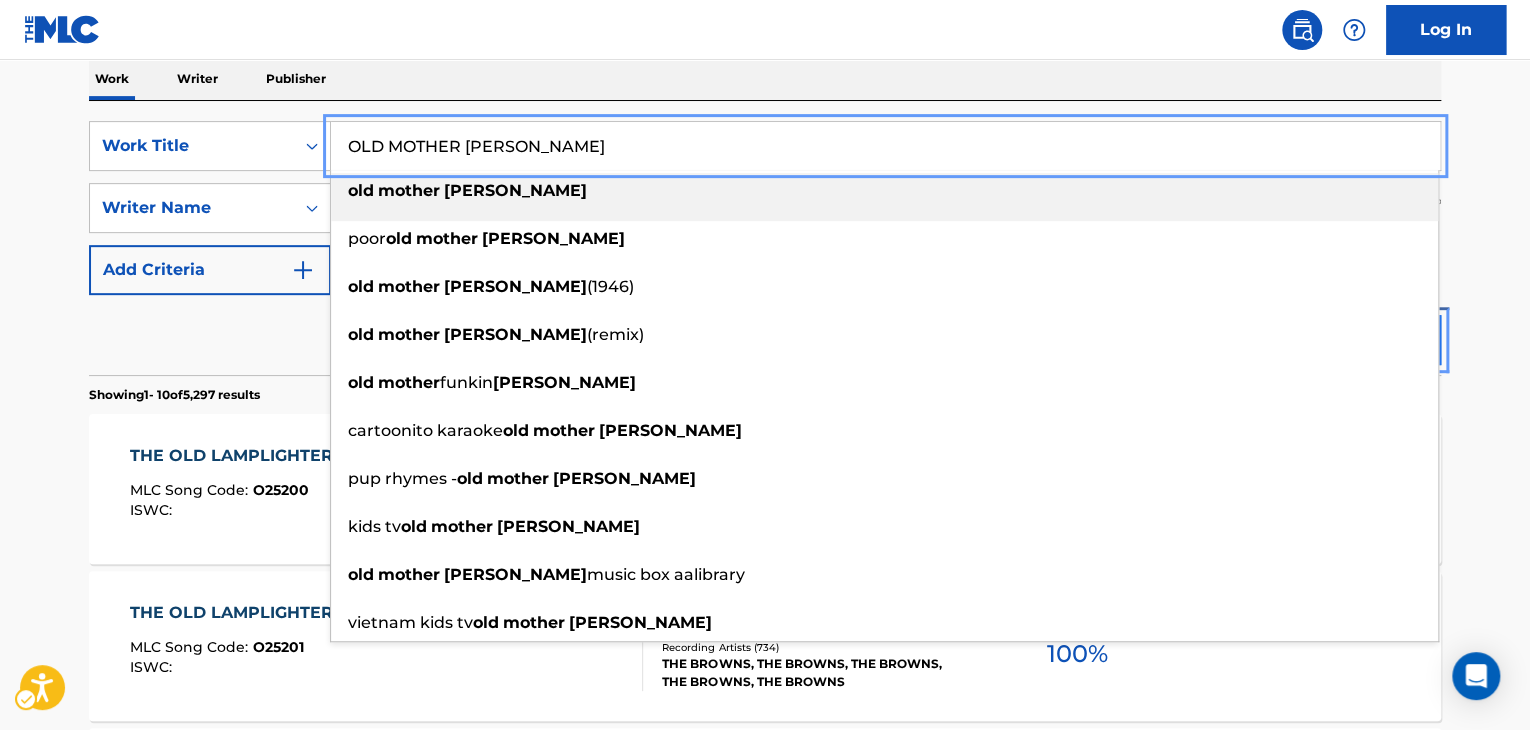 click on "Search" at bounding box center (1366, 340) 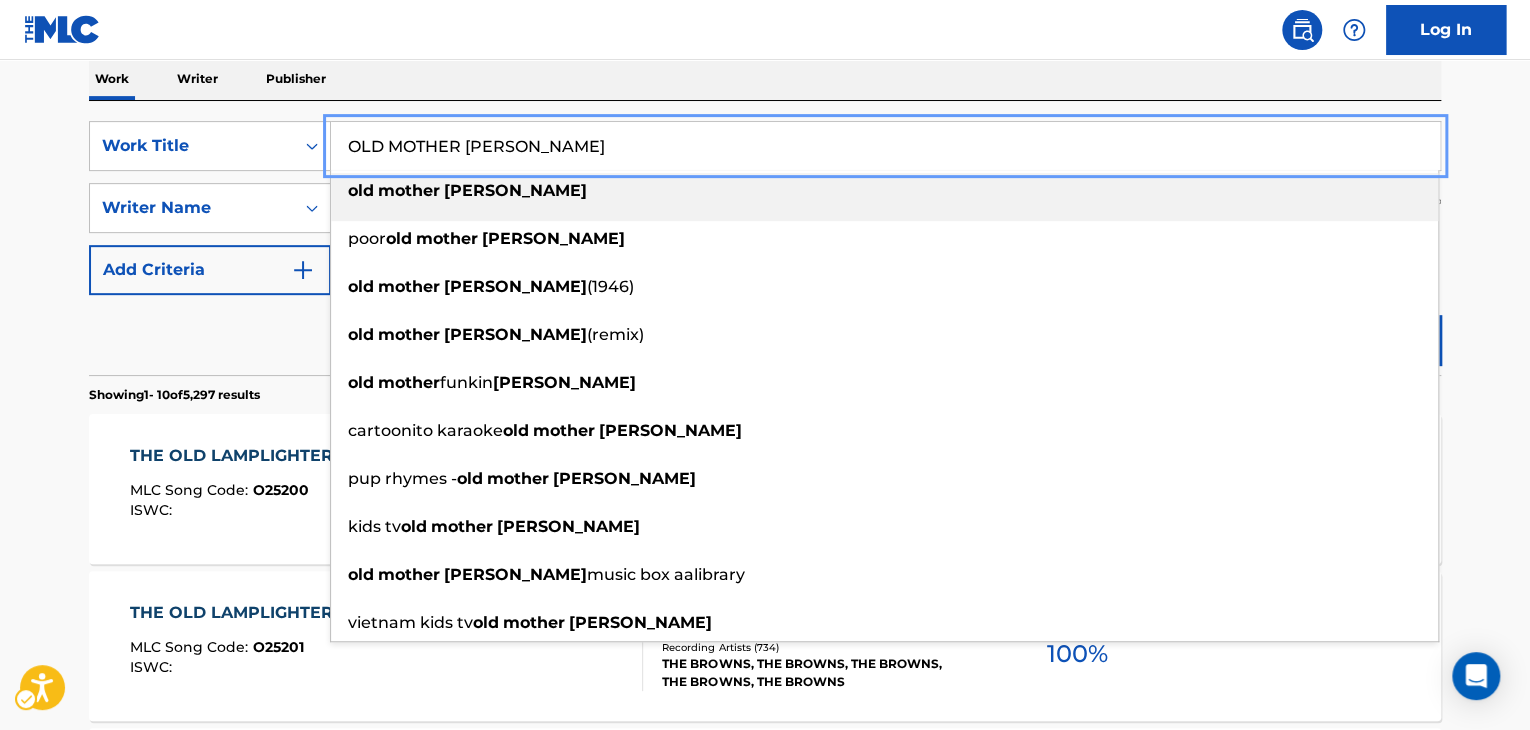 type on "old mother [PERSON_NAME] (1946)" 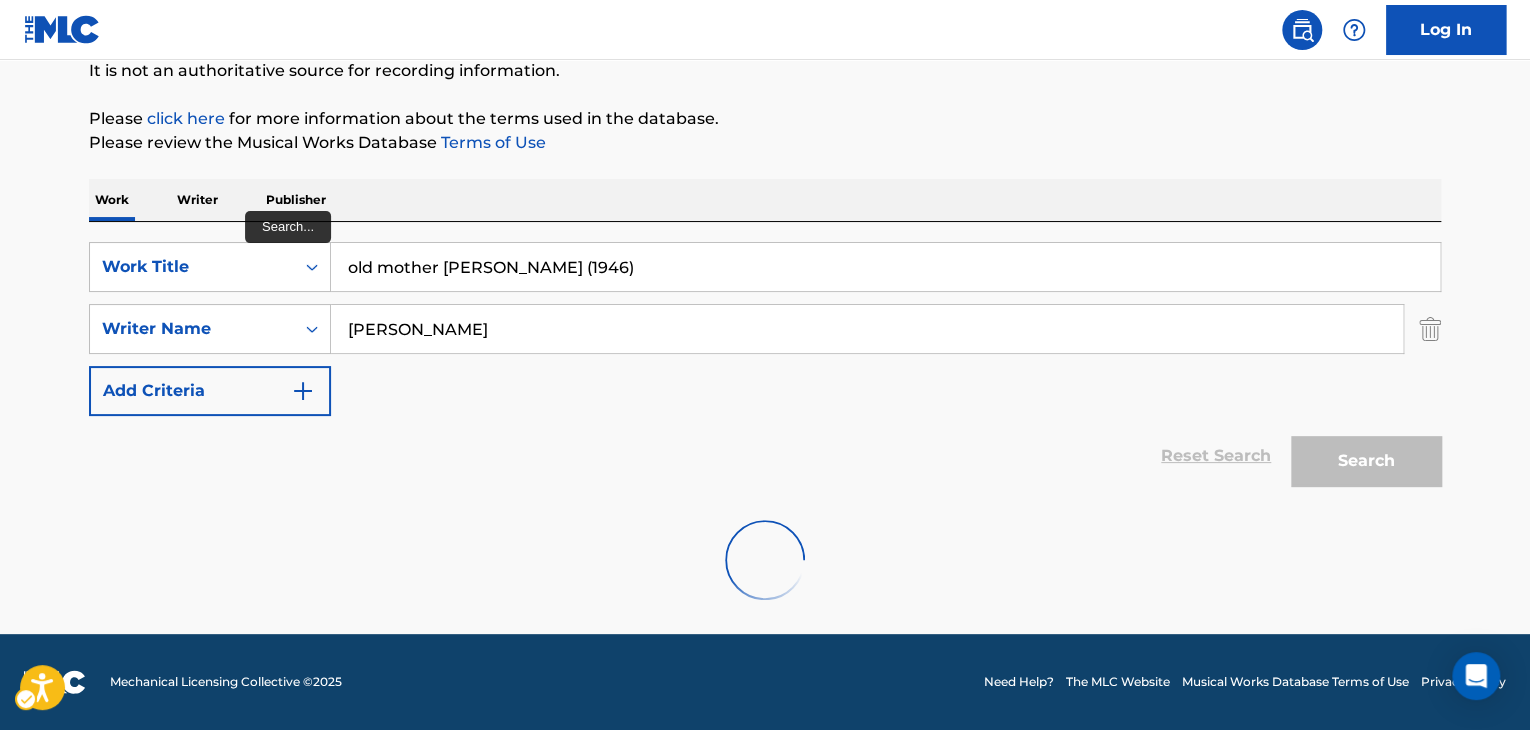 scroll, scrollTop: 203, scrollLeft: 0, axis: vertical 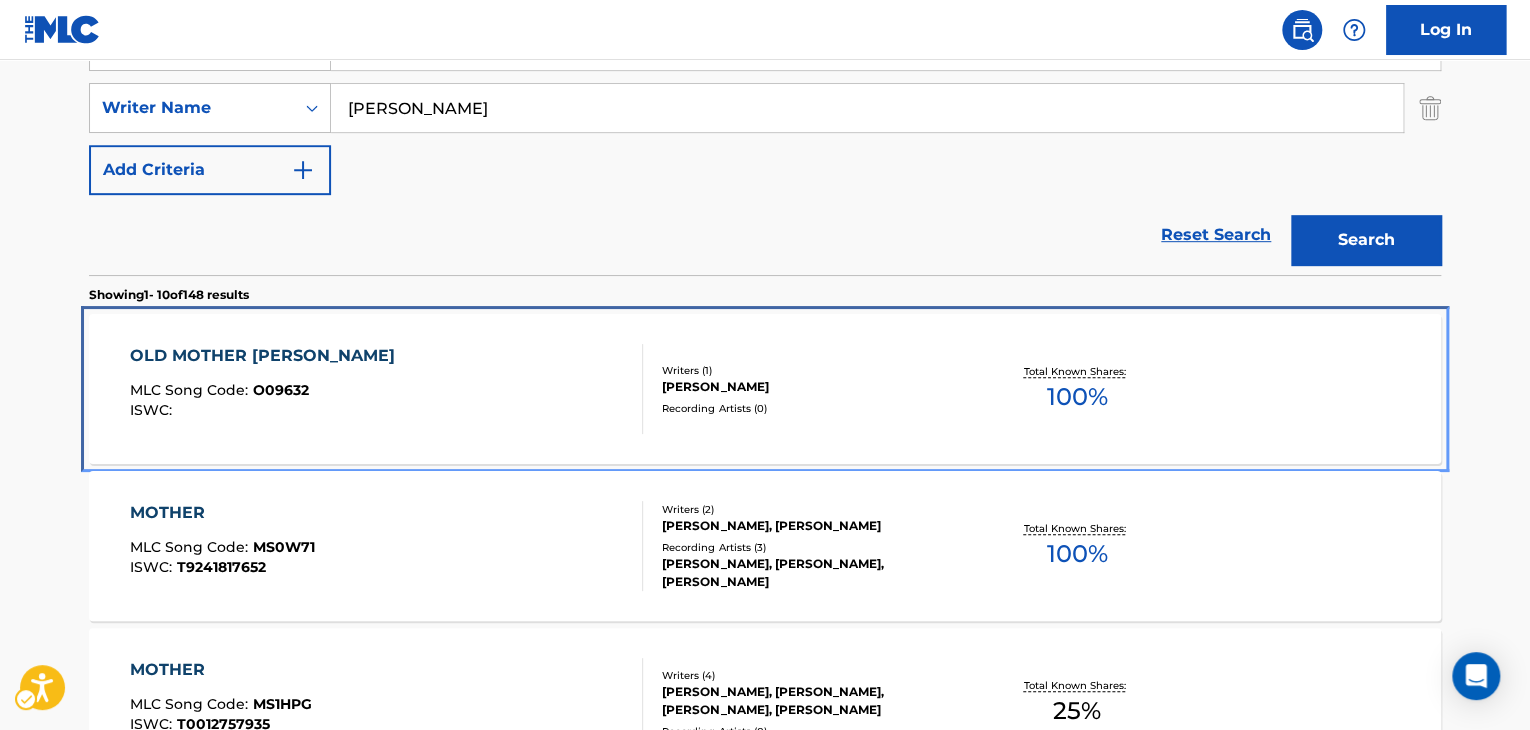 click on "OLD MOTHER [PERSON_NAME] MLC Song Code : O09632 ISWC :" at bounding box center [387, 389] 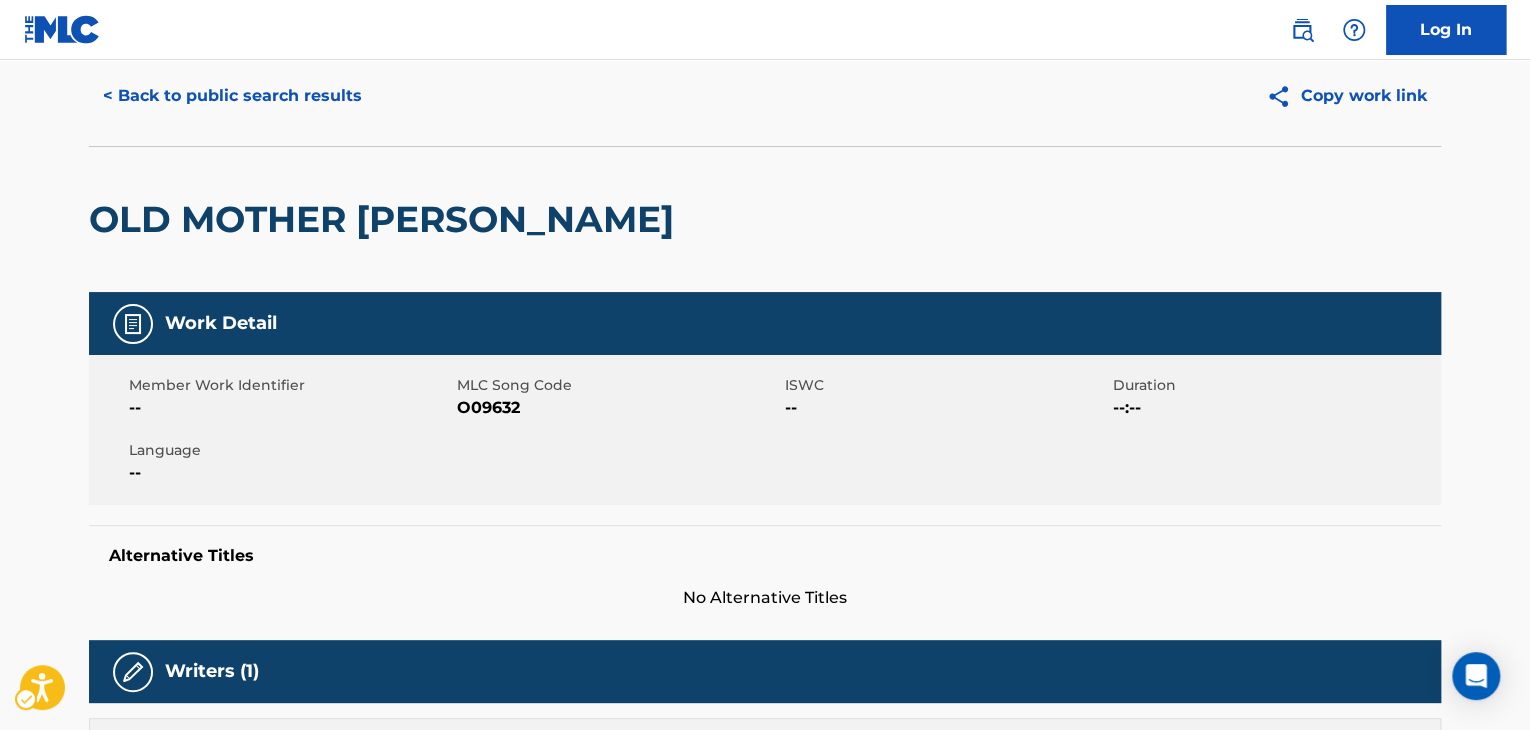 scroll, scrollTop: 0, scrollLeft: 0, axis: both 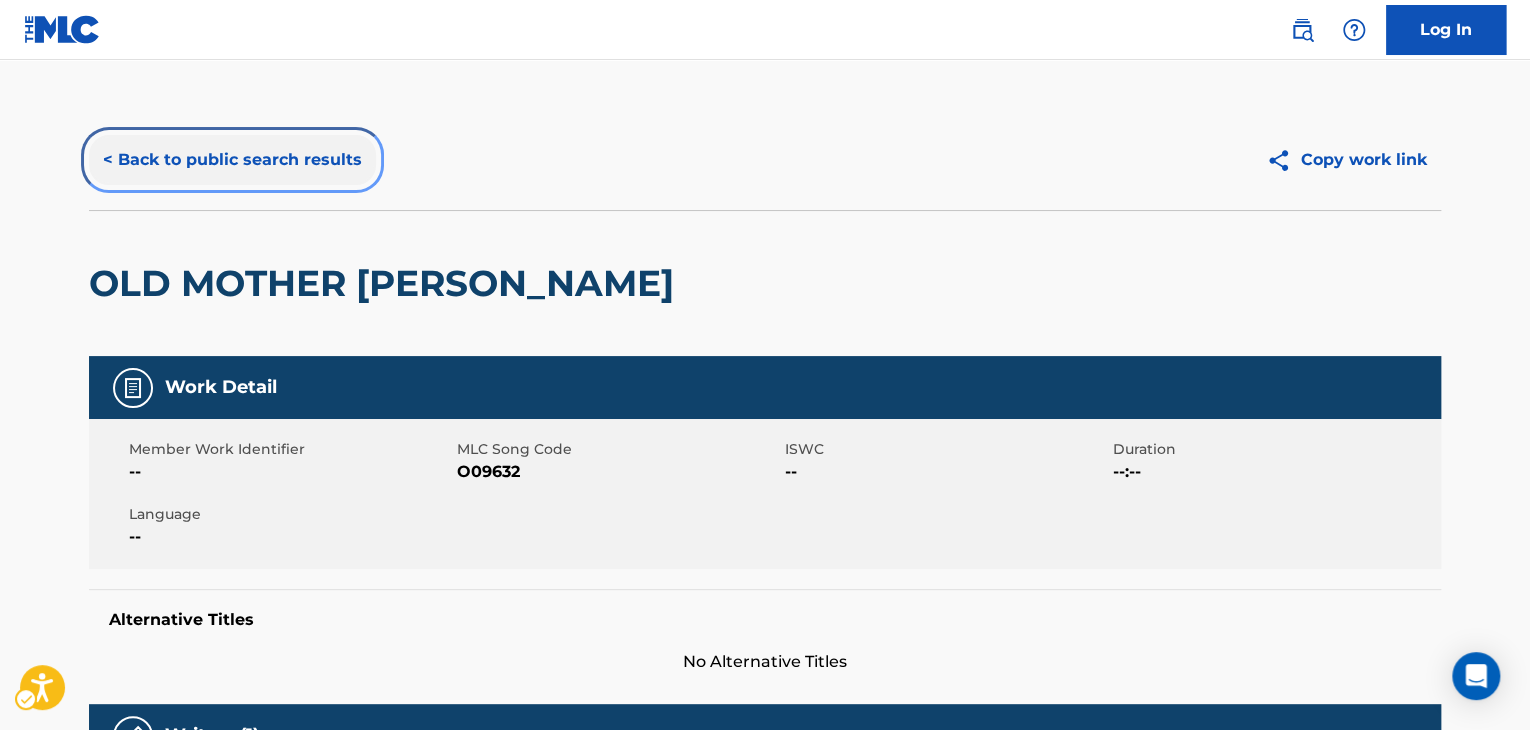 click on "< Back to public search results" at bounding box center (232, 160) 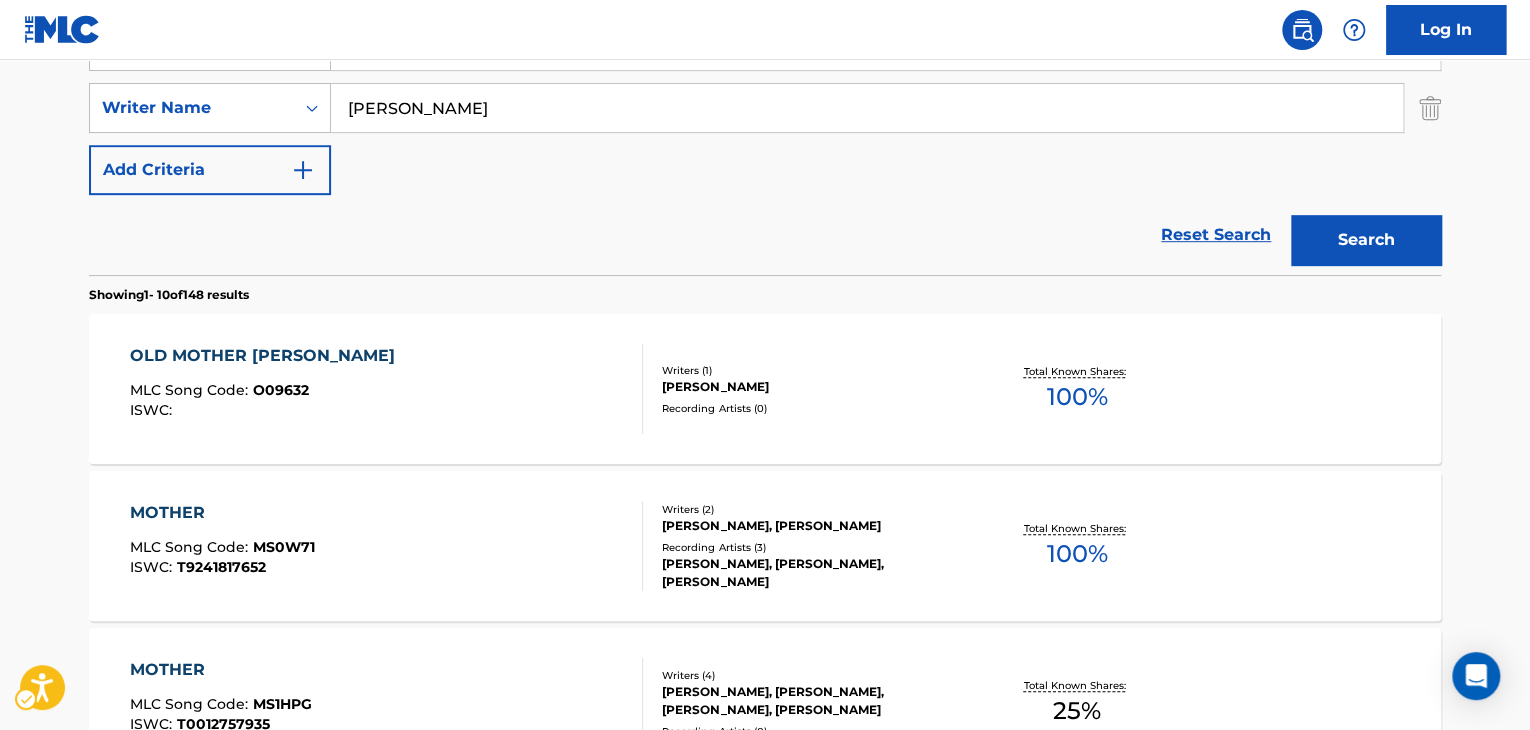 scroll, scrollTop: 124, scrollLeft: 0, axis: vertical 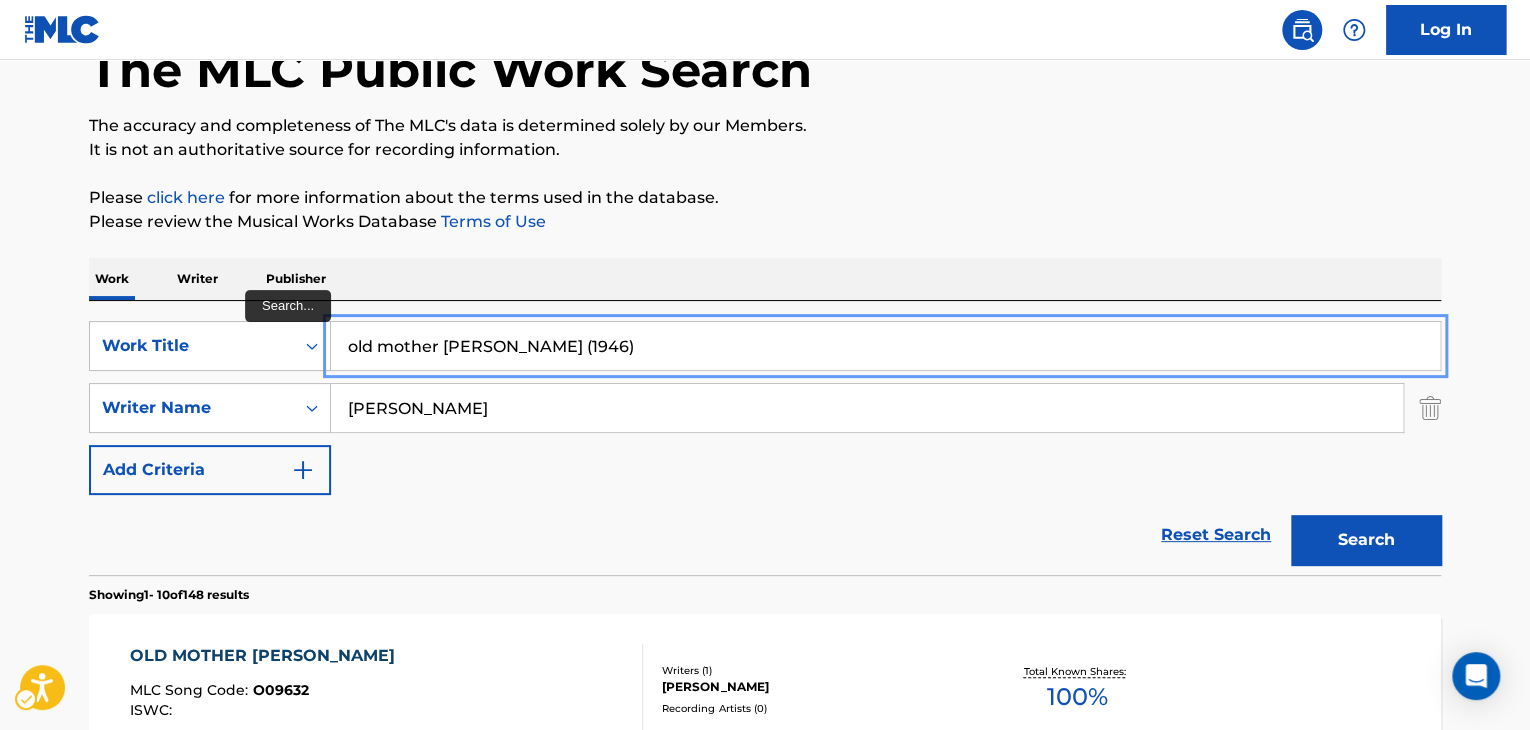 click on "old mother [PERSON_NAME] (1946)" at bounding box center (885, 346) 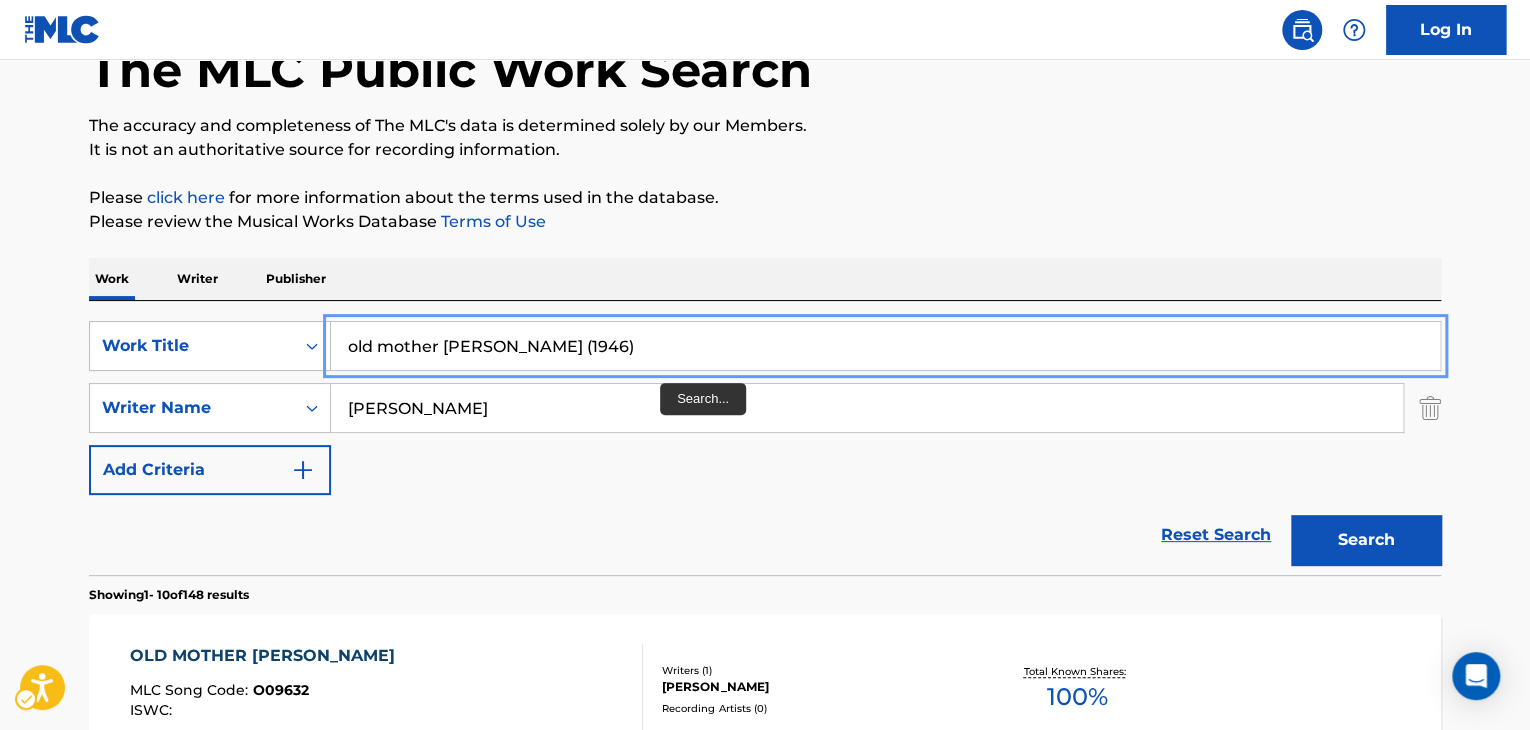 paste on "OLD NEW ENGLAND MOON" 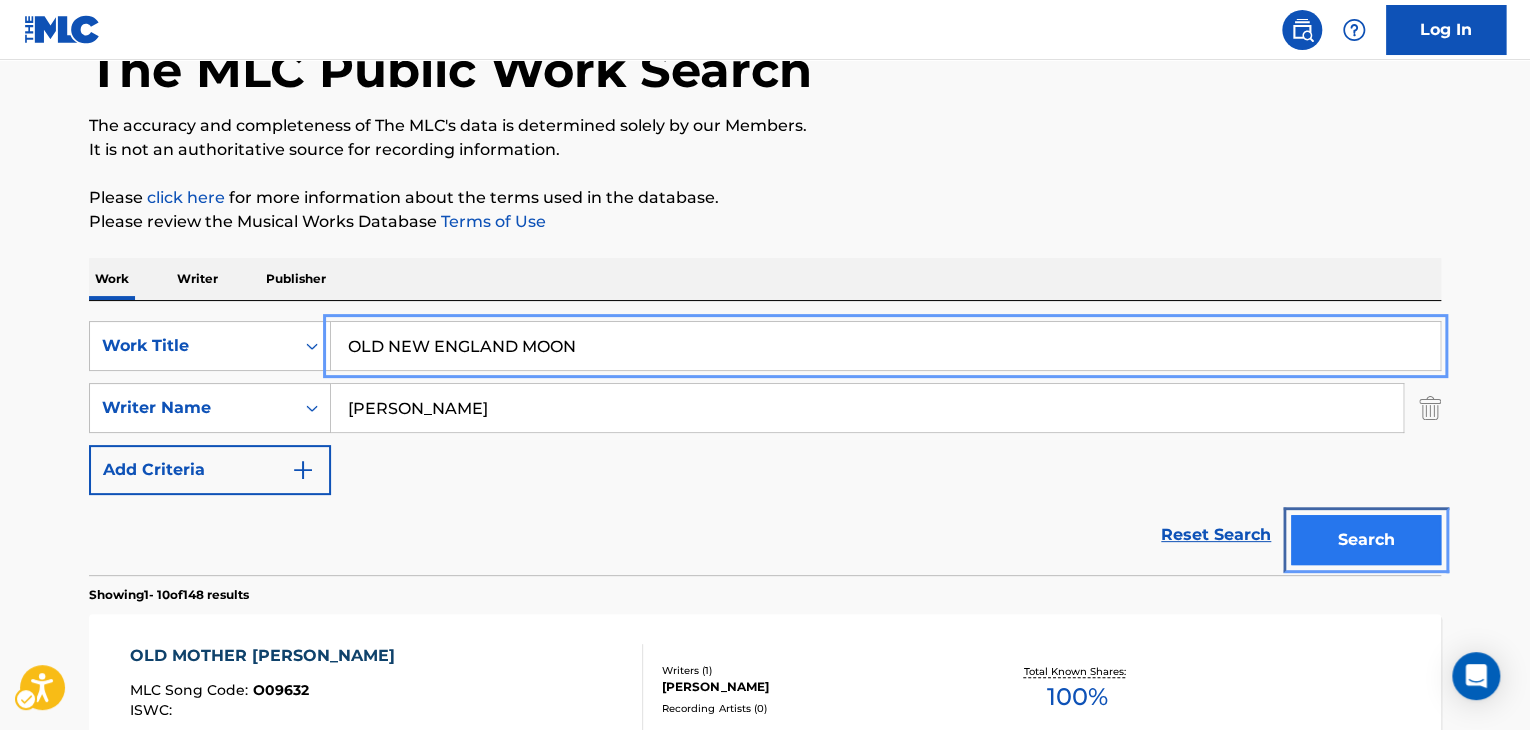 click on "Search" at bounding box center (1366, 540) 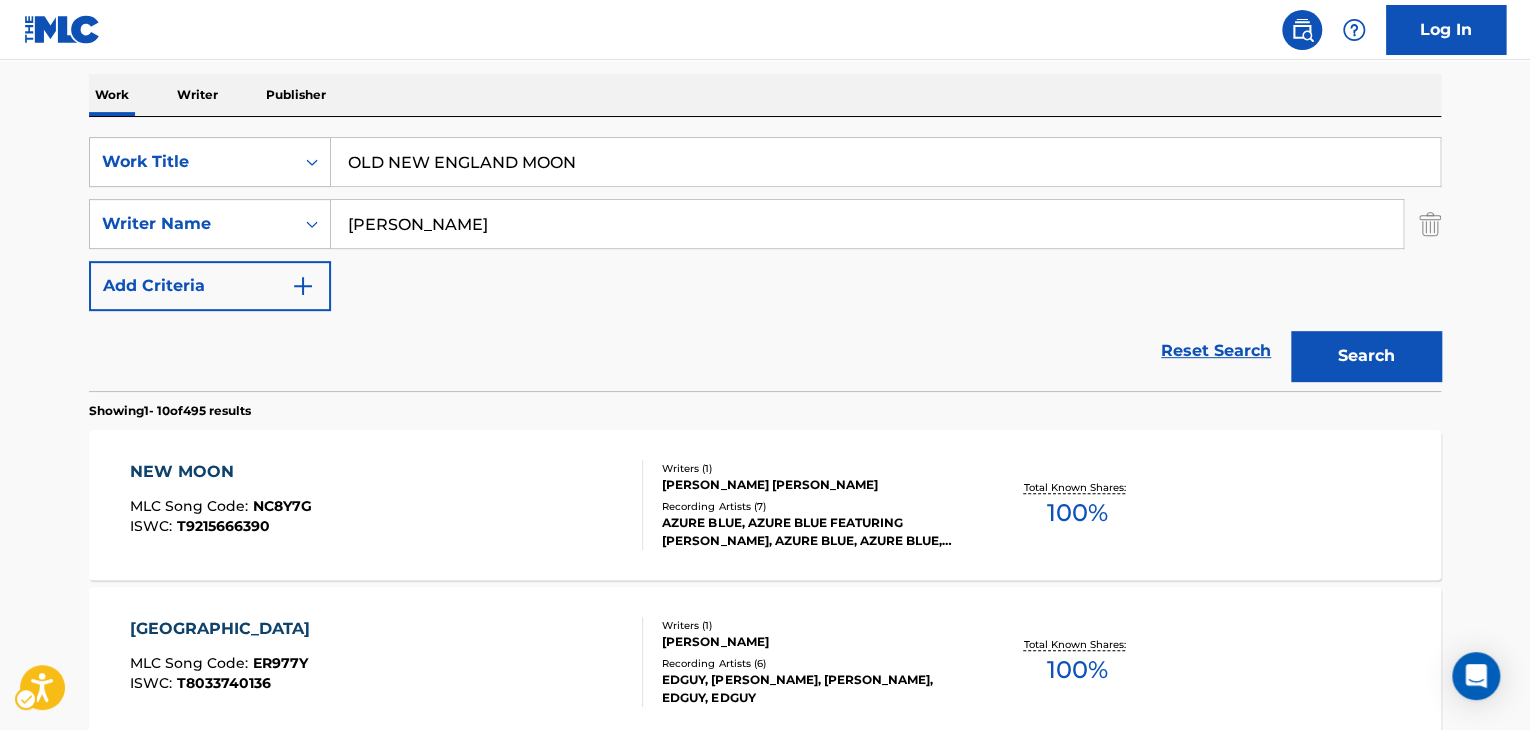 scroll, scrollTop: 224, scrollLeft: 0, axis: vertical 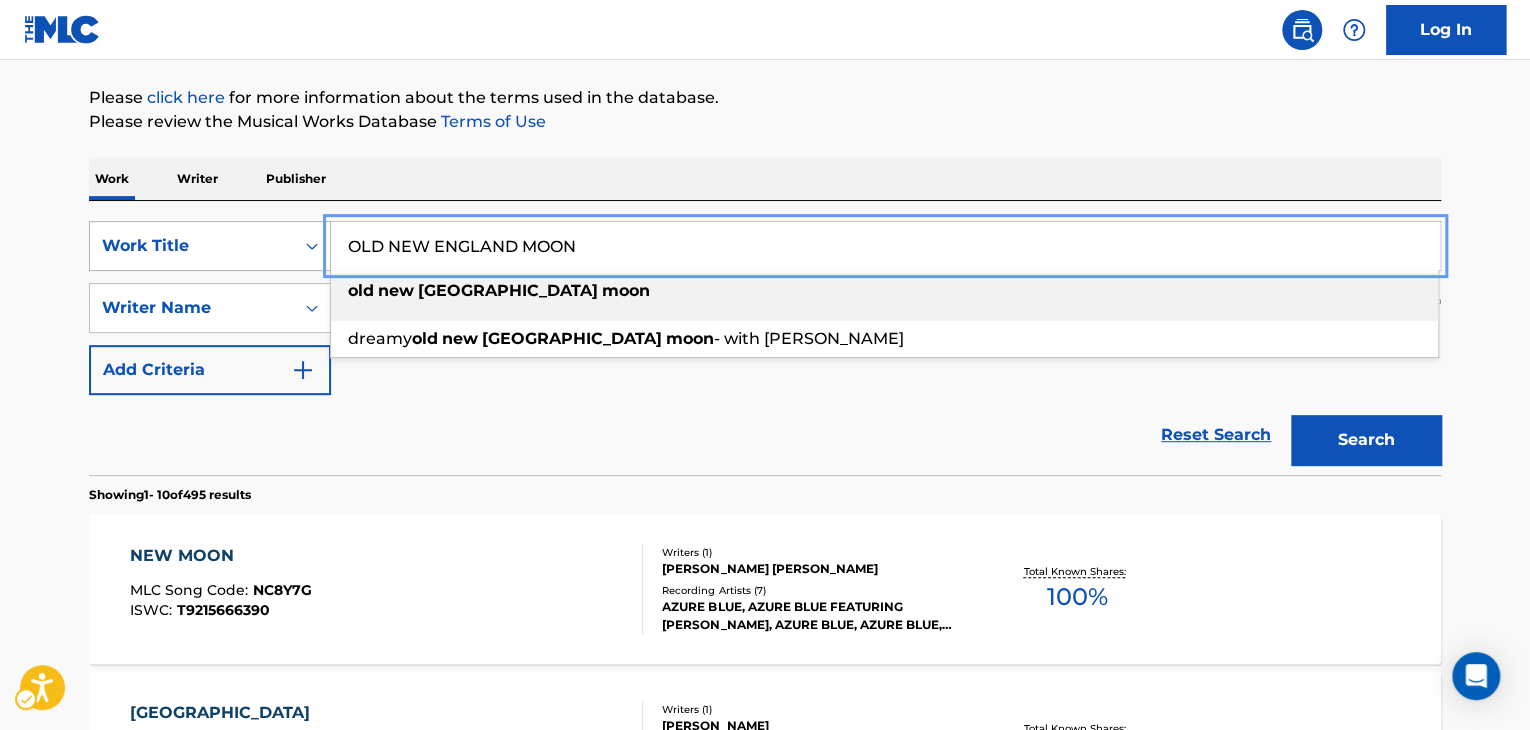 drag, startPoint x: 609, startPoint y: 249, endPoint x: 297, endPoint y: 247, distance: 312.0064 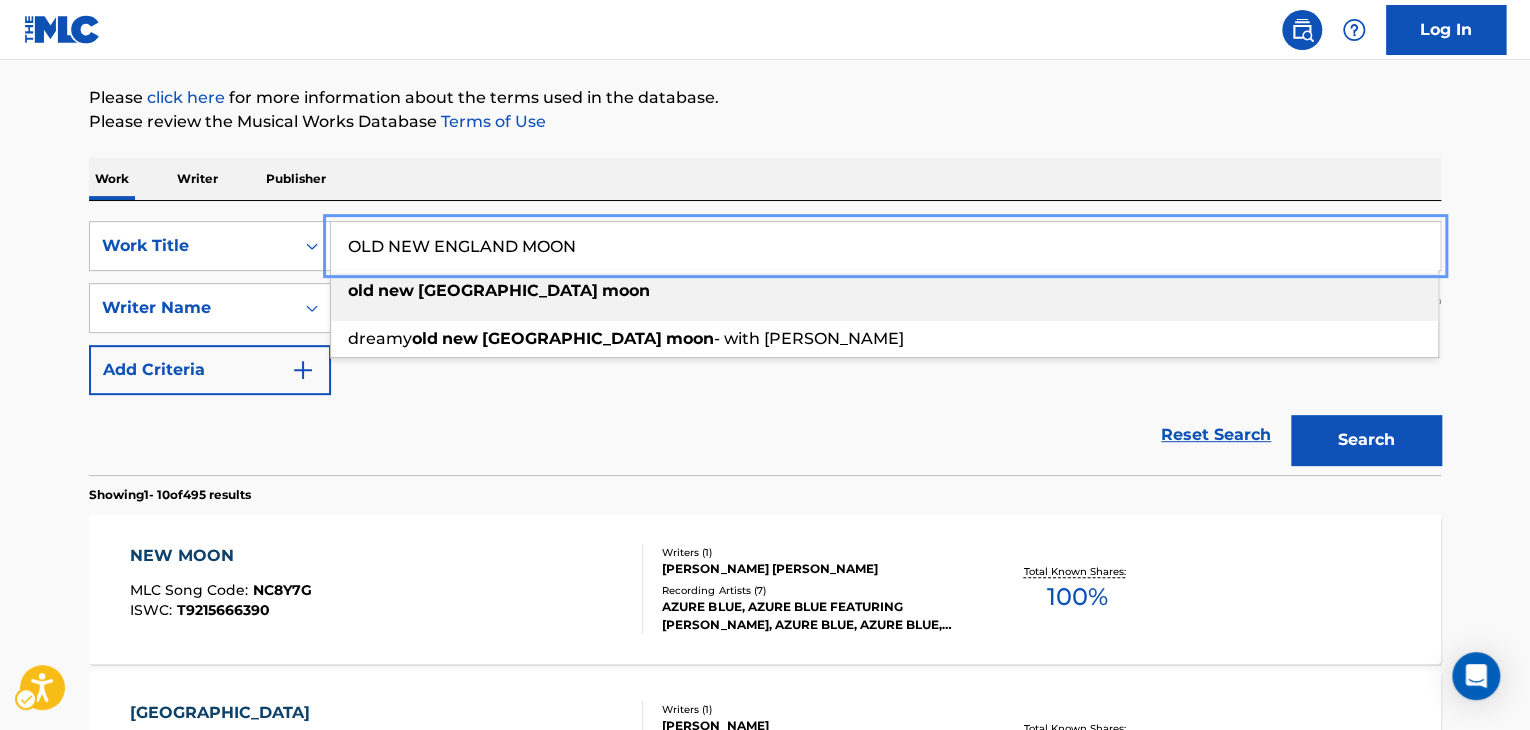 paste on "PARDNER" 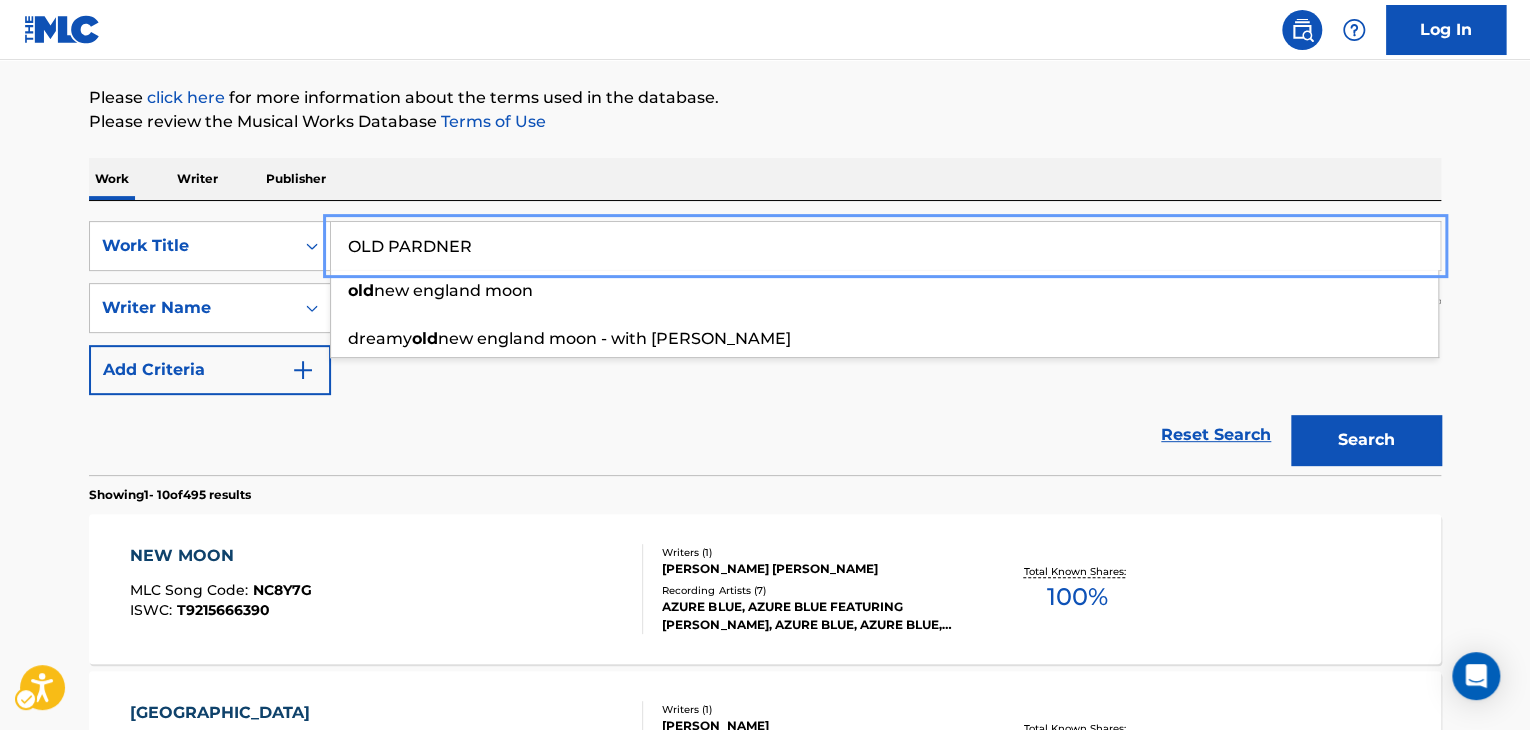 type on "OLD PARDNER" 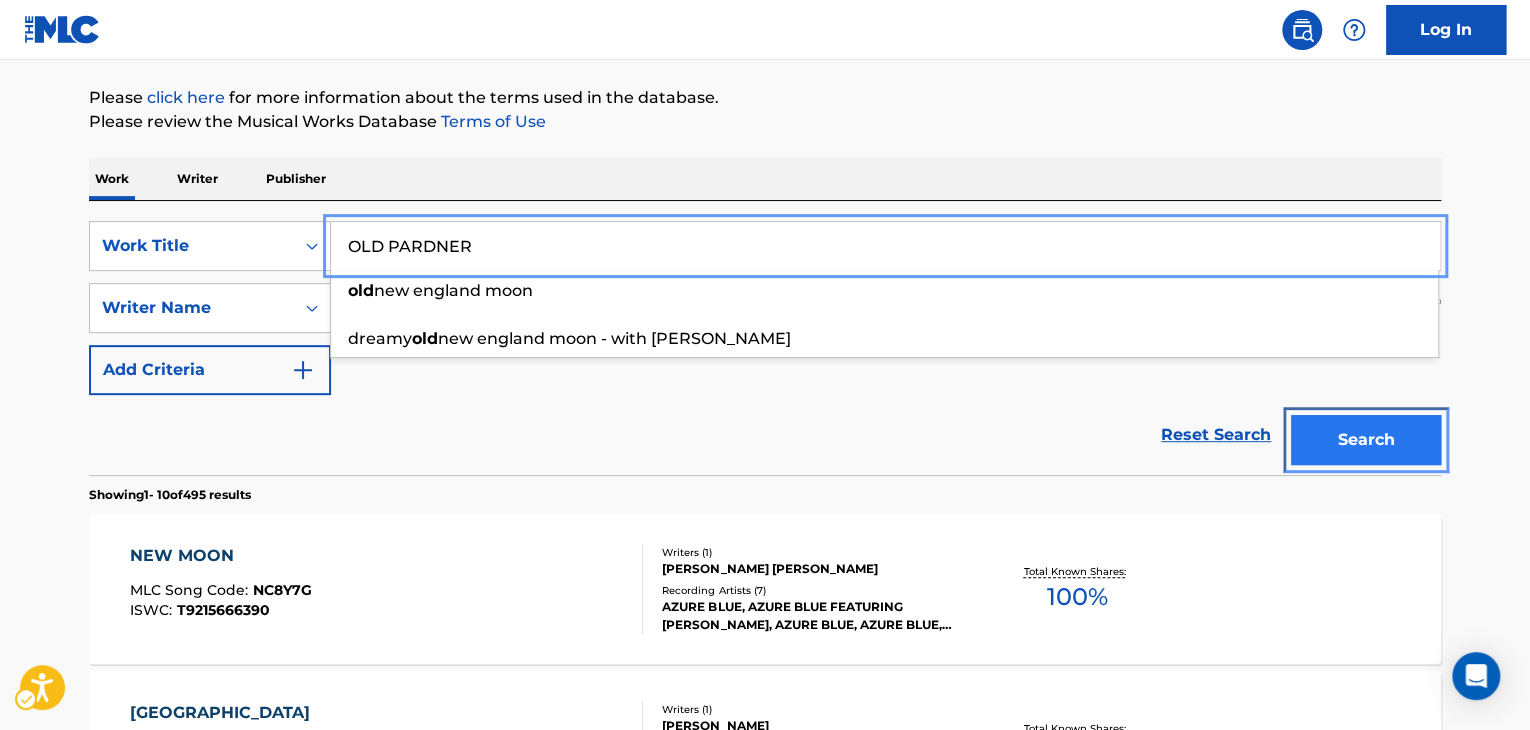 click on "Search" at bounding box center [1366, 440] 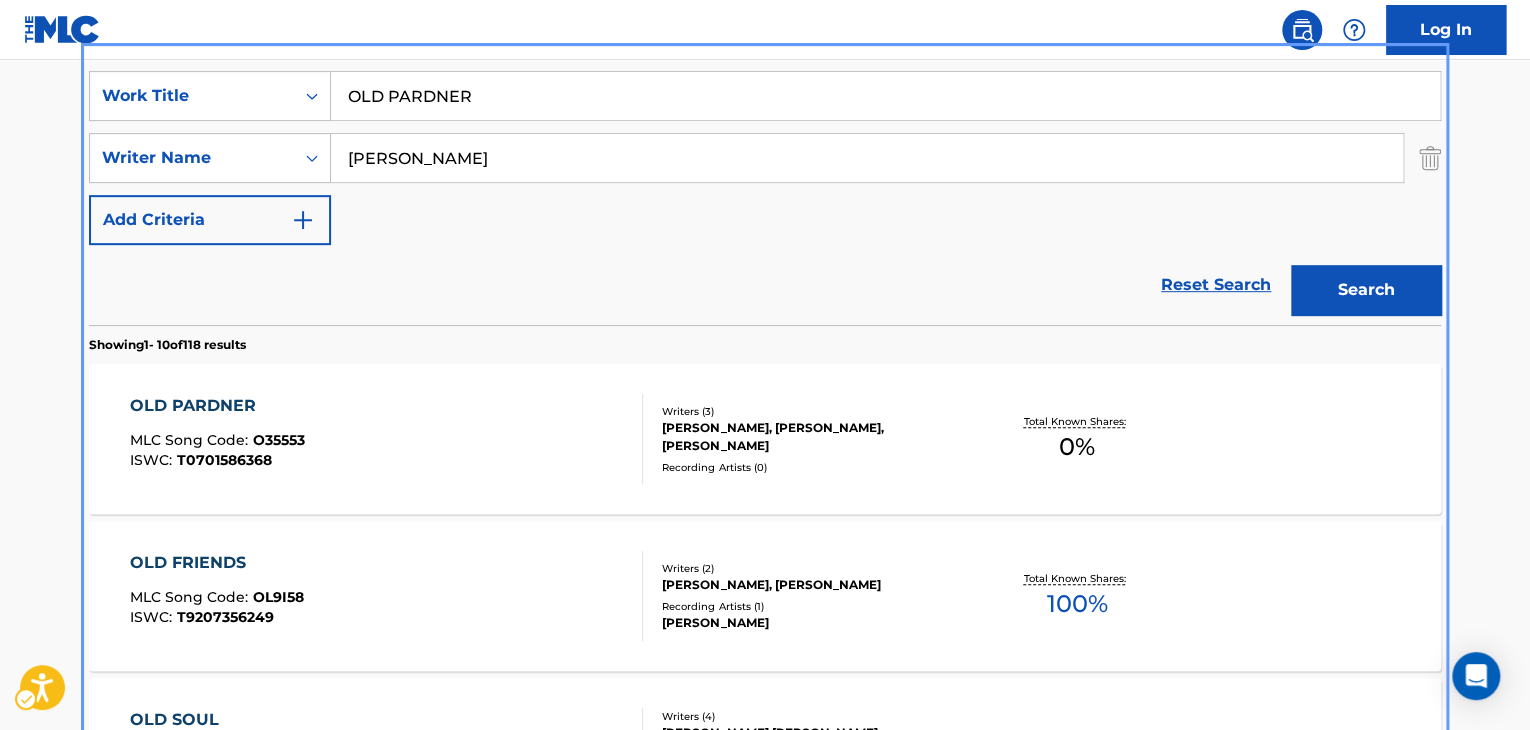 scroll, scrollTop: 424, scrollLeft: 0, axis: vertical 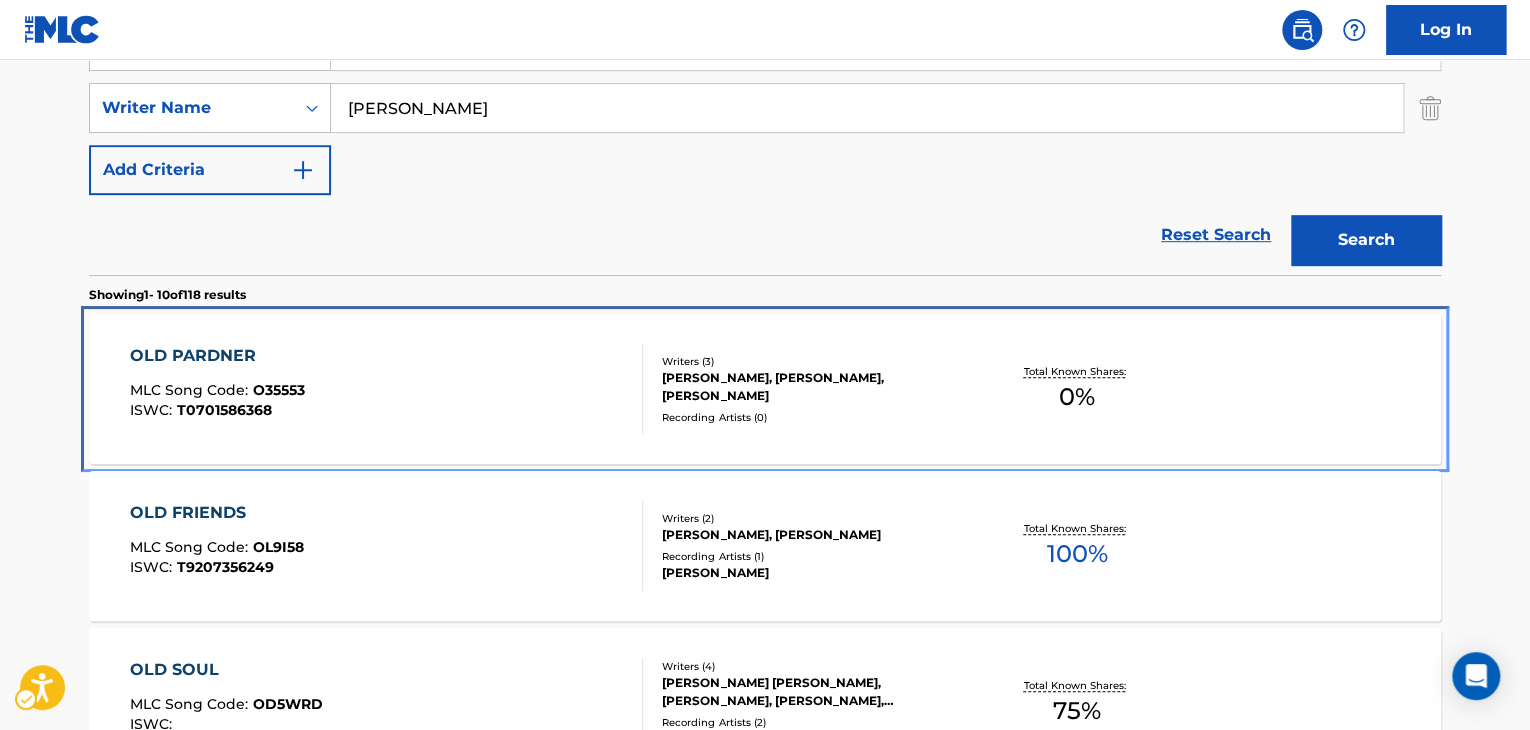 click on "OLD PARDNER MLC Song Code : O35553 ISWC : T0701586368" at bounding box center [387, 389] 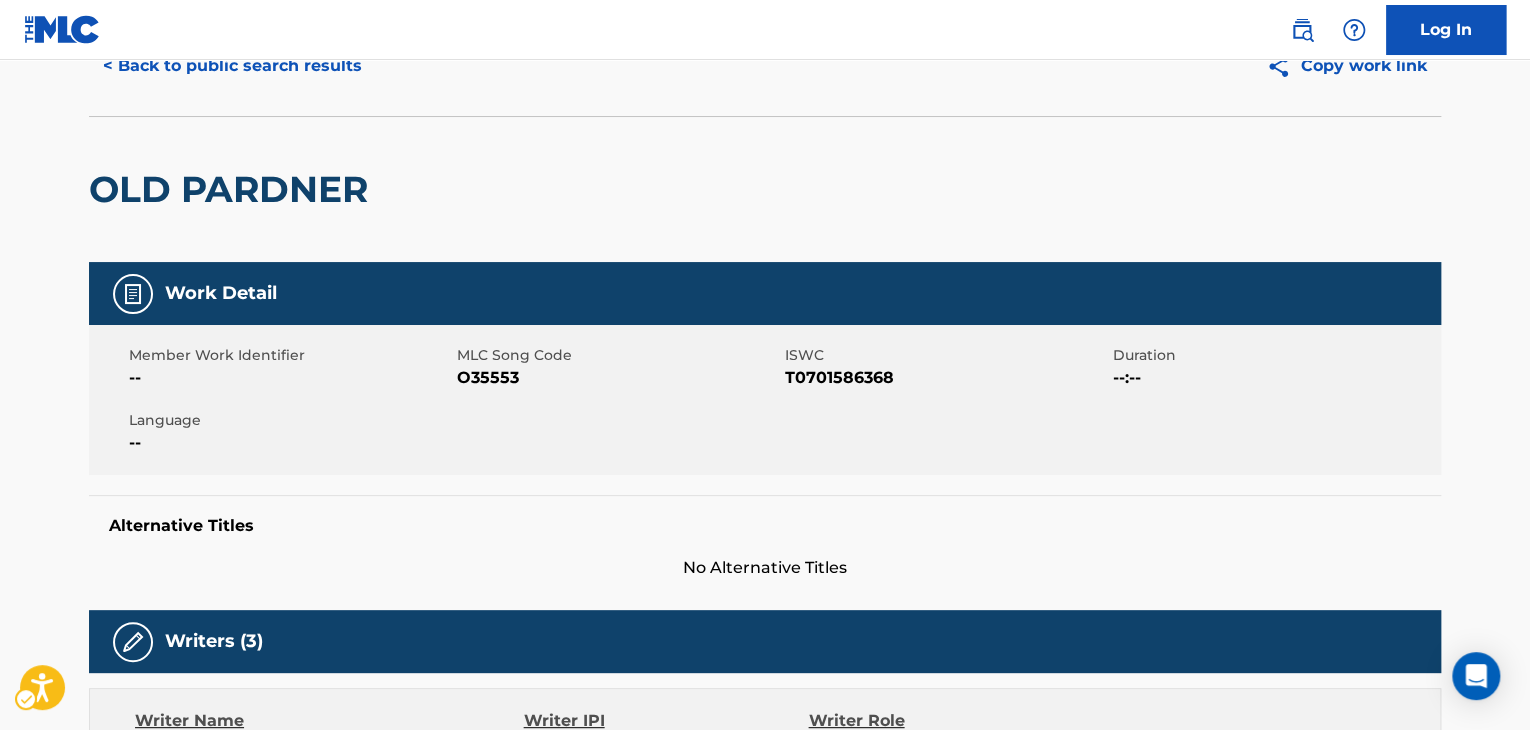 scroll, scrollTop: 0, scrollLeft: 0, axis: both 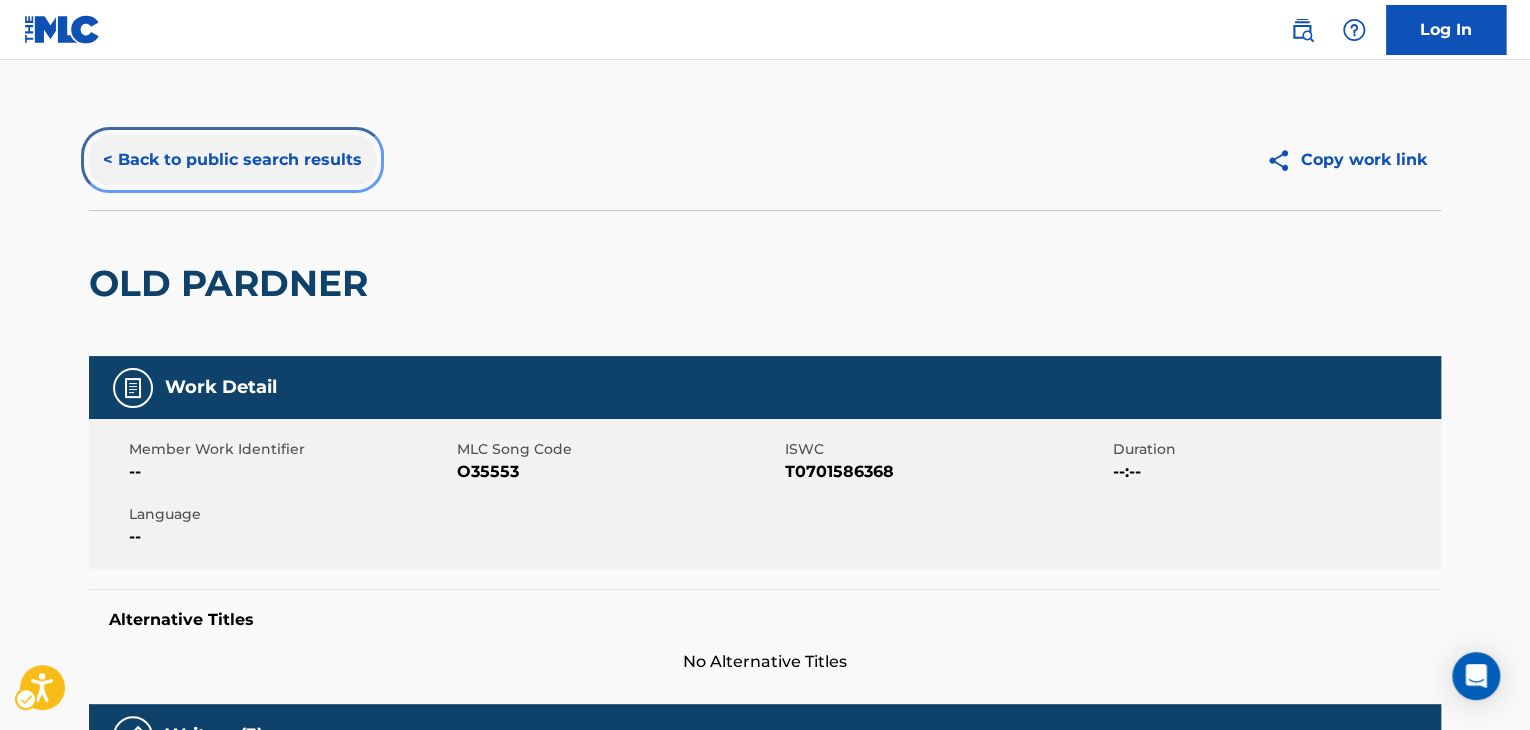 click on "< Back to public search results" at bounding box center [232, 160] 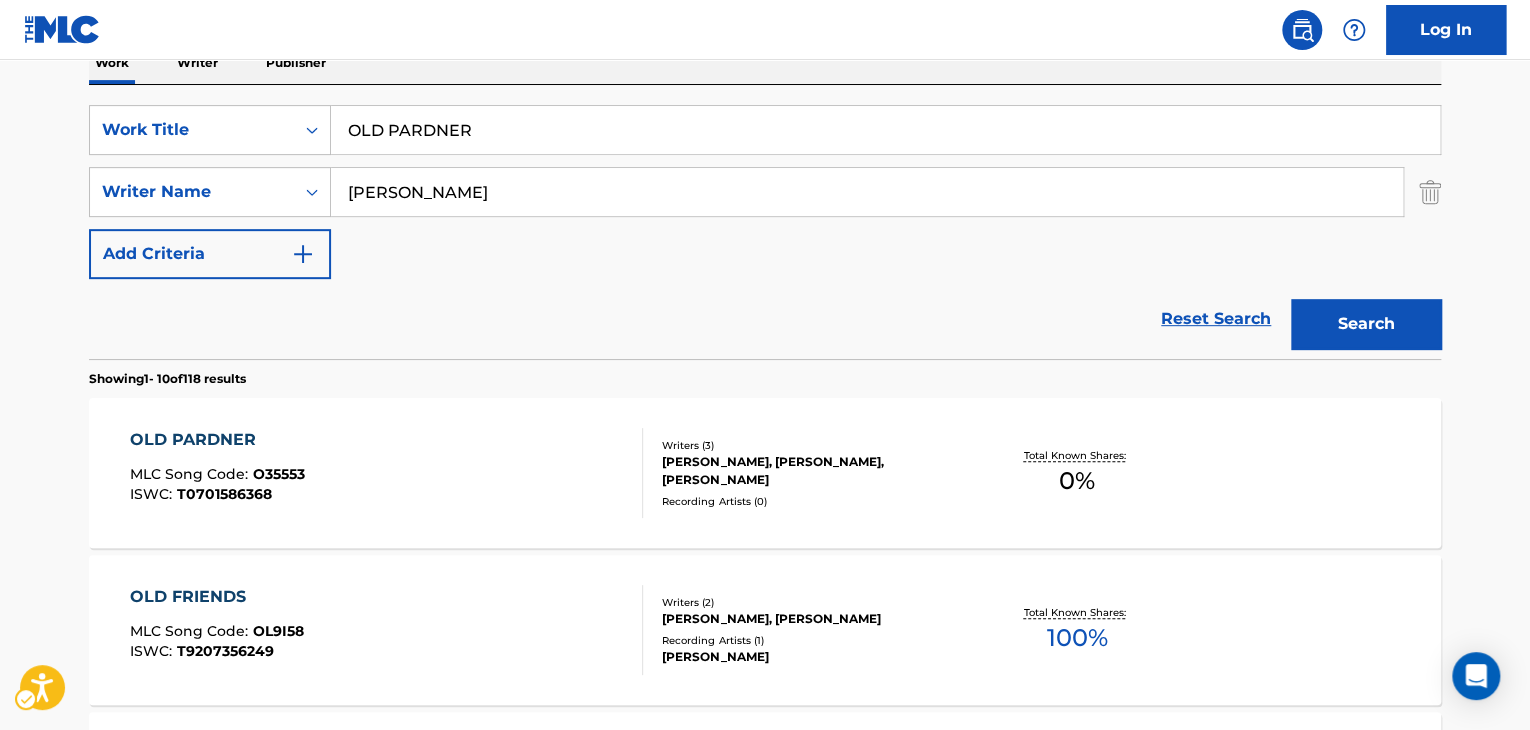 scroll, scrollTop: 224, scrollLeft: 0, axis: vertical 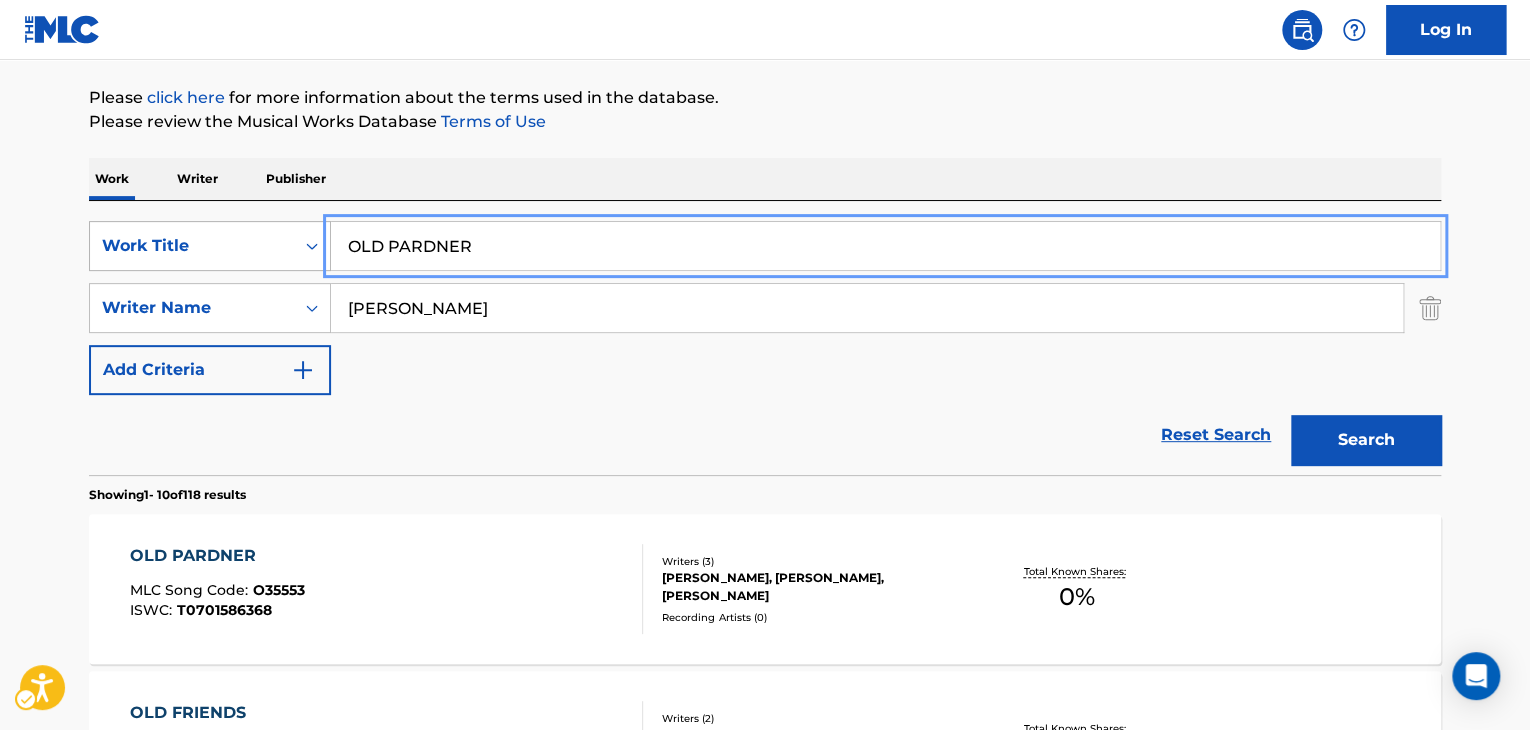 drag, startPoint x: 541, startPoint y: 245, endPoint x: 262, endPoint y: 262, distance: 279.51746 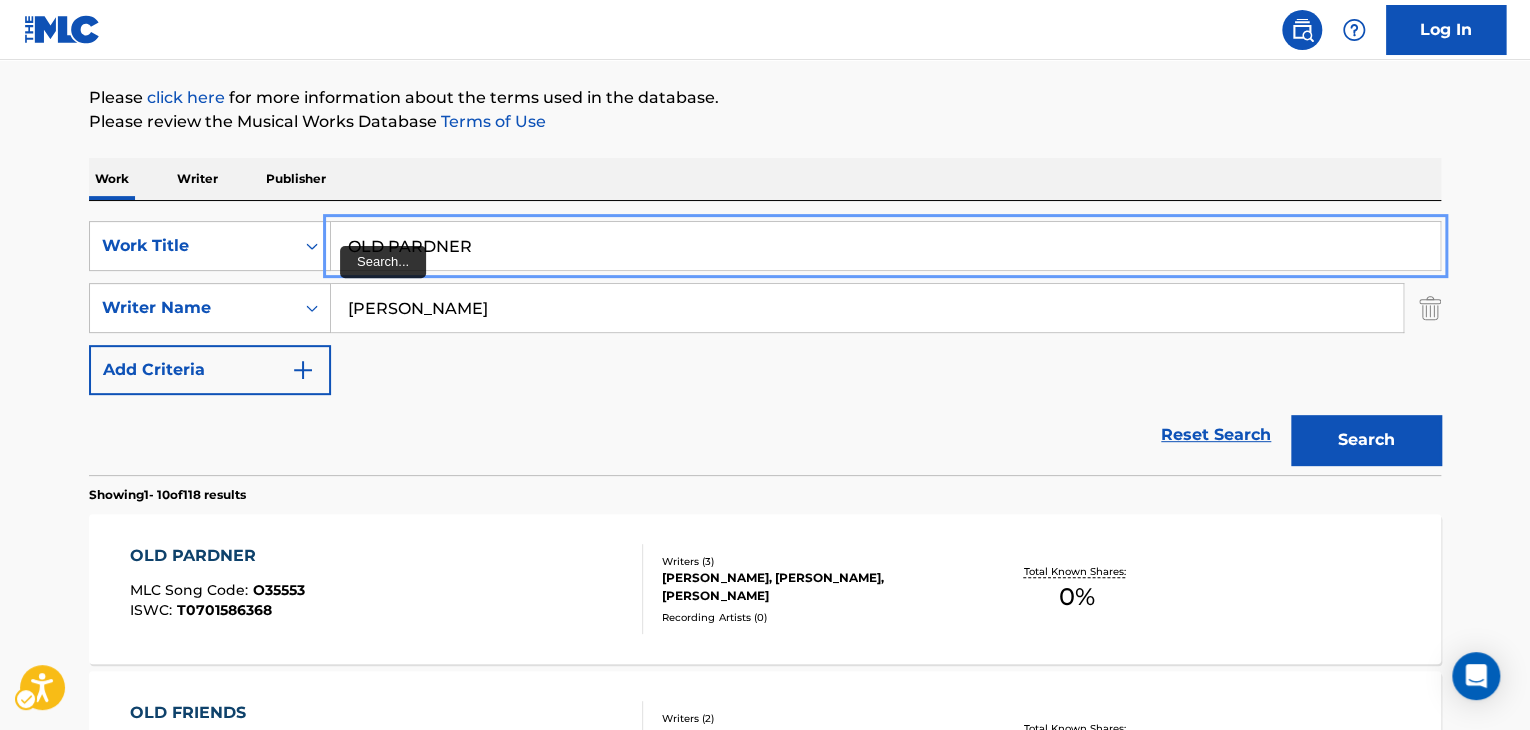 paste on "WATER MILL AN" 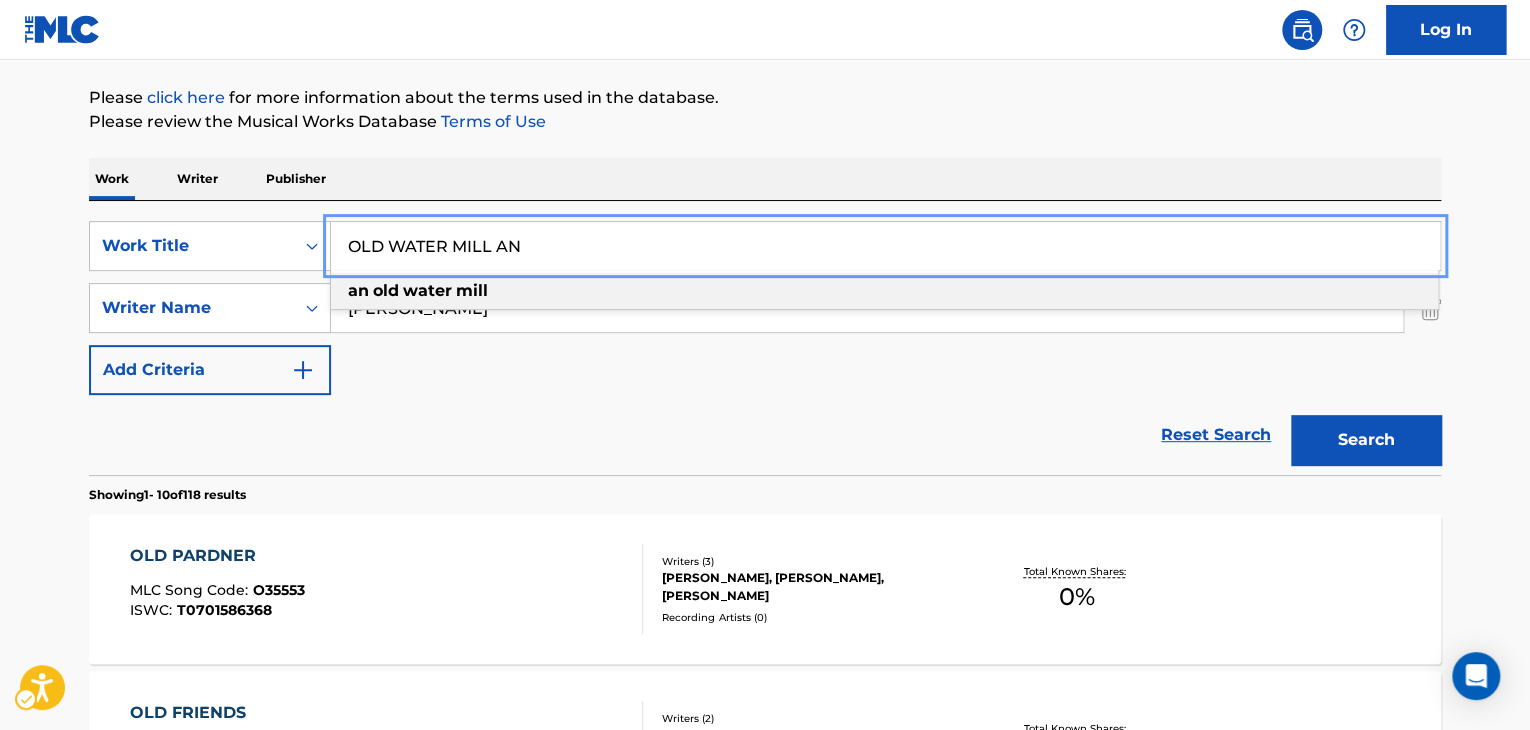 type on "OLD WATER MILL AN" 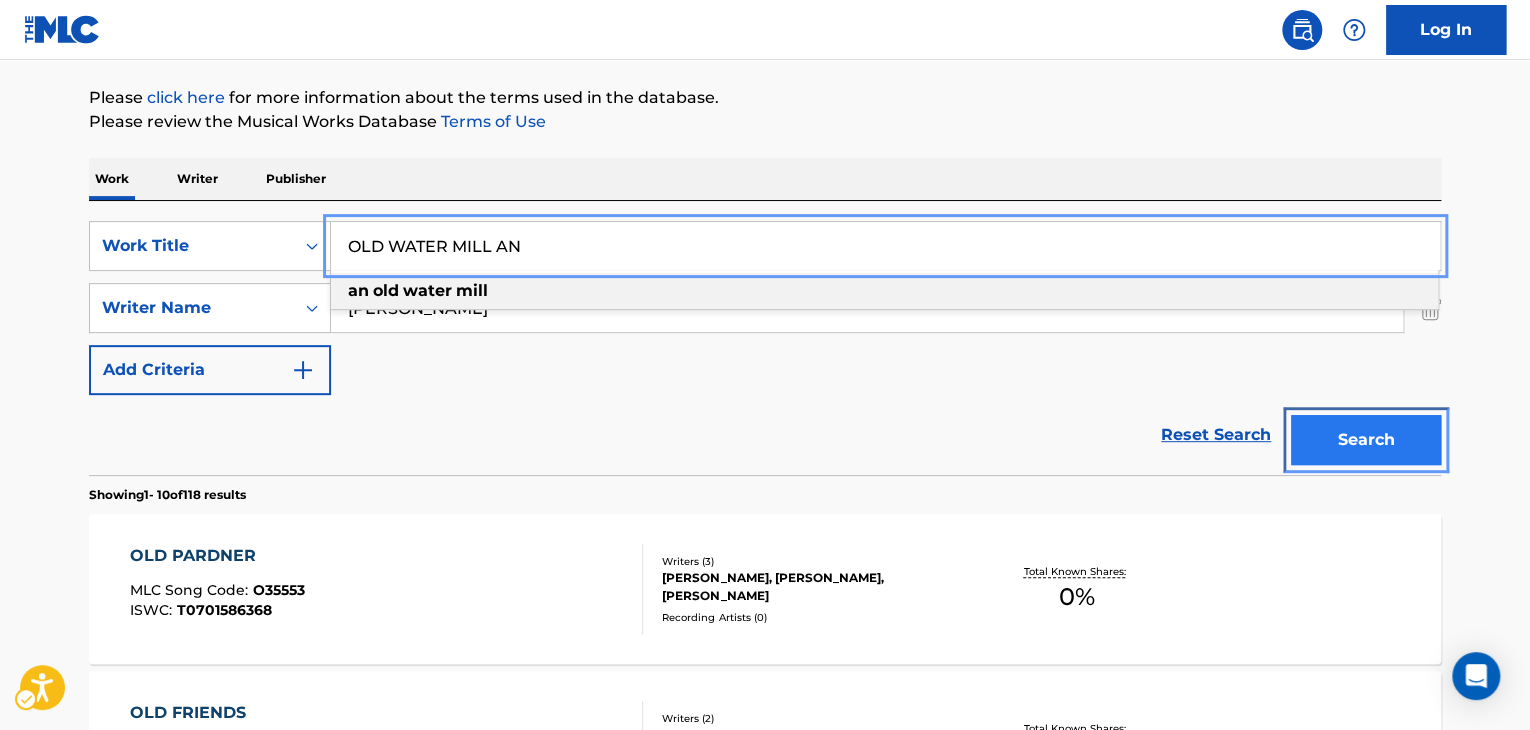 click on "Search" at bounding box center [1366, 440] 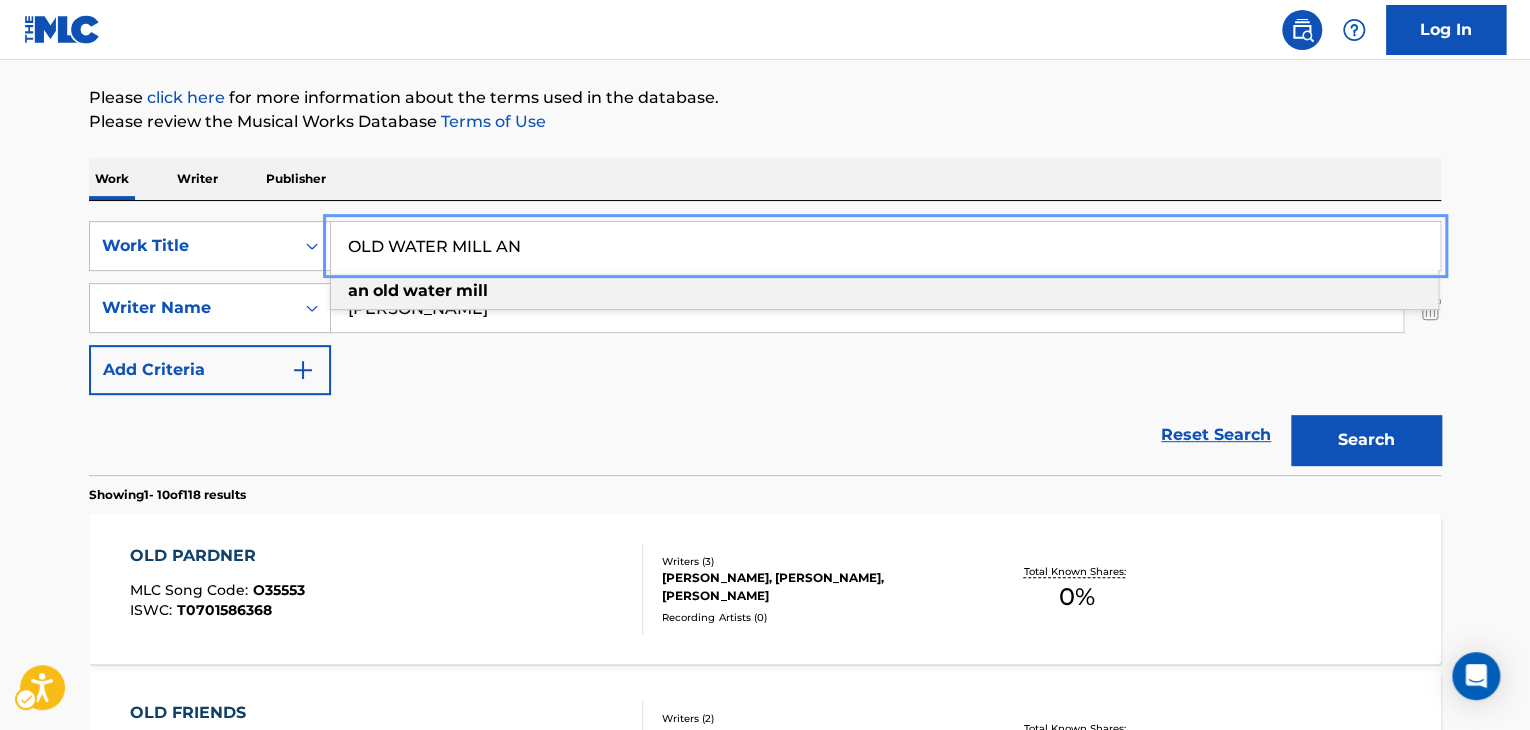 scroll, scrollTop: 203, scrollLeft: 0, axis: vertical 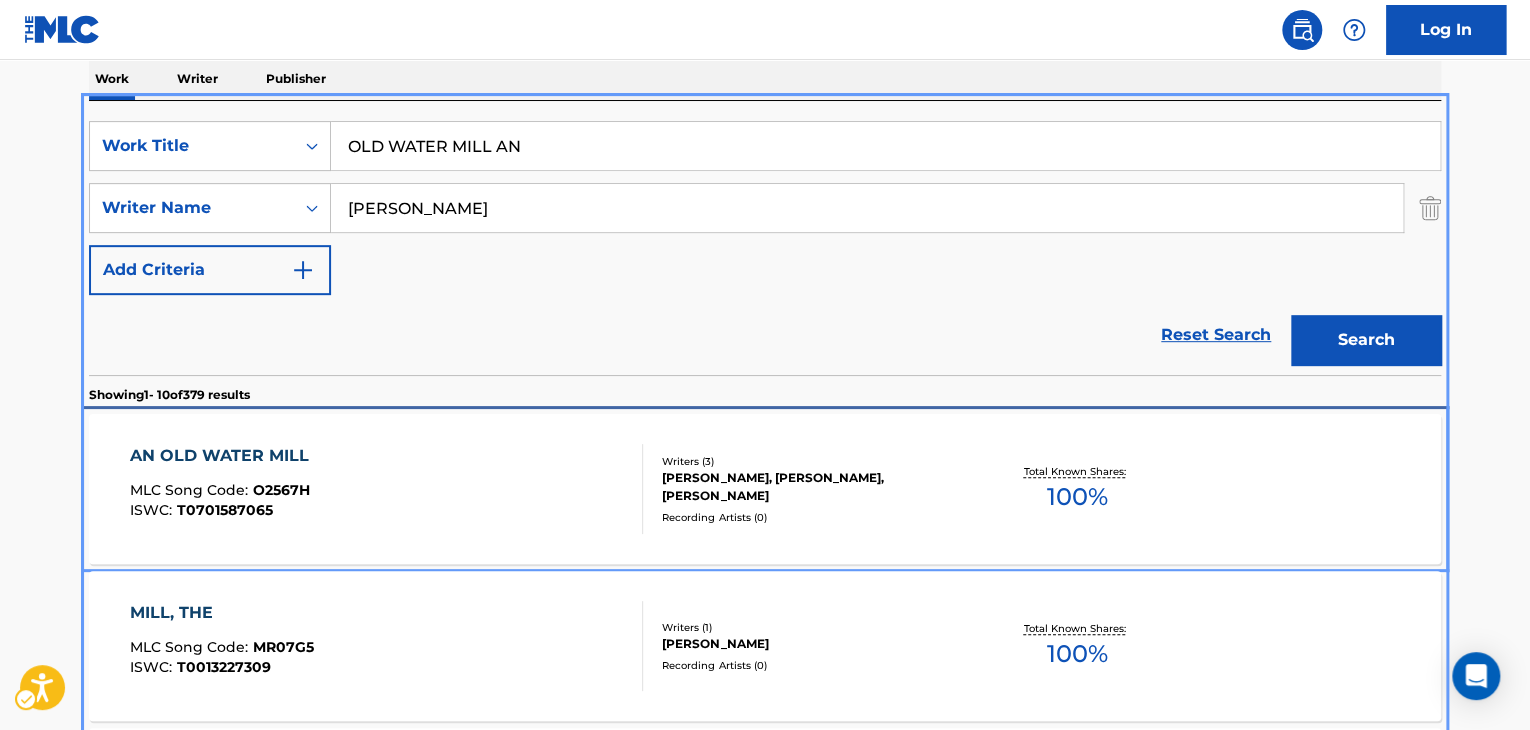 click on "AN OLD WATER MILL MLC Song Code : O2567H ISWC : T0701587065 Writers ( 3 ) [PERSON_NAME], [PERSON_NAME], [PERSON_NAME] Recording Artists ( 0 ) Total Known Shares: 100 %" at bounding box center [765, 489] 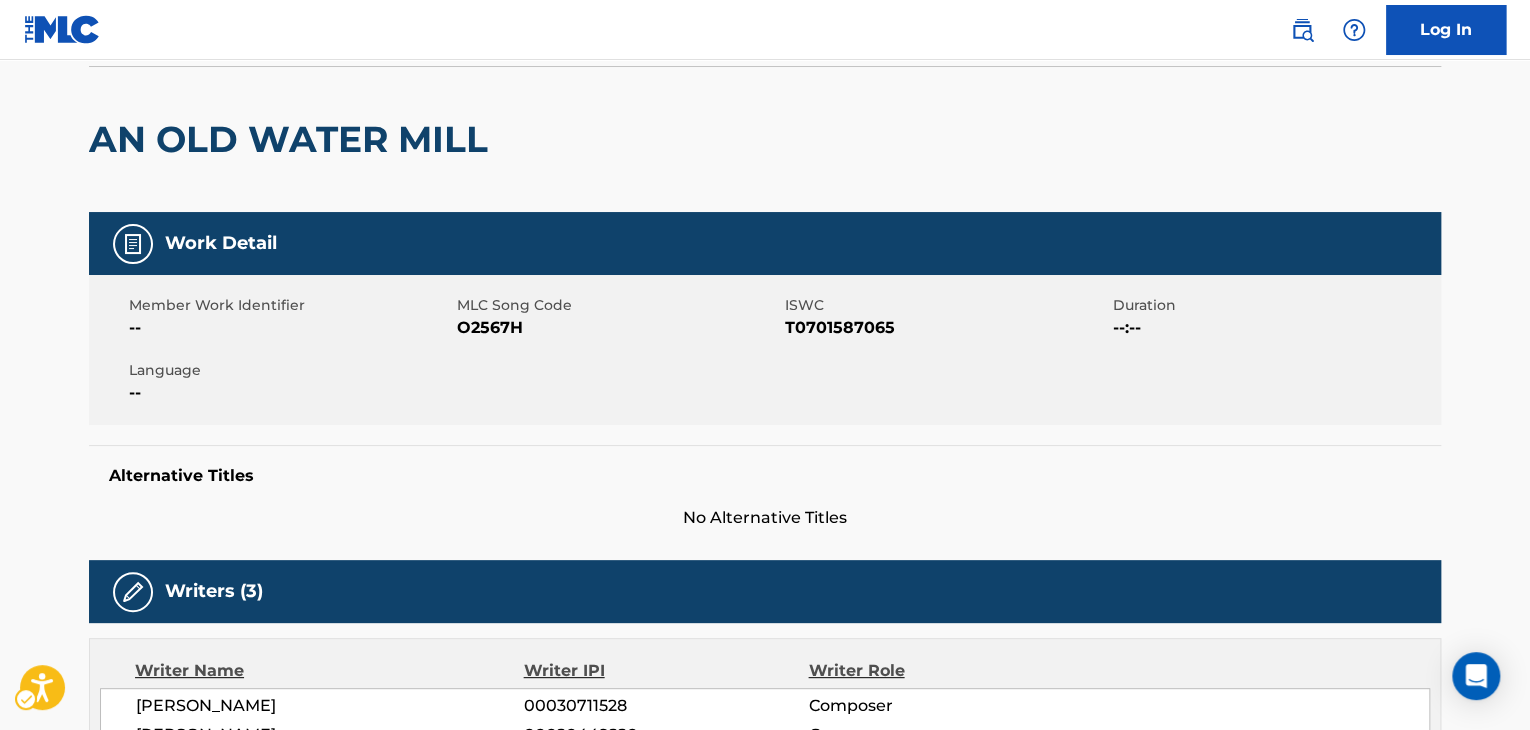 scroll, scrollTop: 0, scrollLeft: 0, axis: both 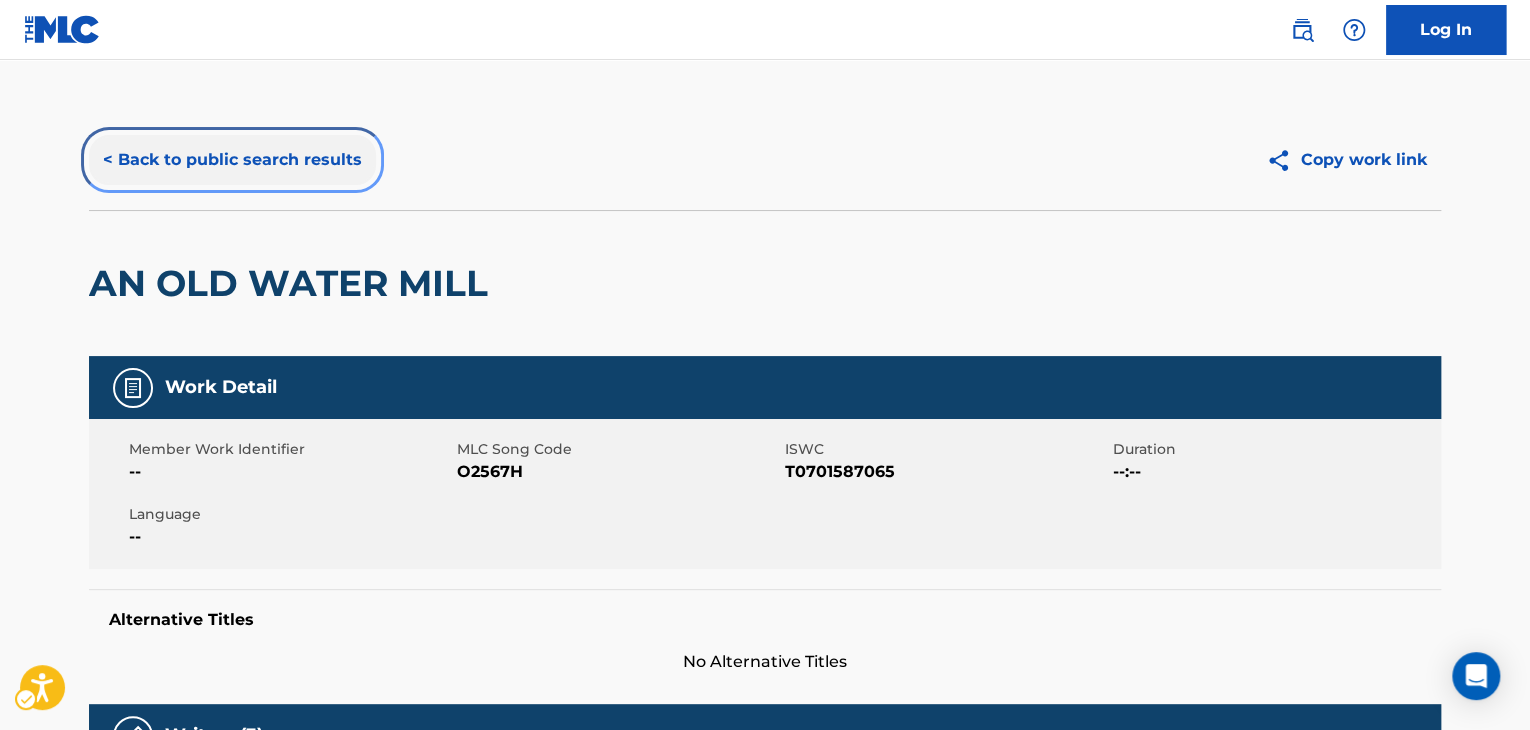 click on "< Back to public search results" at bounding box center [232, 160] 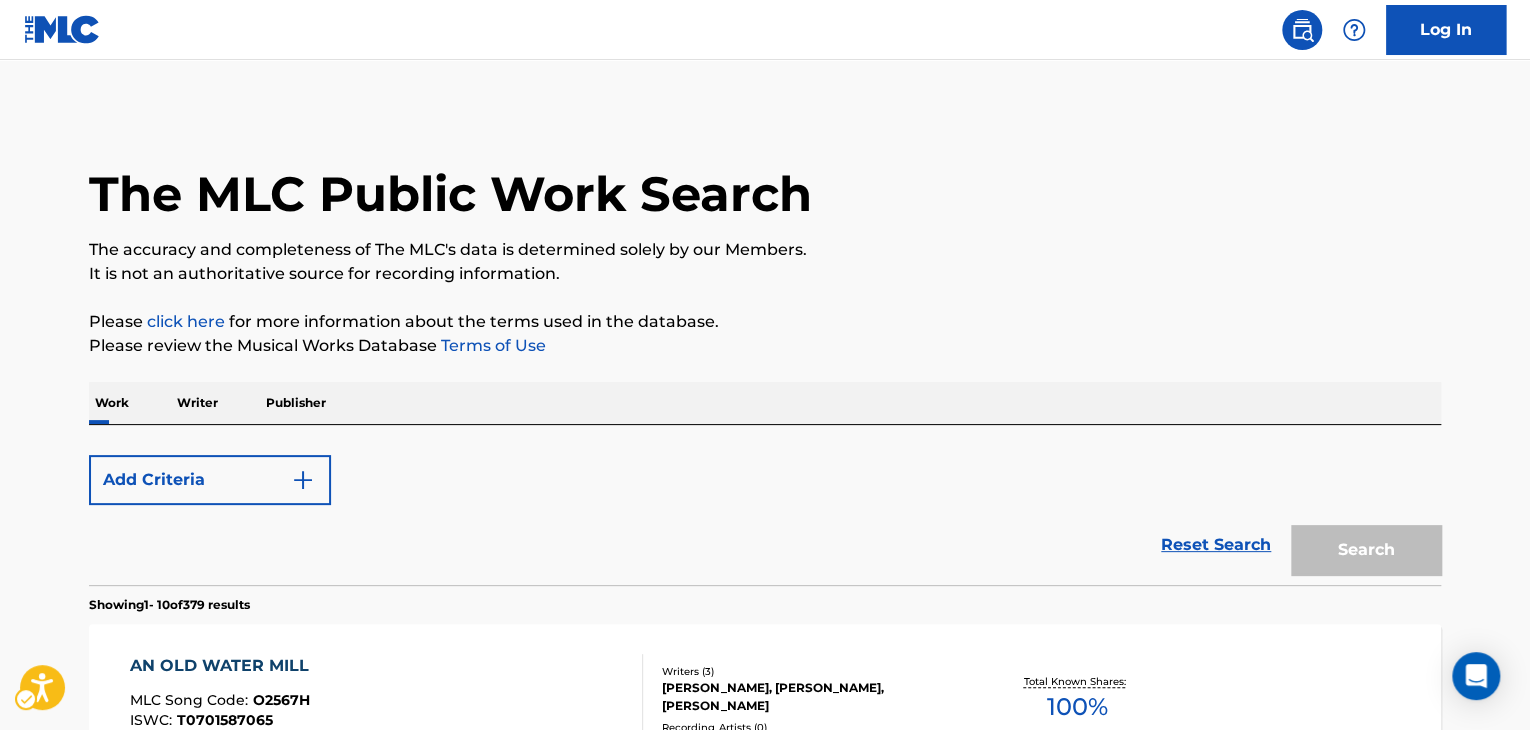 scroll, scrollTop: 324, scrollLeft: 0, axis: vertical 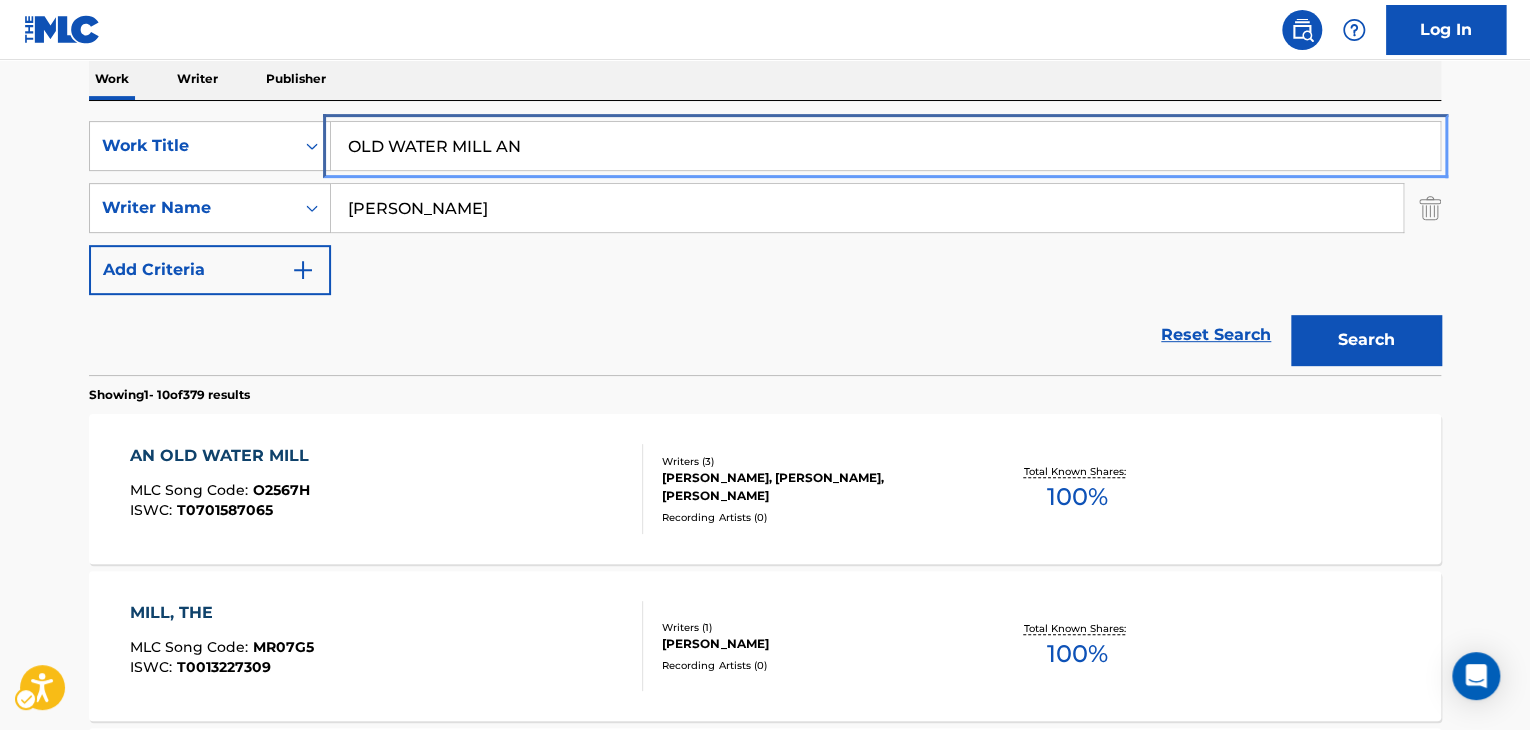 click on "The MLC Public Work Search The accuracy and completeness of The MLC's data is determined solely by our Members. It is not an authoritative source for recording information. Please   click here  | New Window   for more information about the terms used in the database. Please review the Musical Works Database   Terms of Use  | New Window Work Writer Publisher SearchWithCriteria8cb281d6-ad06-4b36-a10e-a7c665479351 Work Title OLD WATER MILL AN SearchWithCriteria68a54667-bf41-4d34-a674-71b1e774f4ce Writer Name [PERSON_NAME] Add Criteria Reset Search Search Showing  1  -   10  of  379   results   AN OLD WATER MILL MLC Song Code : O2567H ISWC : T0701587065 Writers ( 3 ) [PERSON_NAME], [PERSON_NAME], [PERSON_NAME] Recording Artists ( 0 ) Total Known Shares: 100 % MILL, THE MLC Song Code : MR07G5 ISWC : T0013227309 Writers ( 1 ) [PERSON_NAME] Recording Artists ( 0 ) Total Known Shares: 100 % AN OLD FASHIONED WALTZ MLC Song Code : O23350 ISWC : Writers ( 3 ) [PERSON_NAME], [PERSON_NAME], [PERSON_NAME] 0 ) 33.33 % : : 1" at bounding box center (765, 933) 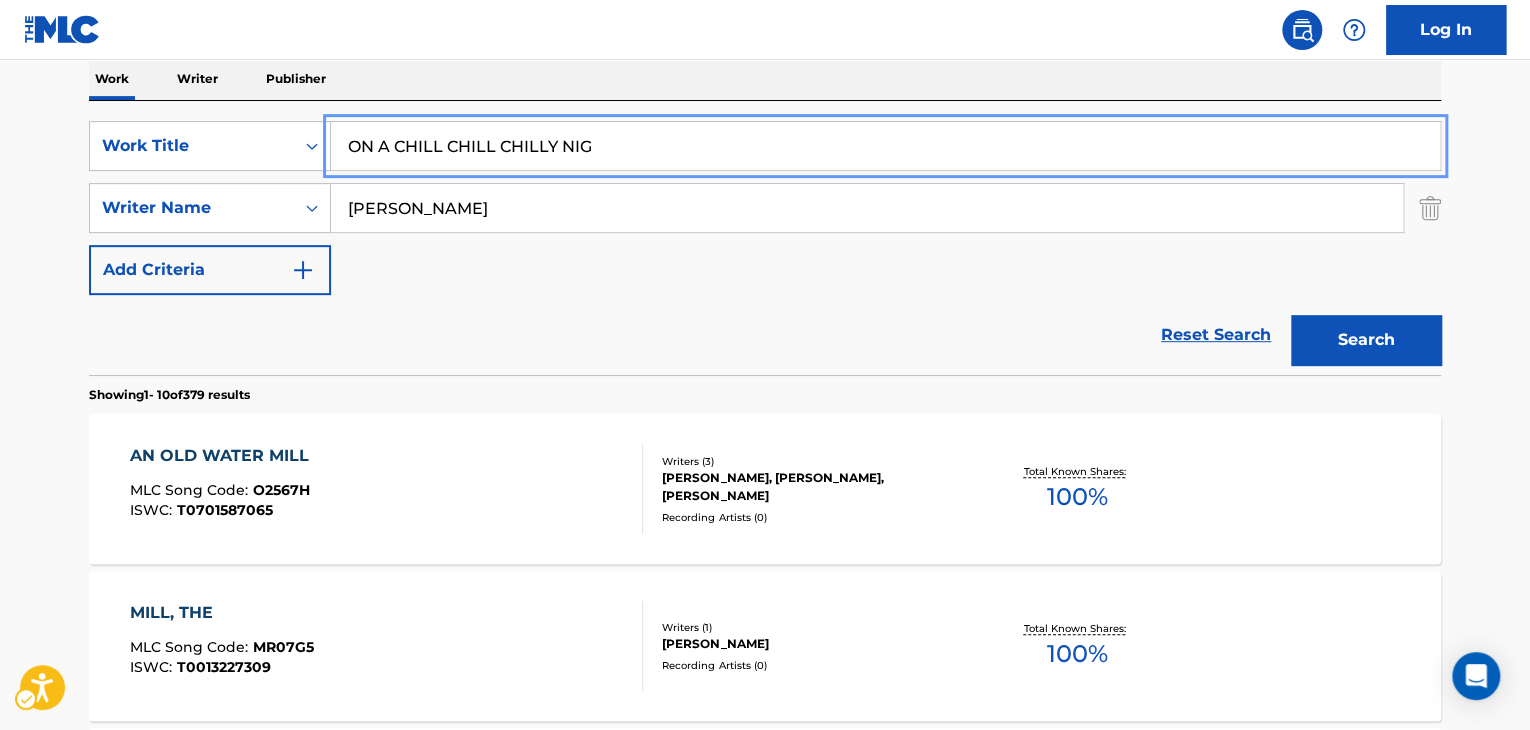 type on "ON A CHILL CHILL CHILLY NIG" 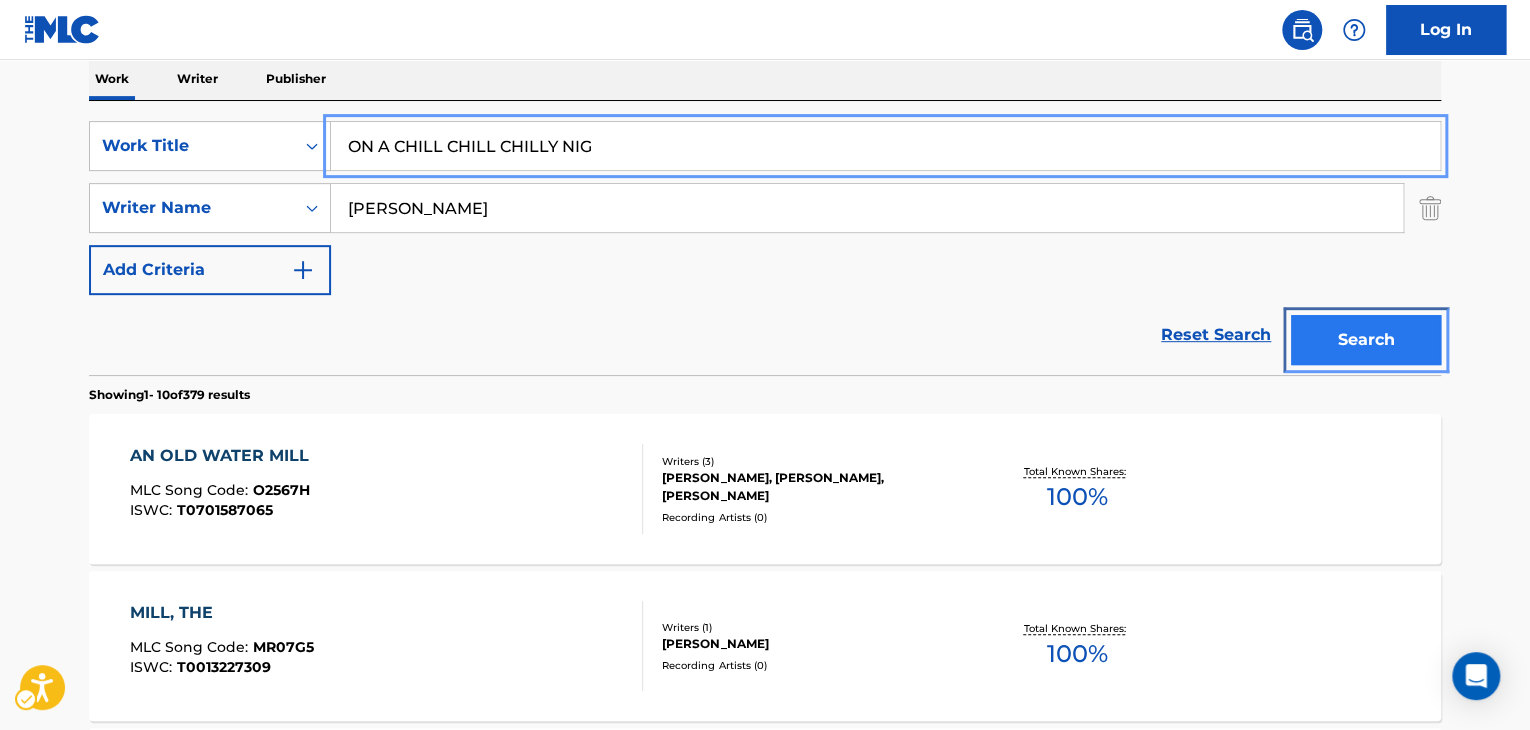 click on "Search" at bounding box center [1366, 340] 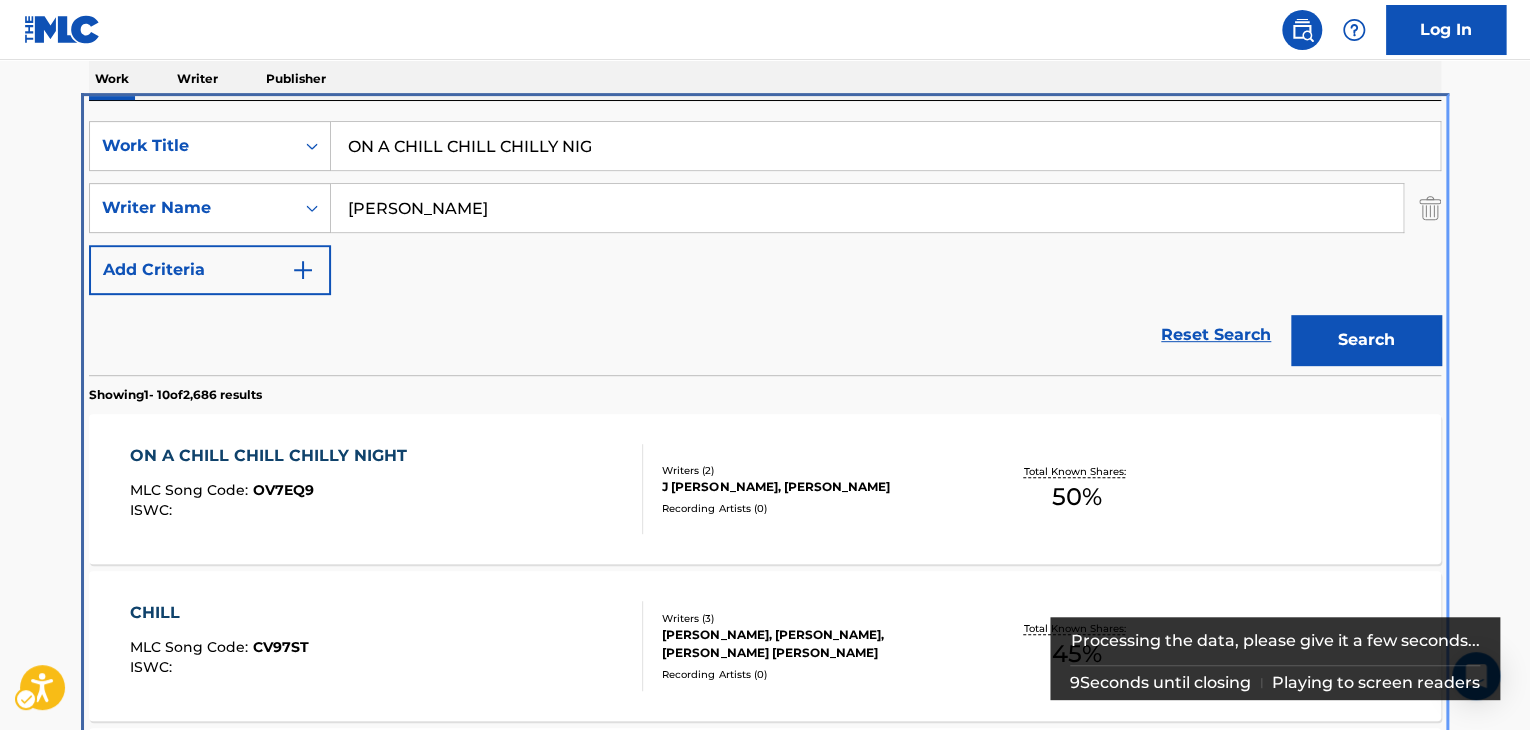 scroll, scrollTop: 424, scrollLeft: 0, axis: vertical 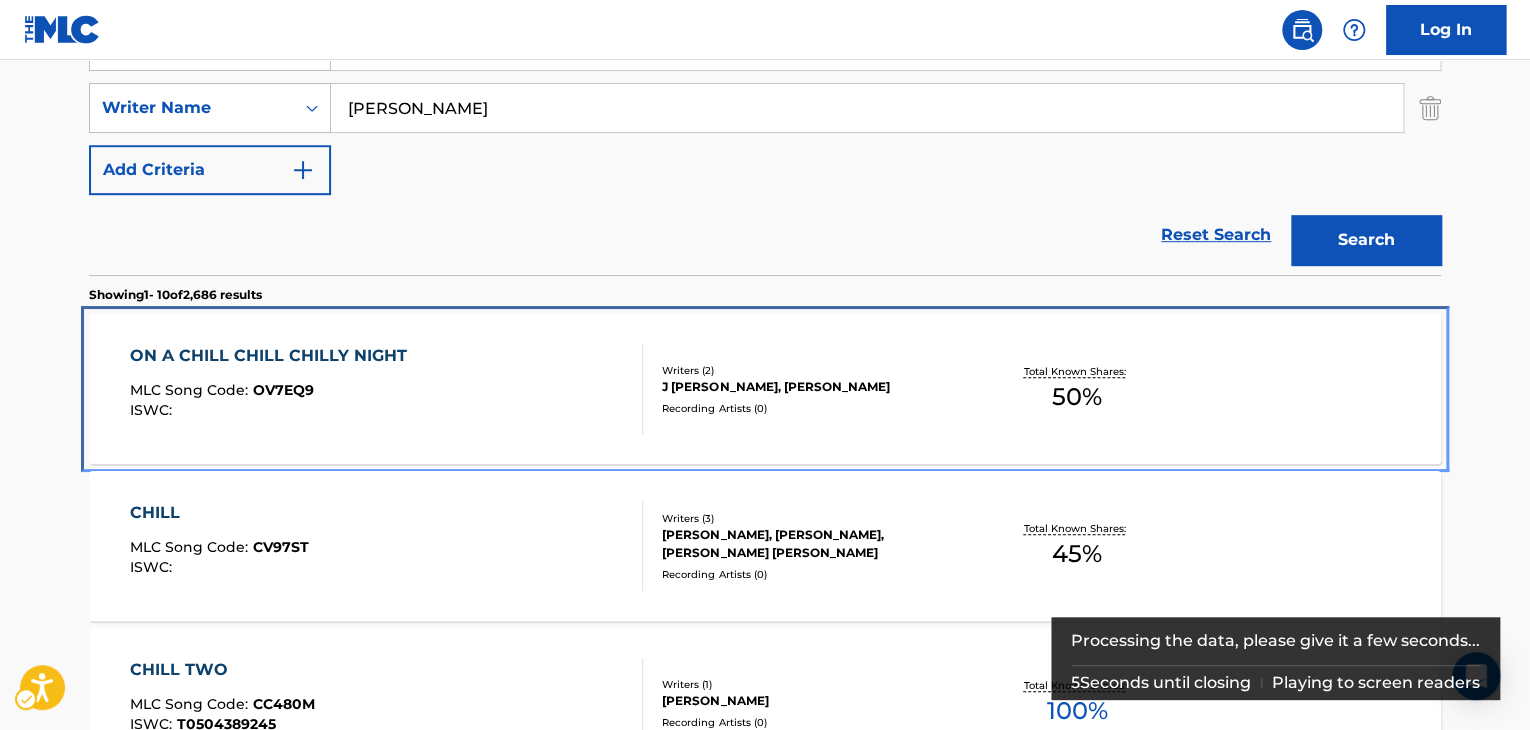 click on "ON A CHILL CHILL CHILLY NIGHT MLC Song Code : OV7EQ9 ISWC :" at bounding box center [387, 389] 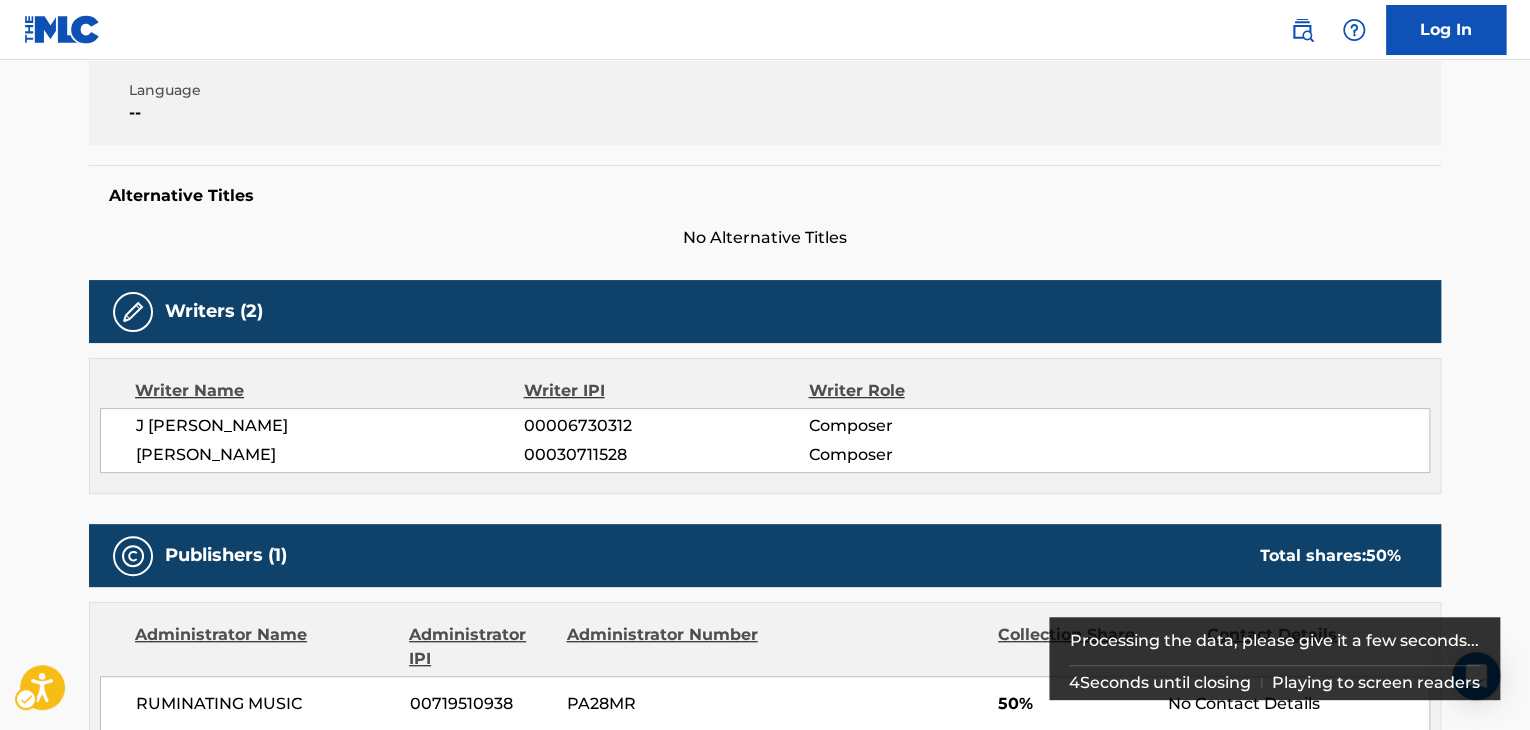 scroll, scrollTop: 0, scrollLeft: 0, axis: both 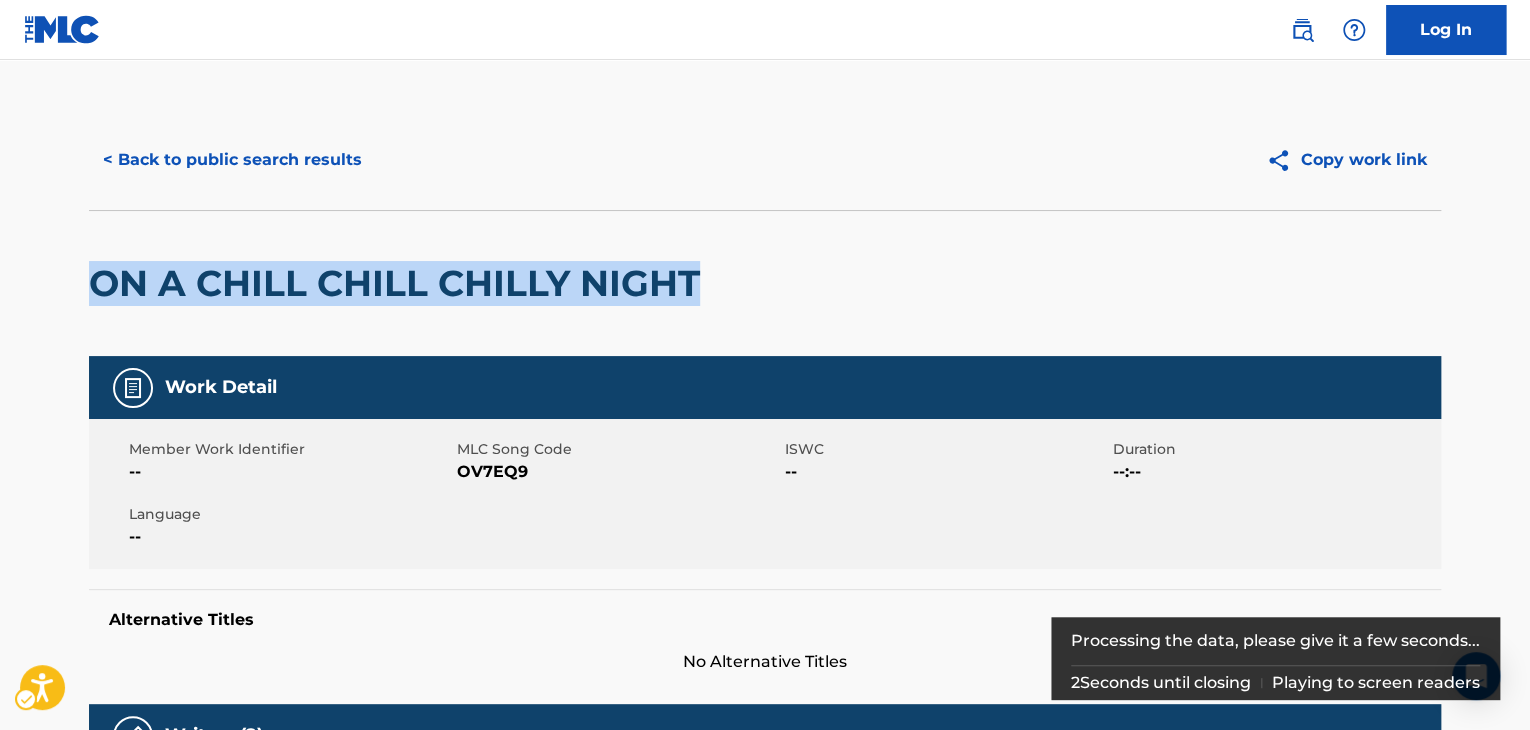 drag, startPoint x: 716, startPoint y: 287, endPoint x: 30, endPoint y: 311, distance: 686.4197 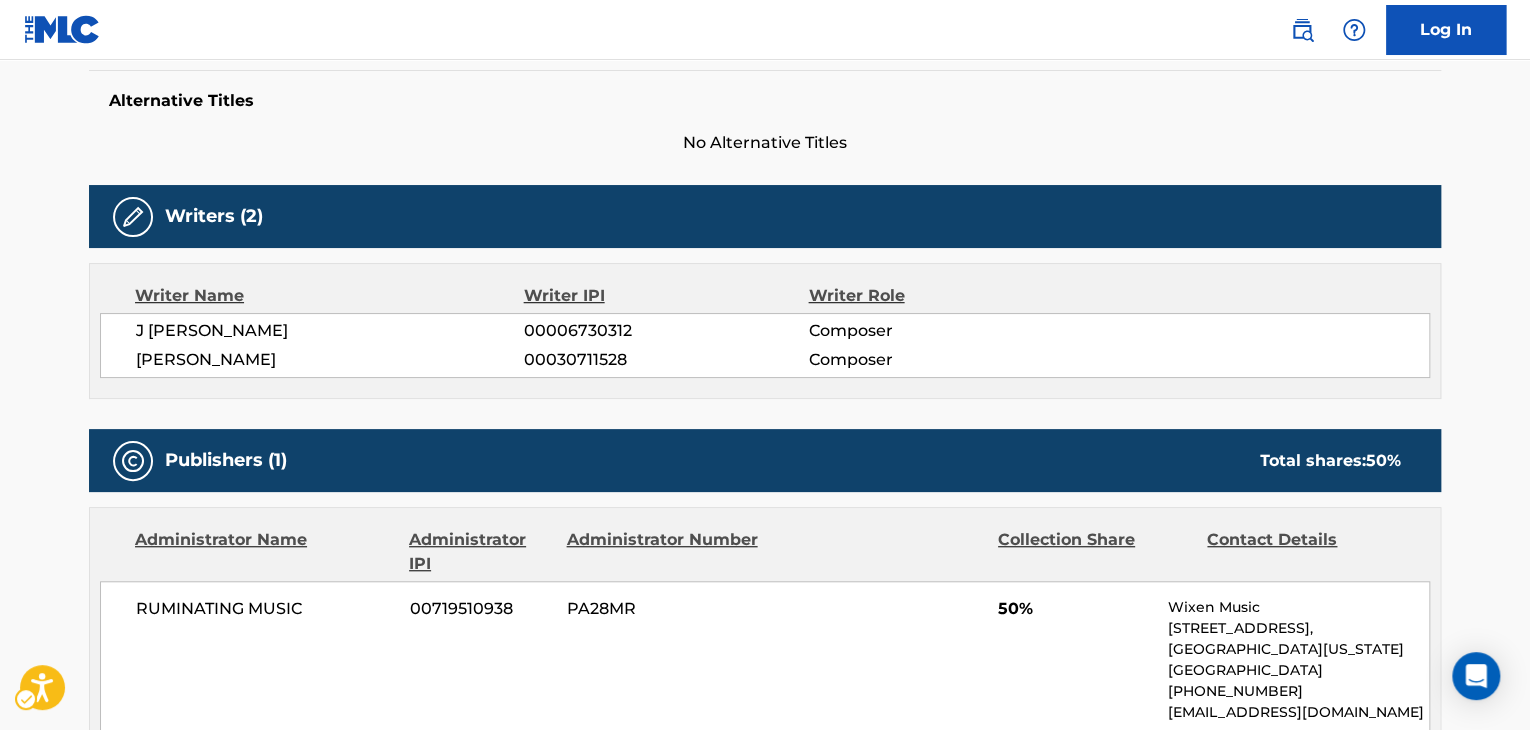 scroll, scrollTop: 20, scrollLeft: 0, axis: vertical 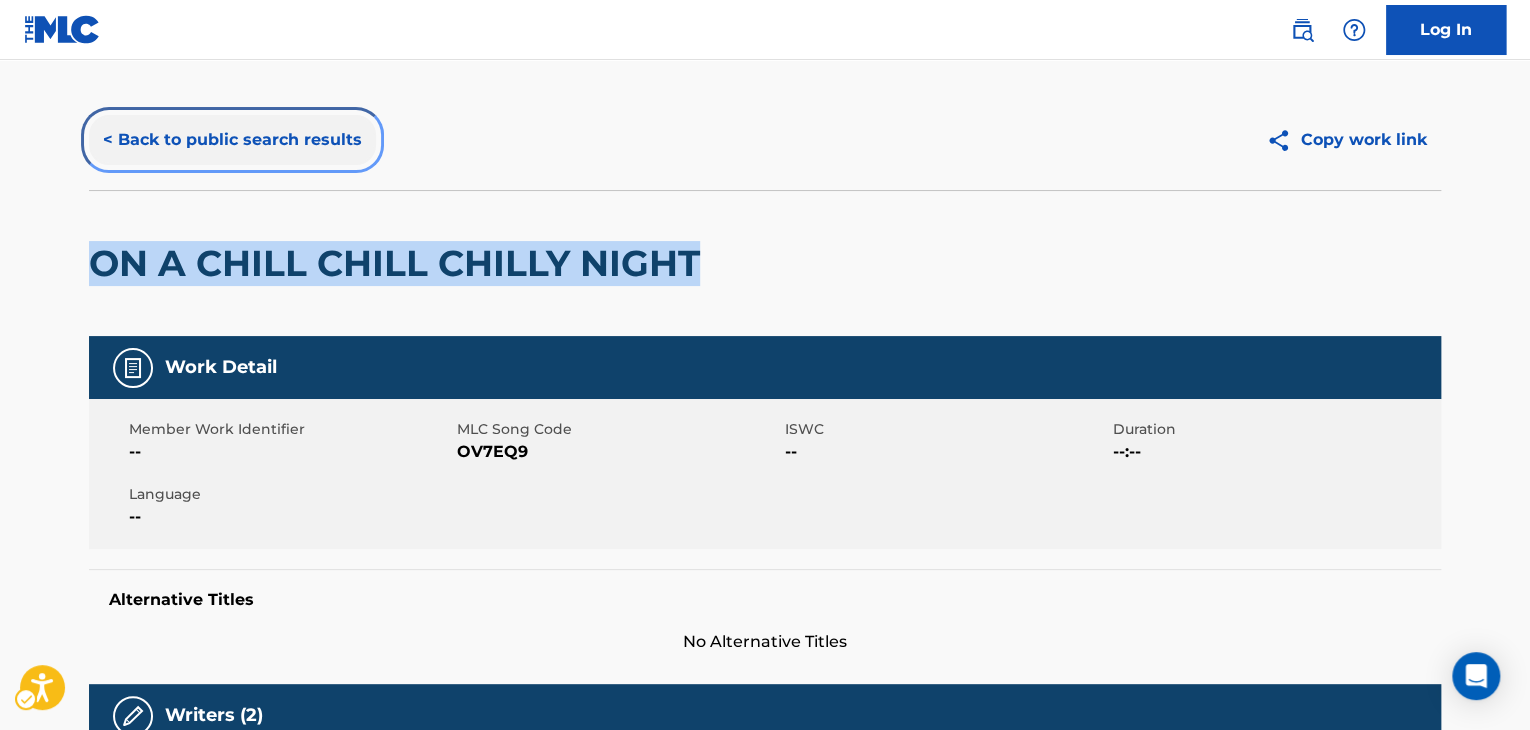 click on "< Back to public search results" at bounding box center (232, 140) 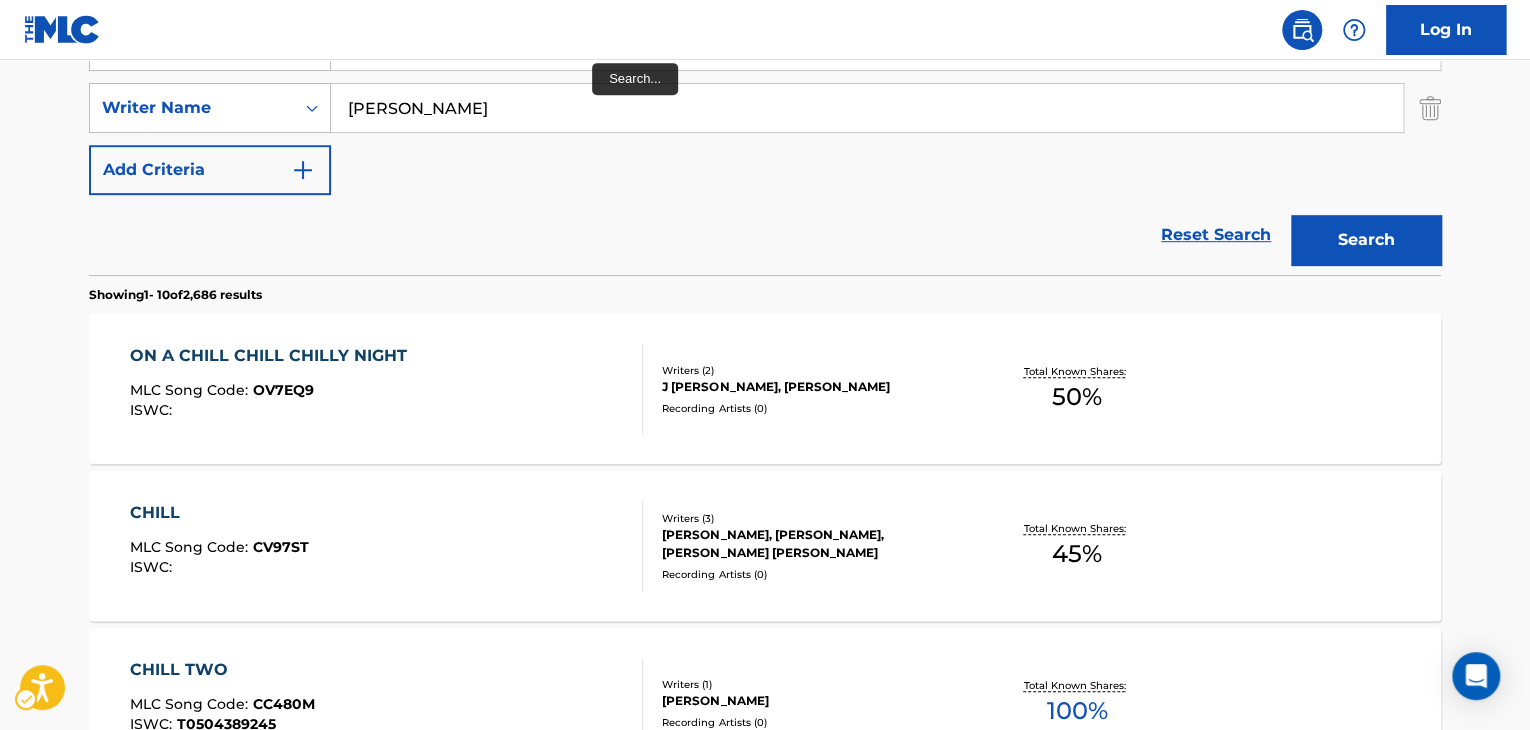scroll, scrollTop: 324, scrollLeft: 0, axis: vertical 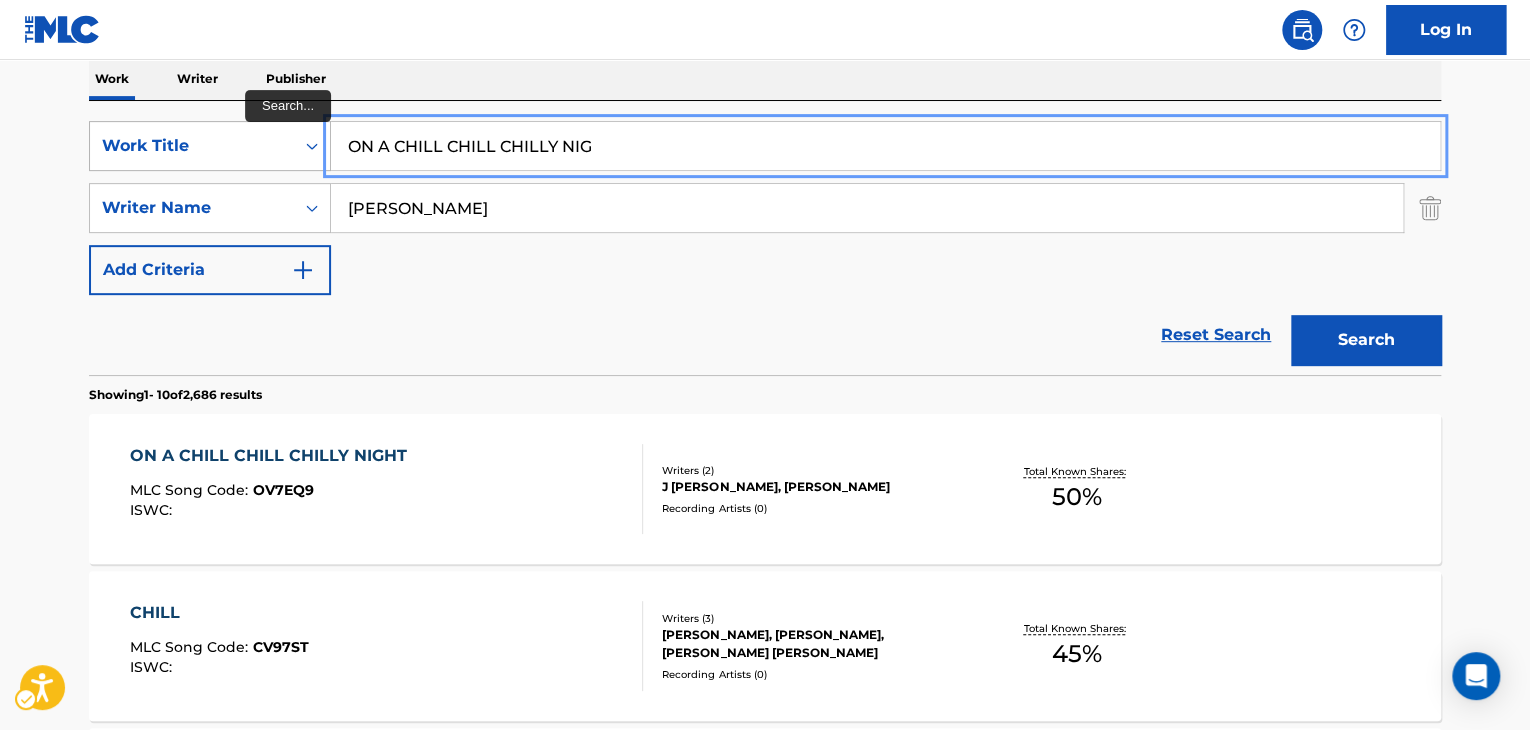 drag, startPoint x: 592, startPoint y: 135, endPoint x: 132, endPoint y: 139, distance: 460.0174 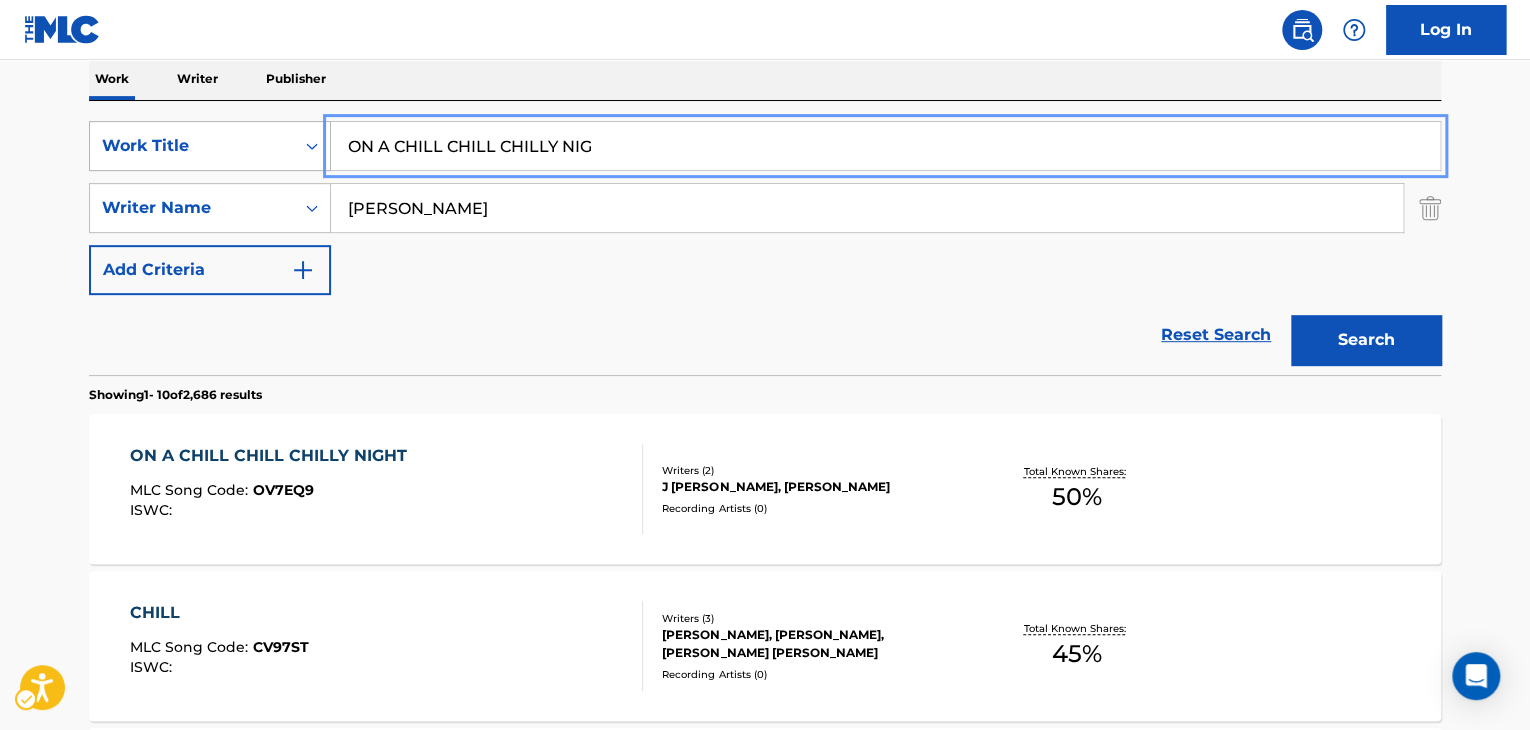 paste on "SWEETHEART BAY" 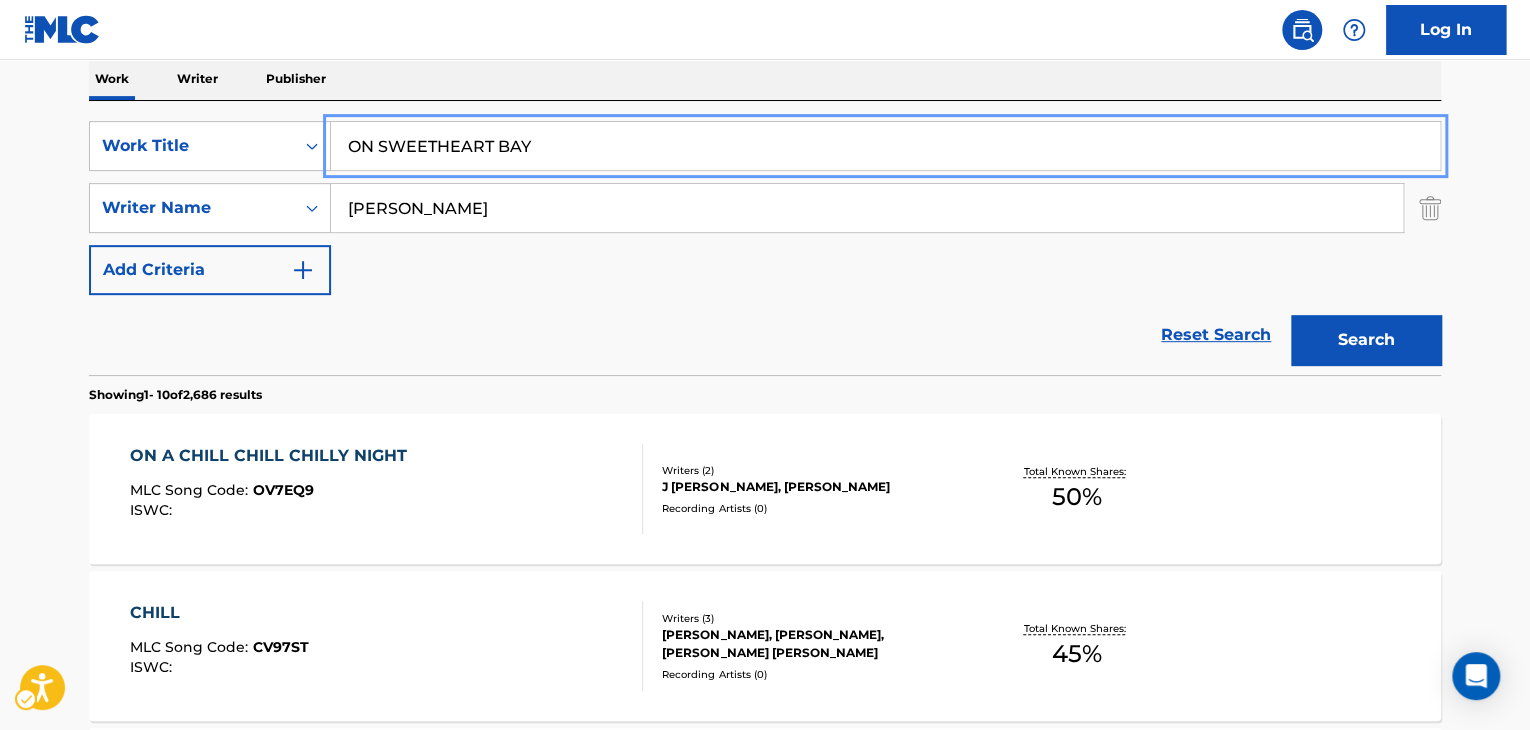type on "ON SWEETHEART BAY" 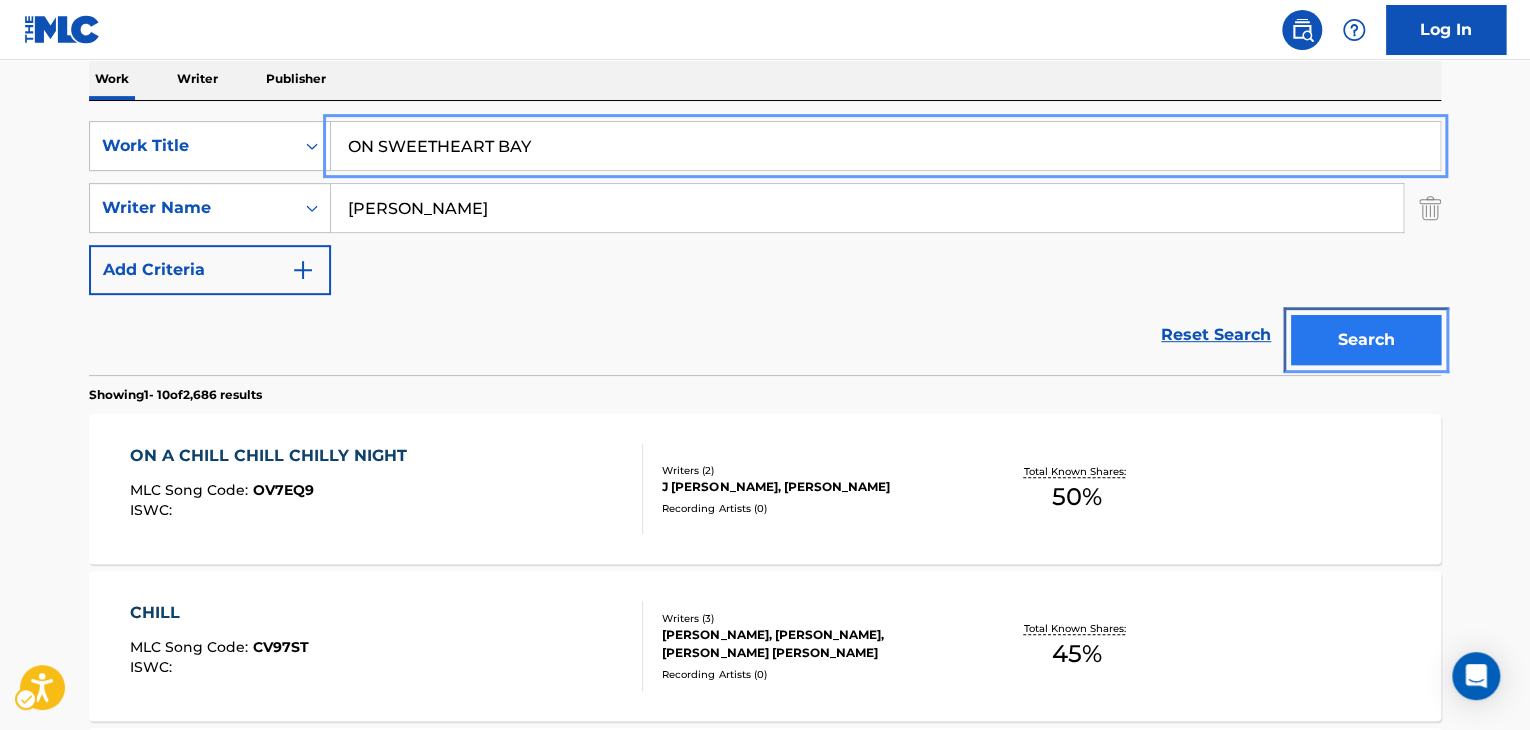click on "Search" at bounding box center [1366, 340] 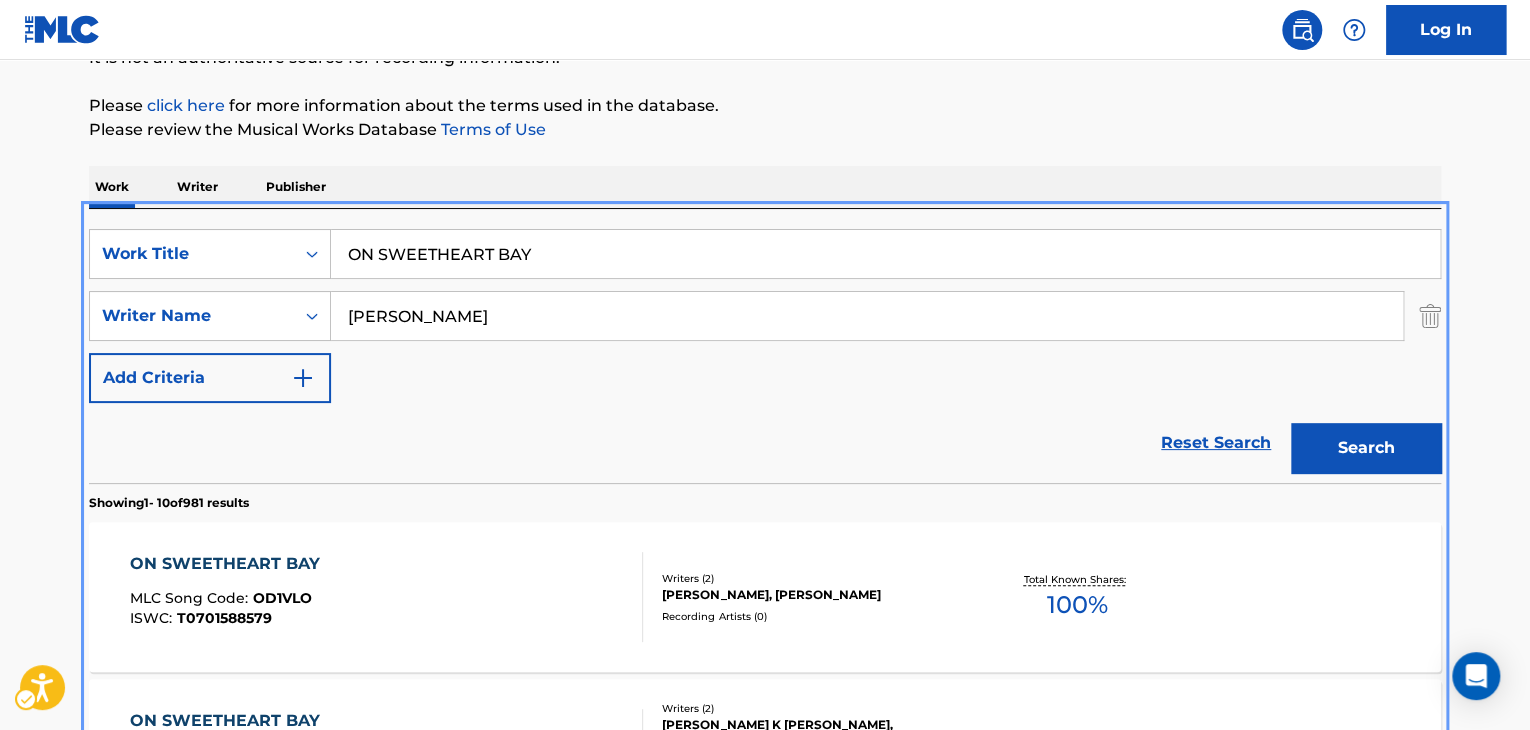 scroll, scrollTop: 324, scrollLeft: 0, axis: vertical 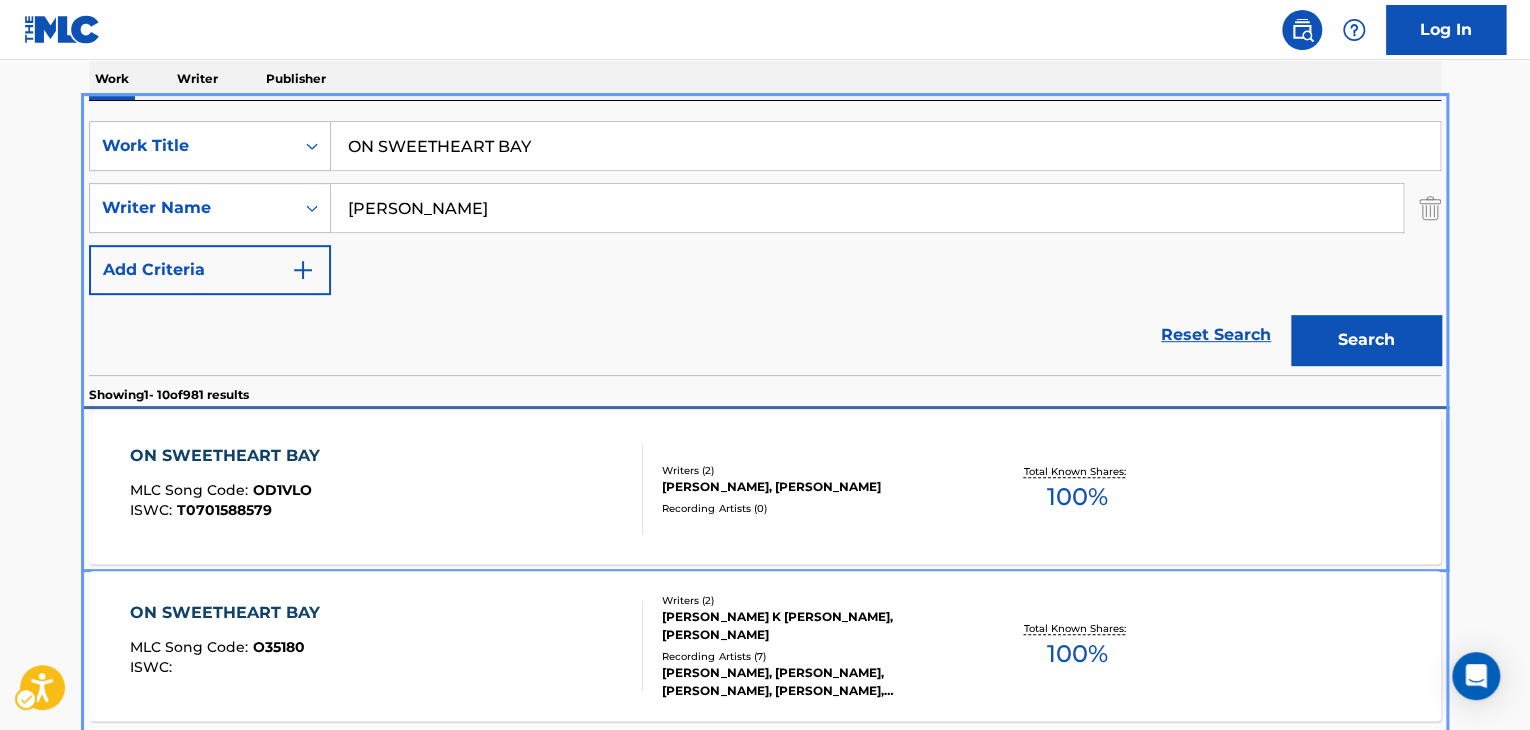 click on "ON SWEETHEART BAY MLC Song Code : OD1VLO ISWC : T0701588579" at bounding box center (387, 489) 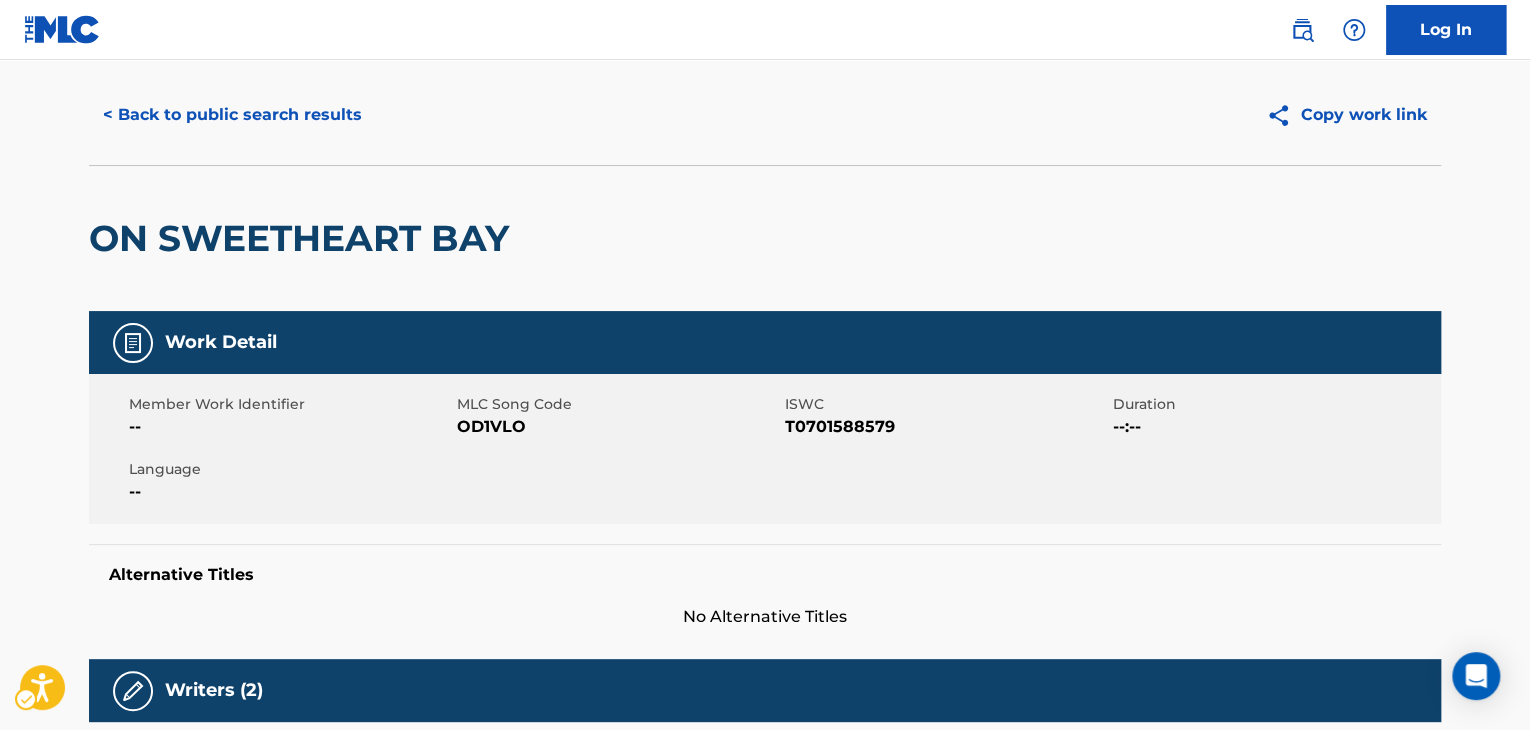 scroll, scrollTop: 0, scrollLeft: 0, axis: both 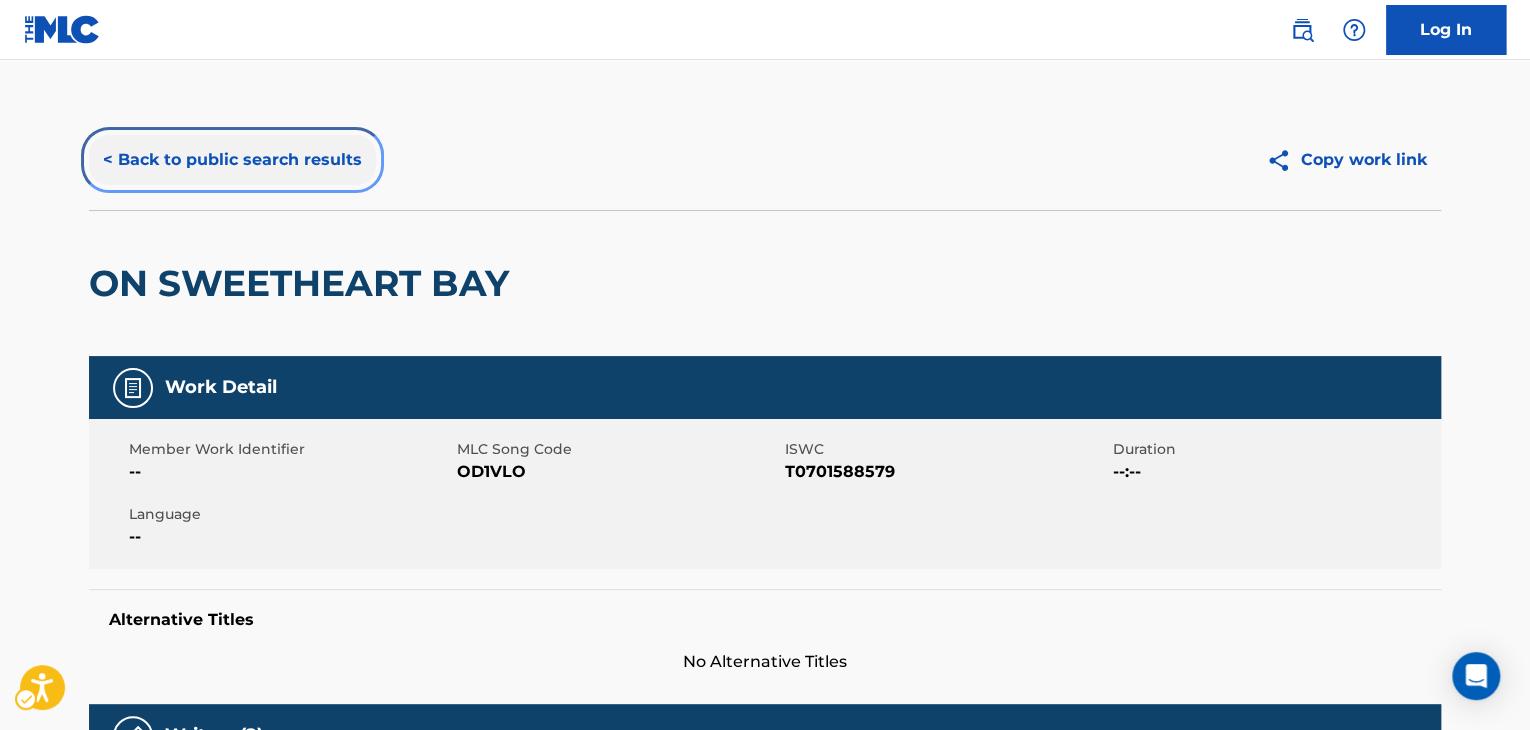 click on "< Back to public search results" at bounding box center (232, 160) 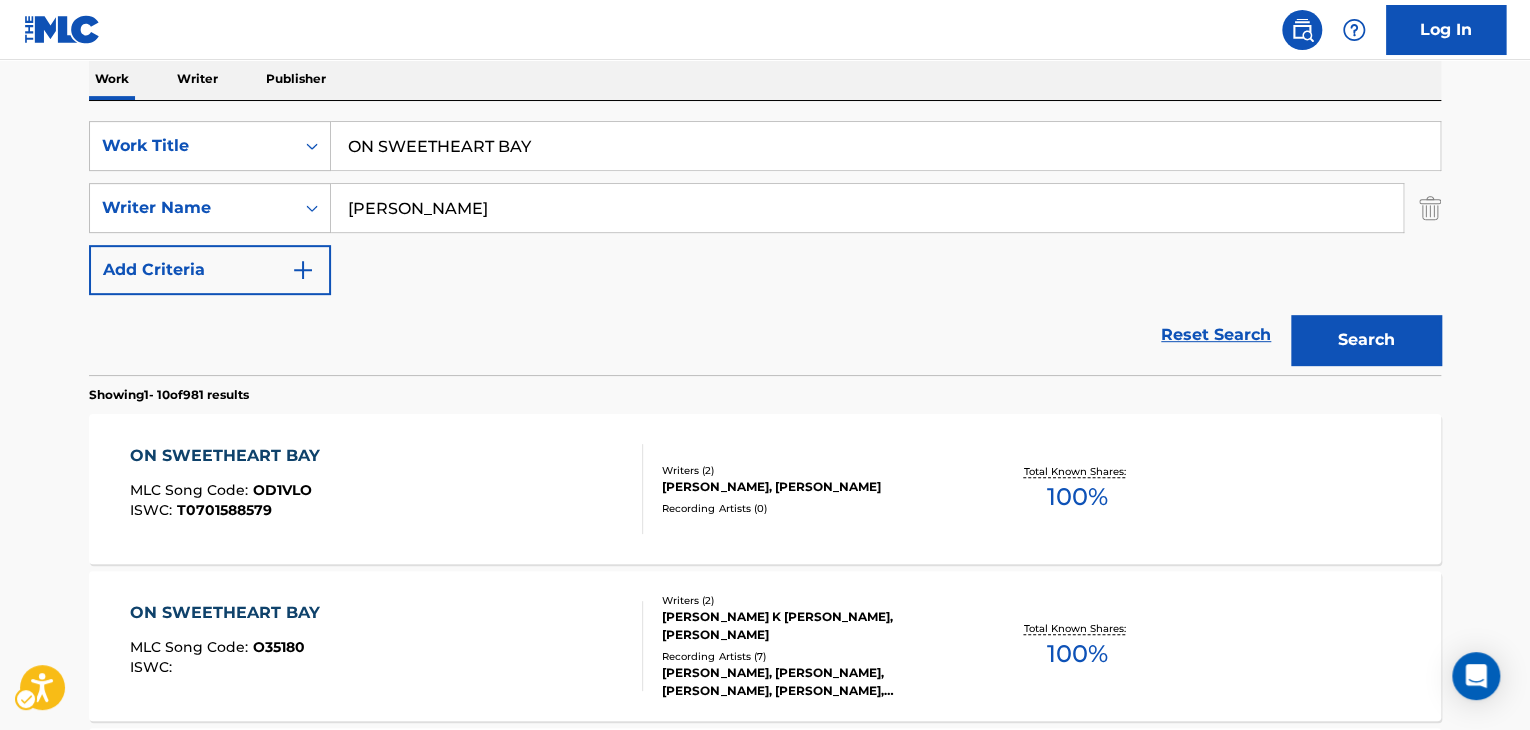 scroll, scrollTop: 24, scrollLeft: 0, axis: vertical 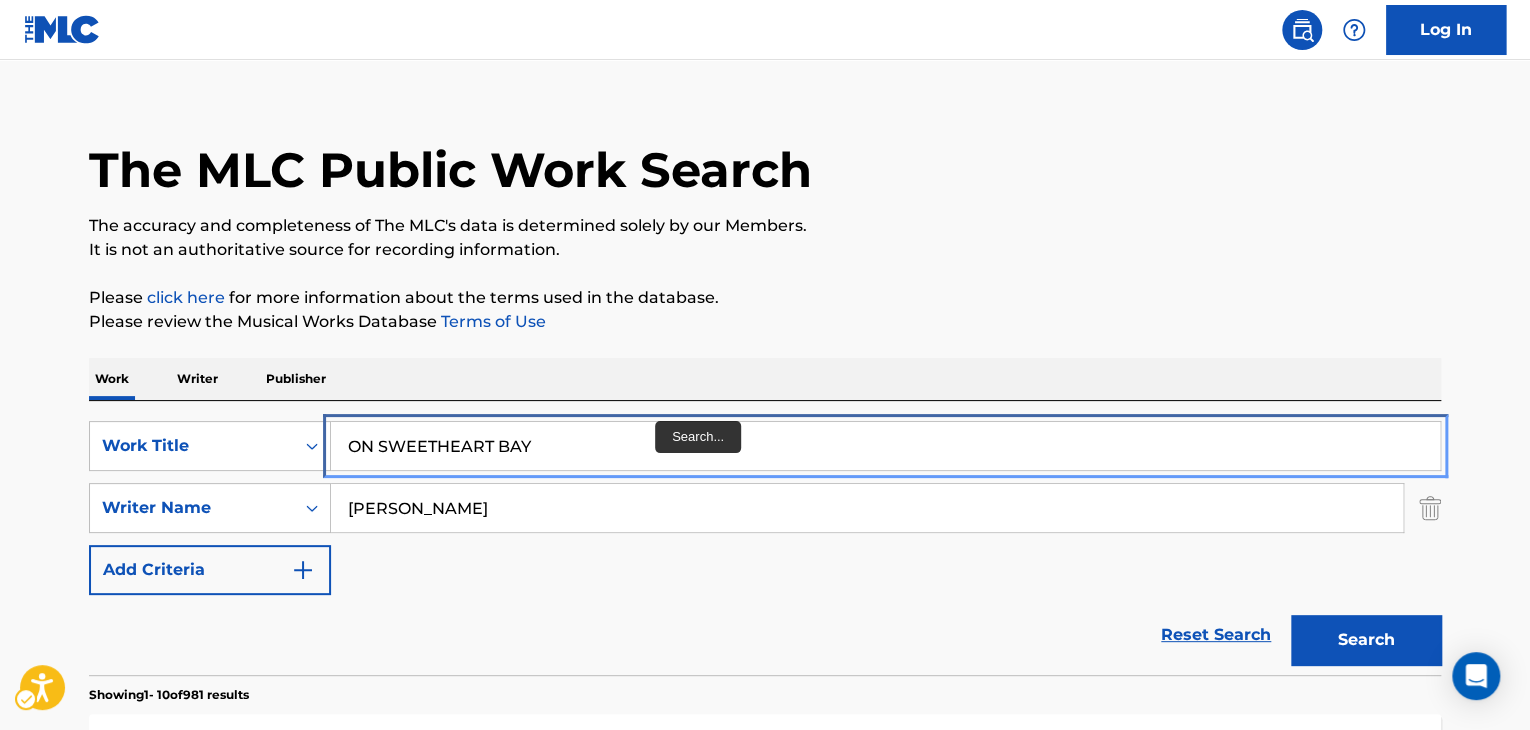 click on "ON SWEETHEART BAY" at bounding box center [885, 446] 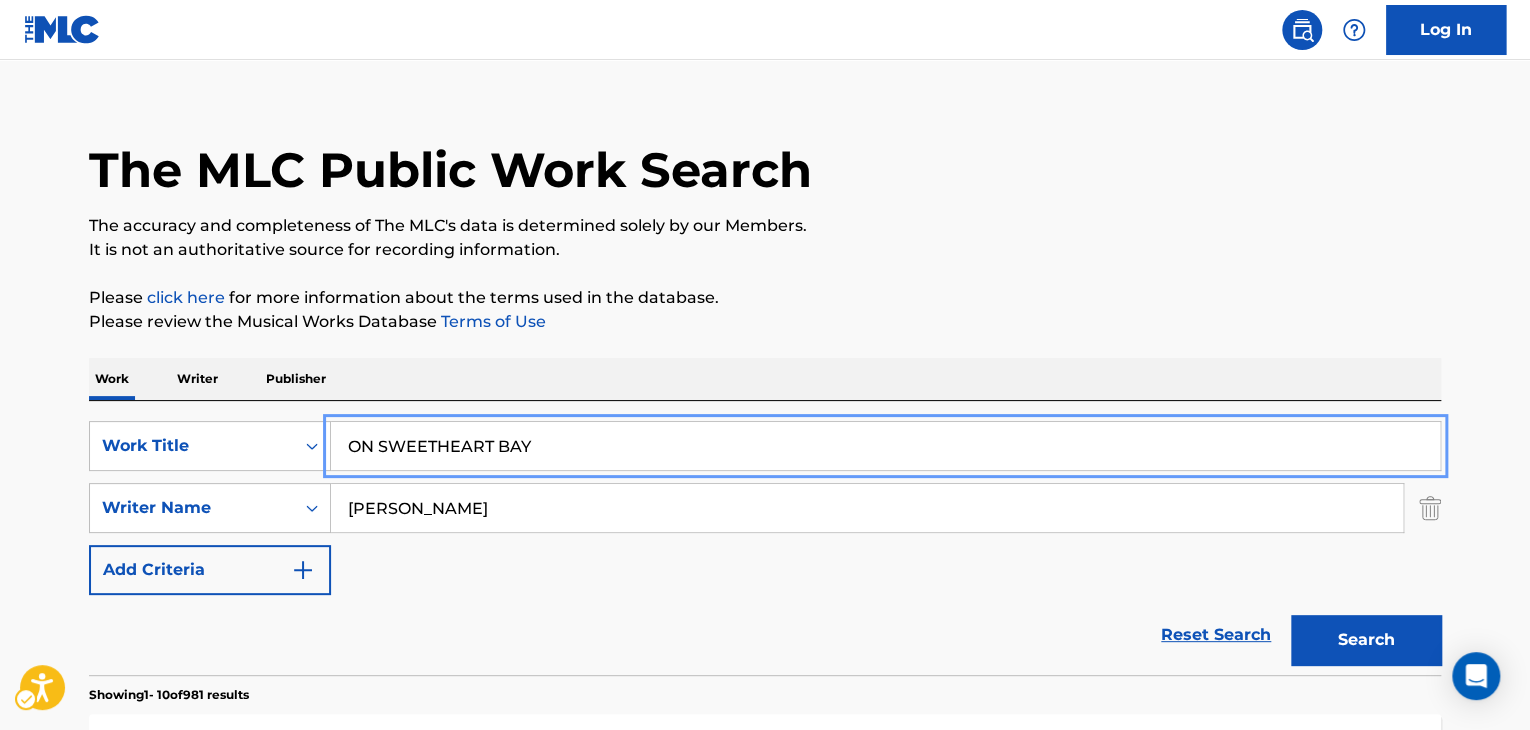 paste on "E MORE KISS THEN GOOD NIGHT" 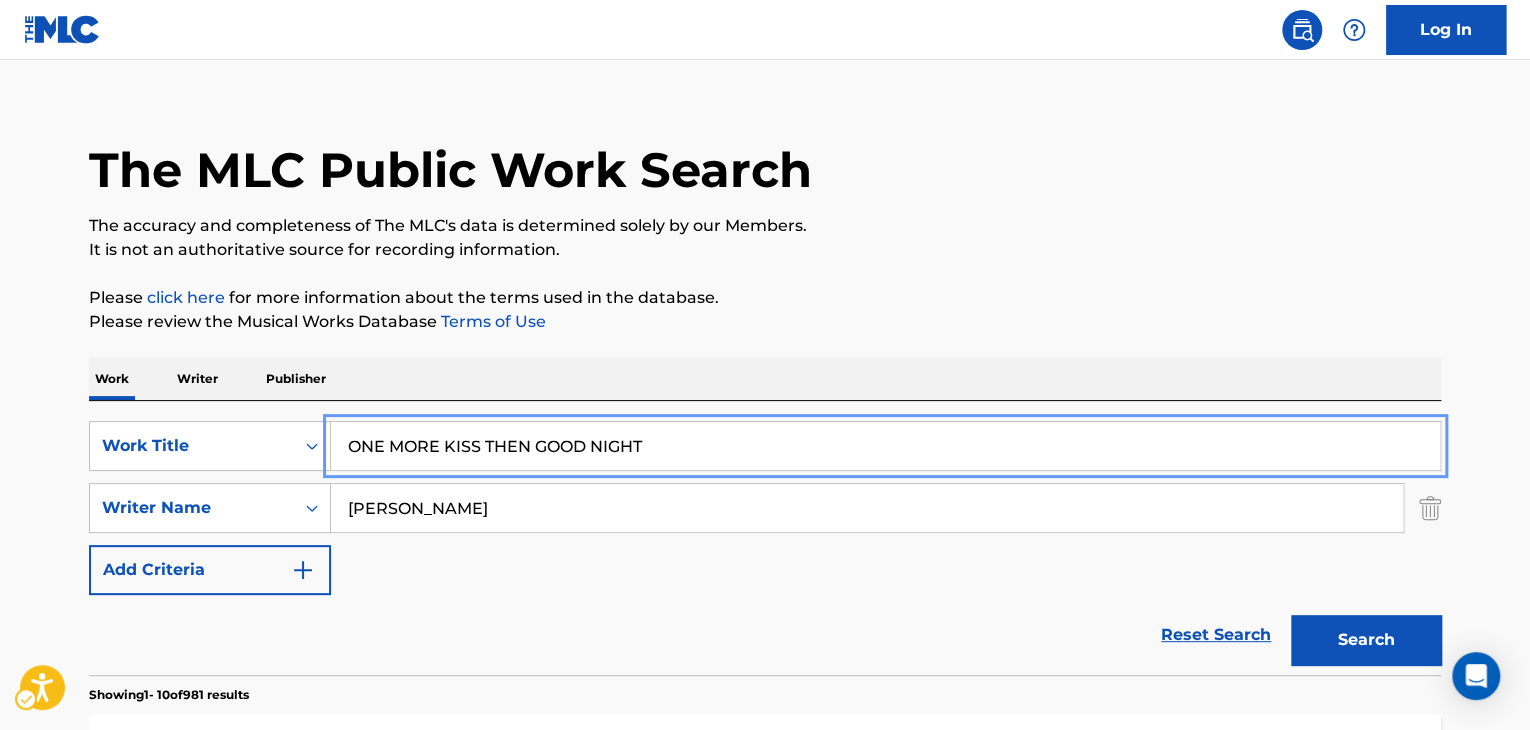 type on "ONE MORE KISS THEN GOOD NIGHT" 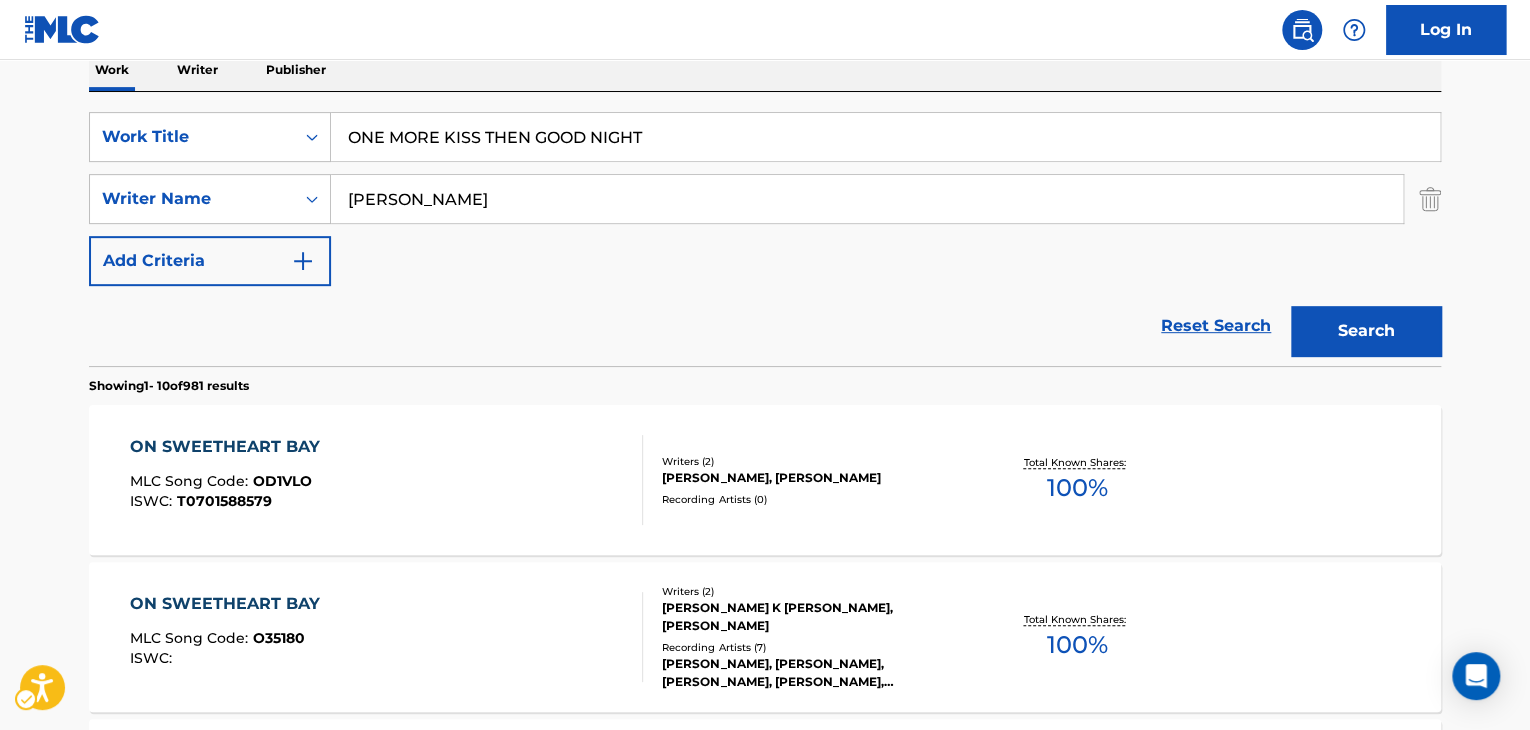 scroll, scrollTop: 224, scrollLeft: 0, axis: vertical 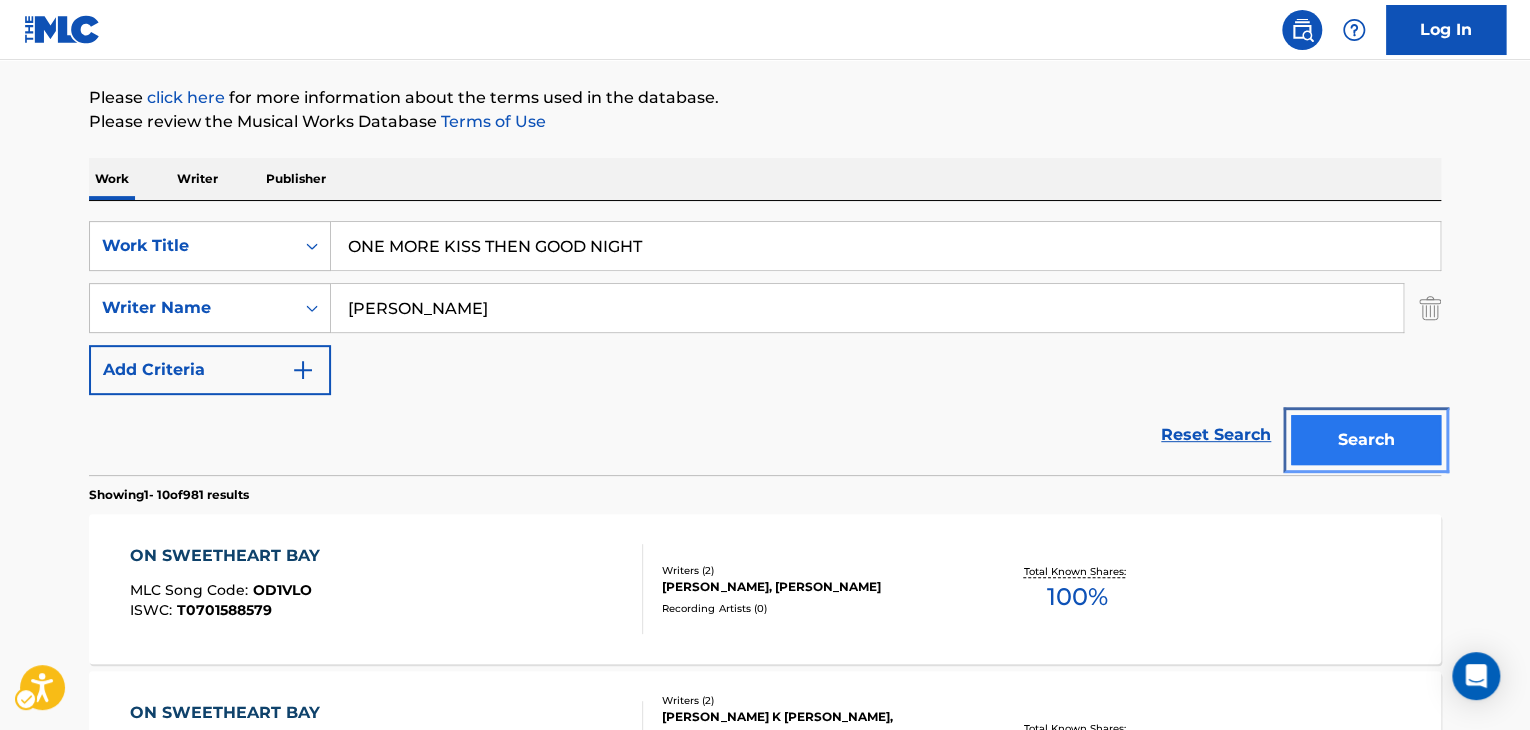 click on "Search" at bounding box center (1366, 440) 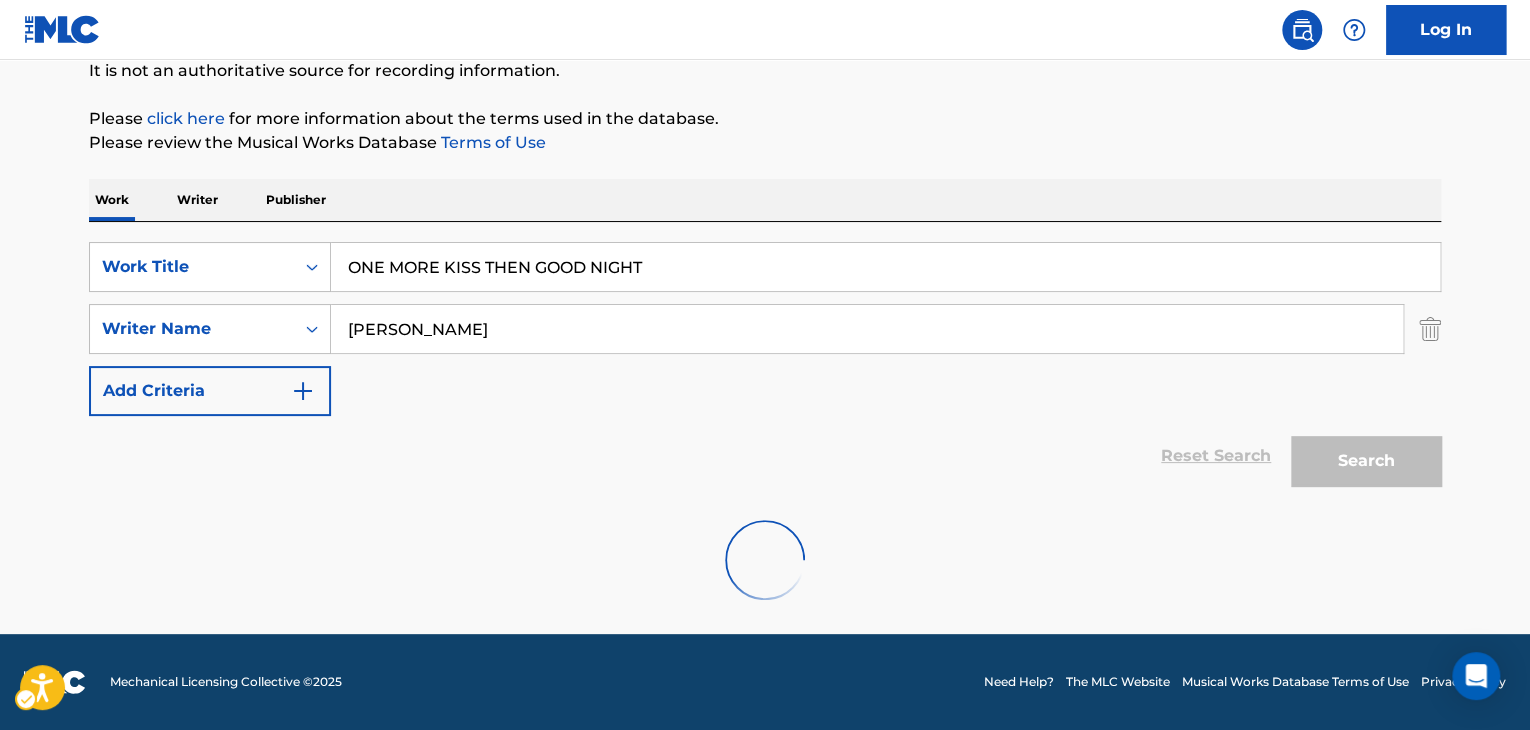 scroll, scrollTop: 203, scrollLeft: 0, axis: vertical 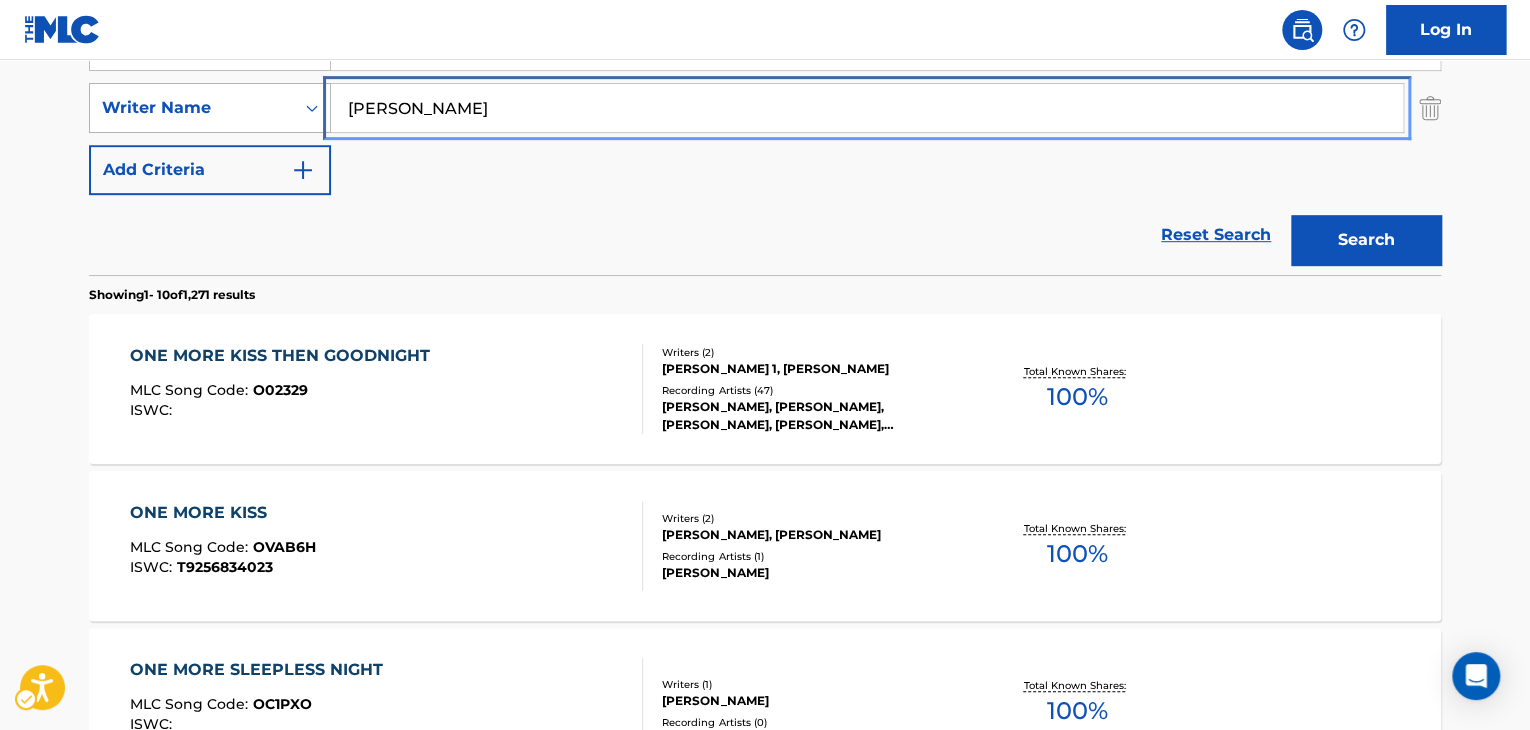 drag, startPoint x: 363, startPoint y: 117, endPoint x: 219, endPoint y: 101, distance: 144.88617 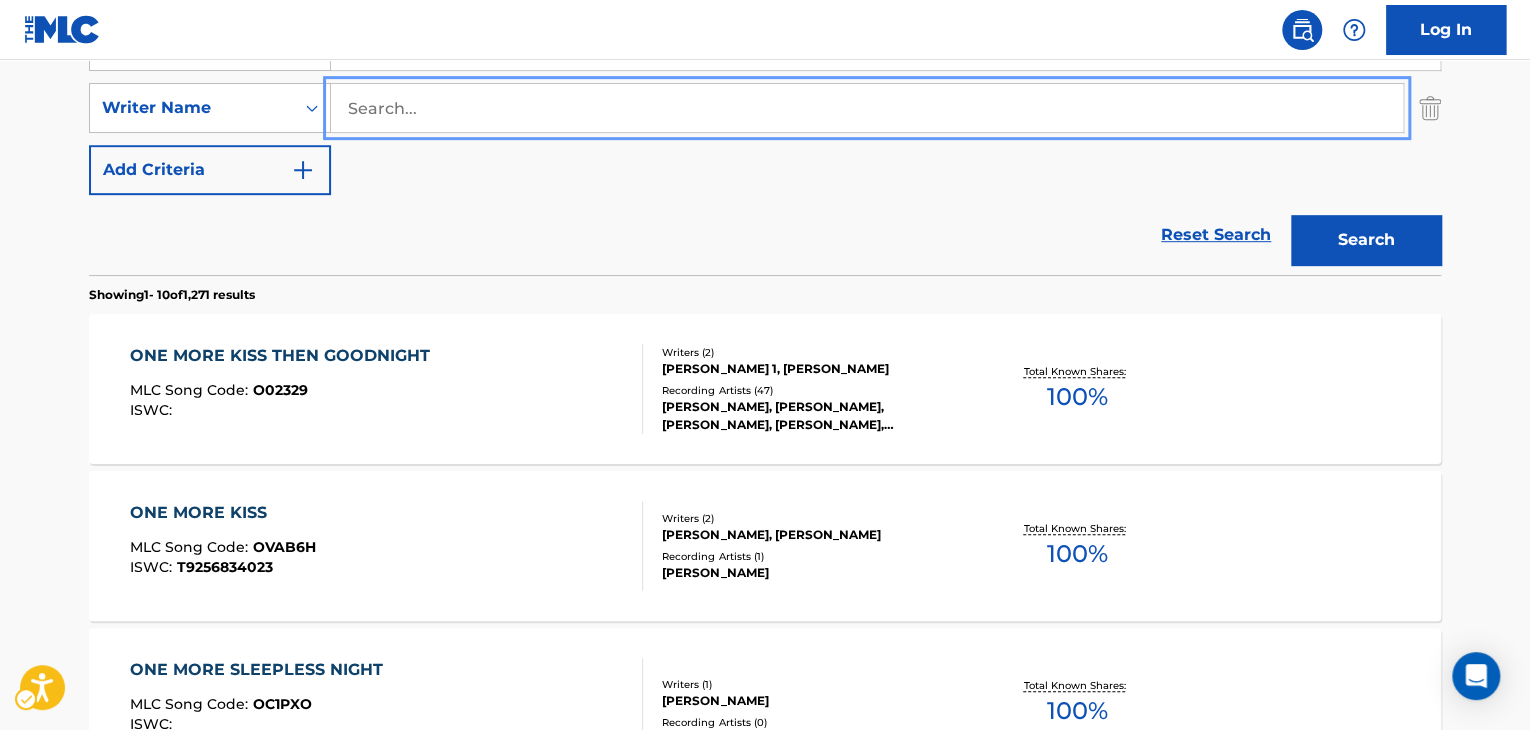 type 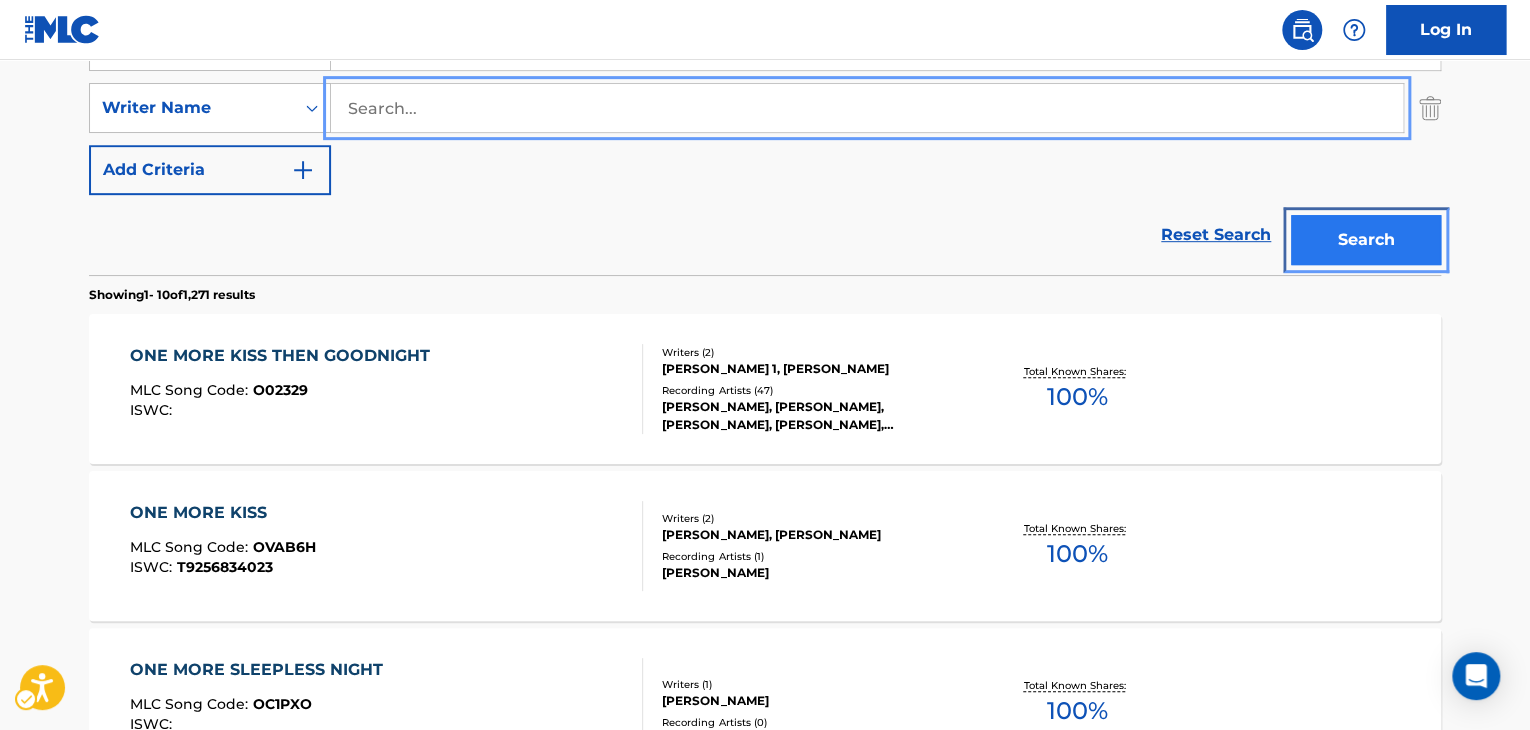 click on "Search" at bounding box center (1366, 240) 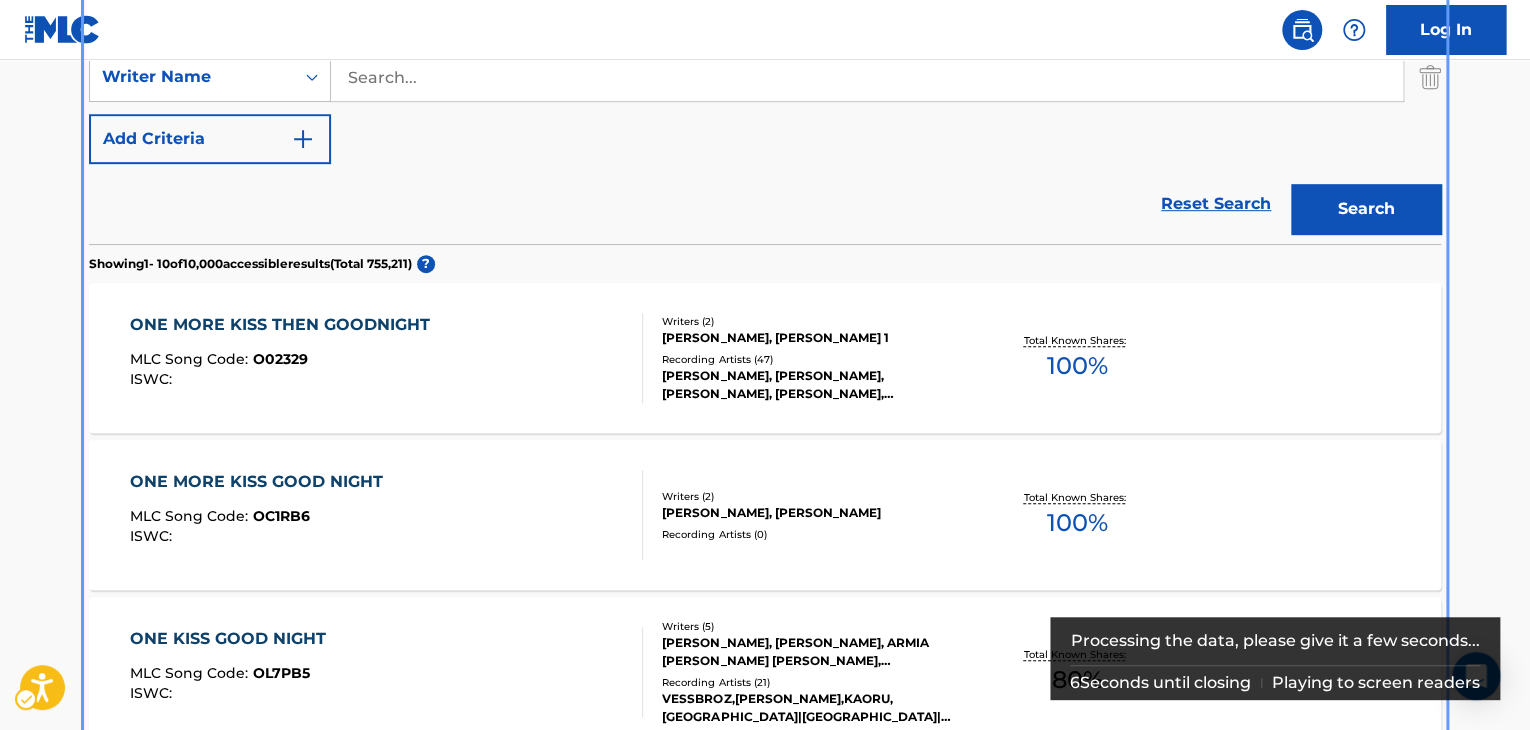 scroll, scrollTop: 424, scrollLeft: 0, axis: vertical 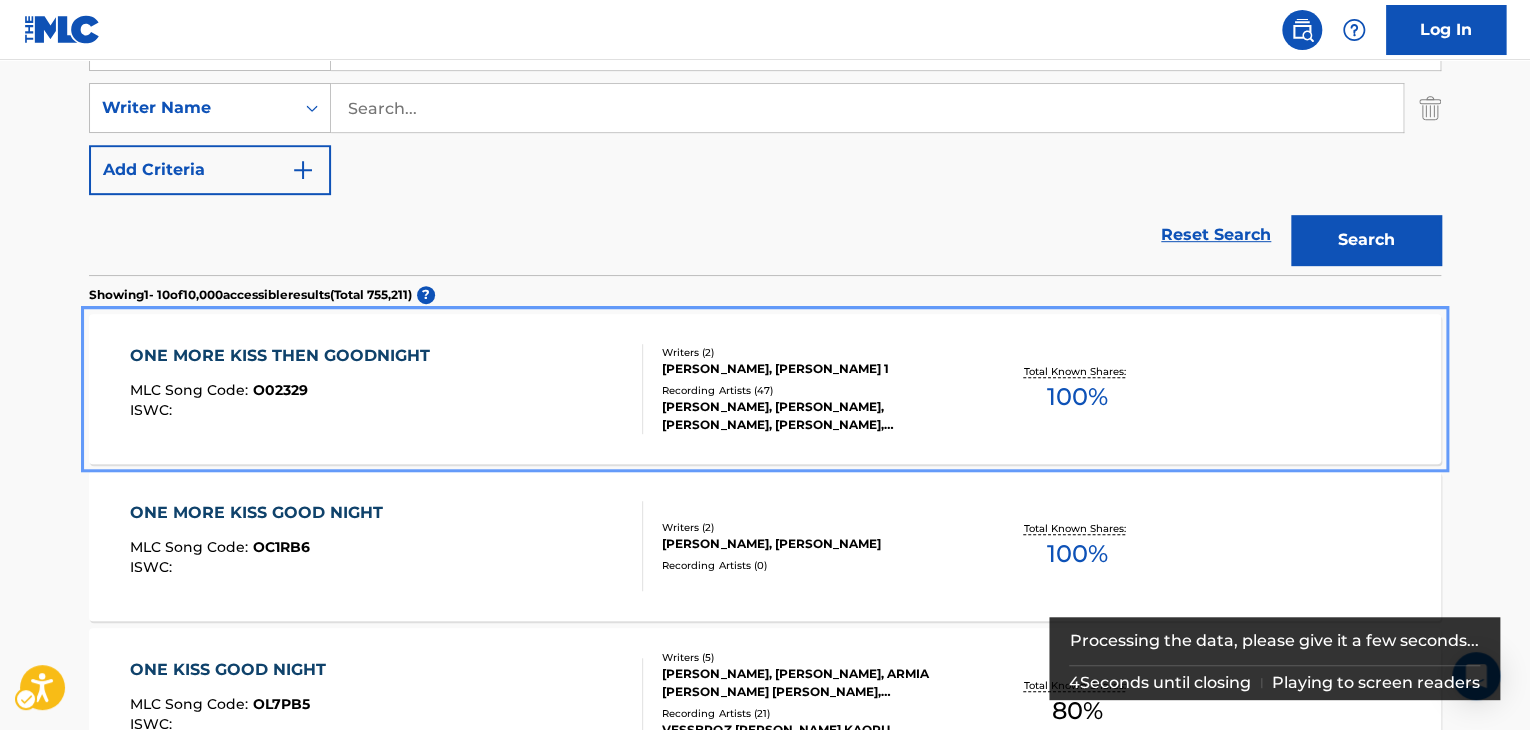 click on "ONE MORE KISS THEN GOODNIGHT MLC Song Code : O02329 ISWC :" at bounding box center (387, 389) 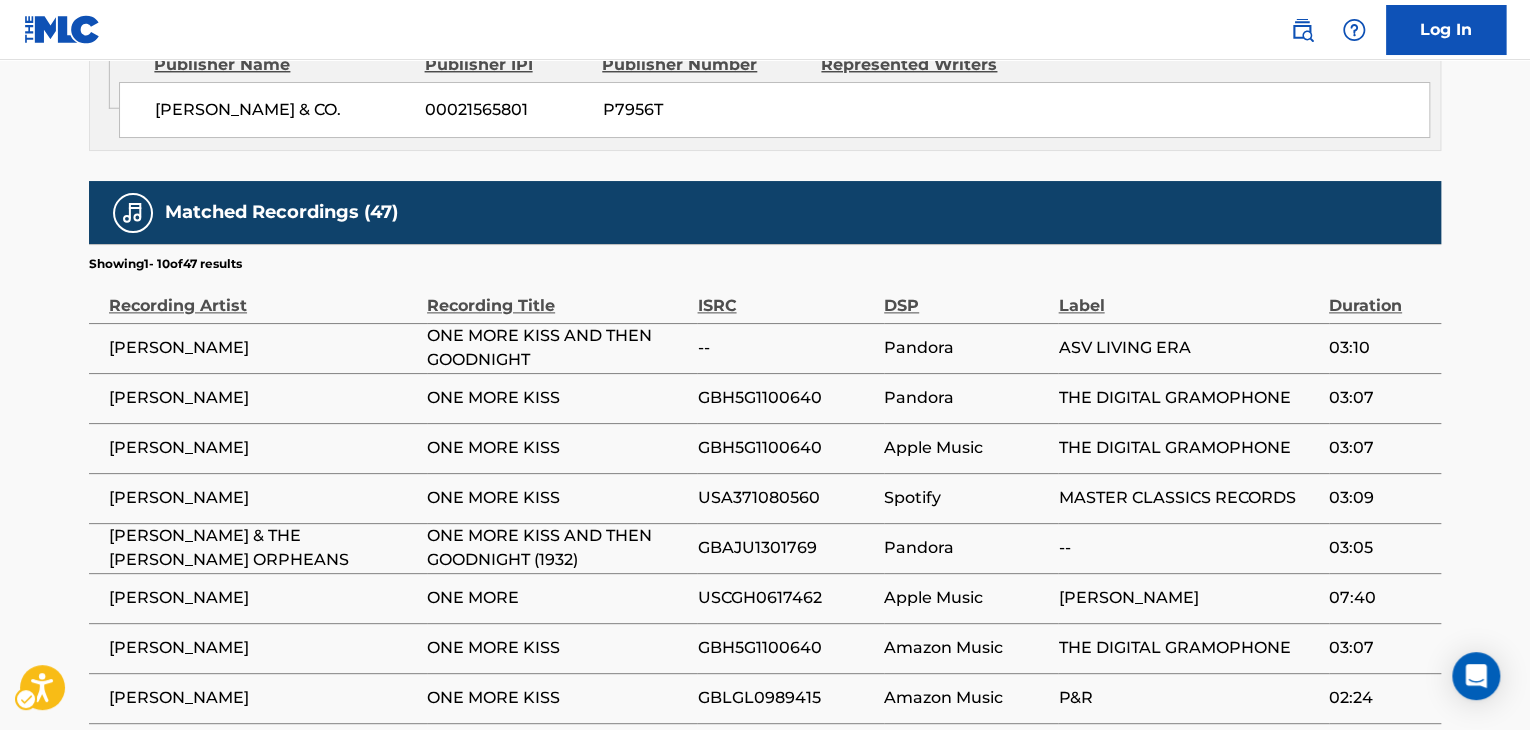 scroll, scrollTop: 1130, scrollLeft: 0, axis: vertical 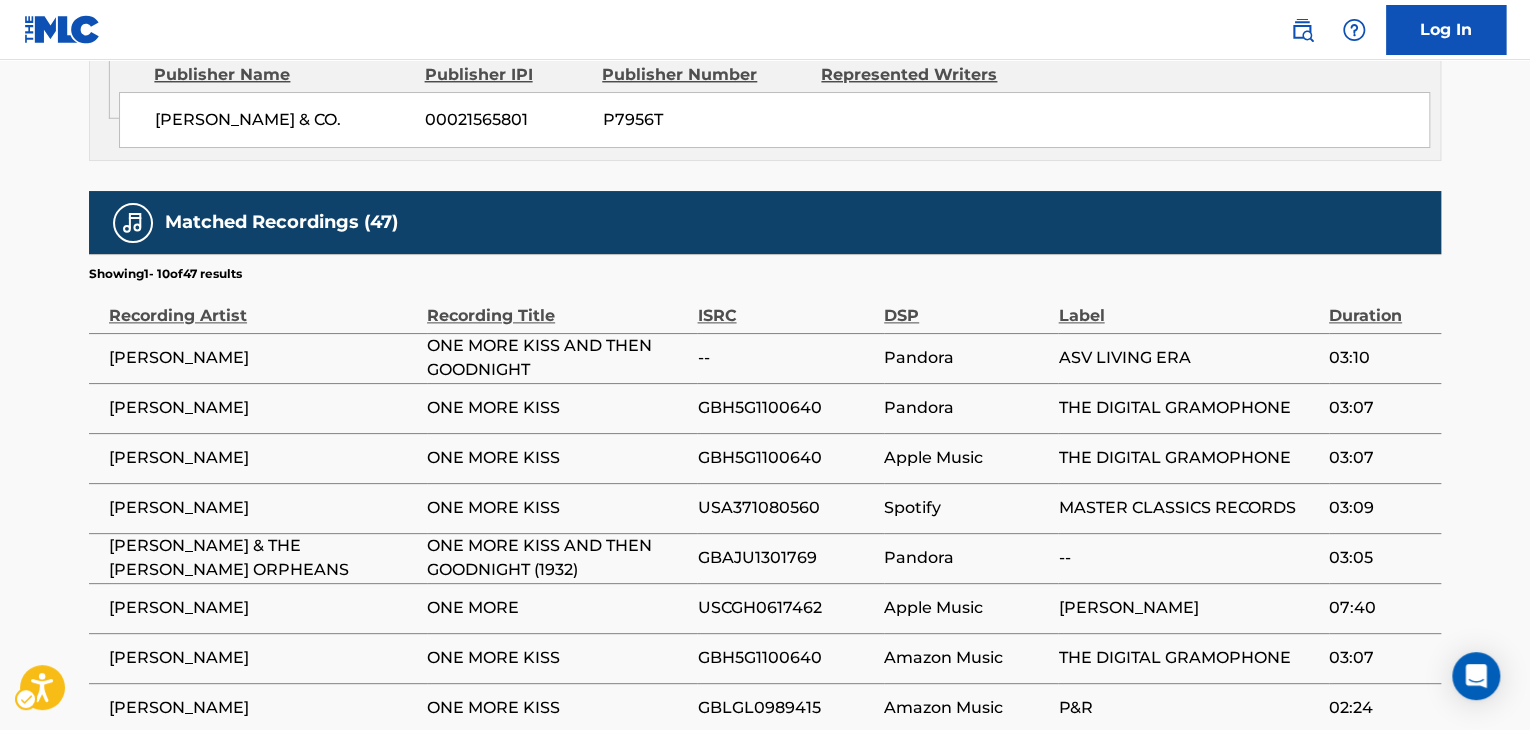 drag, startPoint x: 297, startPoint y: 359, endPoint x: 105, endPoint y: 354, distance: 192.0651 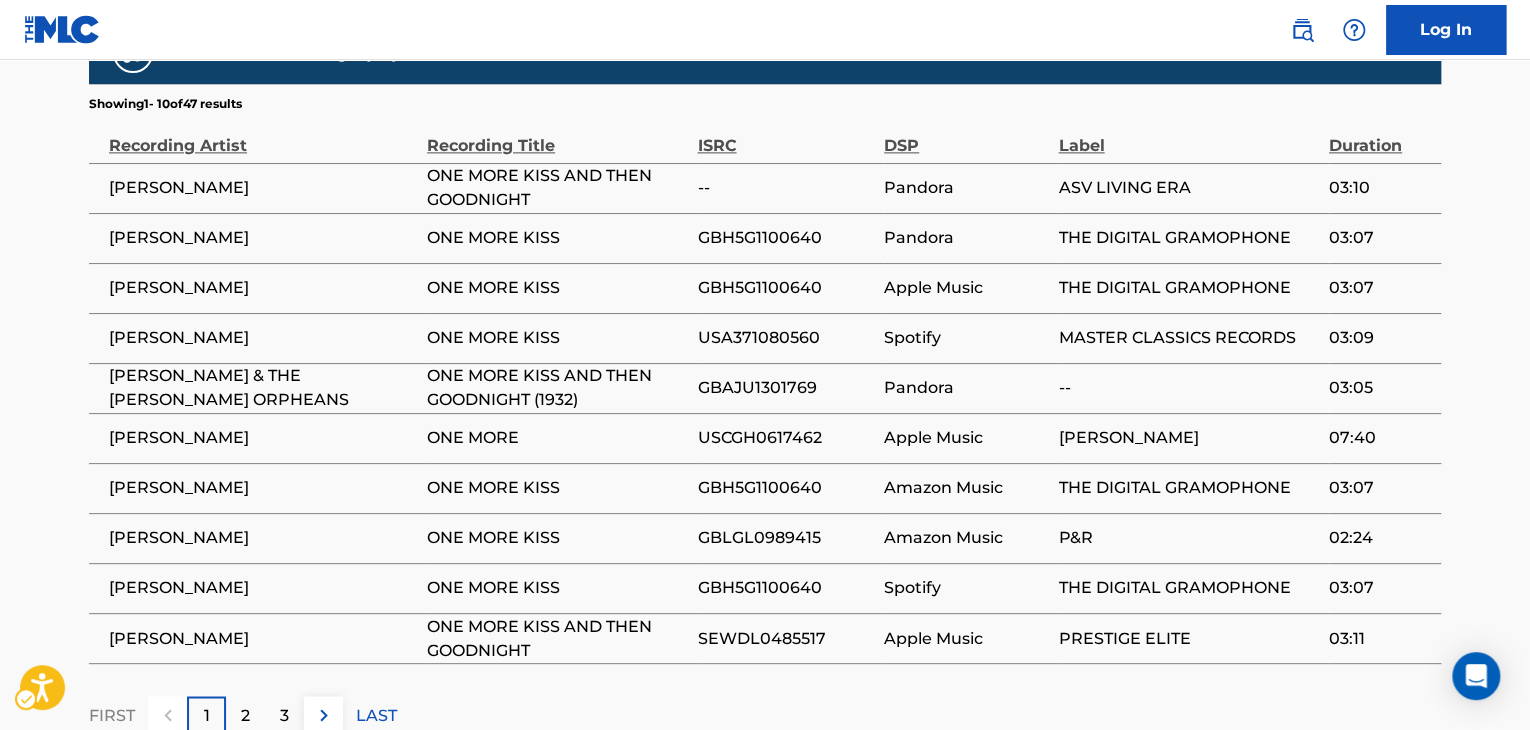 scroll, scrollTop: 1330, scrollLeft: 0, axis: vertical 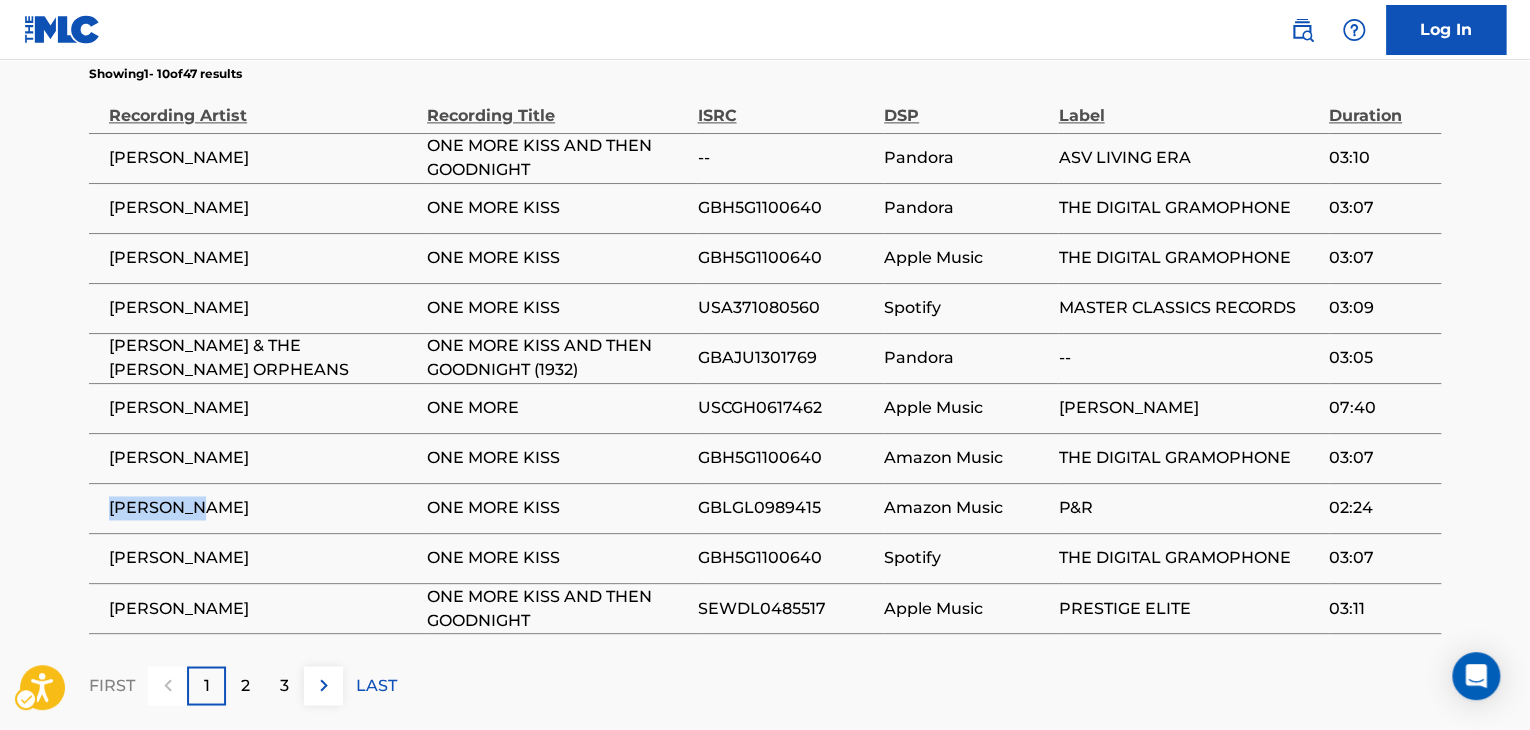drag, startPoint x: 230, startPoint y: 508, endPoint x: 109, endPoint y: 508, distance: 121 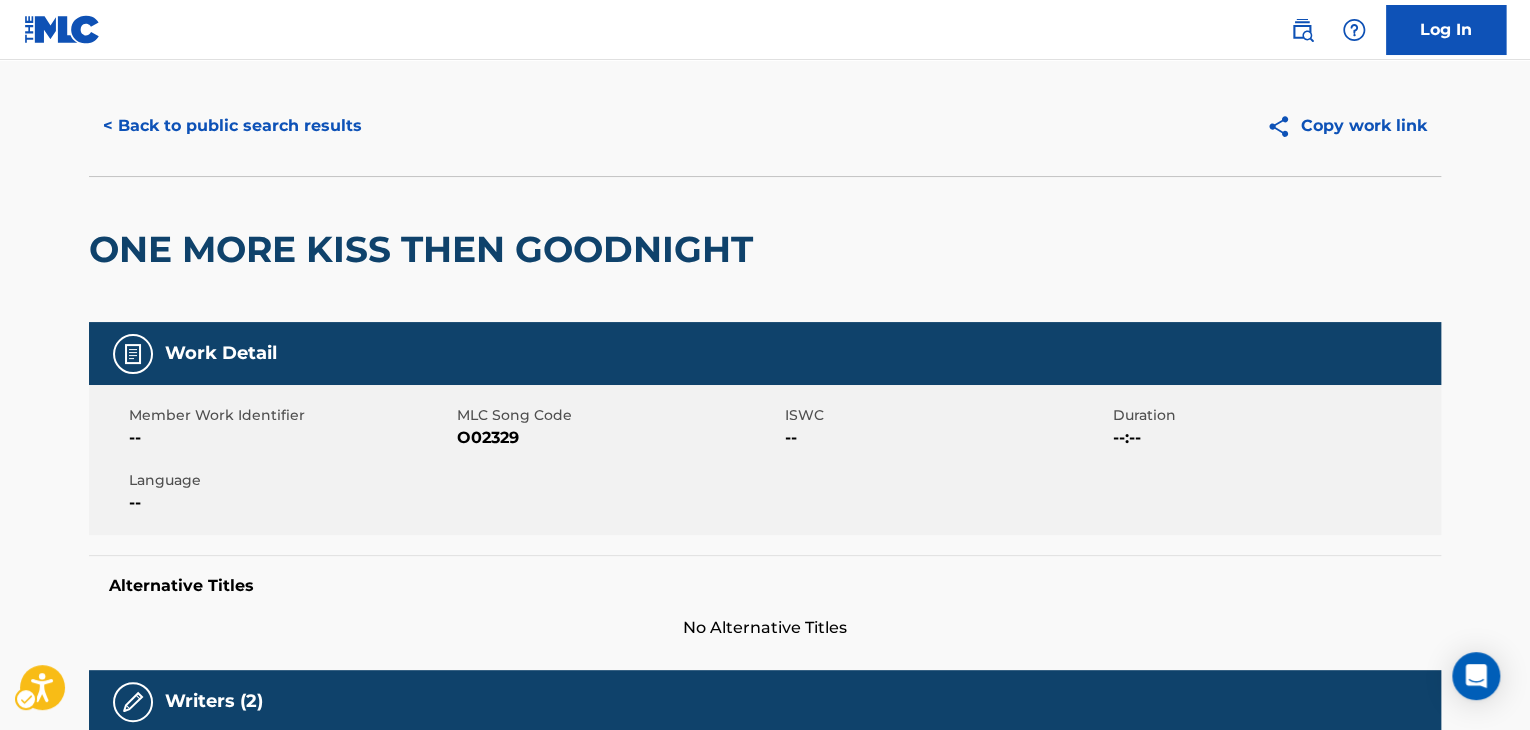 scroll, scrollTop: 0, scrollLeft: 0, axis: both 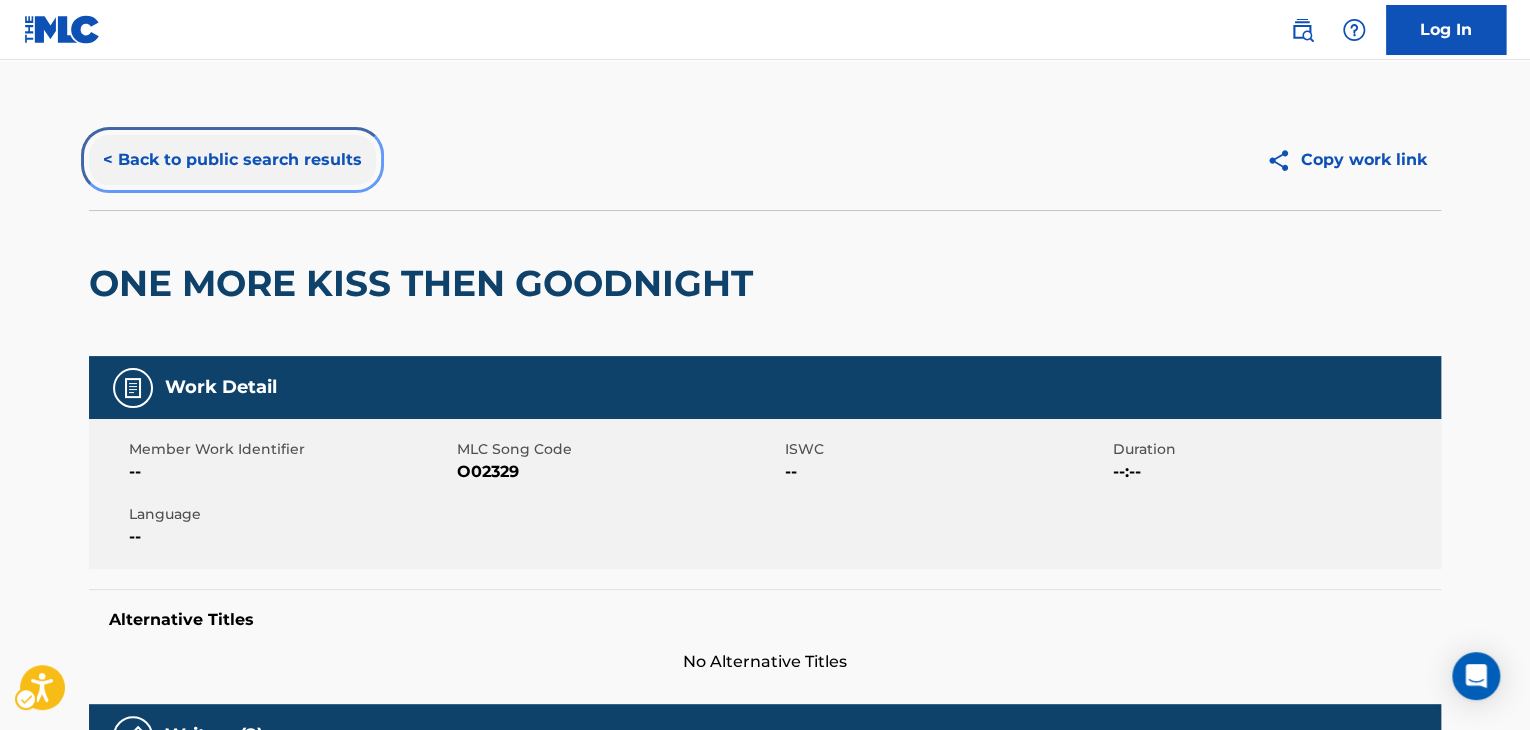 click on "< Back to public search results" at bounding box center [232, 160] 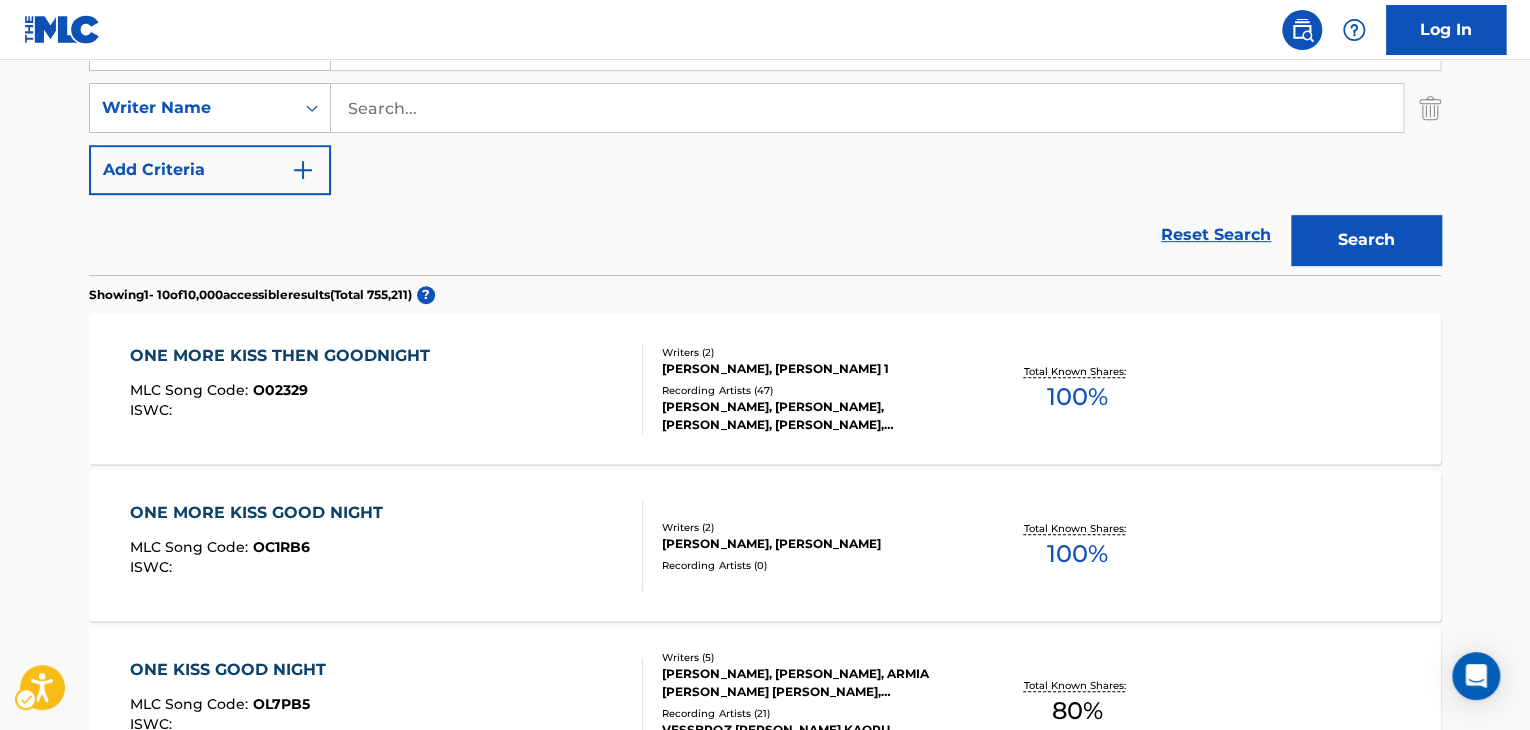 scroll, scrollTop: 224, scrollLeft: 0, axis: vertical 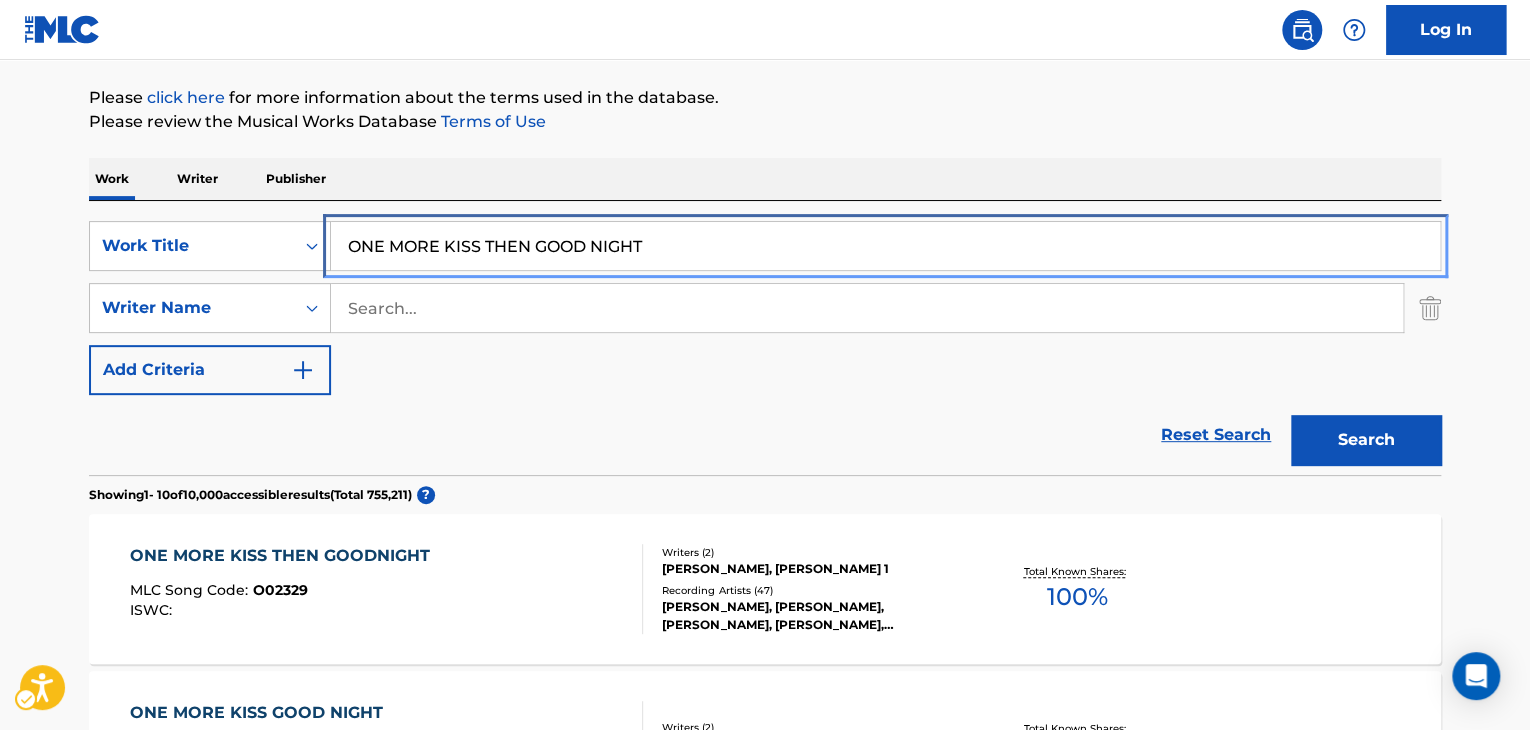 click on "ONE MORE KISS THEN GOOD NIGHT" at bounding box center [885, 246] 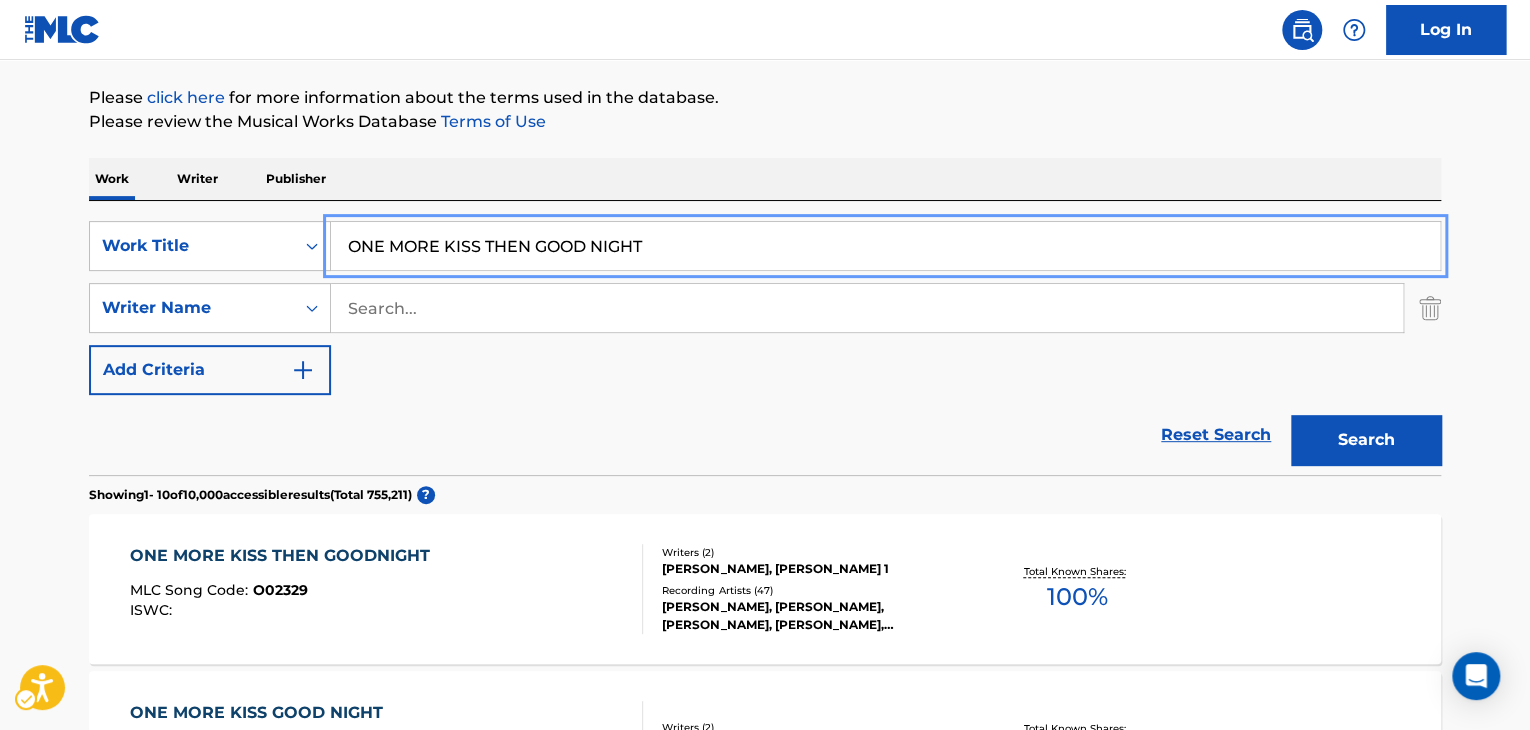 paste on "UMBRELLA FOR TWO" 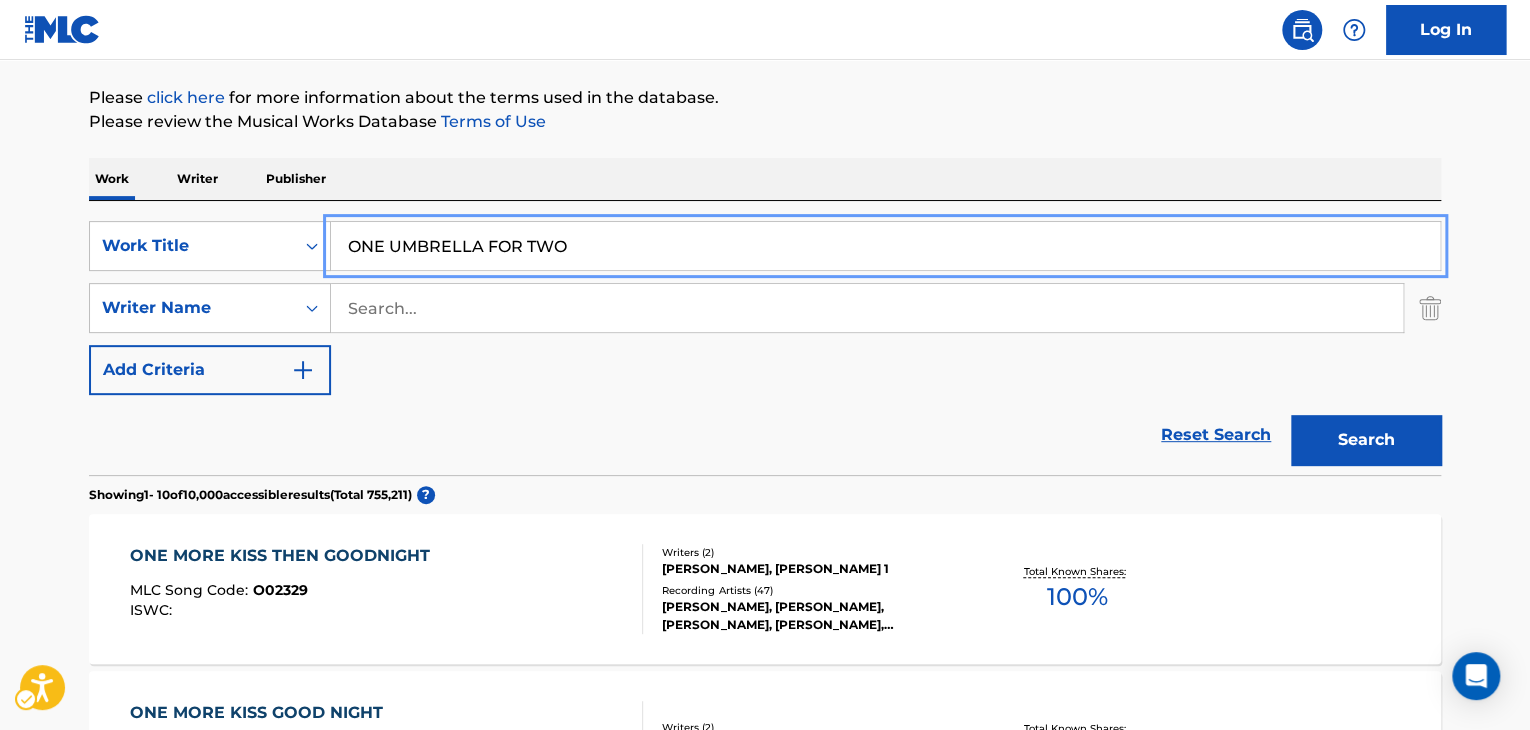 type on "ONE UMBRELLA FOR TWO" 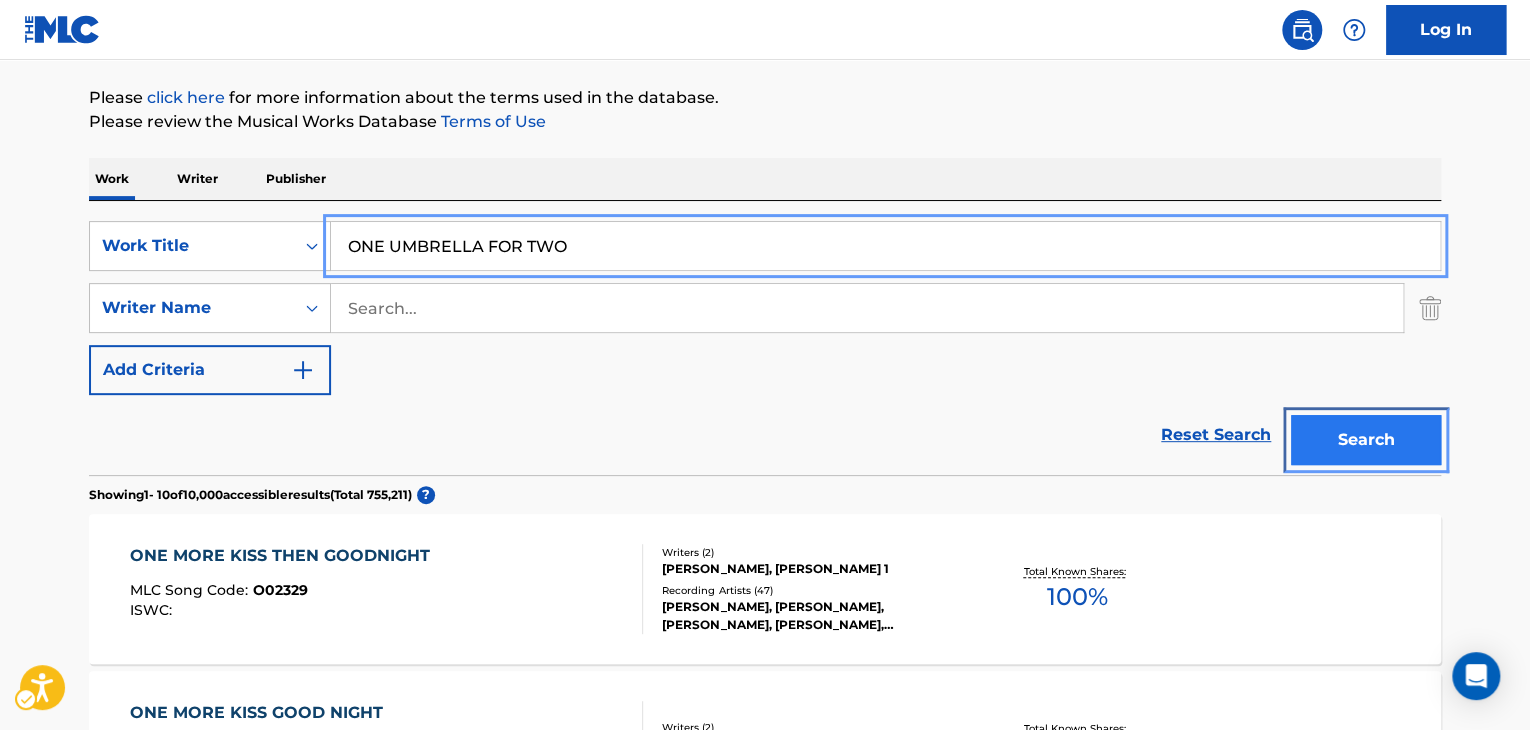 click on "Search" at bounding box center (1366, 440) 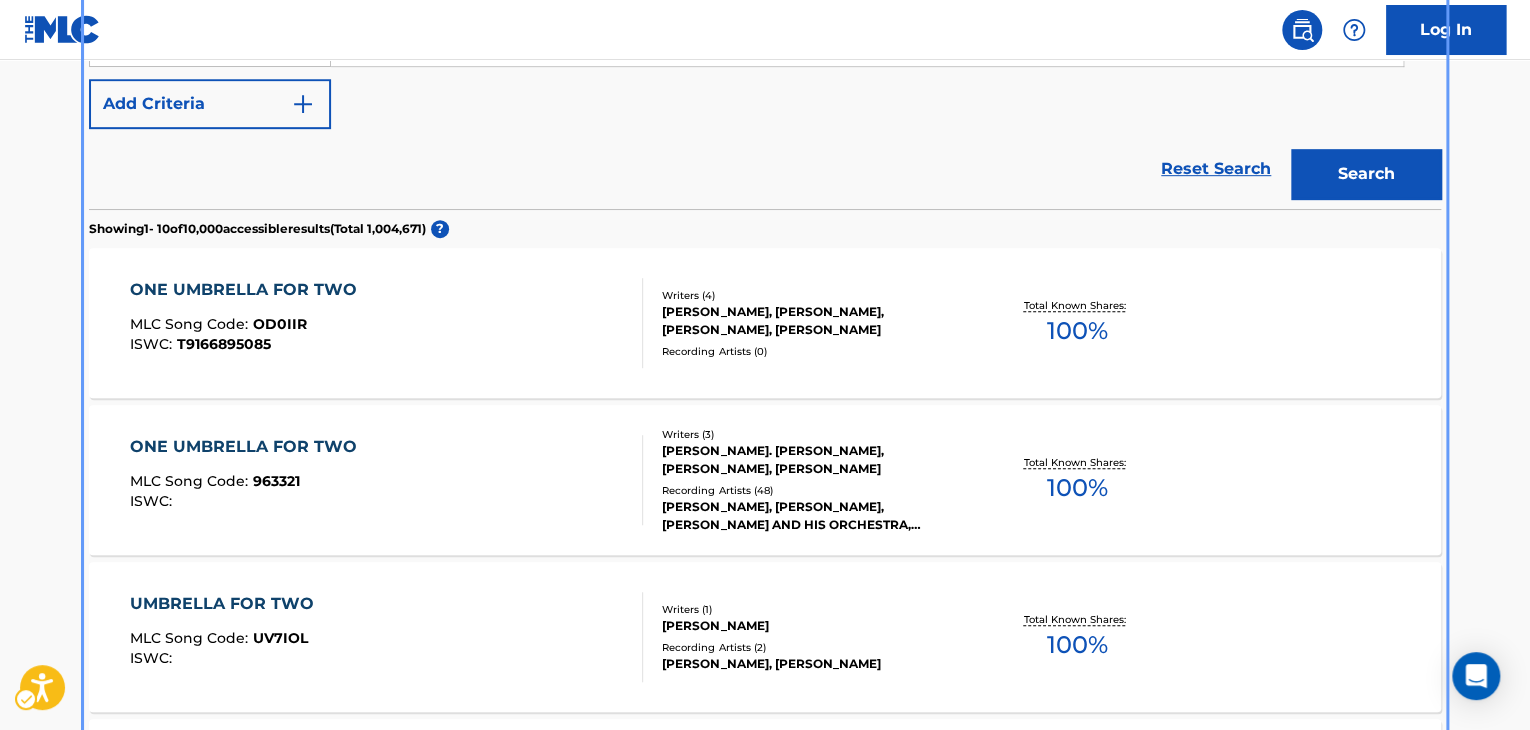 scroll, scrollTop: 524, scrollLeft: 0, axis: vertical 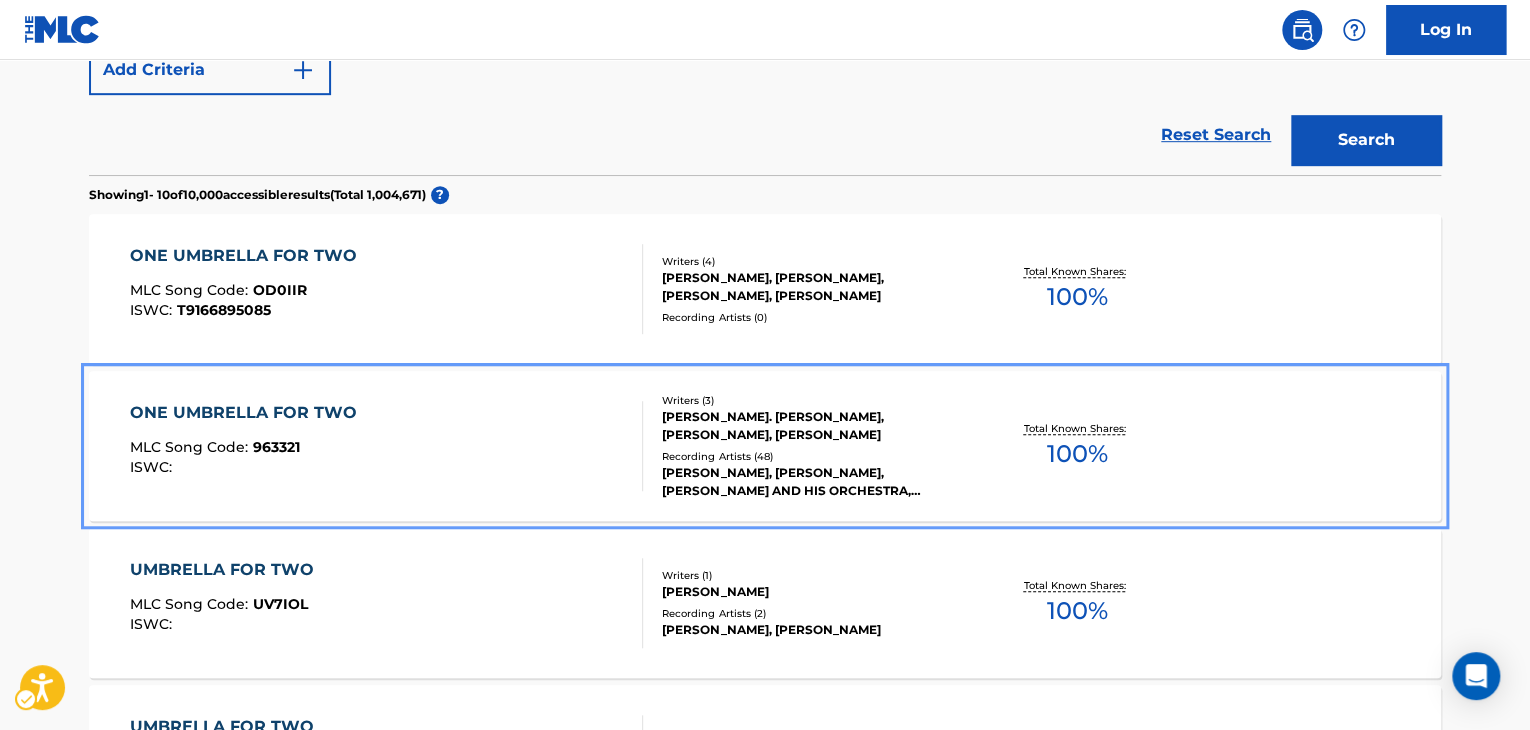 click on "[PERSON_NAME]. [PERSON_NAME], [PERSON_NAME], [PERSON_NAME]" at bounding box center [813, 426] 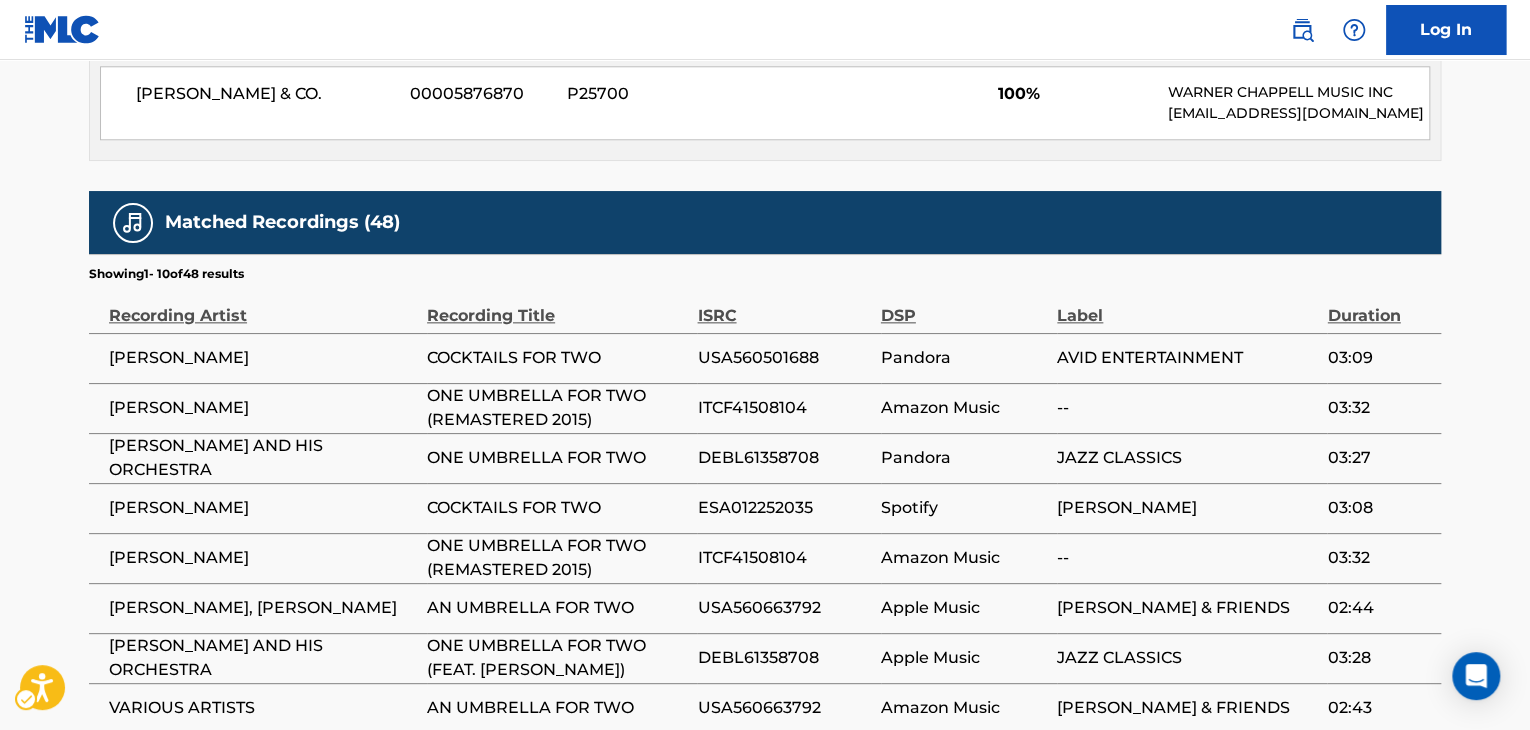 scroll, scrollTop: 1200, scrollLeft: 0, axis: vertical 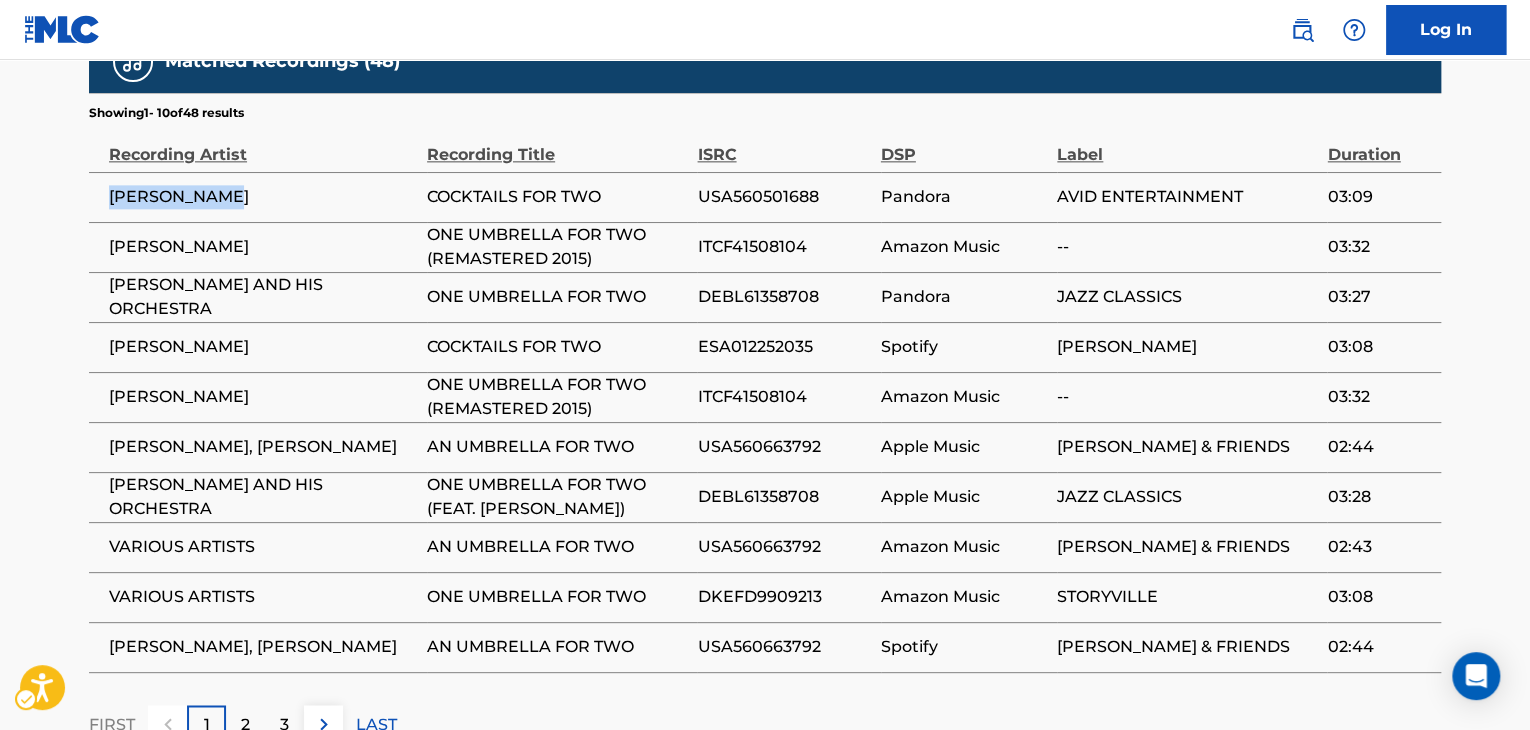 drag, startPoint x: 97, startPoint y: 179, endPoint x: 255, endPoint y: 181, distance: 158.01266 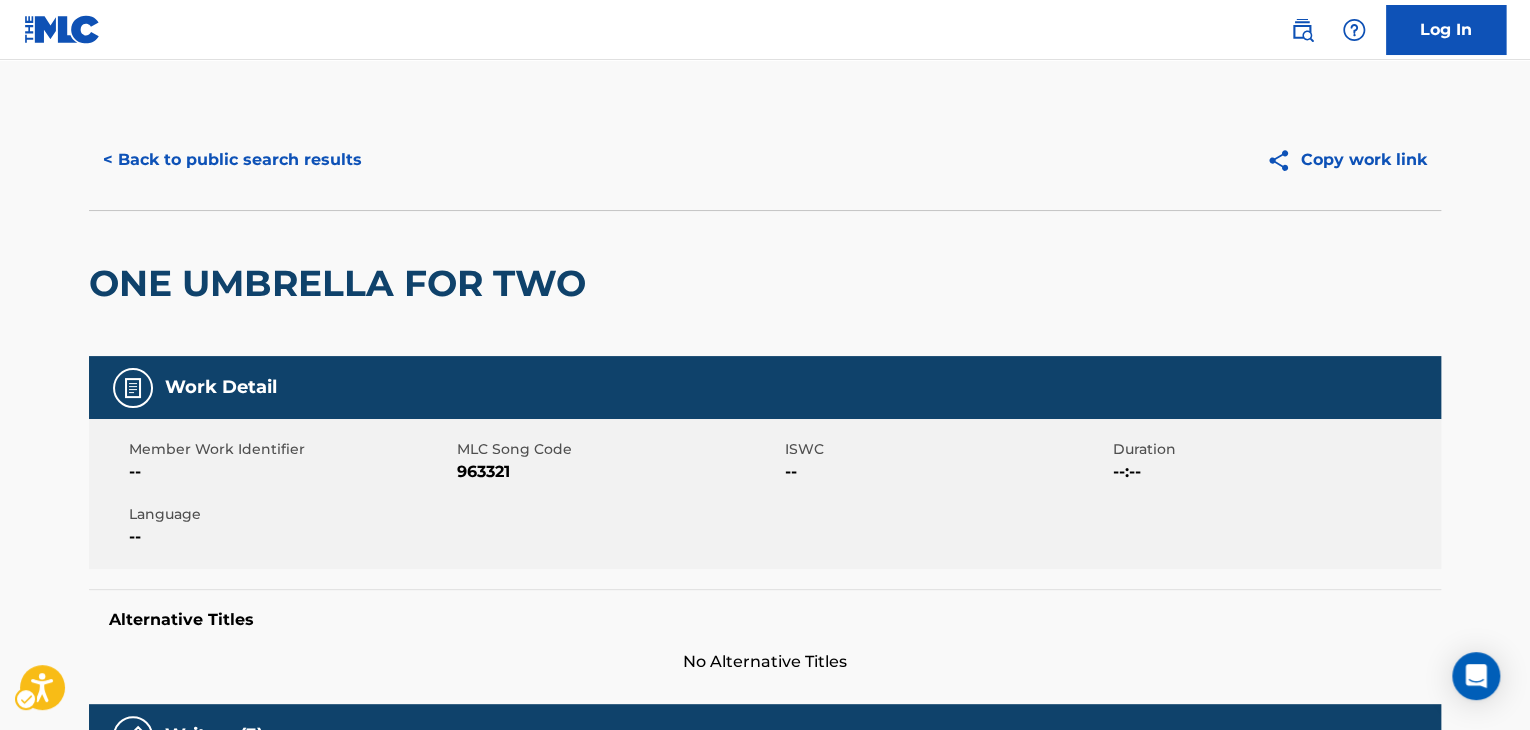 scroll, scrollTop: 0, scrollLeft: 0, axis: both 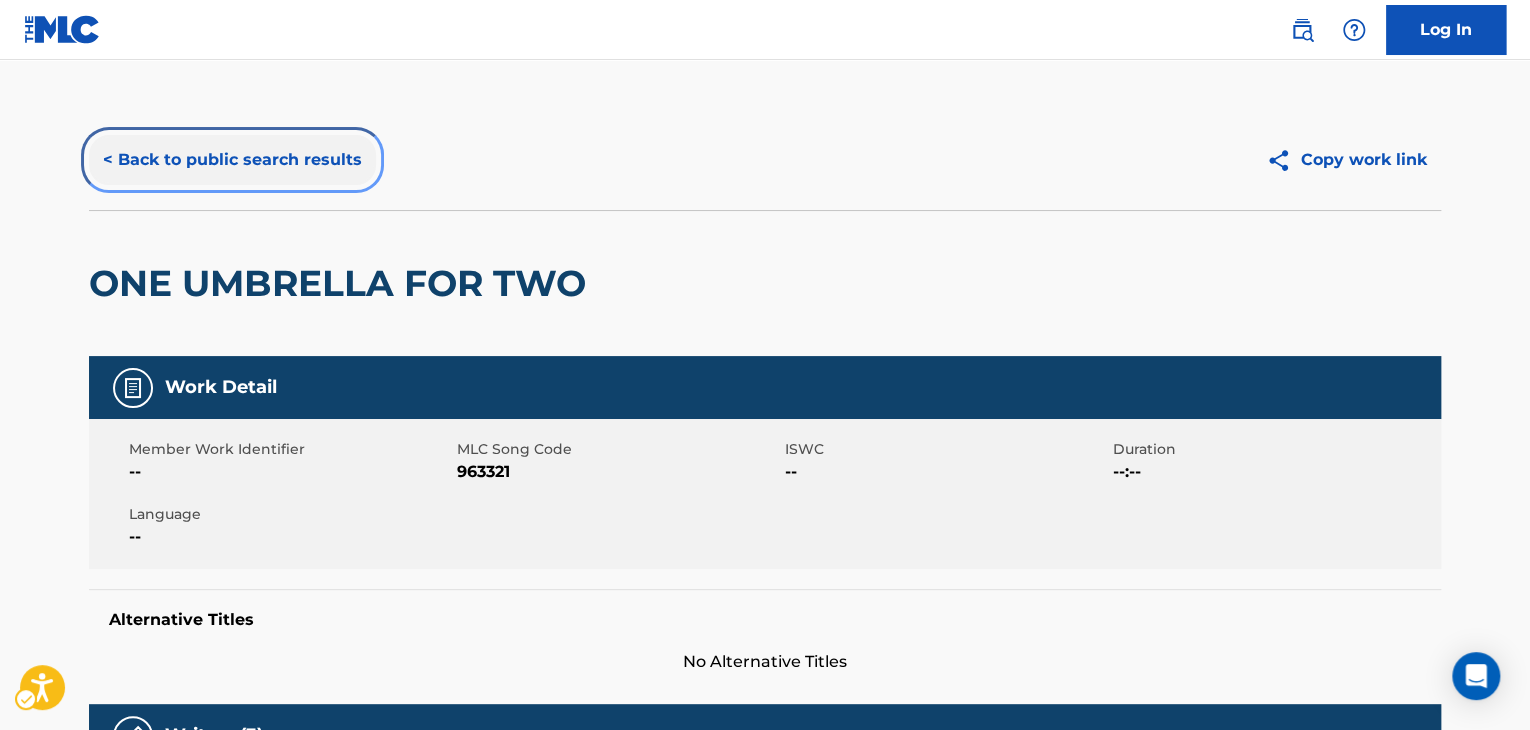 click on "< Back to public search results" at bounding box center [232, 160] 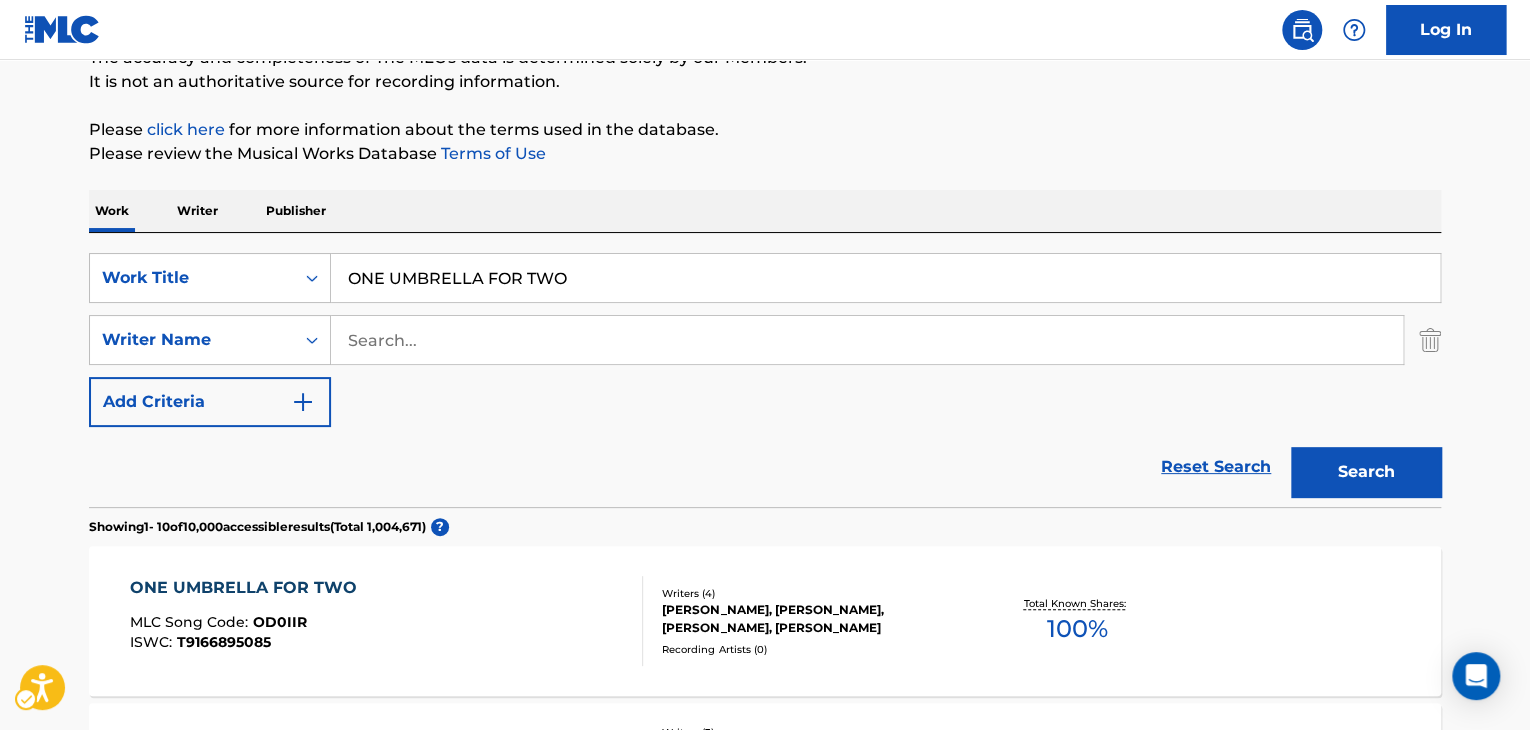 scroll, scrollTop: 139, scrollLeft: 0, axis: vertical 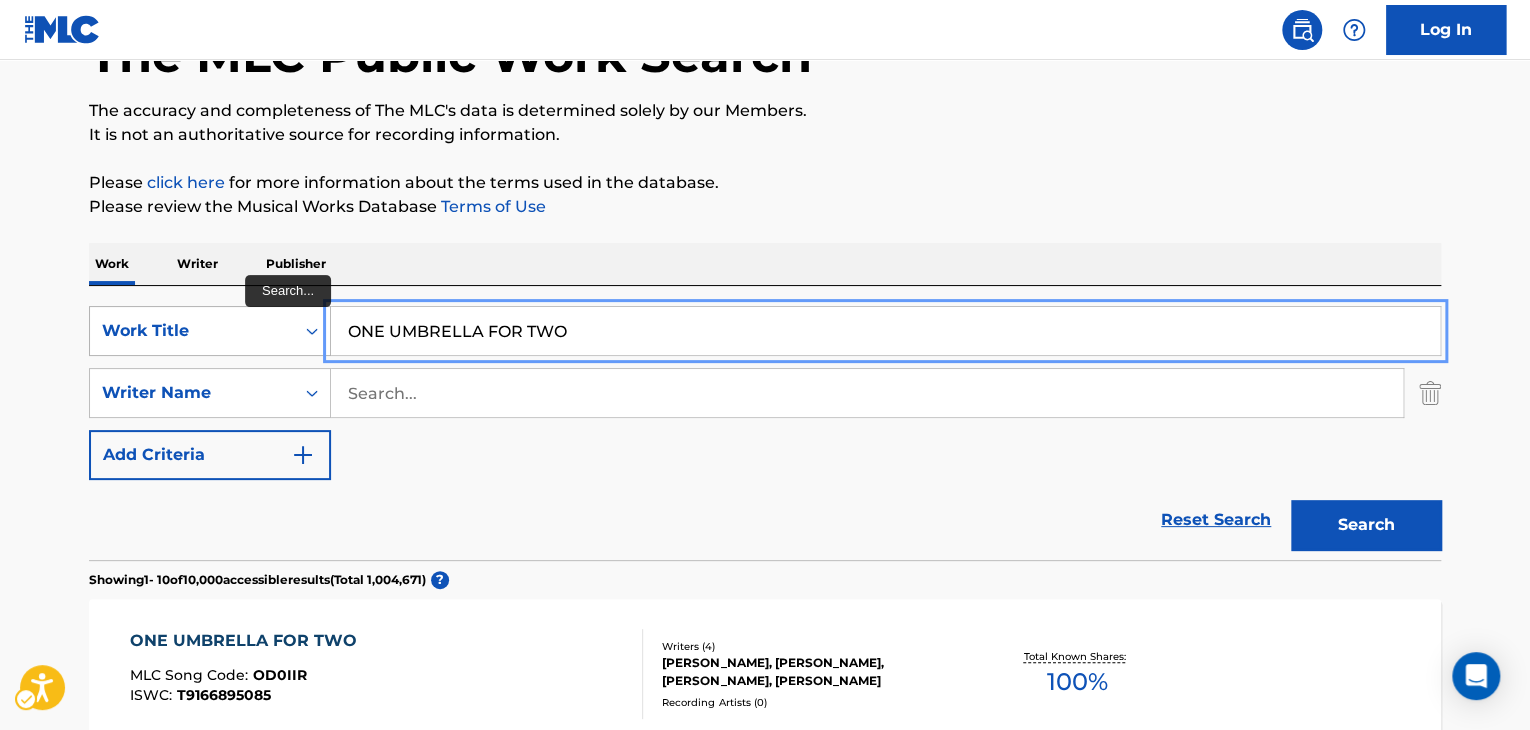 drag, startPoint x: 610, startPoint y: 329, endPoint x: 1322, endPoint y: 521, distance: 737.4334 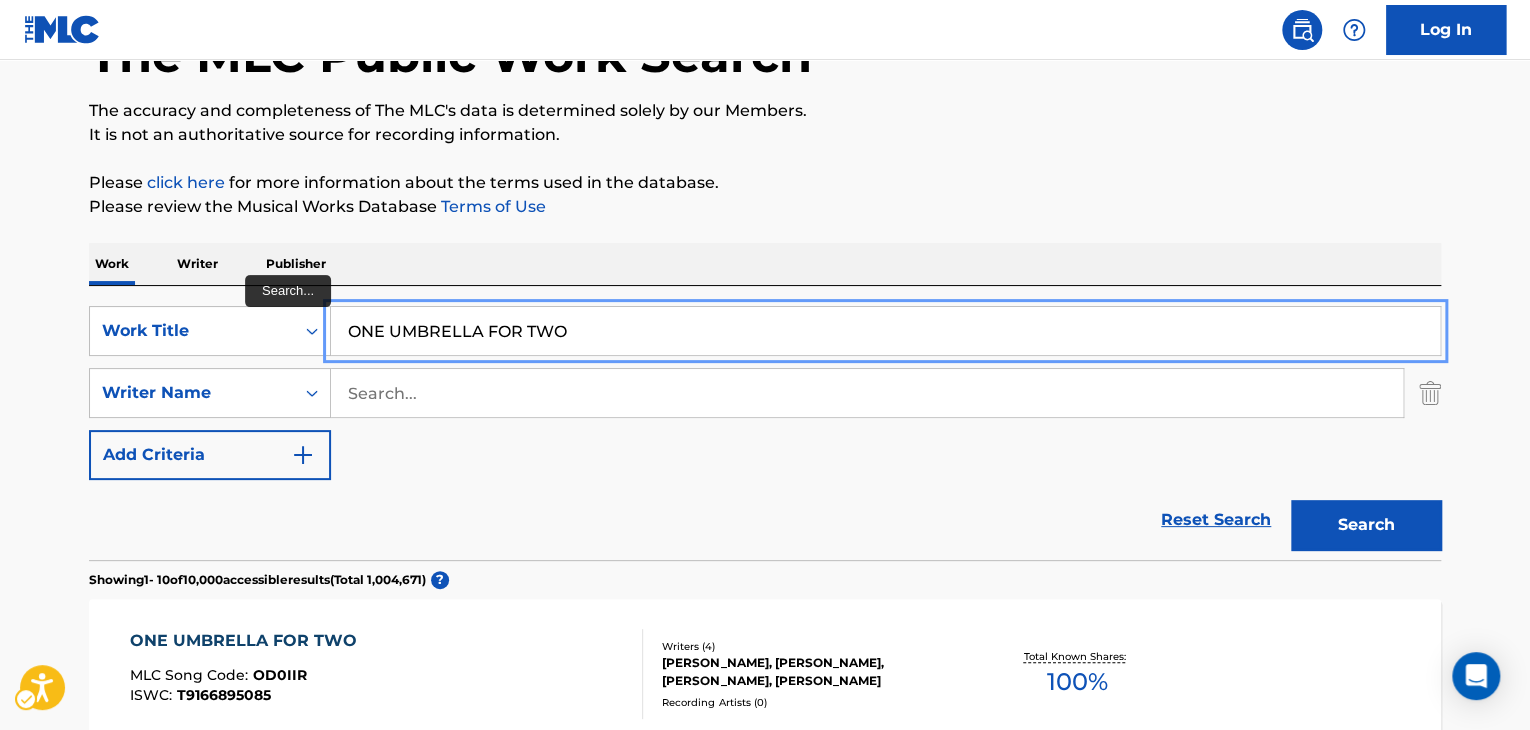paste on "WHO GETS YOU" 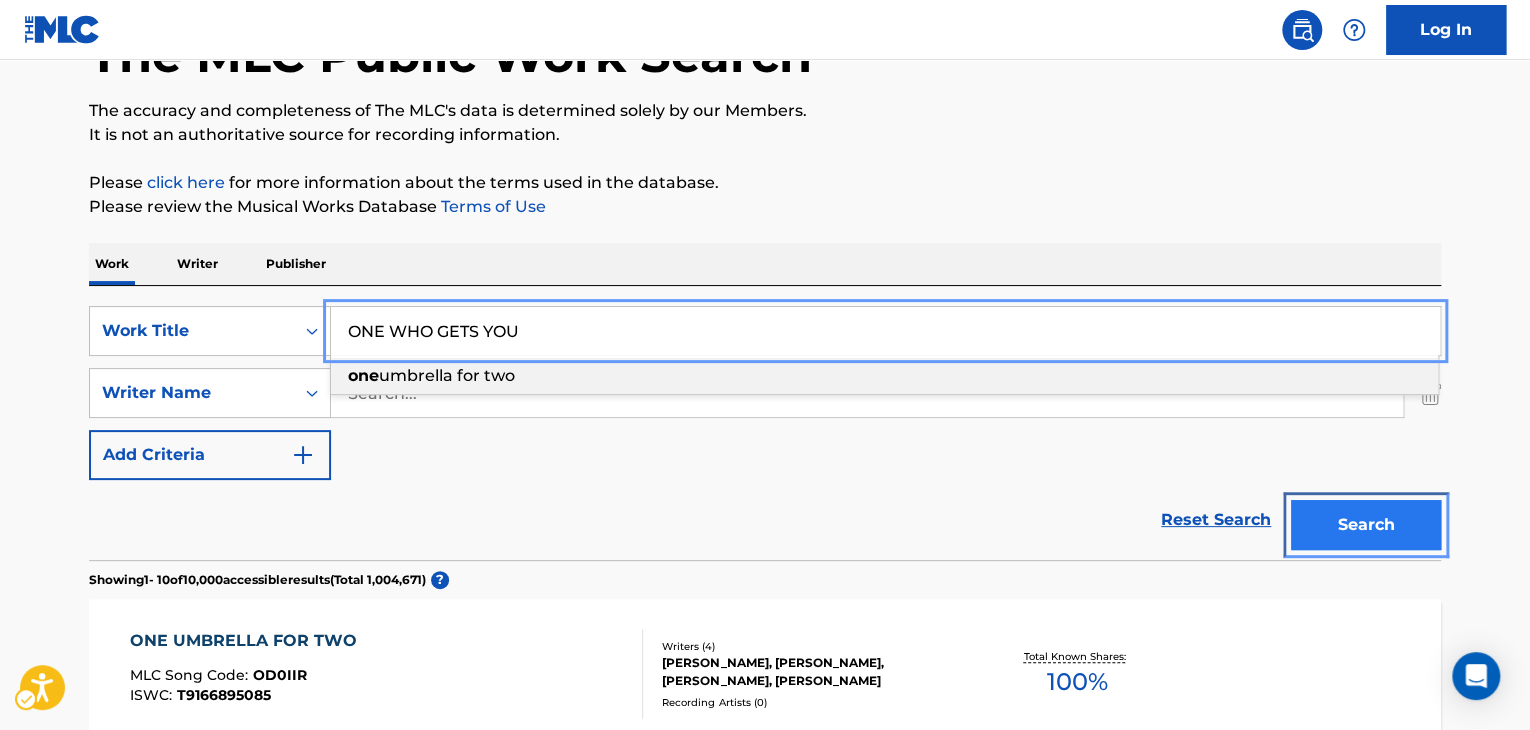 click on "Search" at bounding box center [1366, 525] 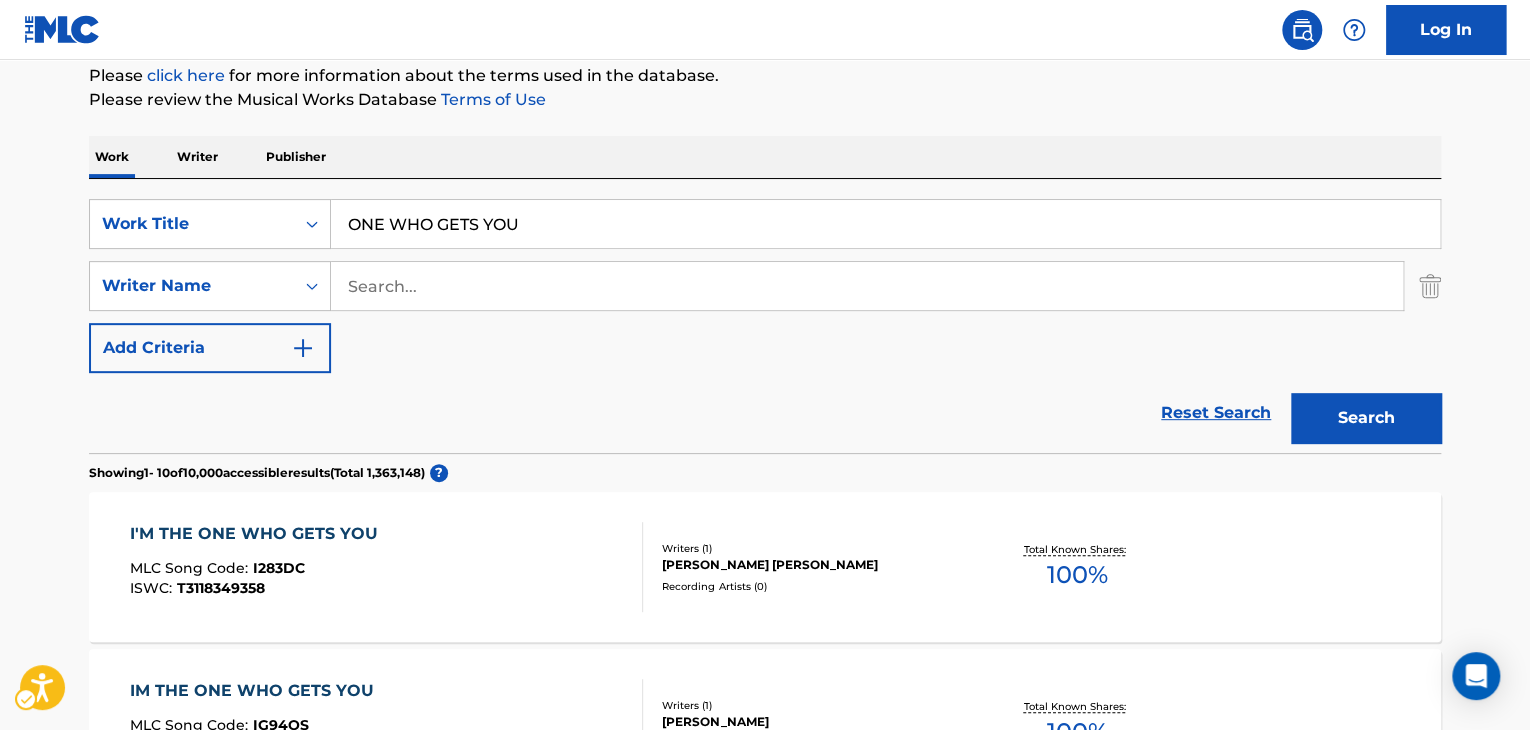 scroll, scrollTop: 124, scrollLeft: 0, axis: vertical 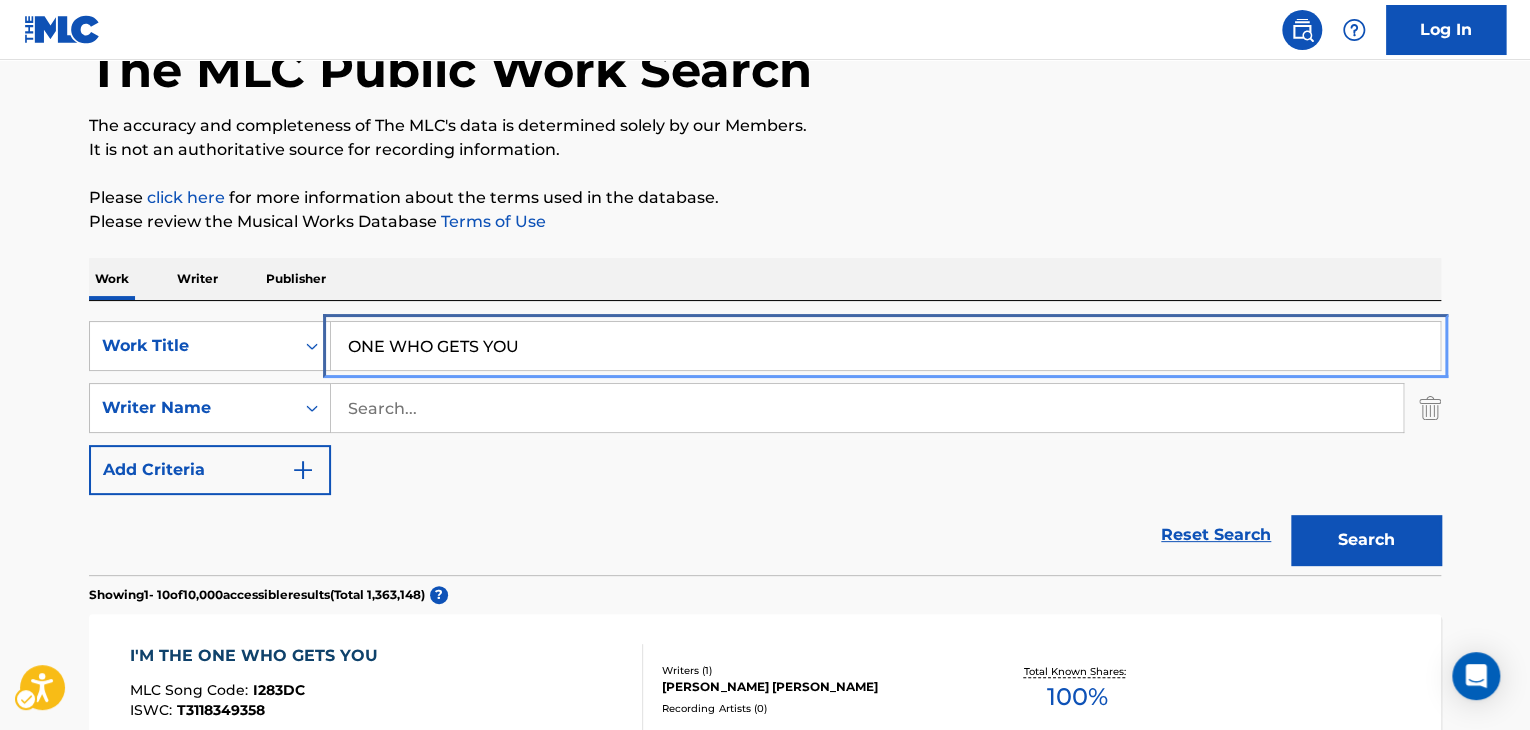 click on "SearchWithCriteria8cb281d6-ad06-4b36-a10e-a7c665479351 Work Title ONE WHO GETS YOU SearchWithCriteria68a54667-bf41-4d34-a674-71b1e774f4ce Writer Name Add Criteria Reset Search Search" at bounding box center [765, 438] 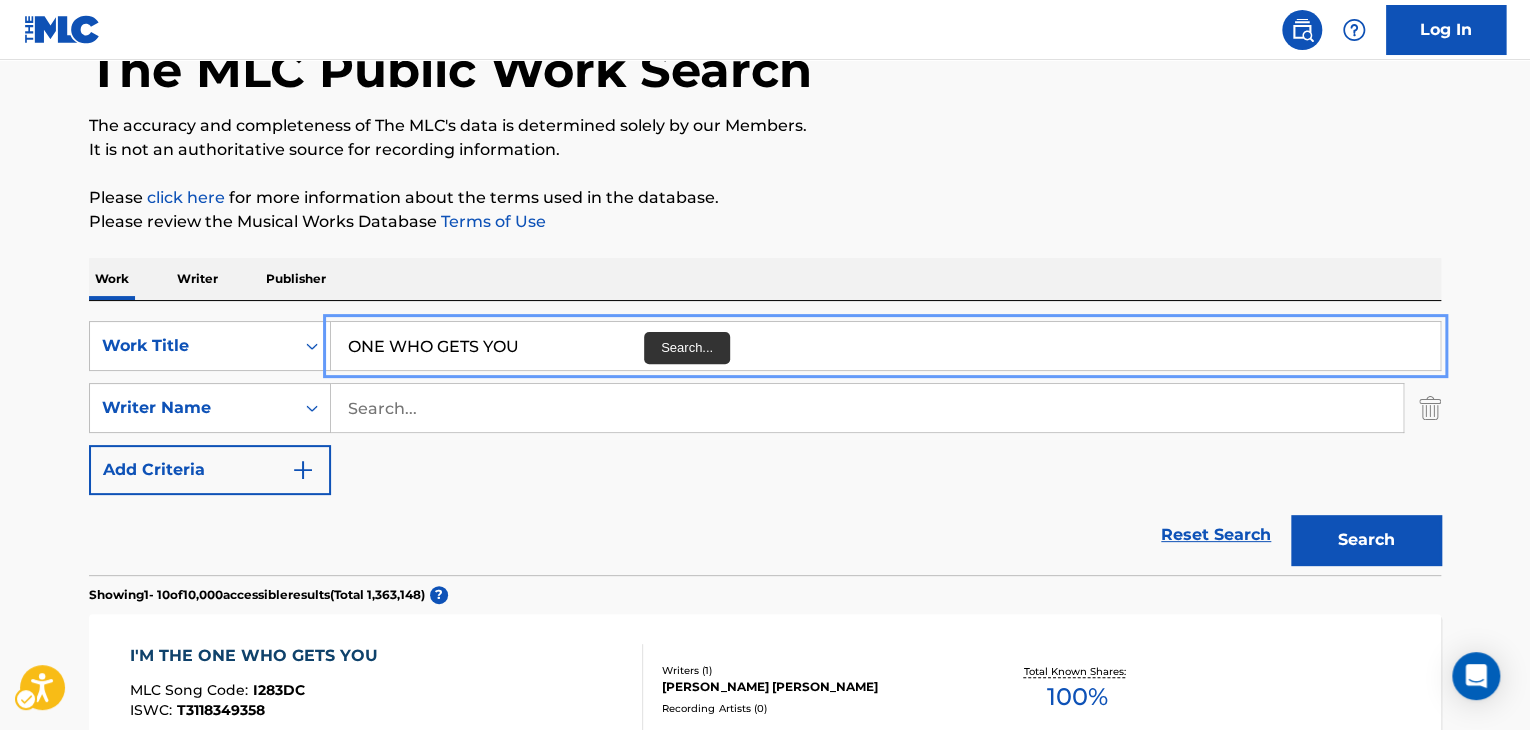 paste on "R HAVE I" 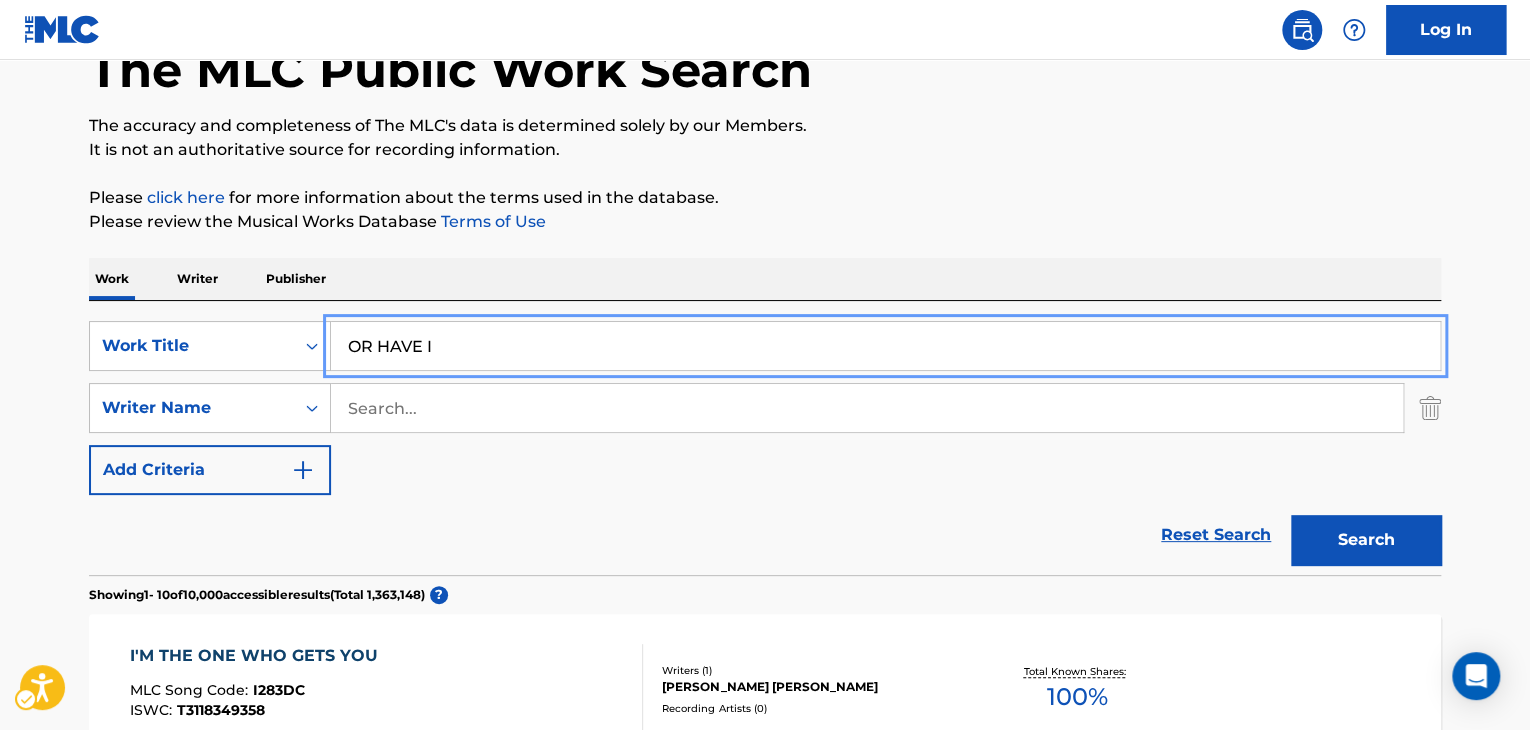 click on "The MLC Public Work Search The accuracy and completeness of The MLC's data is determined solely by our Members. It is not an authoritative source for recording information. Please   click here  | New Window   for more information about the terms used in the database. Please review the Musical Works Database   Terms of Use  | New Window Work Writer Publisher SearchWithCriteria8cb281d6-ad06-4b36-a10e-a7c665479351 Work Title OR HAVE I SearchWithCriteria68a54667-bf41-4d34-a674-71b1e774f4ce Writer Name Add Criteria Reset Search Search Showing  1  -   10  of  10,000  accessible  results  (Total   1,363,148 ) ? I'M THE ONE WHO GETS YOU MLC Song Code : I283DC ISWC : T3118349358 Writers ( 1 ) [PERSON_NAME] [PERSON_NAME] Recording Artists ( 0 ) Total Known Shares: 100 % IM THE ONE WHO GETS YOU MLC Song Code : IG94QS ISWC : Writers ( 1 ) [PERSON_NAME] Recording Artists ( 0 ) Total Known Shares: 100 % WHO GETS YOU MLC Song Code : W7266Y ISWC : Writers ( 2 ) [PERSON_NAME], [PERSON_NAME] Recording Artists ( 0 ) 50 % :" at bounding box center [765, 1113] 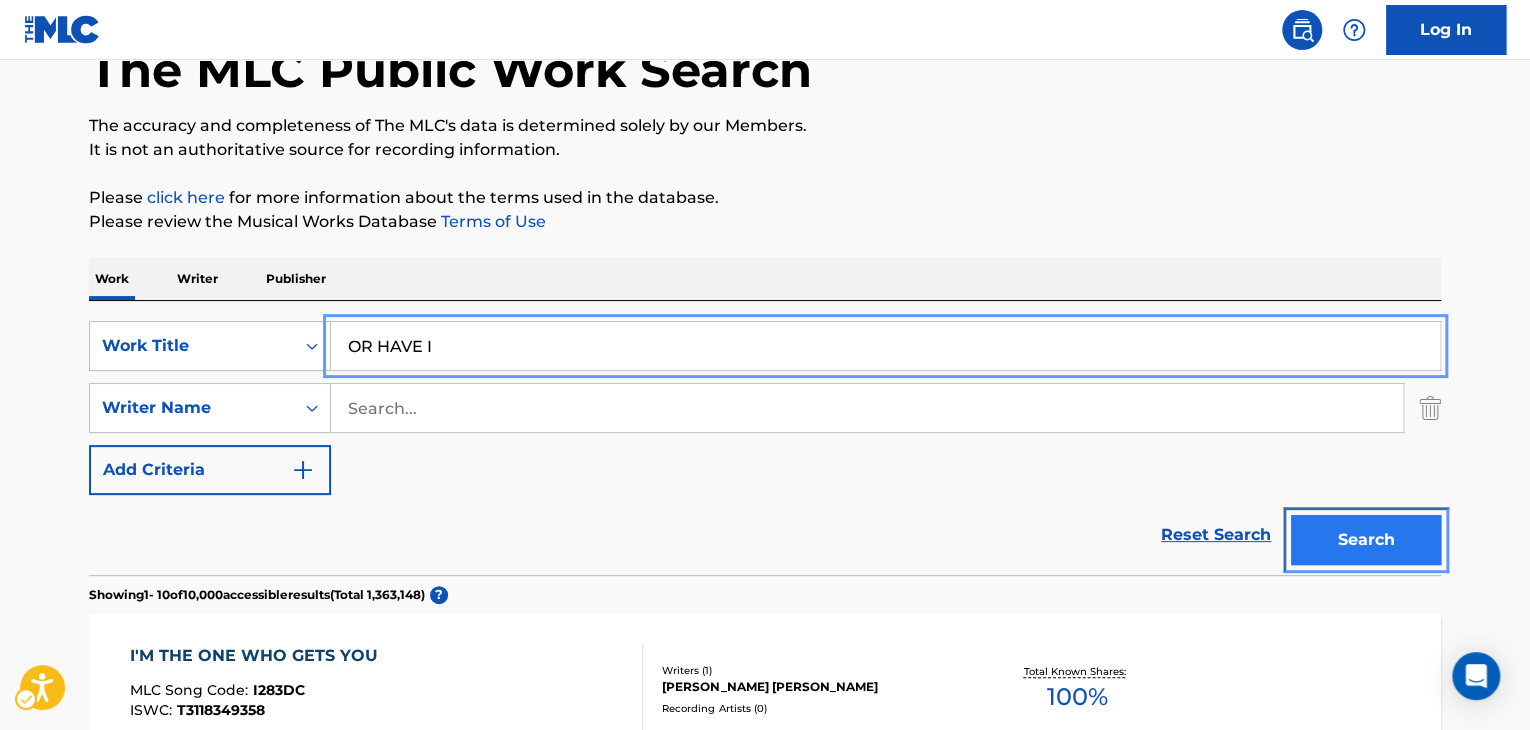 click on "Search" at bounding box center (1366, 540) 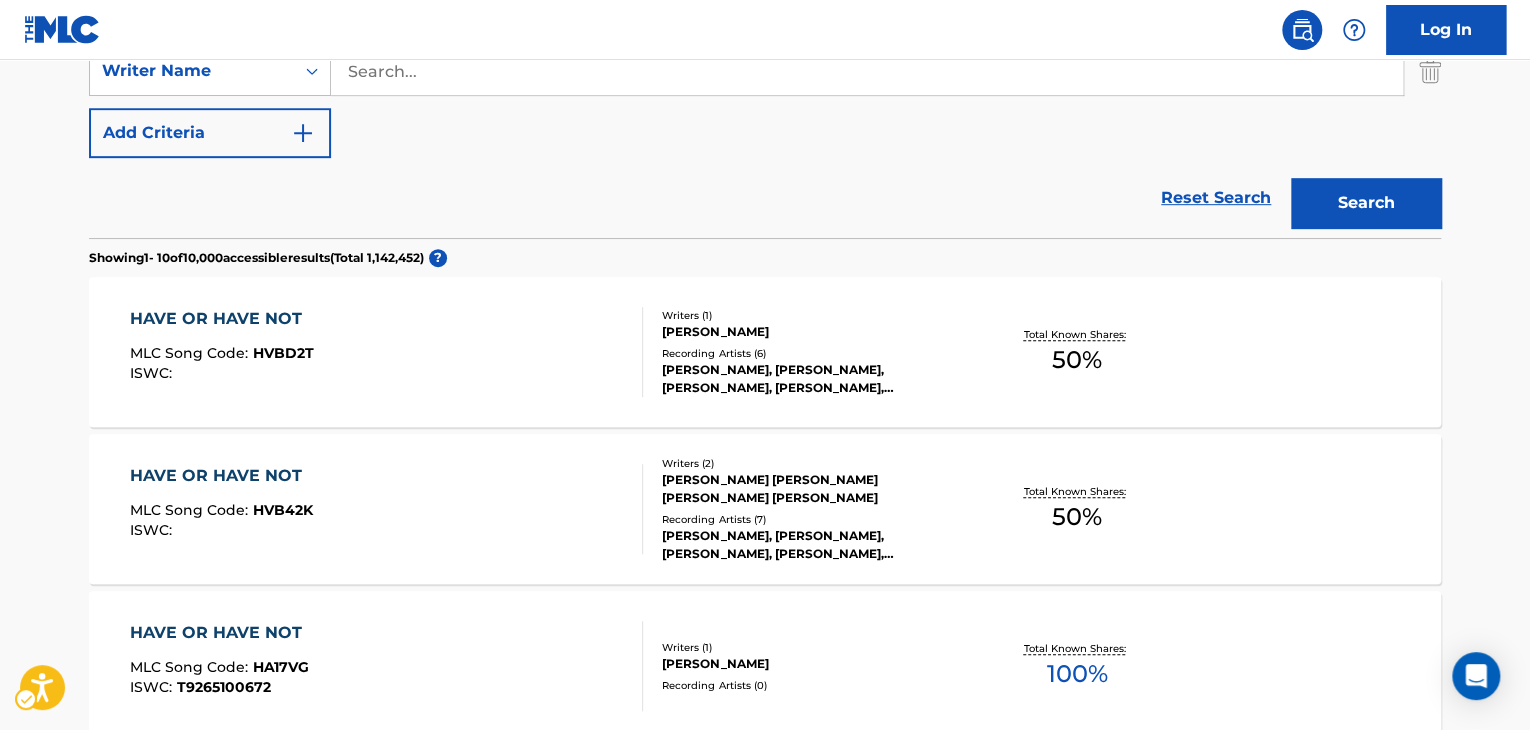 scroll, scrollTop: 280, scrollLeft: 0, axis: vertical 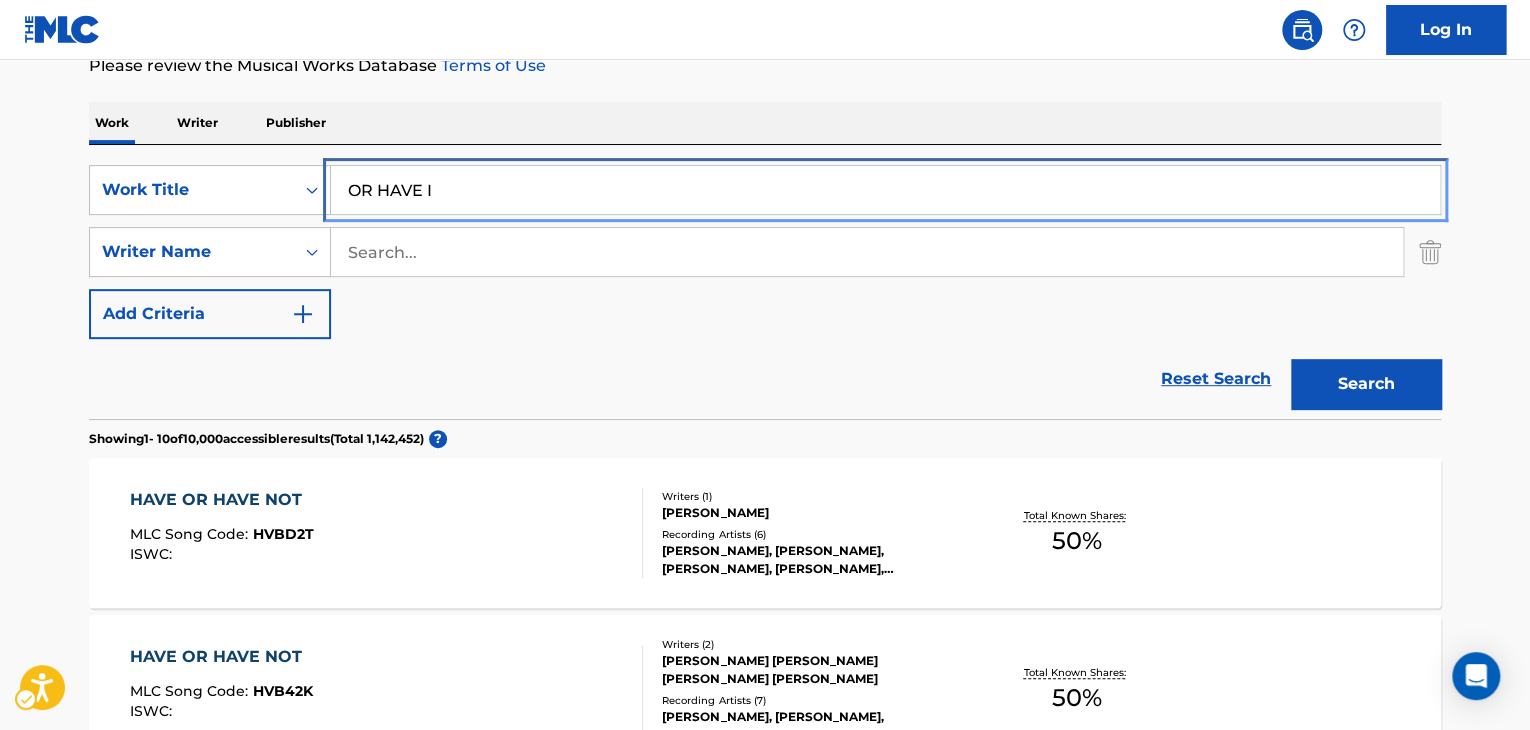 click on "OR HAVE I" at bounding box center [885, 190] 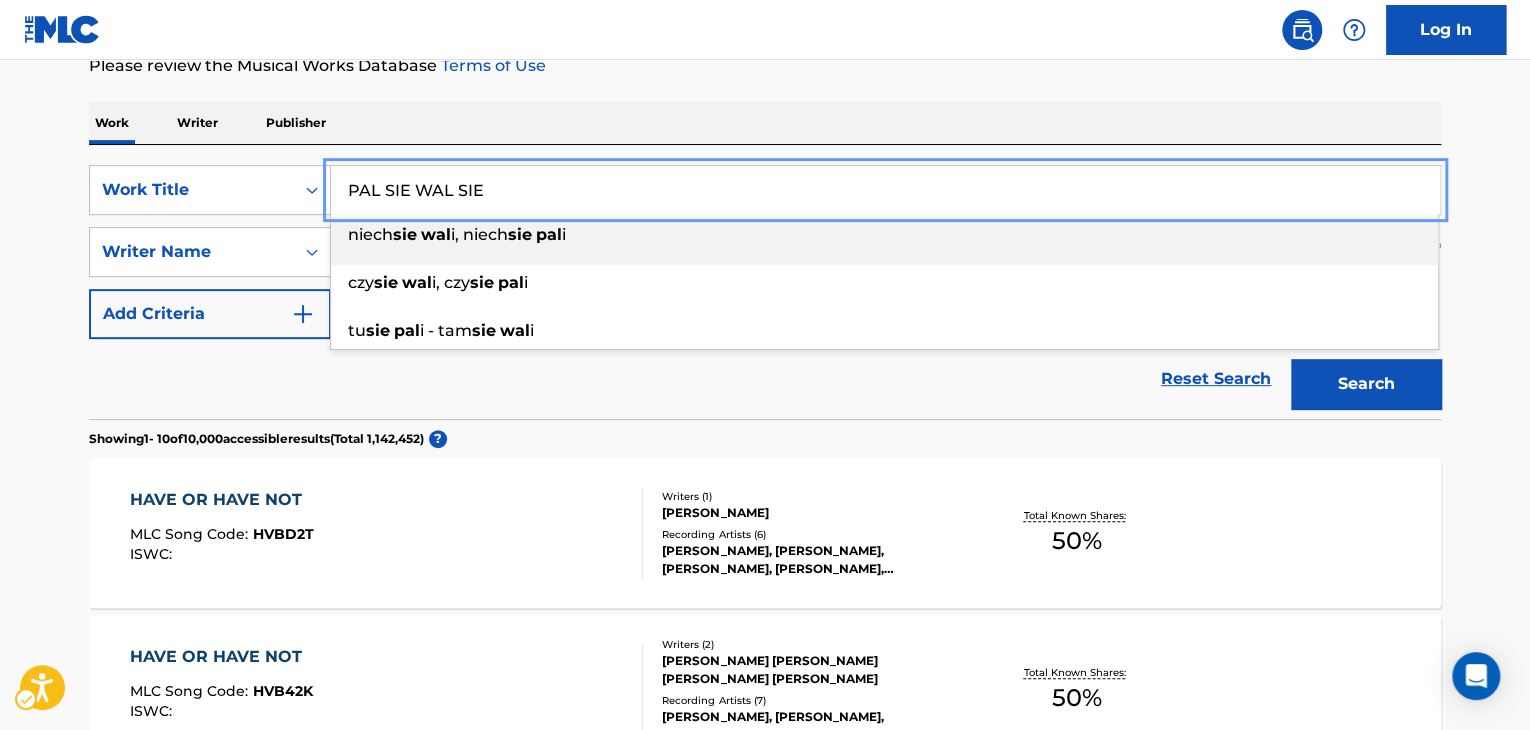 click on "The MLC Public Work Search The accuracy and completeness of The MLC's data is determined solely by our Members. It is not an authoritative source for recording information. Please   click here  | New Window   for more information about the terms used in the database. Please review the Musical Works Database   Terms of Use  | New Window Work Writer Publisher SearchWithCriteria8cb281d6-ad06-4b36-a10e-a7c665479351 Work Title PAL SIE WAL SIE niech  sie   wal i, niech  sie   pal i czy  sie   wal i, czy  sie   pal i tu  sie   pal i - tam  sie   wal i SearchWithCriteria68a54667-bf41-4d34-a674-71b1e774f4ce Writer Name Add Criteria Reset Search Search Showing  1  -   10  of  10,000  accessible  results  (Total   1,142,452 ) ? HAVE OR HAVE NOT MLC Song Code : HVBD2T ISWC : Writers ( 1 ) [PERSON_NAME] Recording Artists ( 6 ) [PERSON_NAME], [PERSON_NAME], [PERSON_NAME], [PERSON_NAME], [PERSON_NAME] Total Known Shares: 50 % HAVE OR HAVE NOT MLC Song Code : HVB42K ISWC : Writers ( 2 ) 7 )" at bounding box center (765, 957) 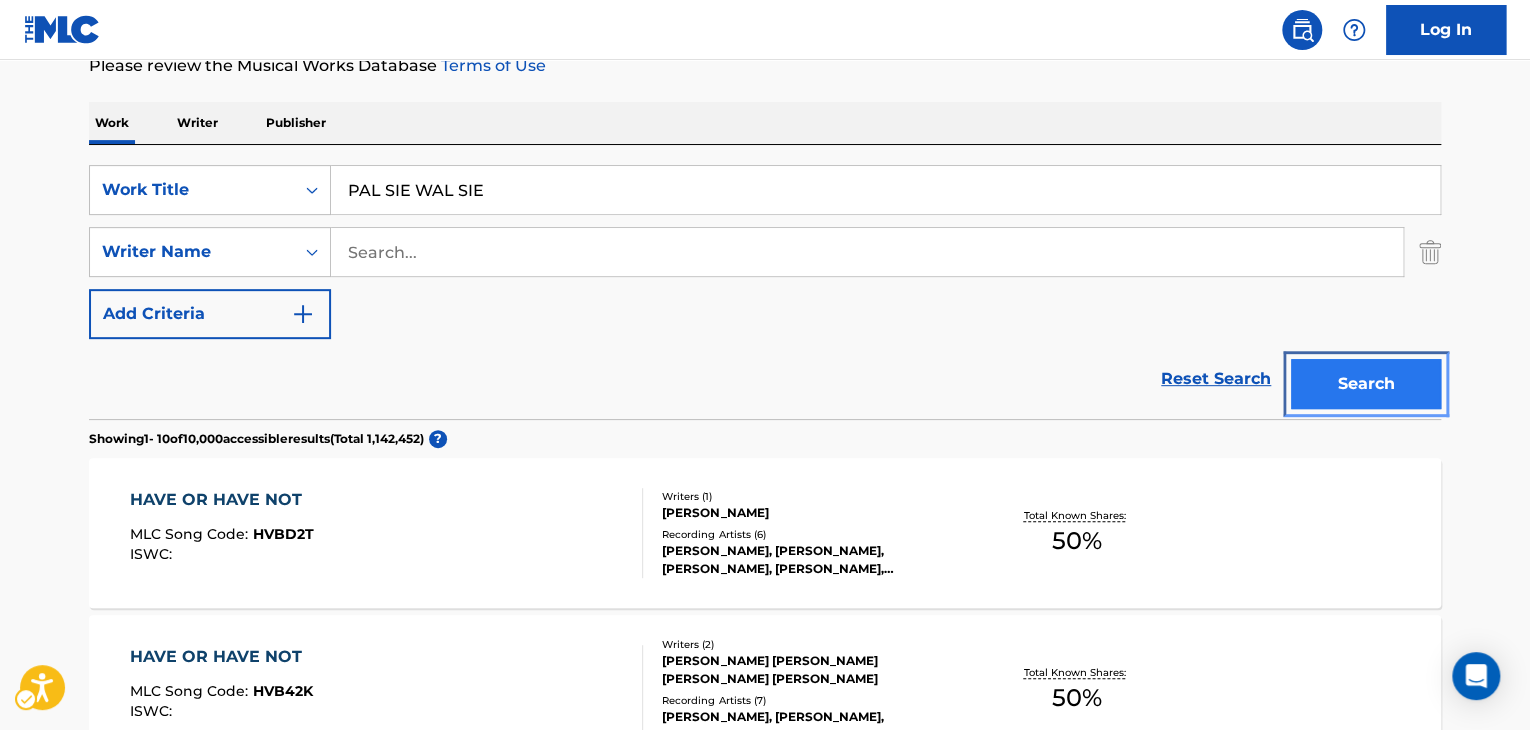 click on "Search" at bounding box center [1366, 384] 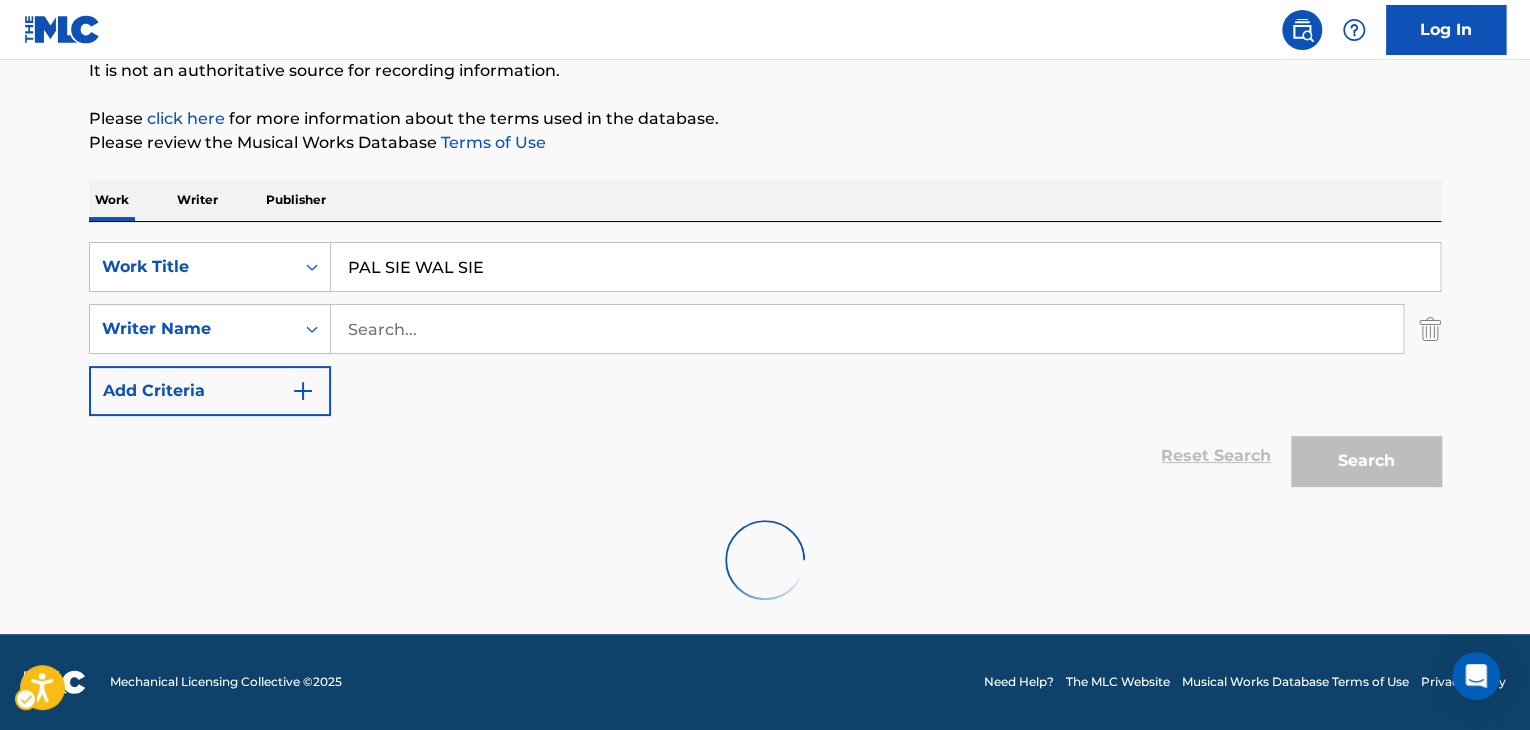 scroll, scrollTop: 203, scrollLeft: 0, axis: vertical 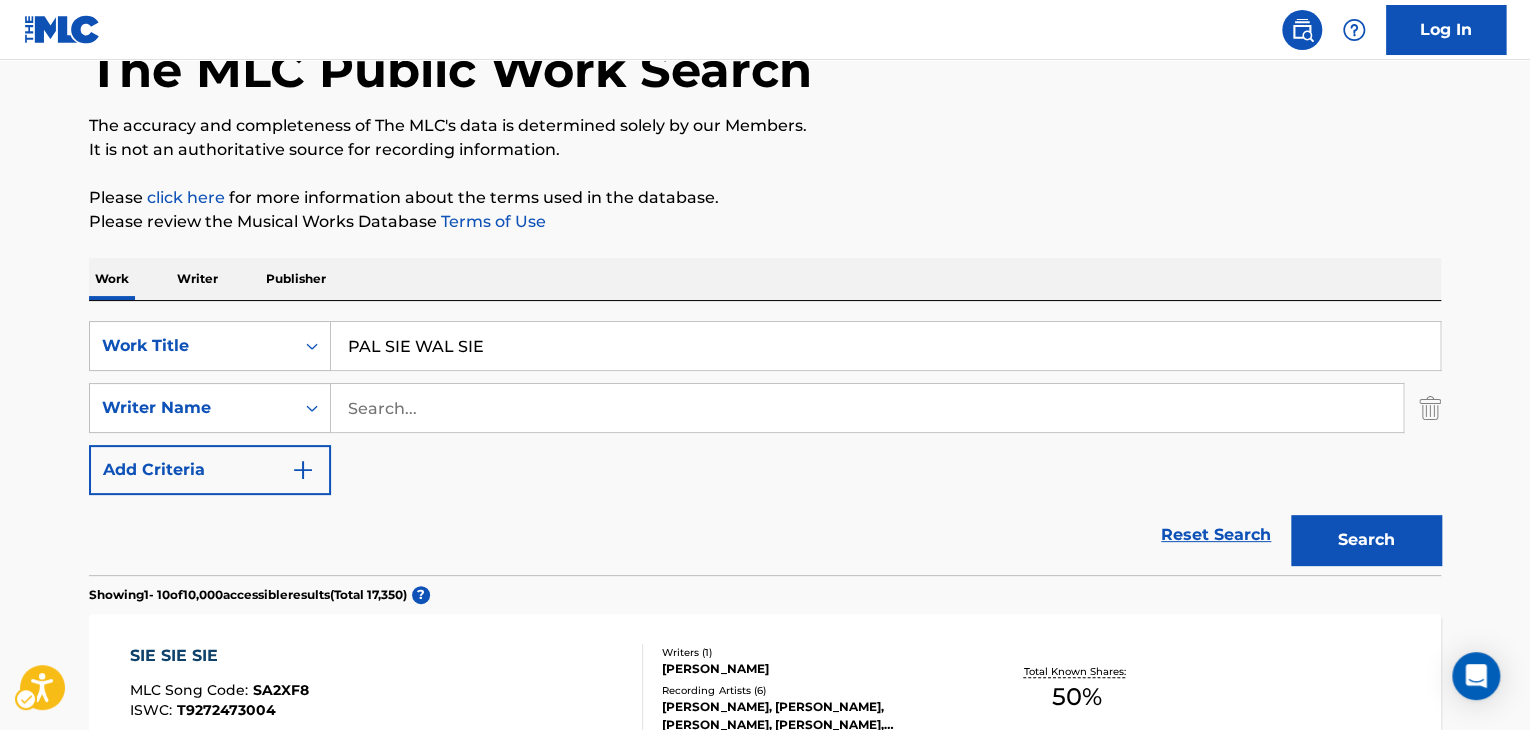 click on "SearchWithCriteria8cb281d6-ad06-4b36-a10e-a7c665479351 Work Title PAL SIE WAL SIE SearchWithCriteria68a54667-bf41-4d34-a674-71b1e774f4ce Writer Name Add Criteria Reset Search Search" at bounding box center (765, 438) 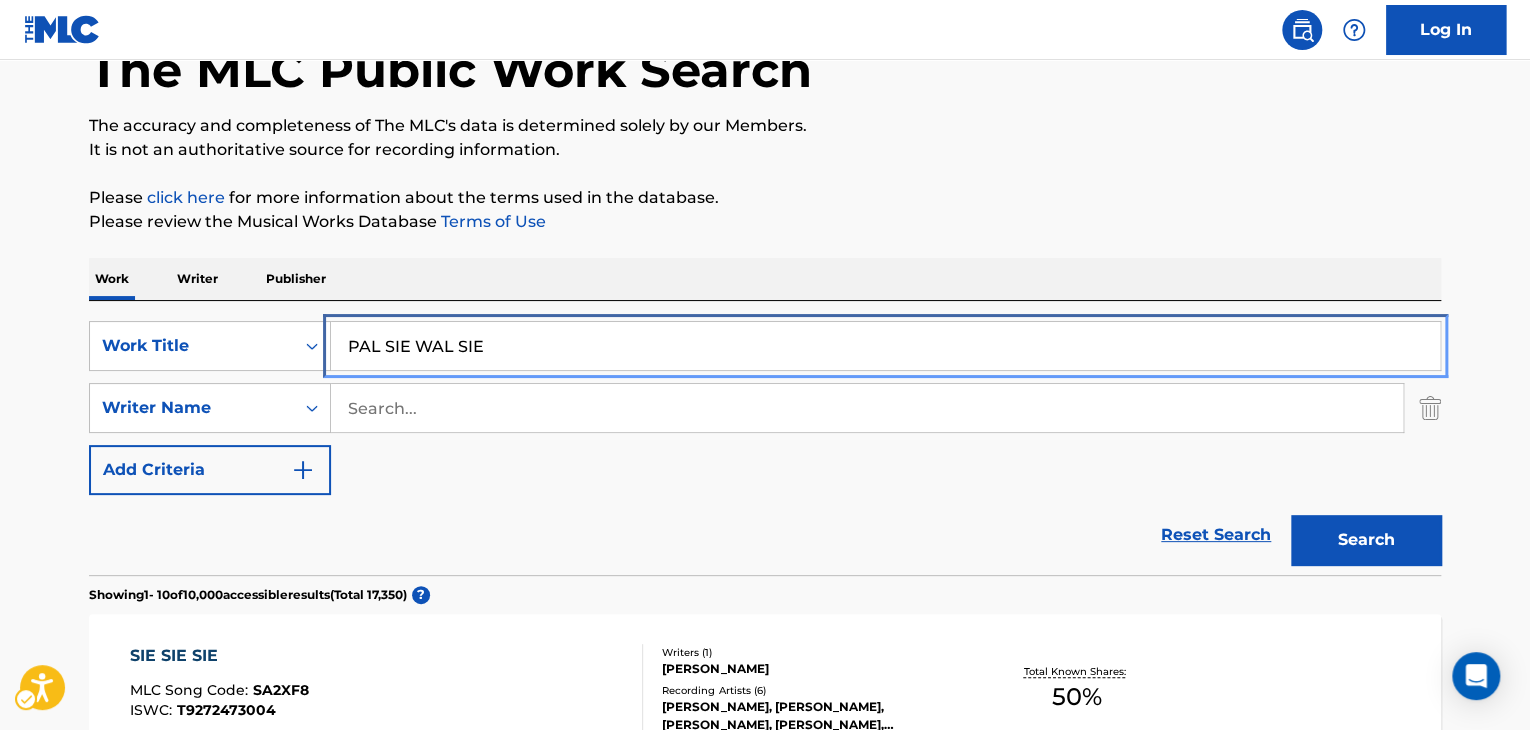 click on "PAL SIE WAL SIE" at bounding box center [885, 346] 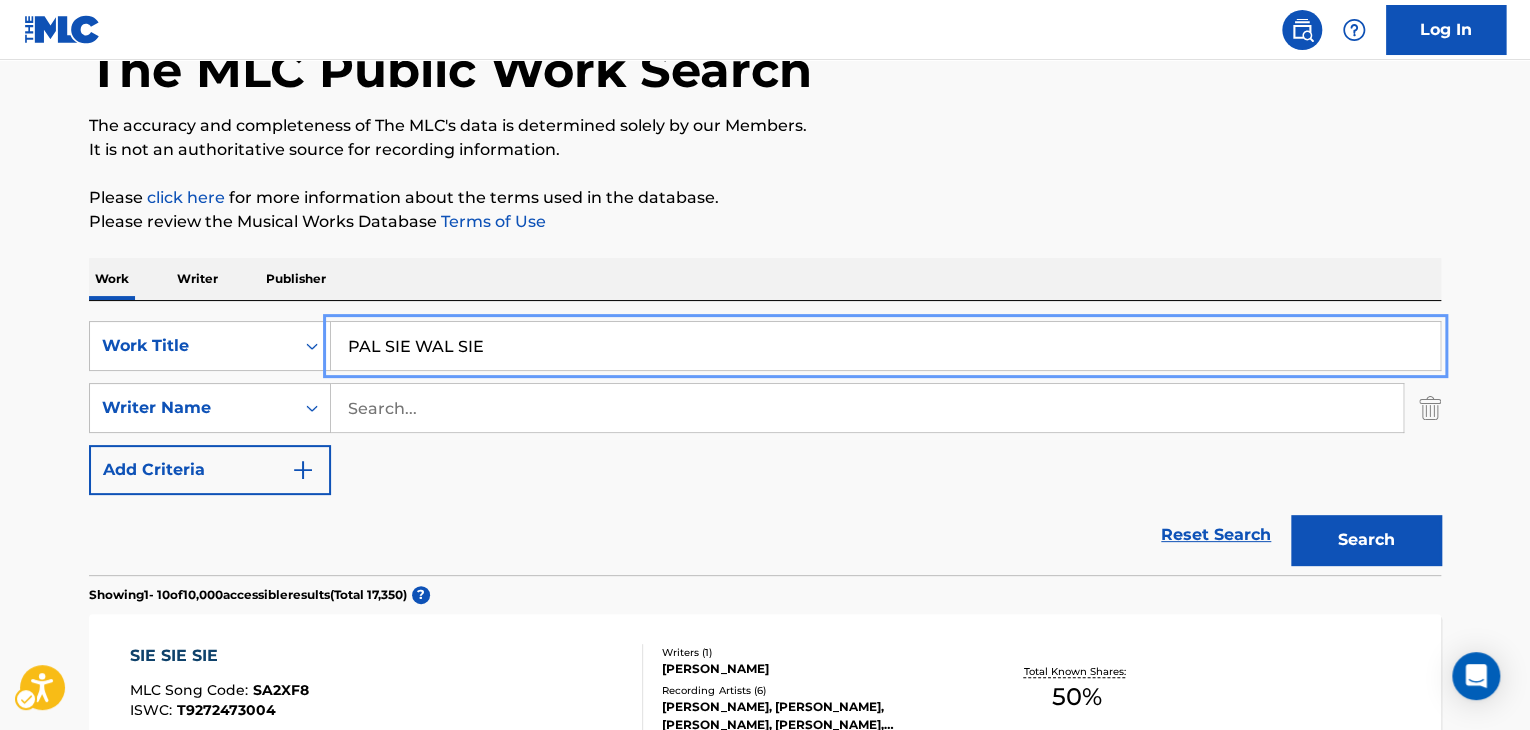 paste on "ERMO" 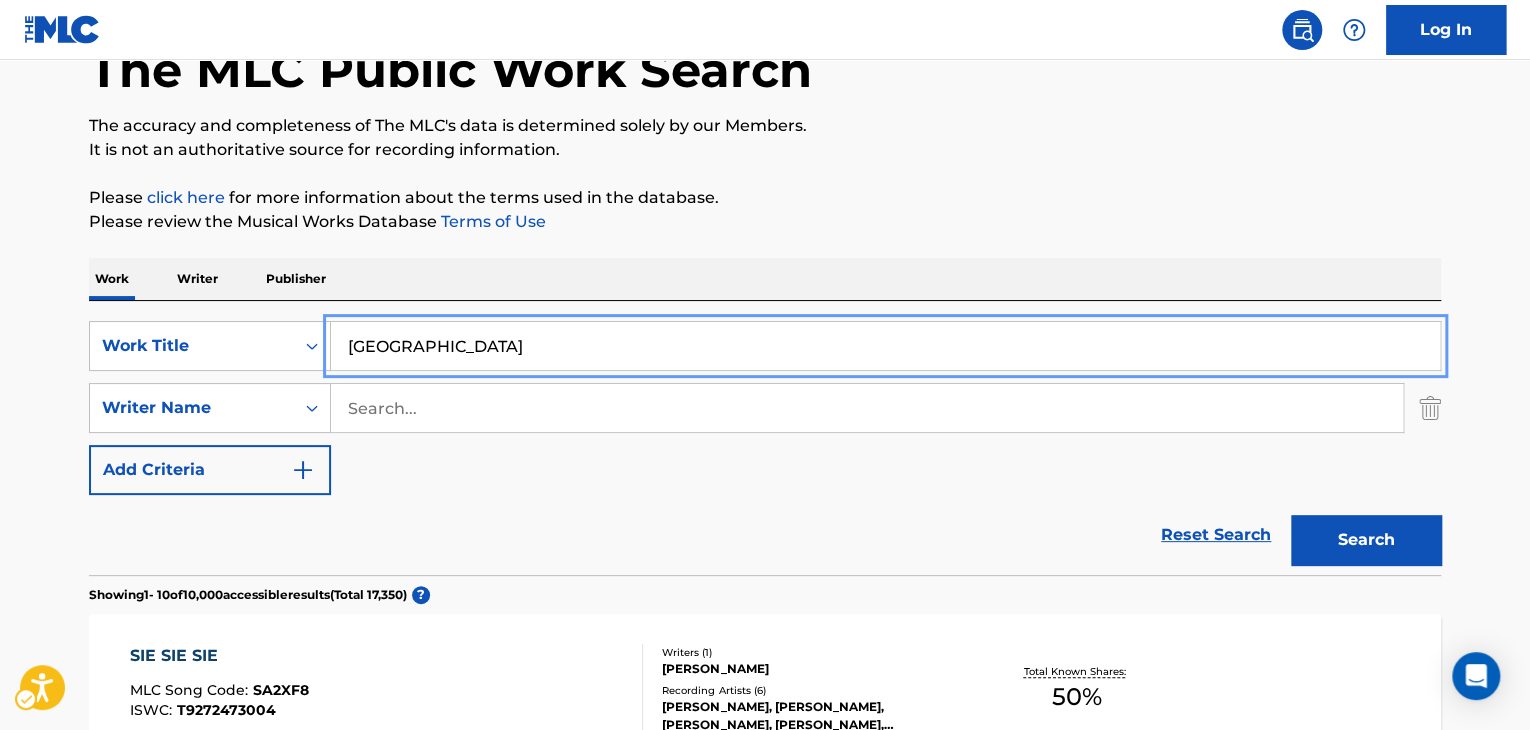 click on "The MLC Public Work Search The accuracy and completeness of The MLC's data is determined solely by our Members. It is not an authoritative source for recording information. Please   click here  | New Window   for more information about the terms used in the database. Please review the Musical Works Database   Terms of Use  | New Window Work Writer Publisher SearchWithCriteria8cb281d6-ad06-4b36-a10e-a7c665479351 Work Title PALERMO SearchWithCriteria68a54667-bf41-4d34-a674-71b1e774f4ce Writer Name Add Criteria Reset Search Search Showing  1  -   10  of  10,000  accessible  results  (Total   17,350 ) ? SIE SIE SIE MLC Song Code : SA2XF8 ISWC : T9272473004 Writers ( 1 ) [PERSON_NAME] Recording Artists ( 6 ) [PERSON_NAME], [PERSON_NAME], [PERSON_NAME], [PERSON_NAME], [PERSON_NAME] Total Known Shares: 50 % SIE SIE SIE MLC Song Code : SB3JNT ISWC : T9286076208 Writers ( 1 ) [PERSON_NAME] Recording Artists ( 0 ) Total Known Shares: 25 % SIE MLC Song Code : S49RRY ISWC : T0094356952 Writers ( 2 ) [PERSON_NAME], [PERSON_NAME] 0 ) 100 % SIE :" at bounding box center [765, 1113] 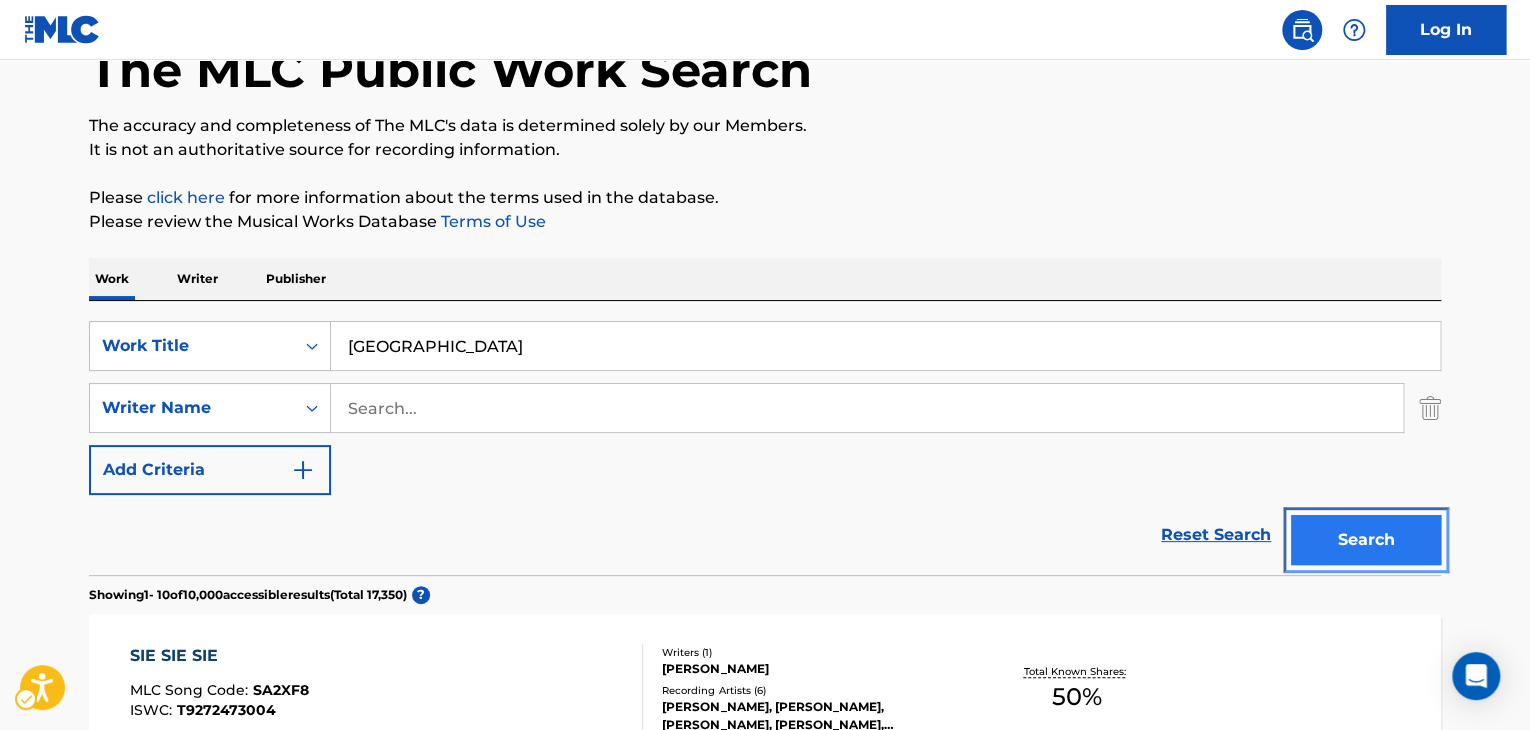 click on "Search" at bounding box center (1366, 540) 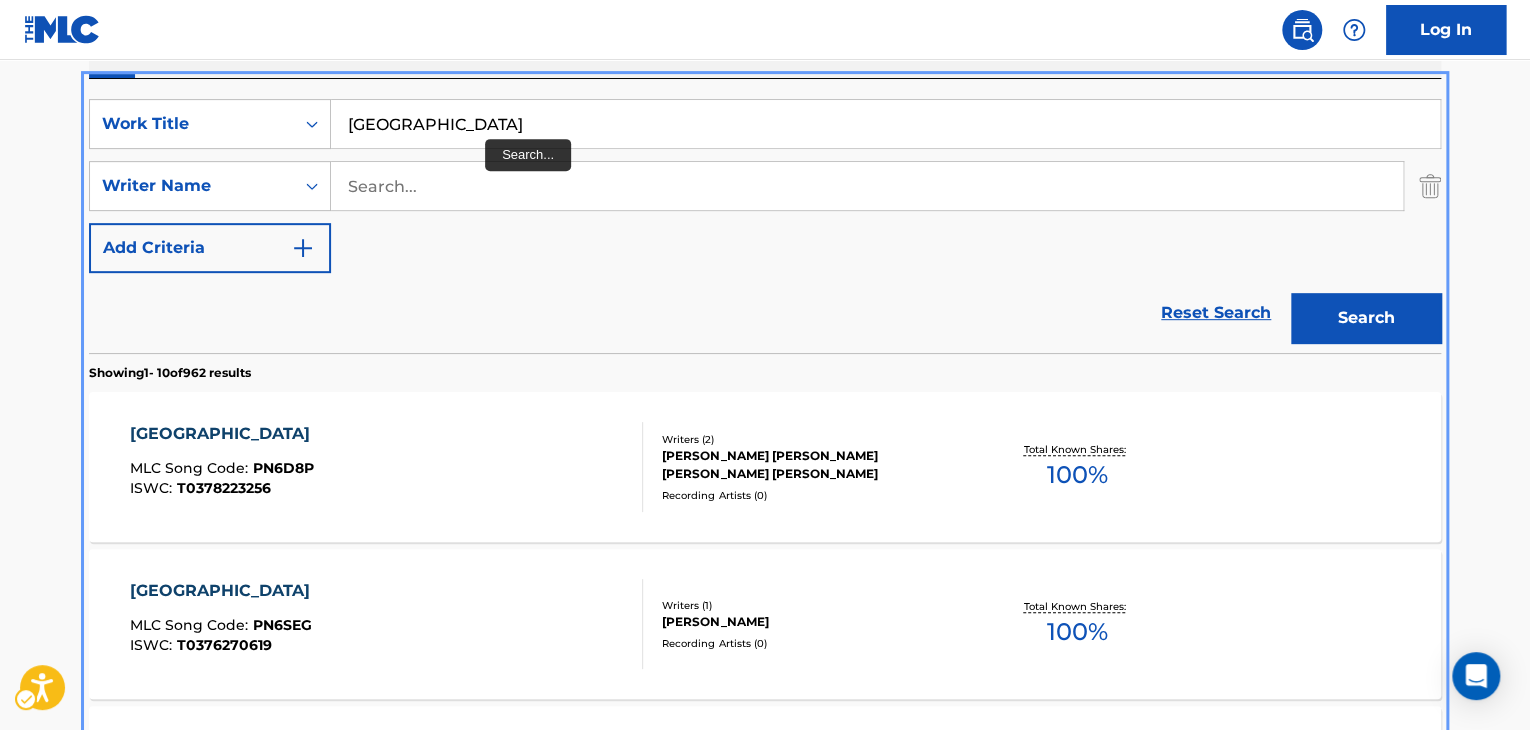 scroll, scrollTop: 324, scrollLeft: 0, axis: vertical 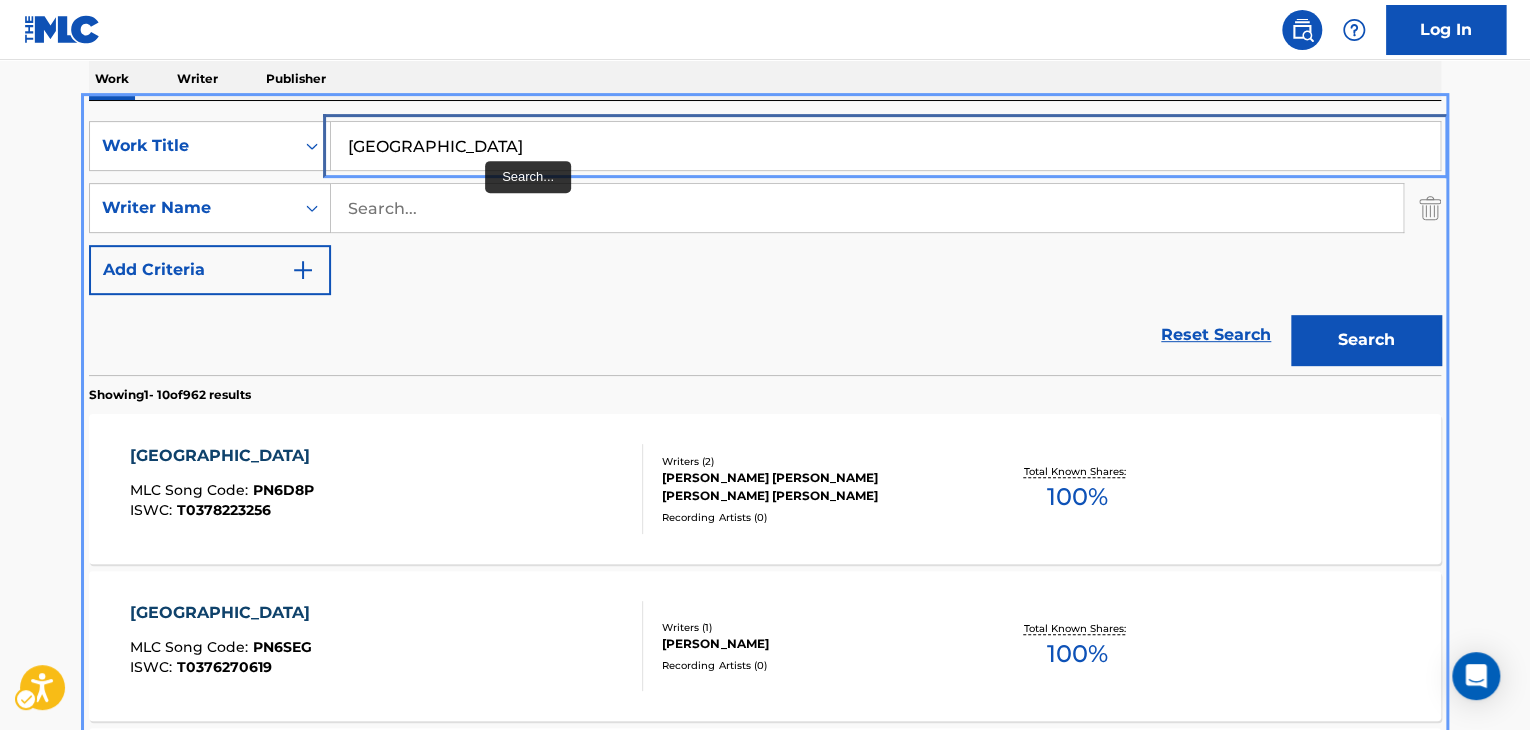 click on "[GEOGRAPHIC_DATA]" at bounding box center (885, 146) 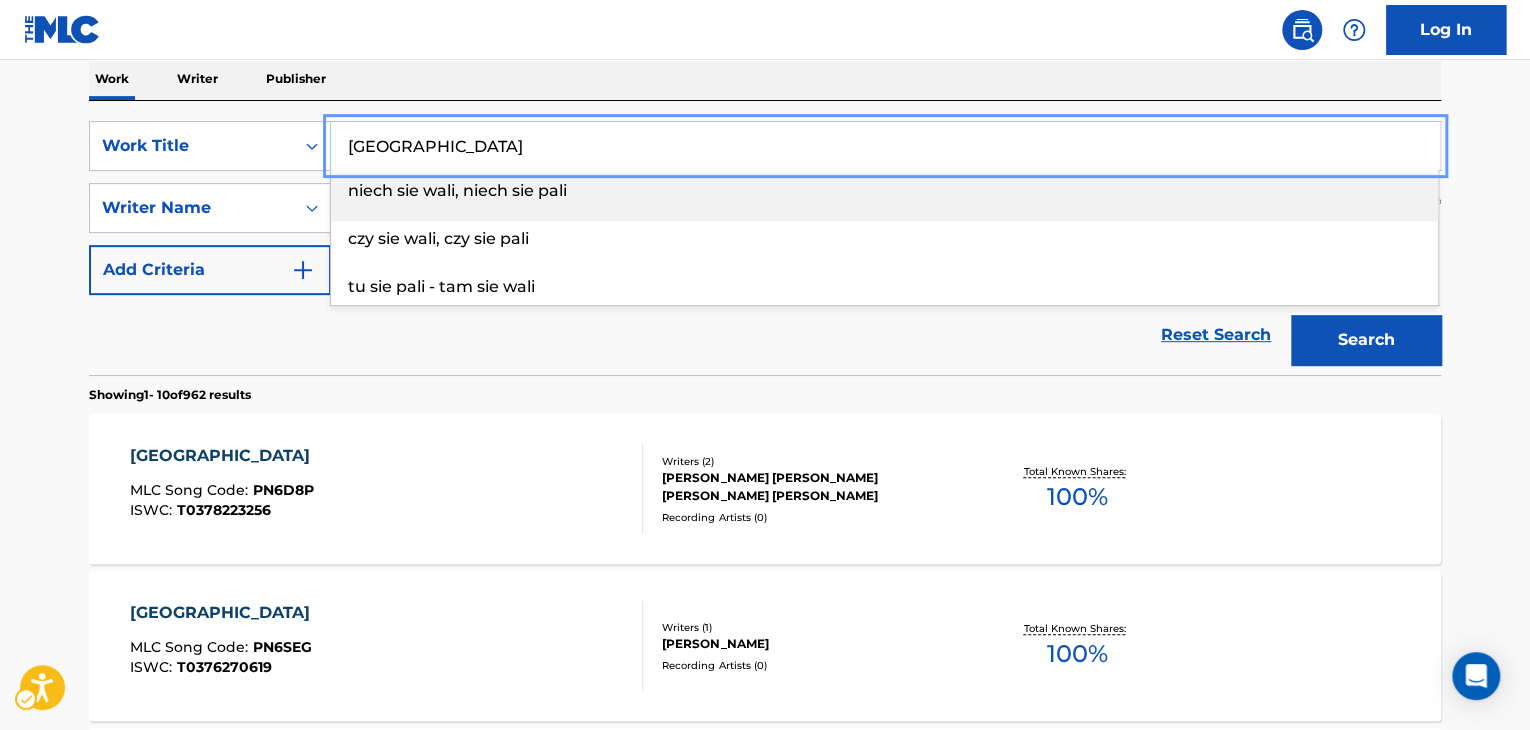 paste on "RIS L AMOUR" 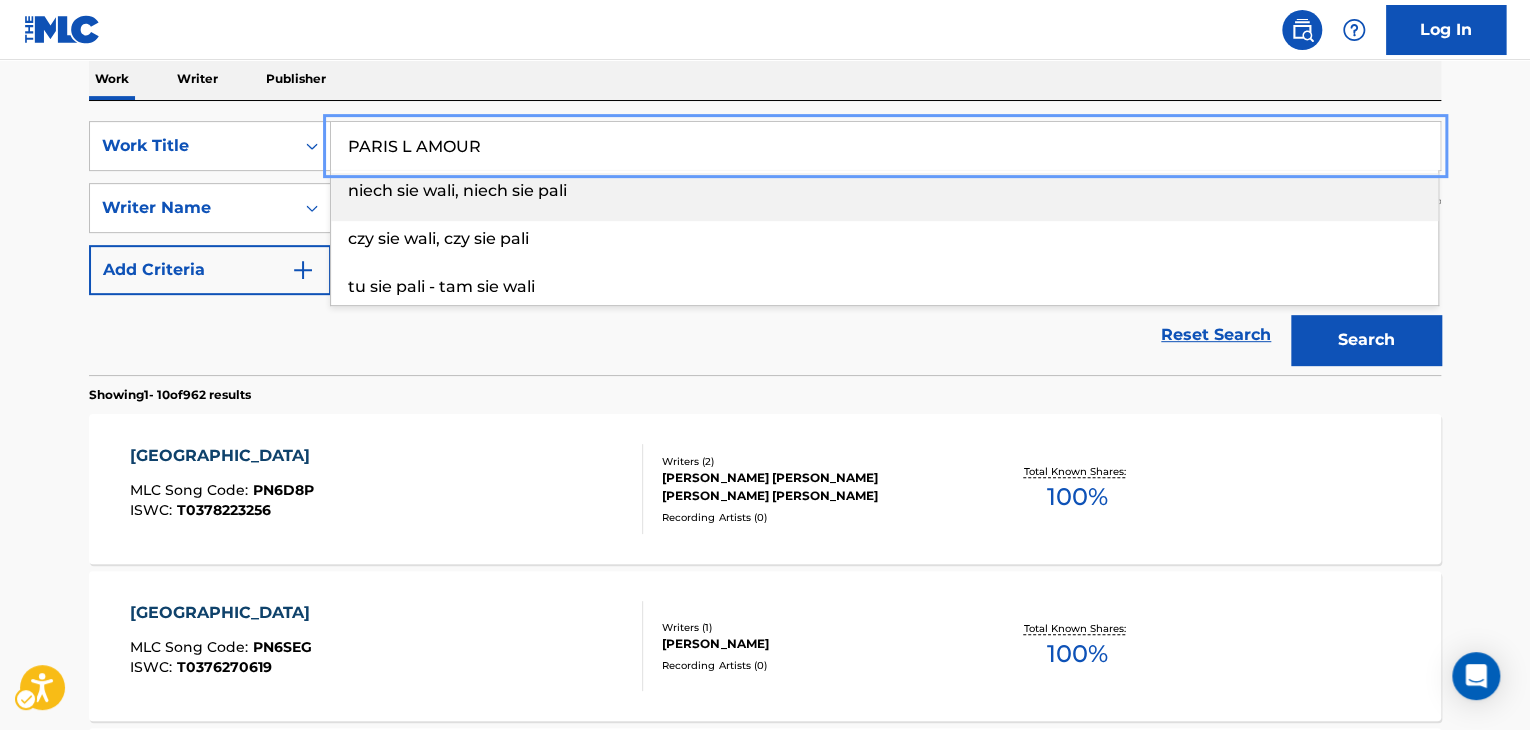 click on "The MLC Public Work Search The accuracy and completeness of The MLC's data is determined solely by our Members. It is not an authoritative source for recording information. Please   click here  | New Window   for more information about the terms used in the database. Please review the Musical Works Database   Terms of Use  | New Window Work Writer Publisher SearchWithCriteria8cb281d6-ad06-4b36-a10e-a7c665479351 Work Title PARIS L AMOUR niech sie wali, niech sie pali czy sie wali, czy sie pali tu sie pali - tam sie wali SearchWithCriteria68a54667-bf41-4d34-a674-71b1e774f4ce Writer Name Add Criteria Reset Search Search Showing  1  -   10  of  962   results   PALERMO MLC Song Code : PN6D8P ISWC : T0378223256 Writers ( 2 ) [PERSON_NAME] [PERSON_NAME] [PERSON_NAME] [PERSON_NAME] Recording Artists ( 0 ) Total Known Shares: 100 % PALERMO MLC Song Code : PN6SEG ISWC : T0376270619 Writers ( 1 ) [PERSON_NAME] Recording Artists ( 0 ) Total Known Shares: 100 % PALERMO MLC Song Code : PN59HS ISWC : T0373343544 Writers ( 1" at bounding box center [765, 913] 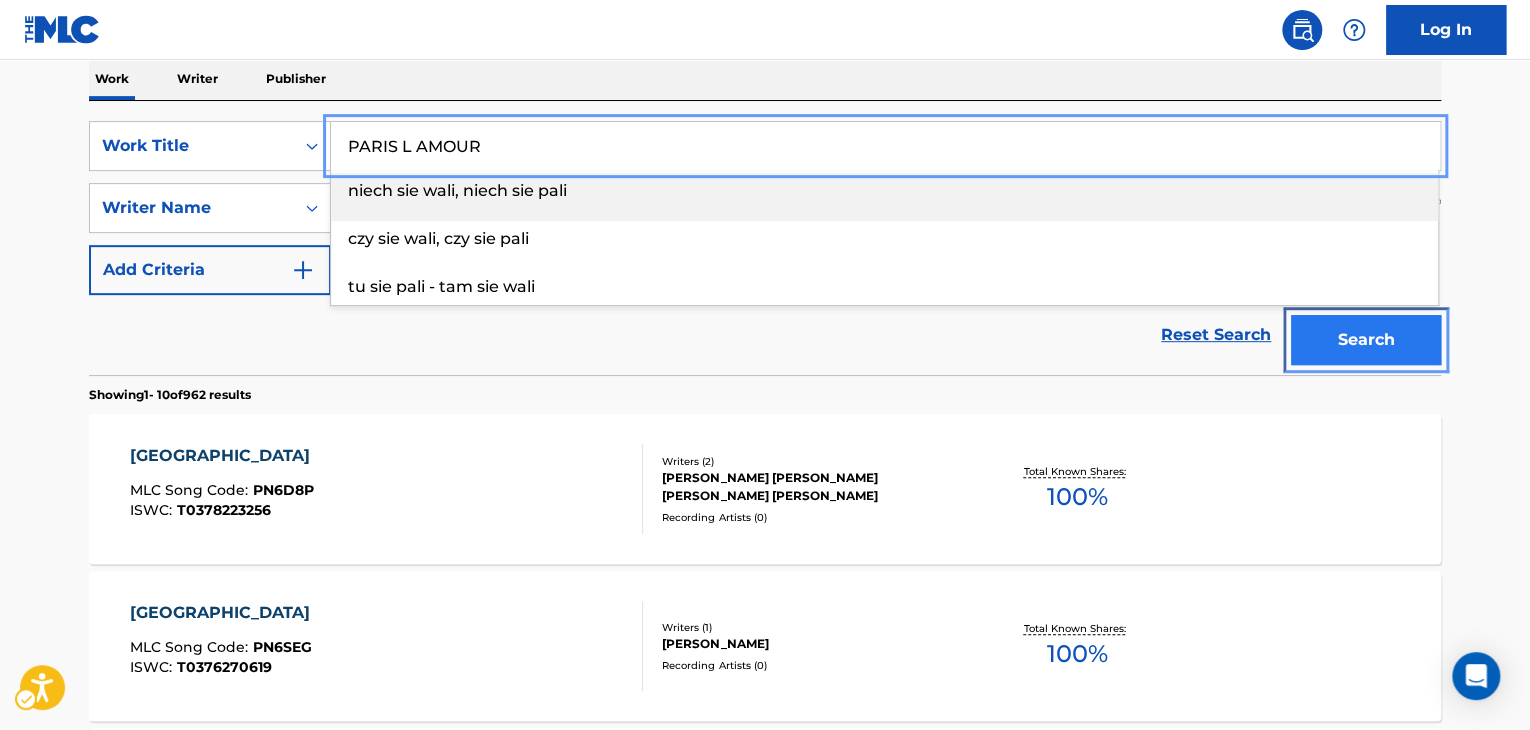 click on "Search" at bounding box center (1366, 340) 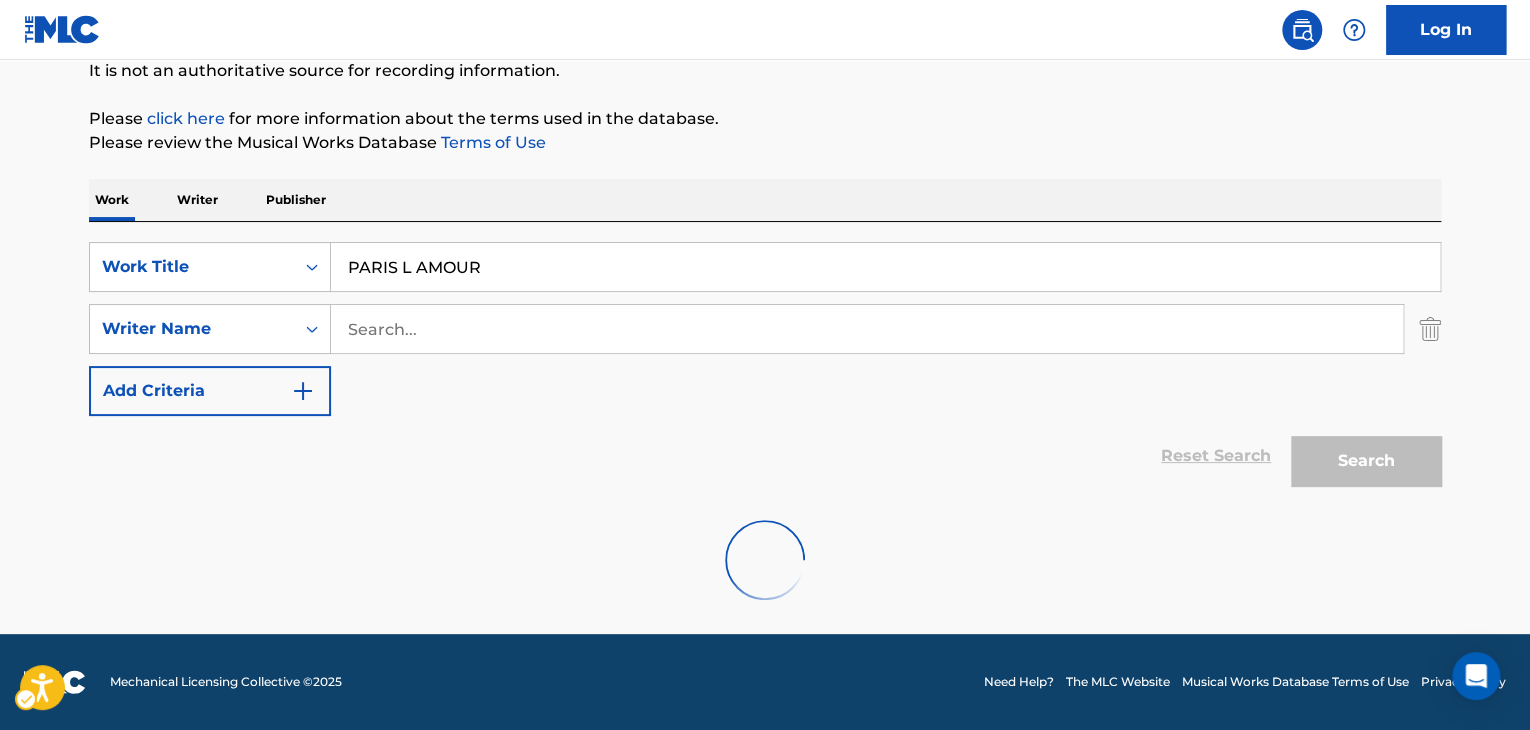 scroll, scrollTop: 203, scrollLeft: 0, axis: vertical 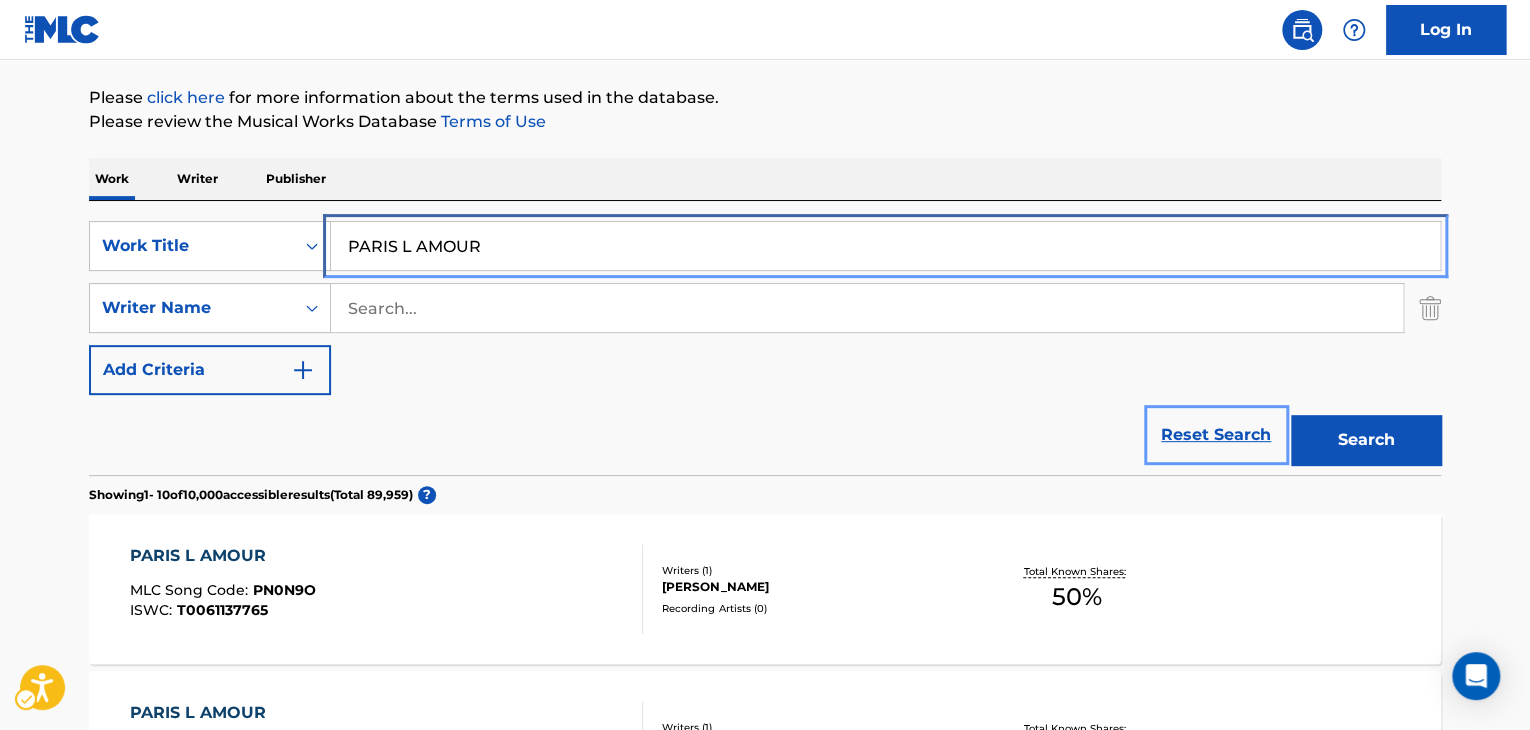 click on "PARIS L AMOUR" at bounding box center [885, 246] 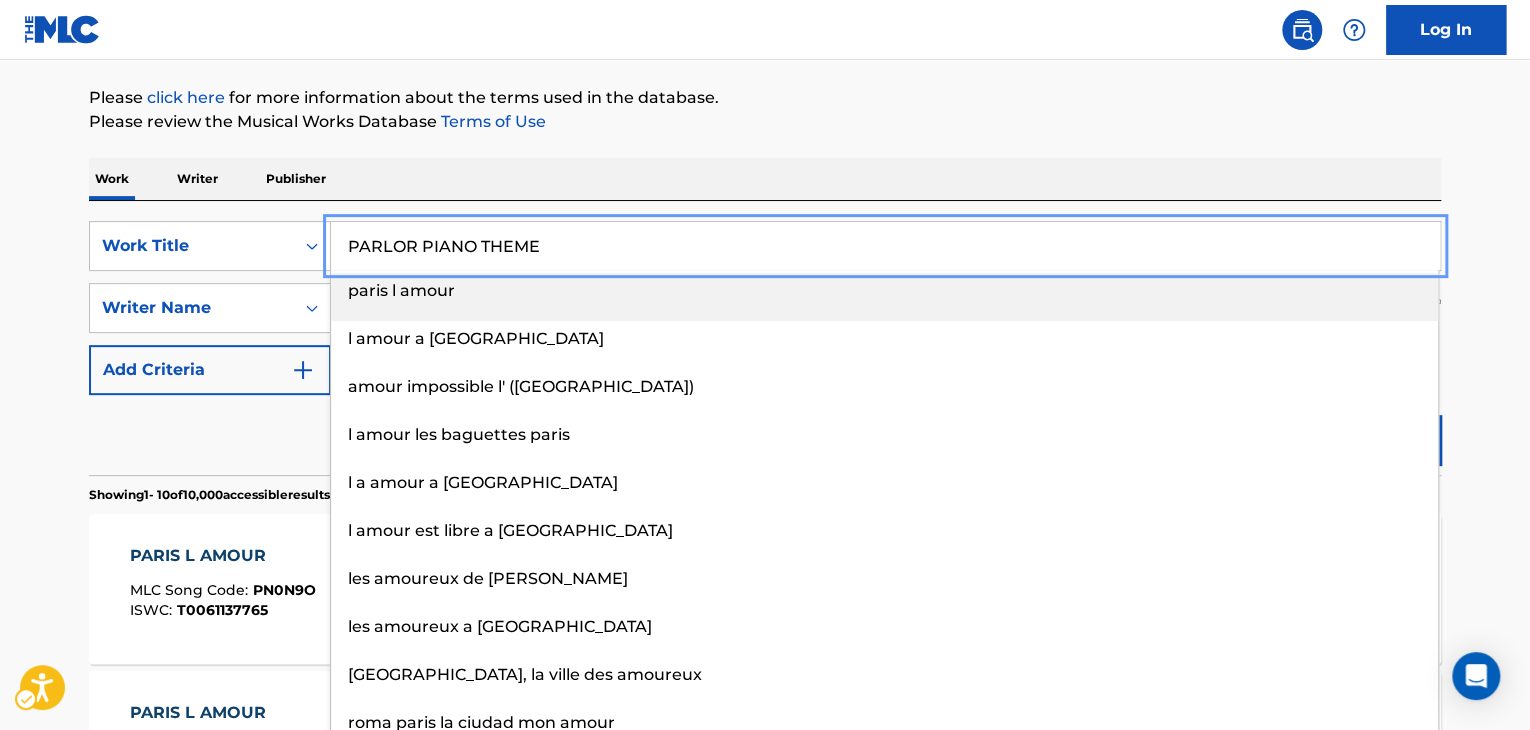 type on "PARLOR PIANO THEME" 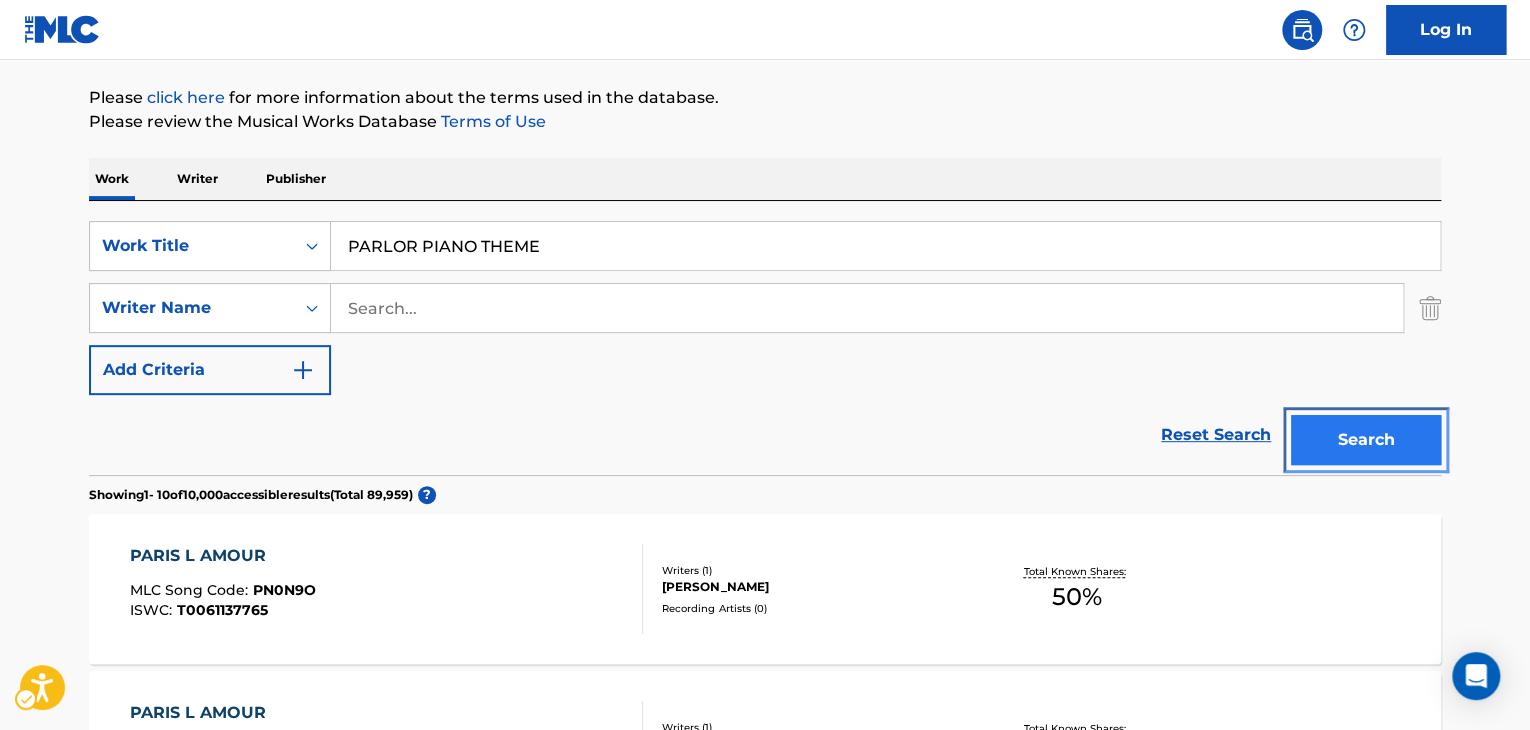 click on "Search" at bounding box center (1366, 440) 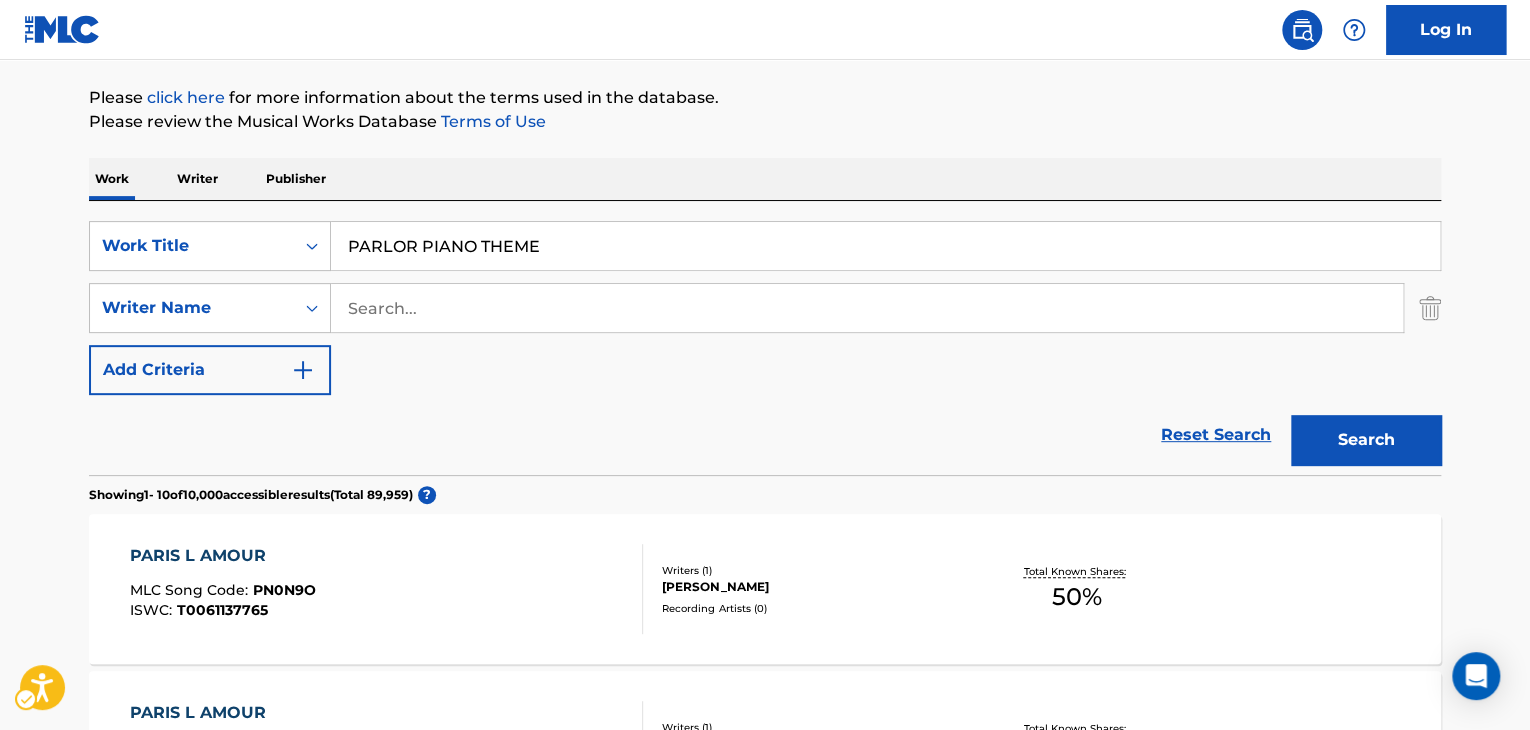 scroll, scrollTop: 203, scrollLeft: 0, axis: vertical 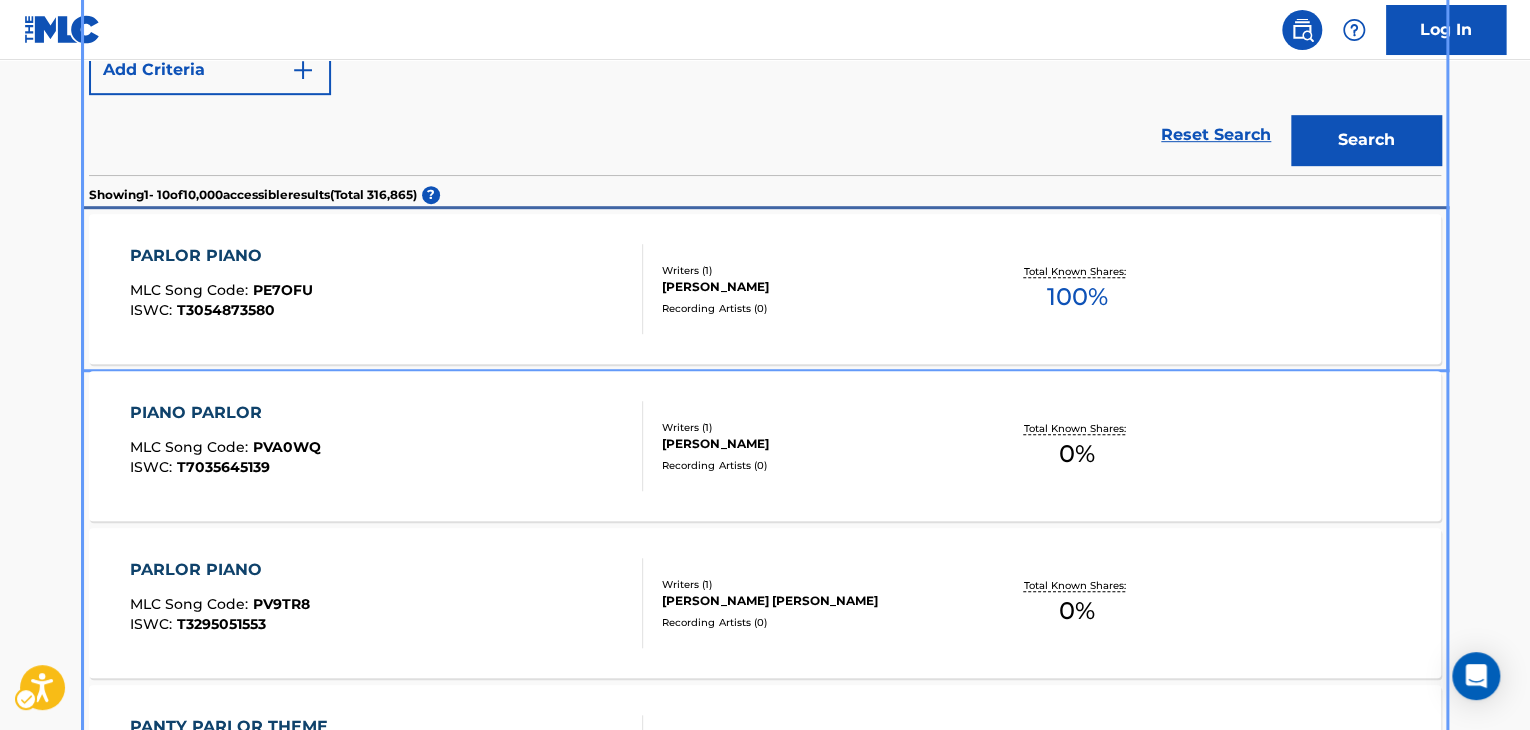 click on "PARLOR PIANO" at bounding box center [221, 256] 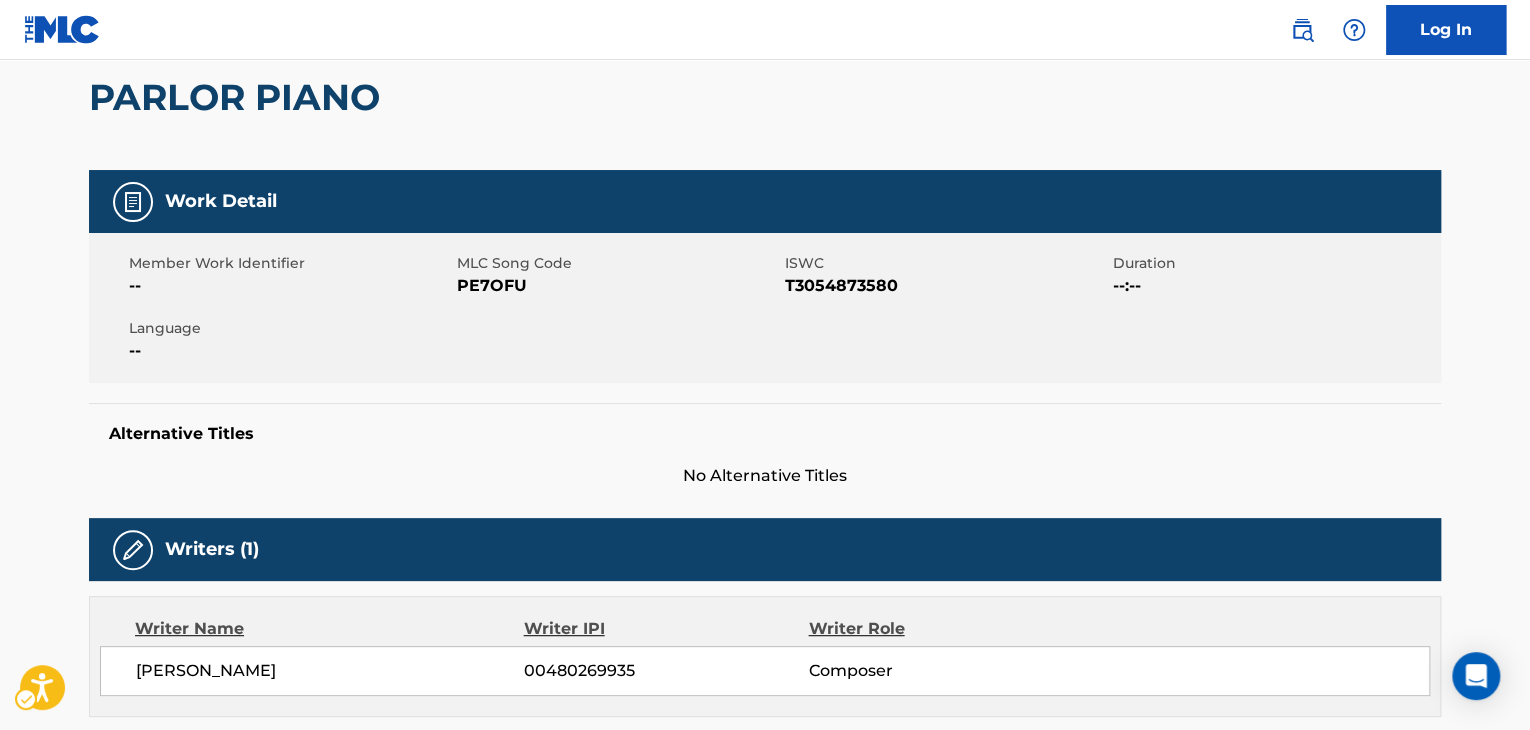 scroll, scrollTop: 81, scrollLeft: 0, axis: vertical 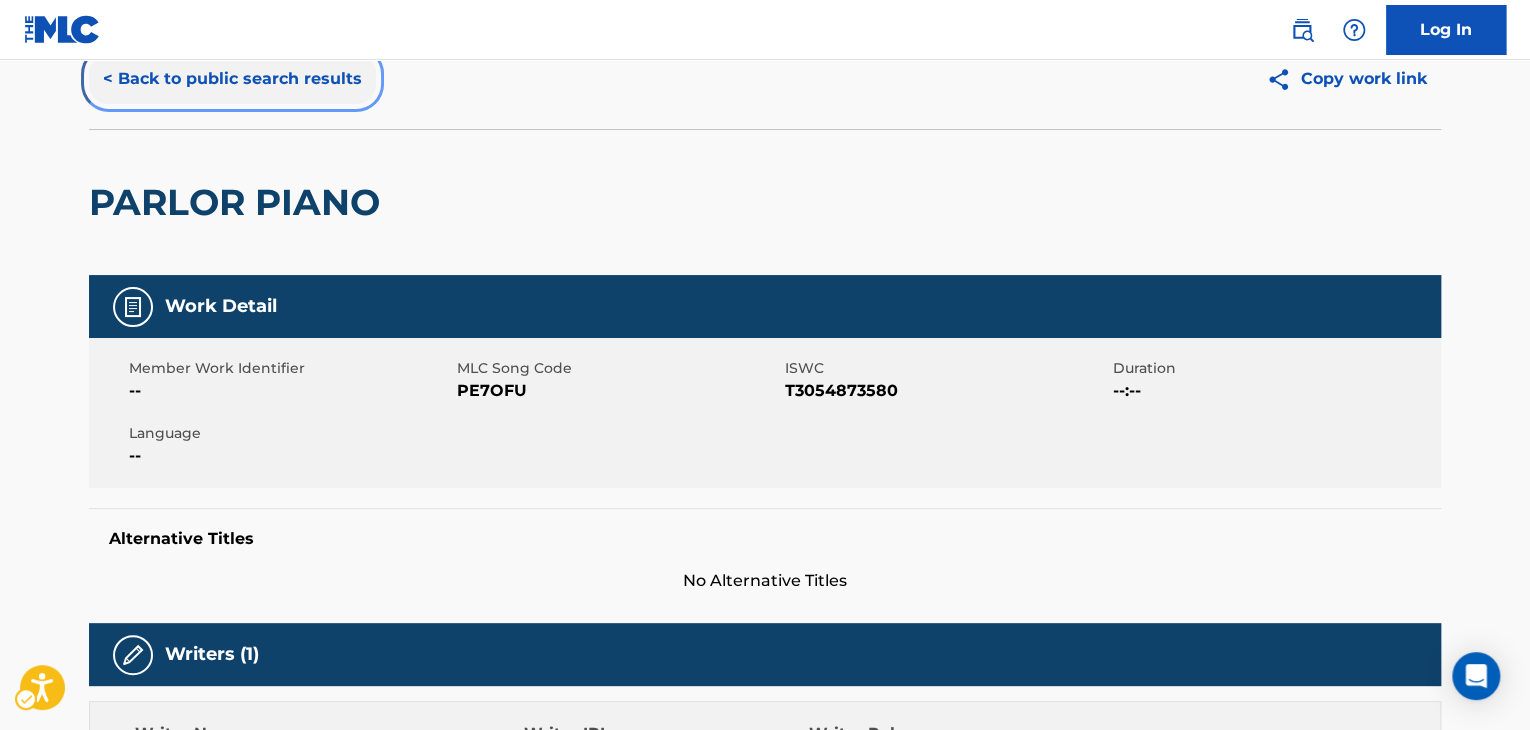 click on "< Back to public search results" at bounding box center (232, 79) 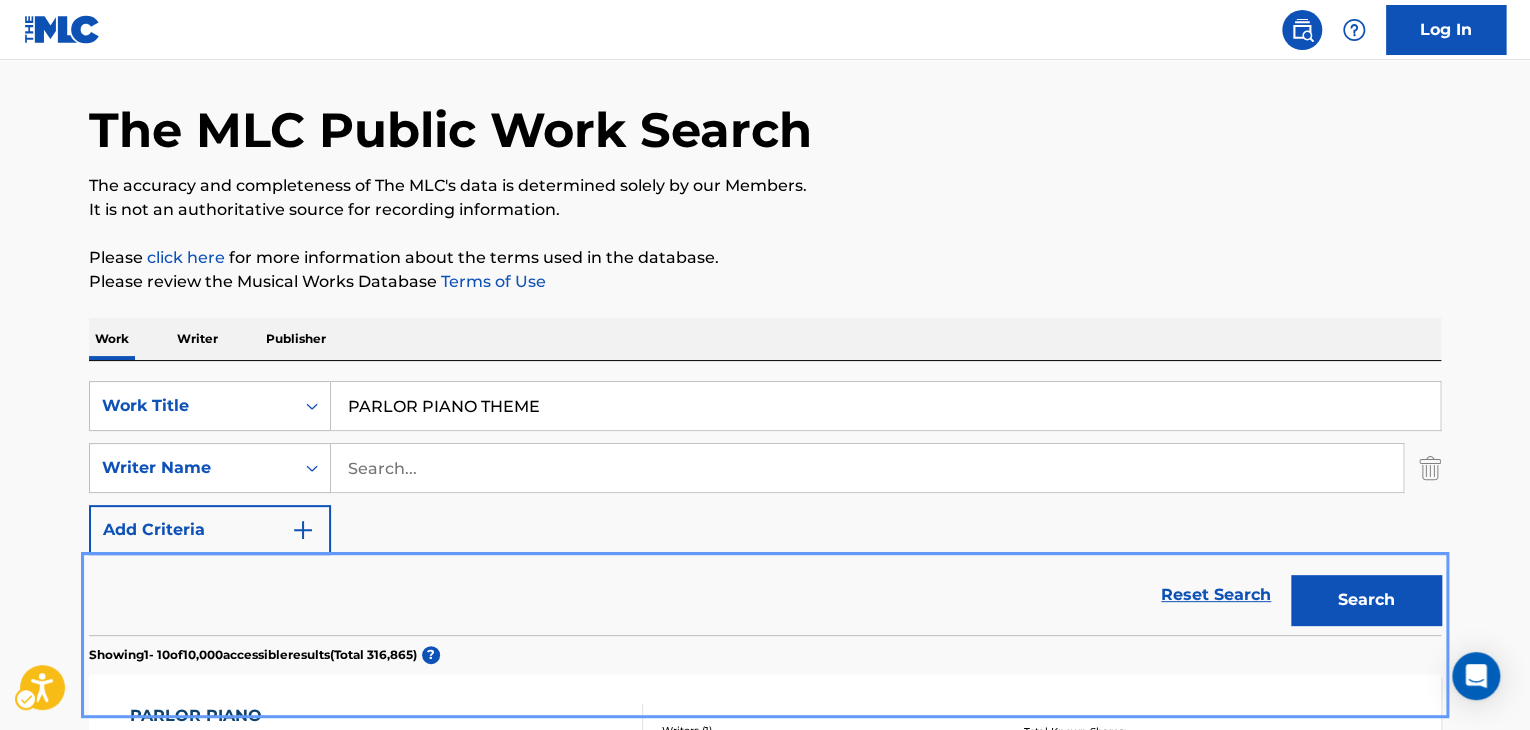 scroll, scrollTop: 7, scrollLeft: 0, axis: vertical 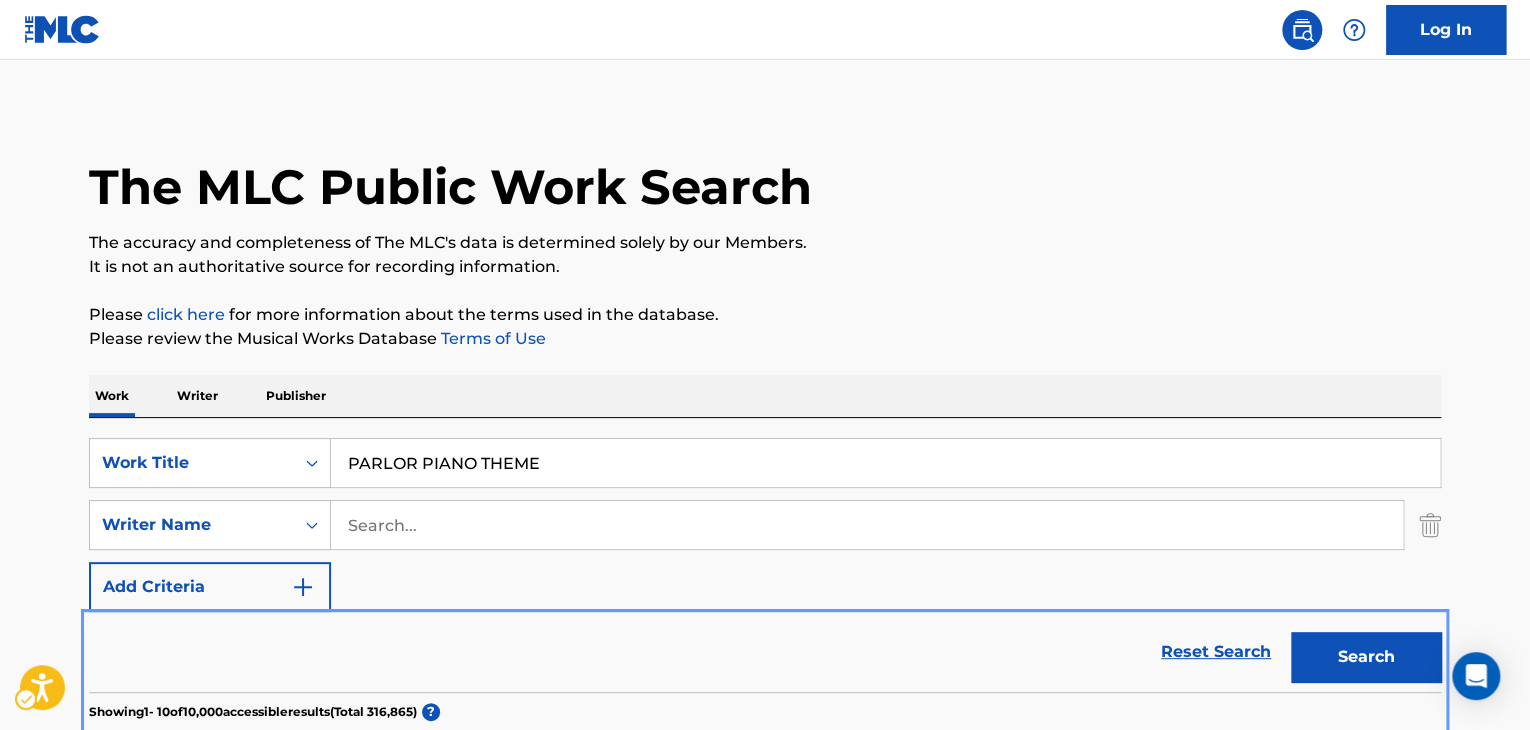 click on "SearchWithCriteria8cb281d6-ad06-4b36-a10e-a7c665479351 Work Title PARLOR PIANO THEME SearchWithCriteria68a54667-bf41-4d34-a674-71b1e774f4ce Writer Name Add Criteria Reset Search Search" at bounding box center (765, 555) 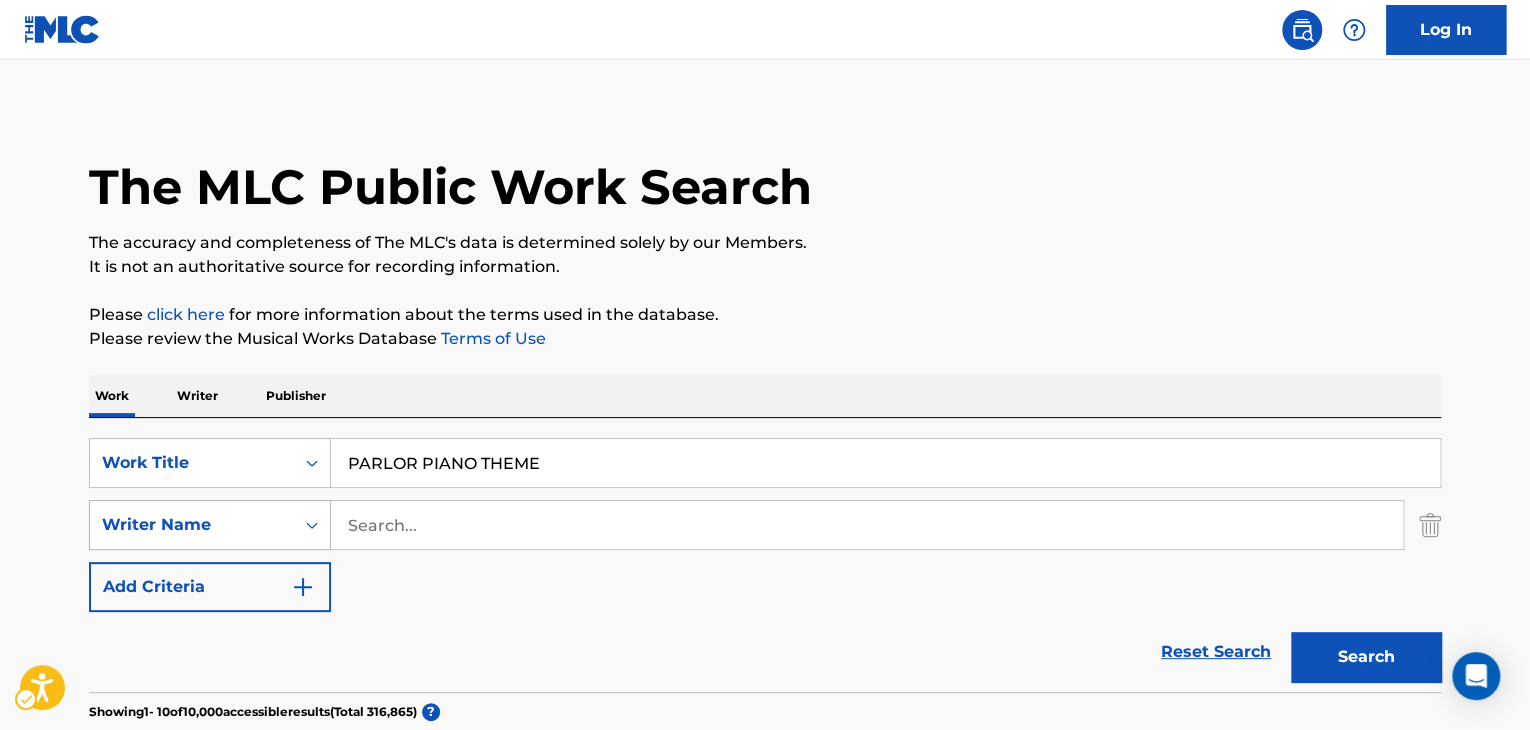 scroll, scrollTop: 100, scrollLeft: 0, axis: vertical 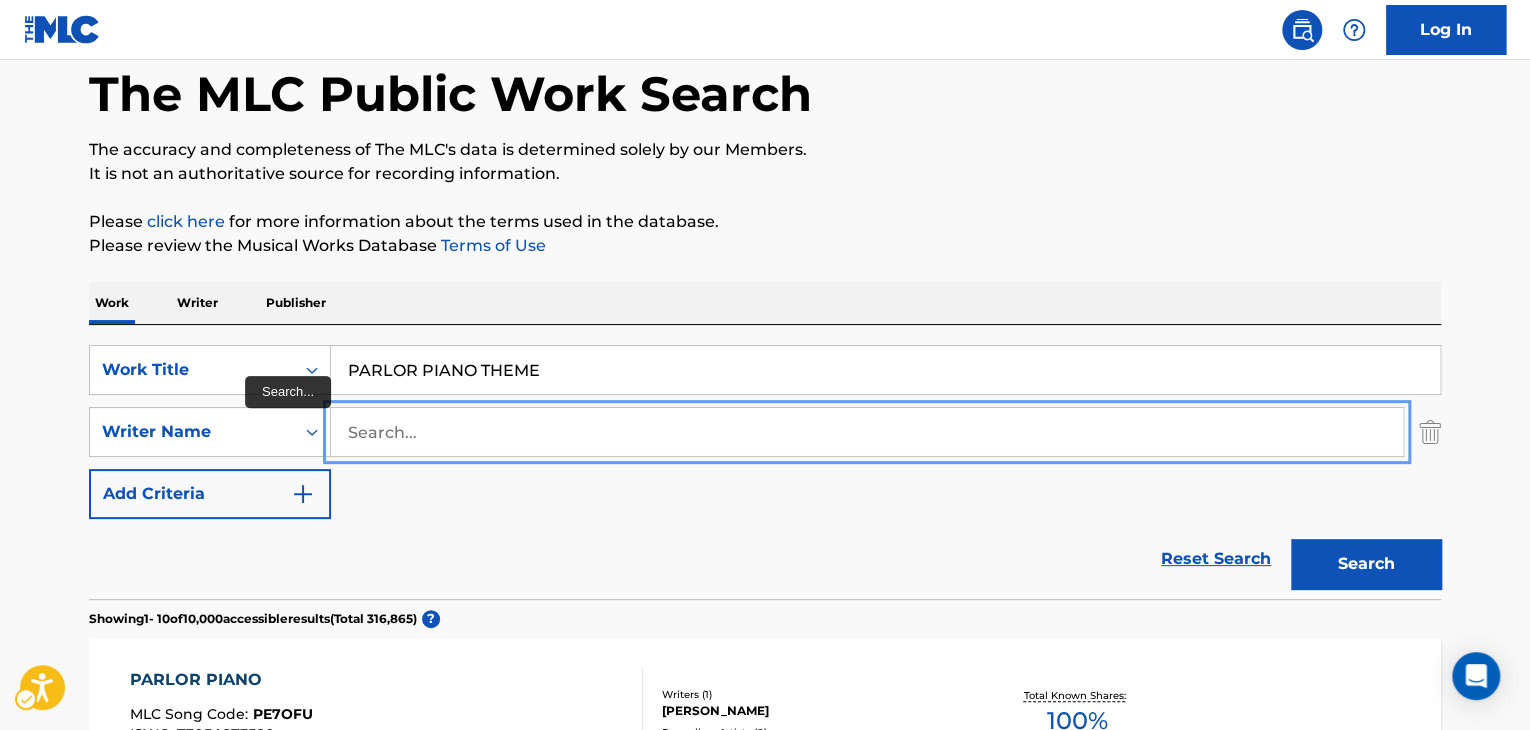 click at bounding box center [867, 432] 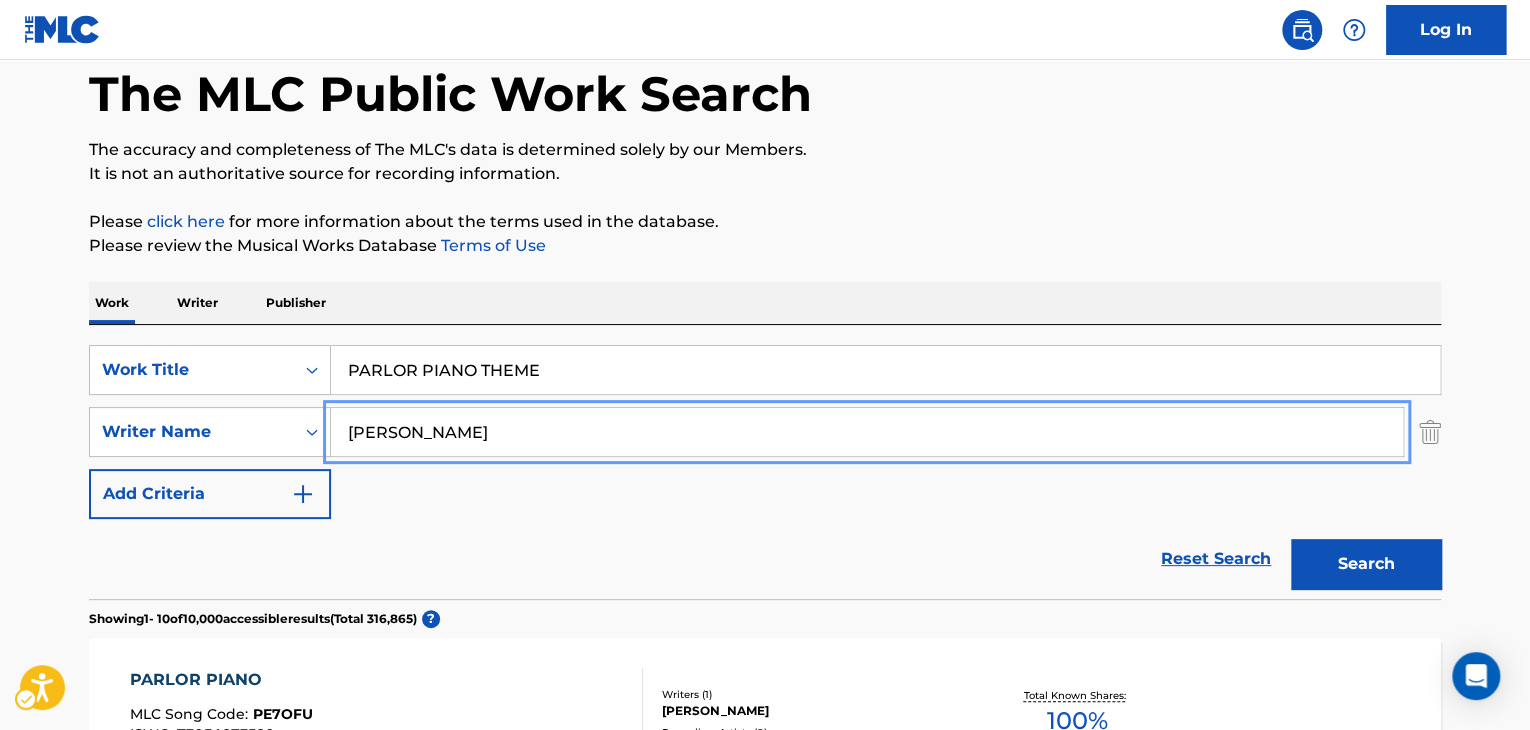 type on "[PERSON_NAME]" 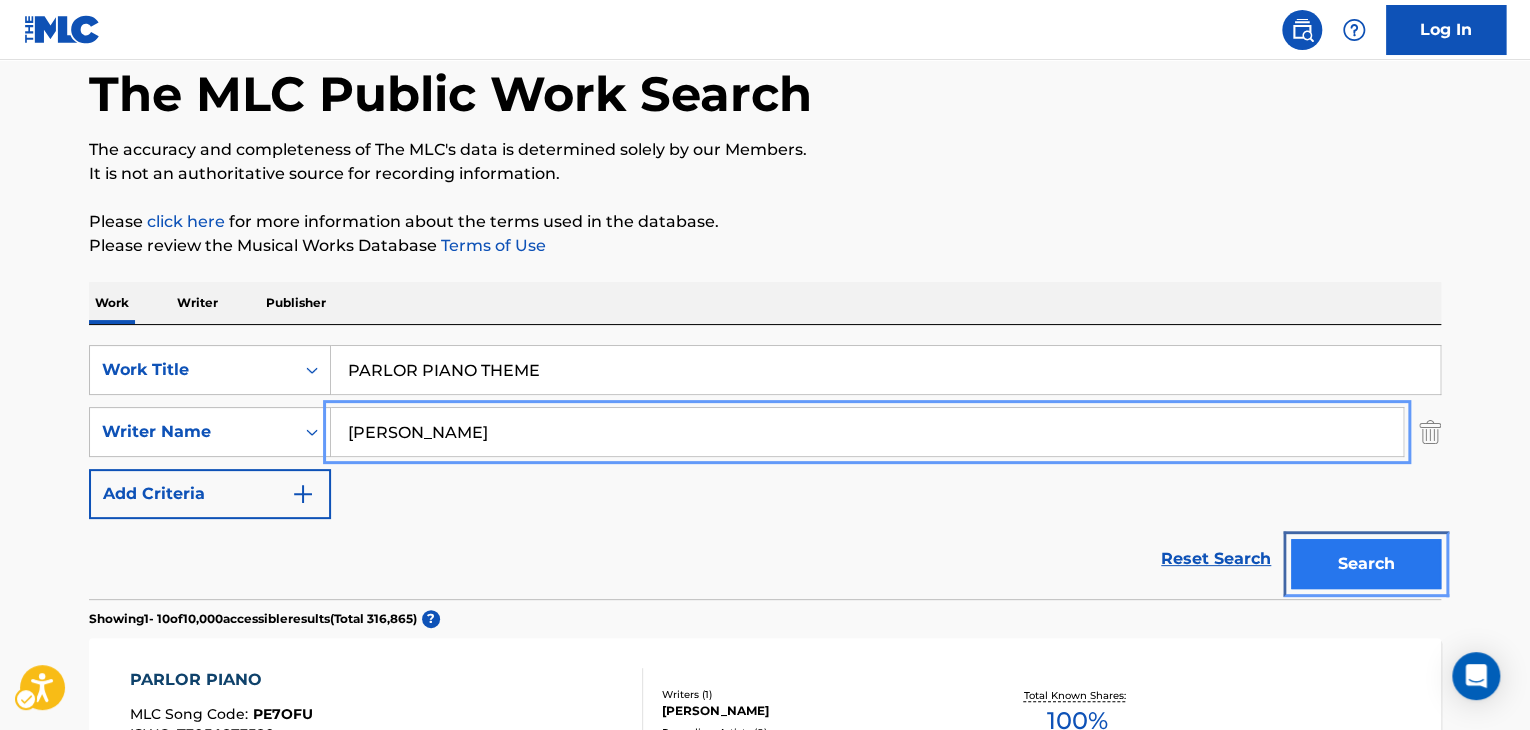 click on "Search" at bounding box center [1366, 564] 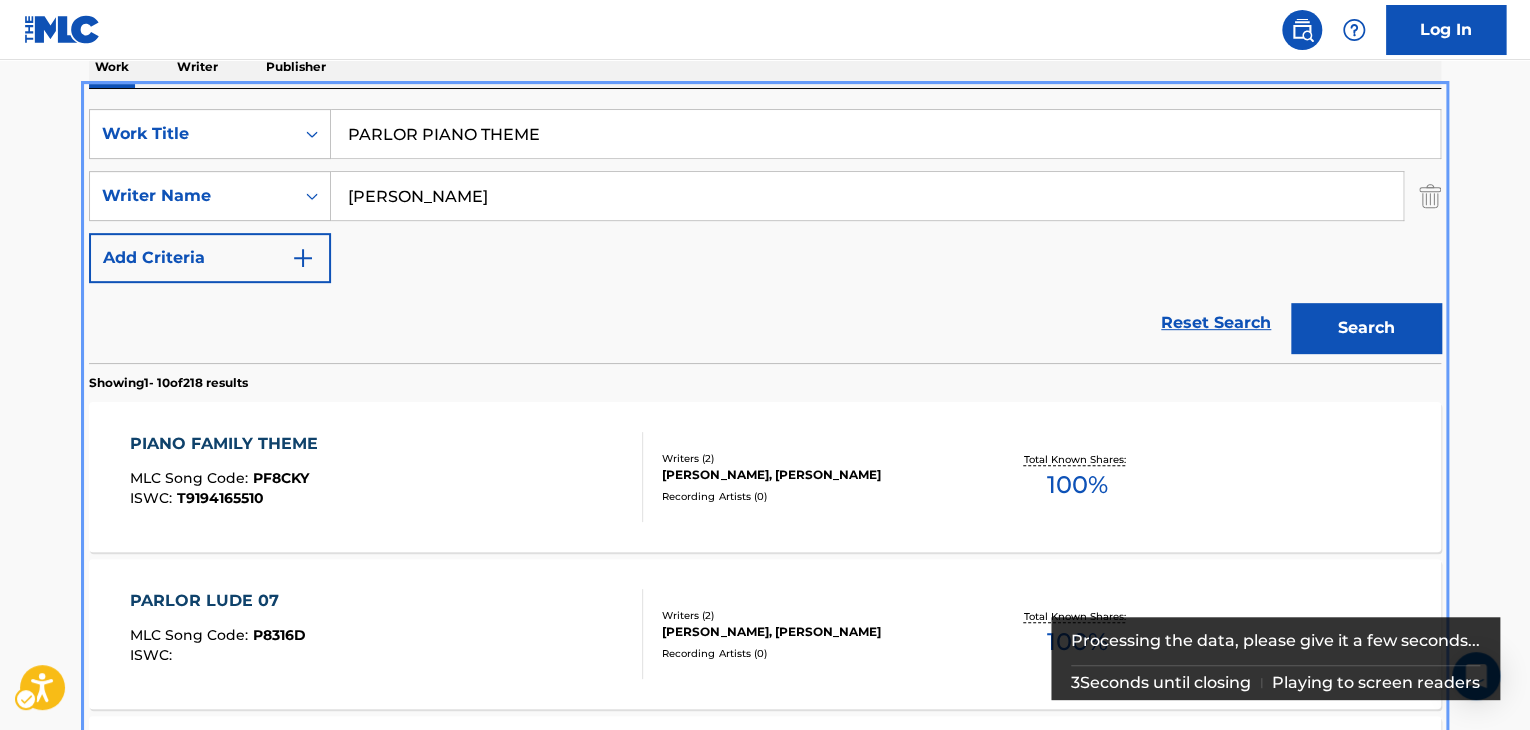 scroll, scrollTop: 324, scrollLeft: 0, axis: vertical 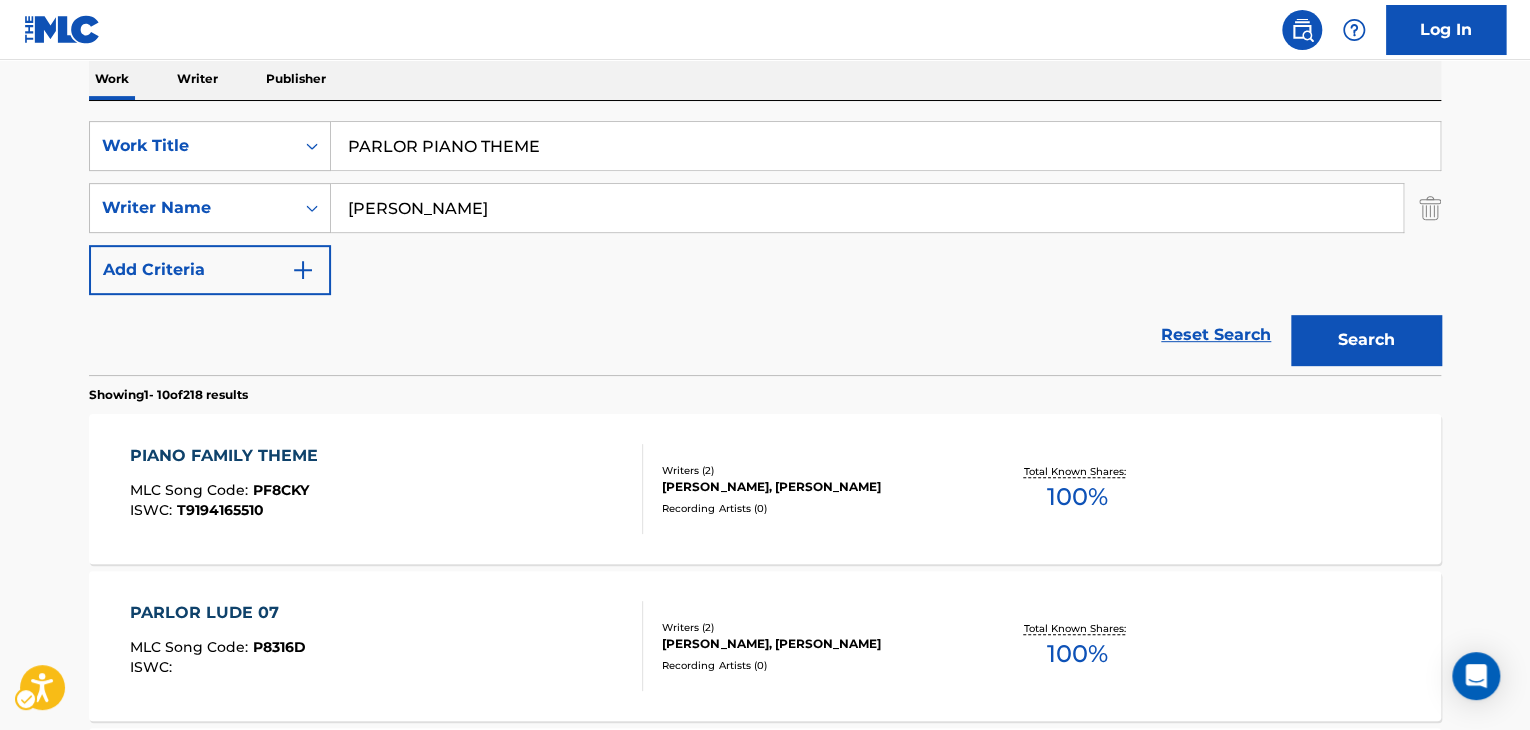 click on "SearchWithCriteria8cb281d6-ad06-4b36-a10e-a7c665479351 Work Title PARLOR PIANO THEME SearchWithCriteria68a54667-bf41-4d34-a674-71b1e774f4ce Writer Name [PERSON_NAME] Add Criteria" at bounding box center [765, 208] 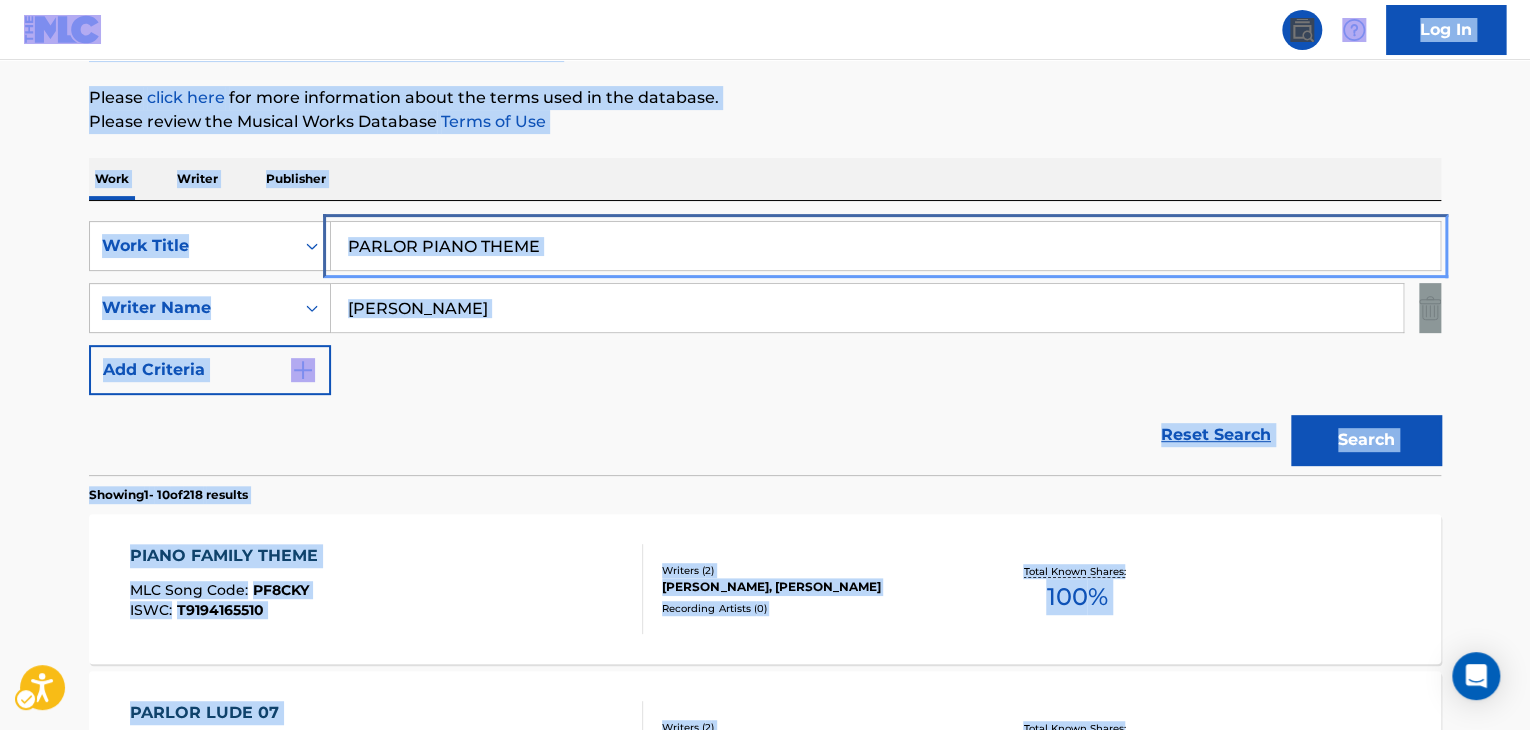 drag, startPoint x: 668, startPoint y: 241, endPoint x: 658, endPoint y: 237, distance: 10.770329 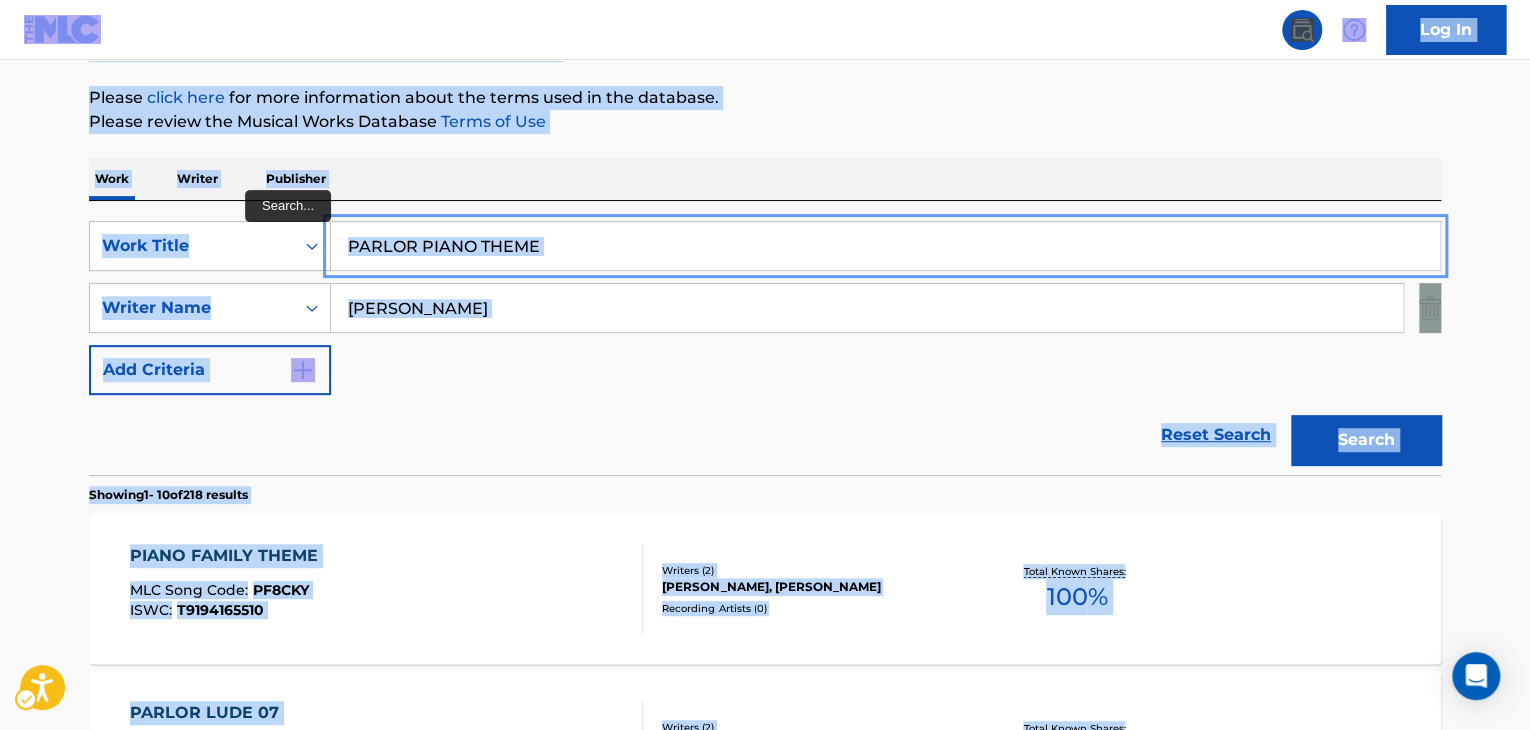 click on "PARLOR PIANO THEME" at bounding box center [885, 246] 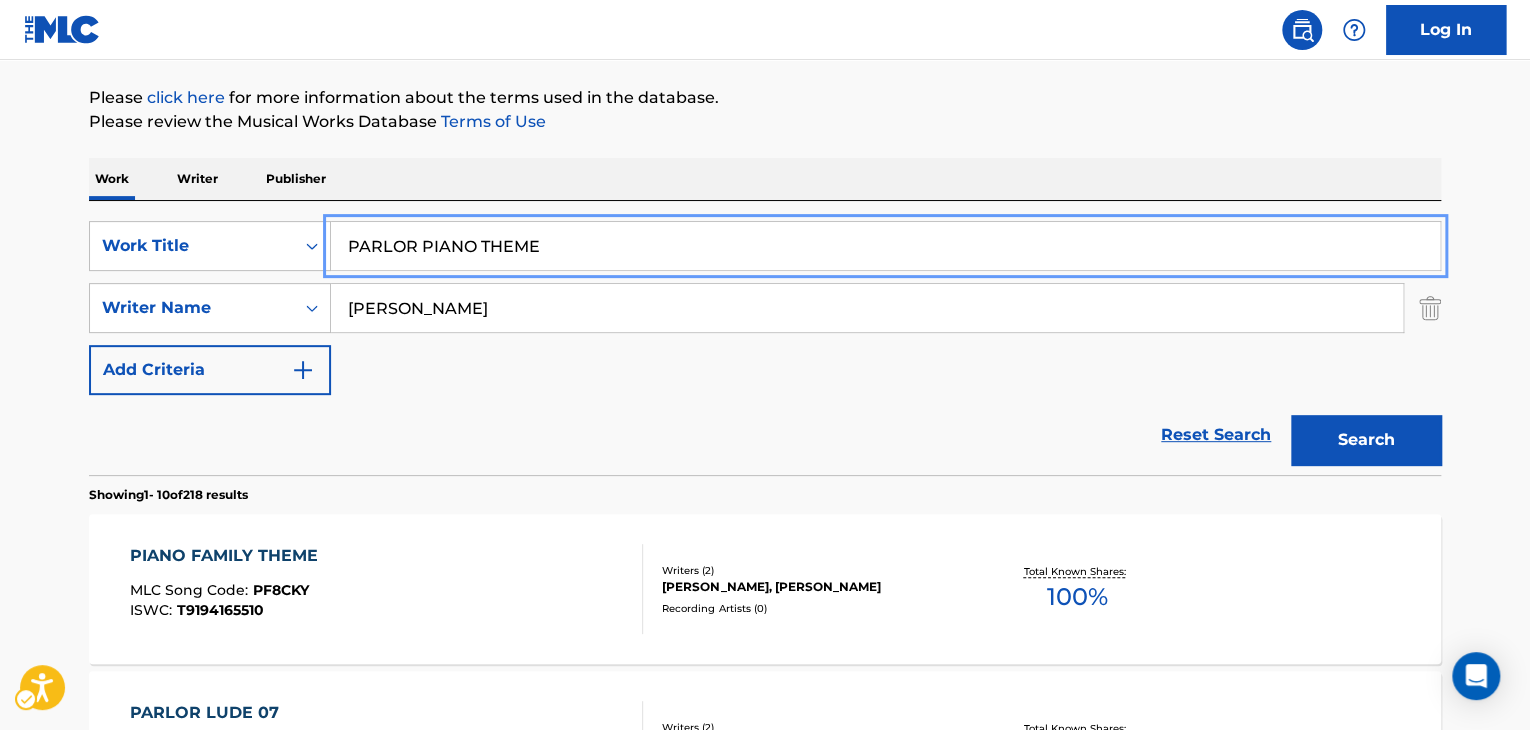 paste on "ZZO PAZZO" 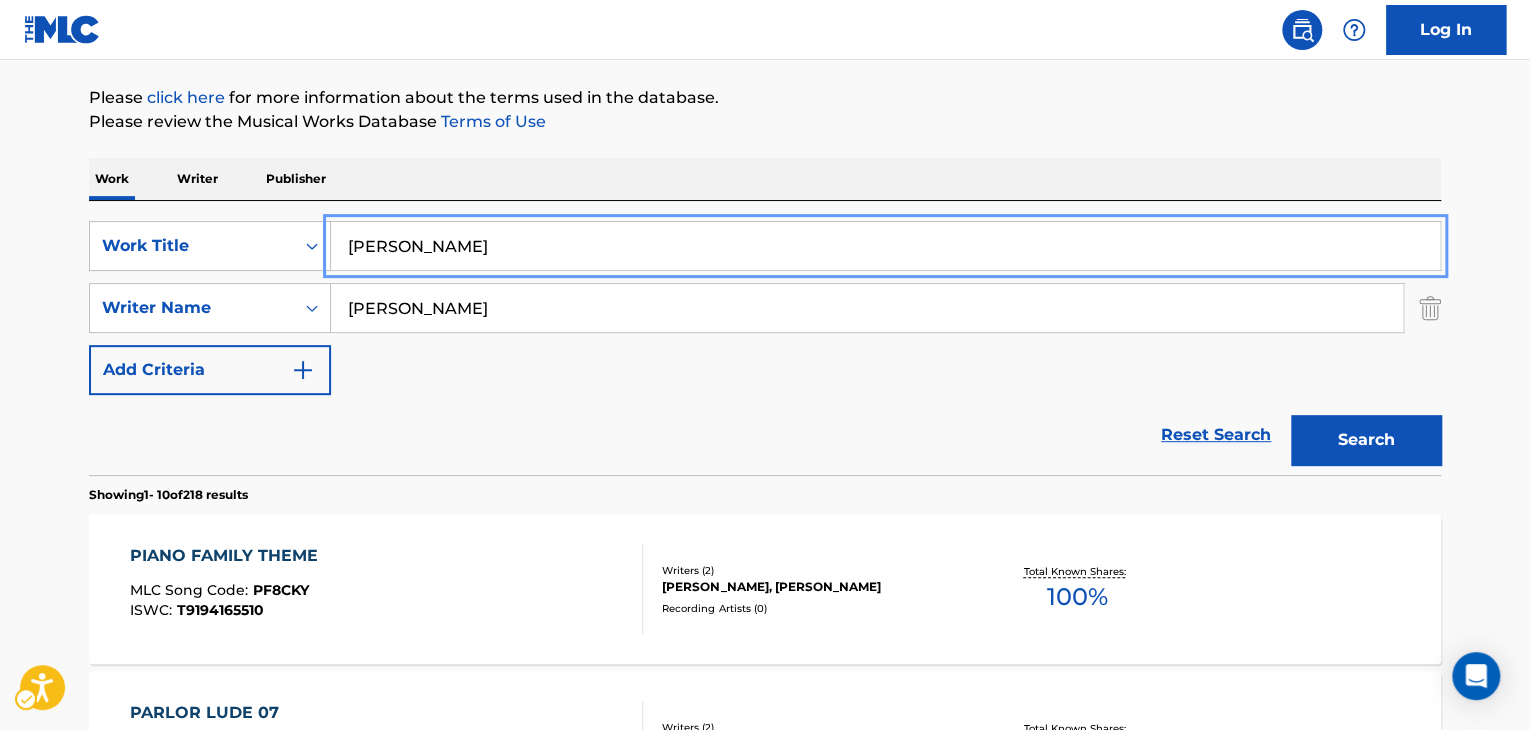 type on "[PERSON_NAME]" 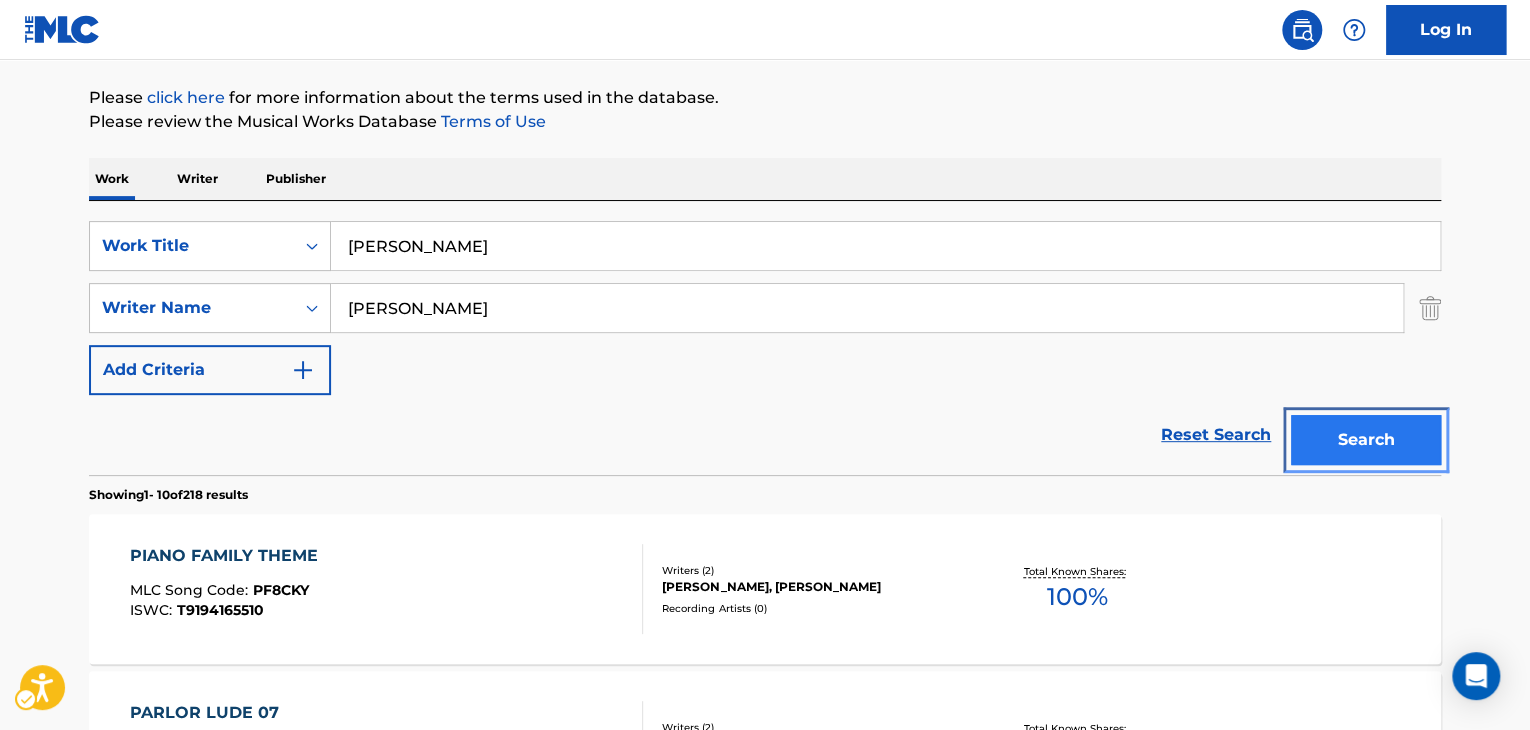 click on "Search" at bounding box center [1366, 440] 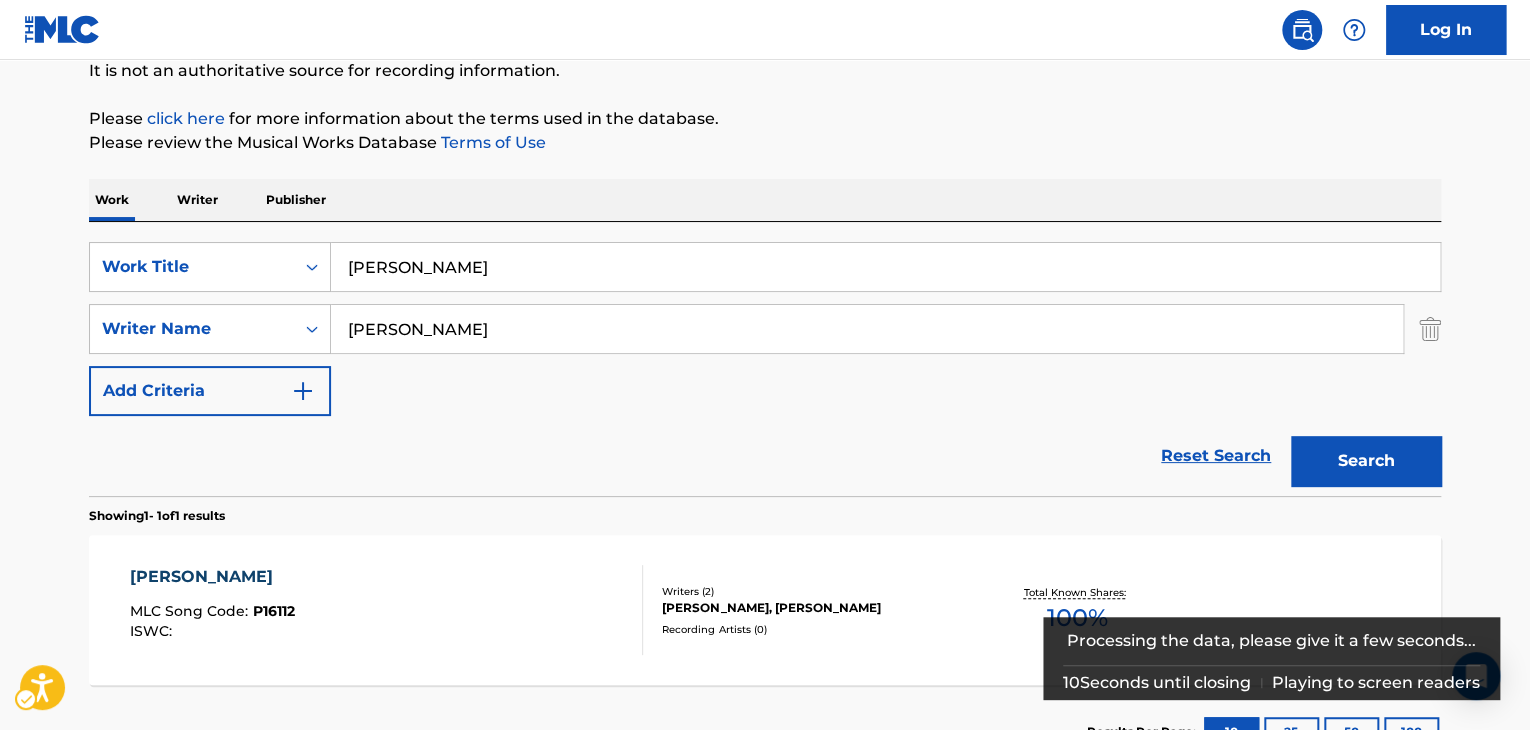 scroll, scrollTop: 224, scrollLeft: 0, axis: vertical 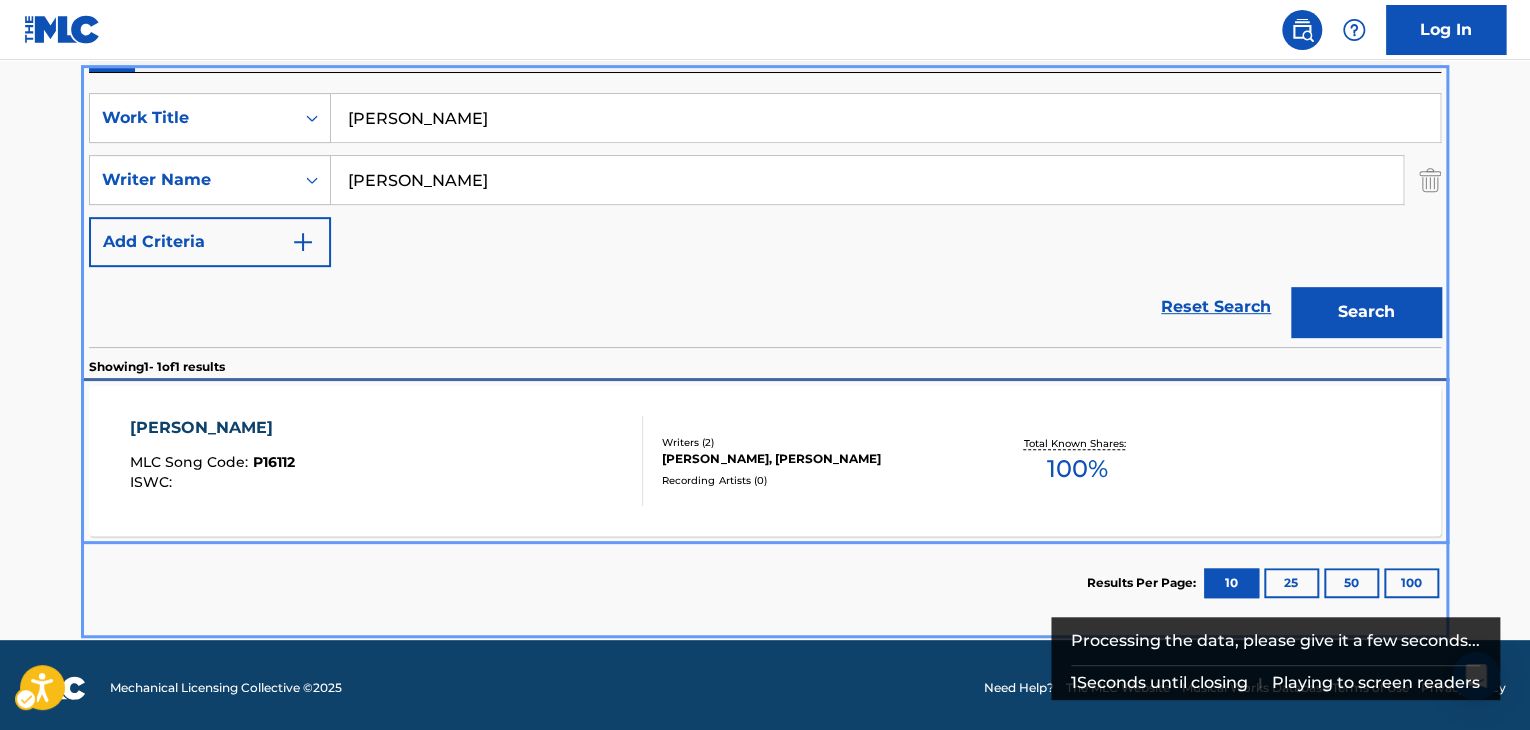 click on "Writers ( 2 )" at bounding box center [813, 442] 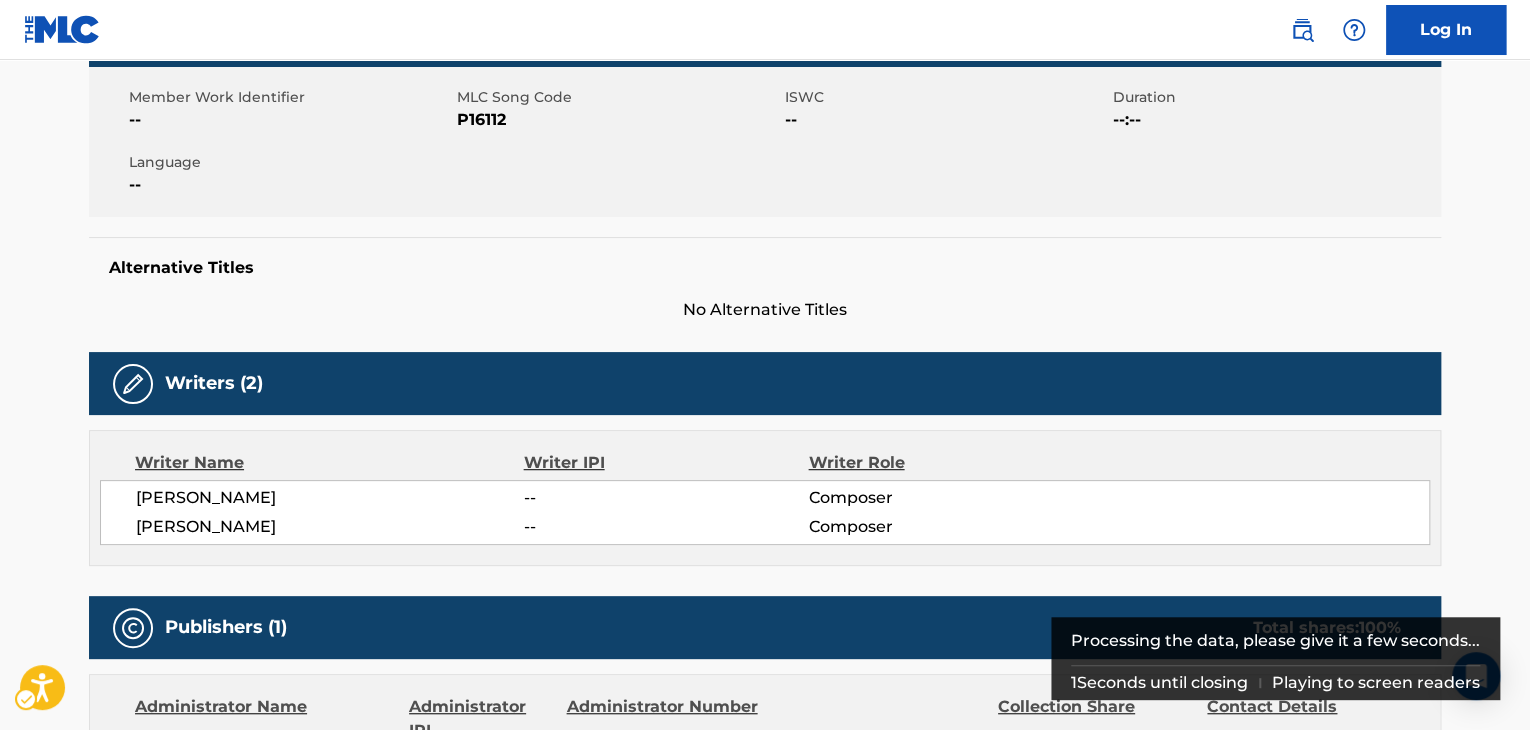 scroll, scrollTop: 0, scrollLeft: 0, axis: both 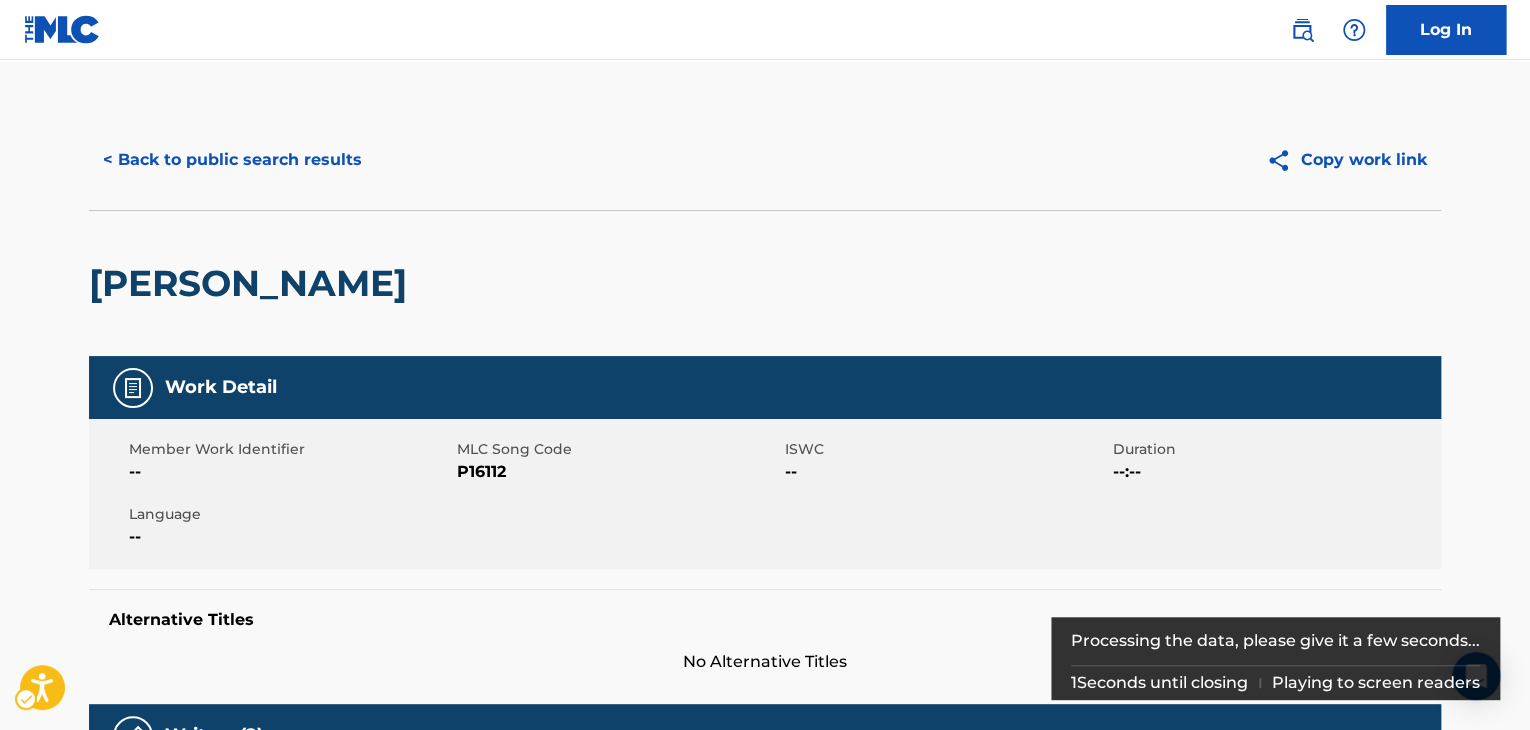 click on "P16112" at bounding box center (618, 472) 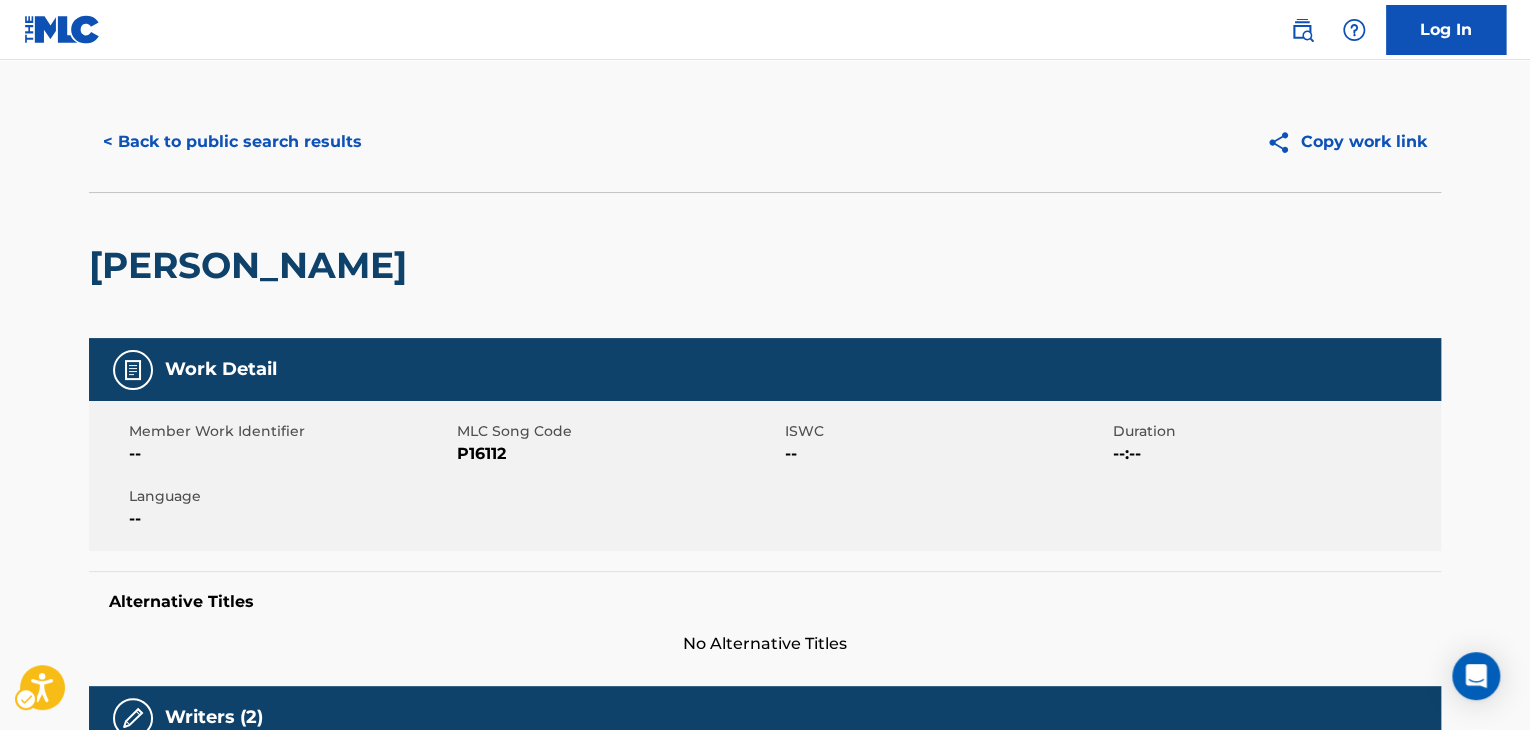 scroll, scrollTop: 0, scrollLeft: 0, axis: both 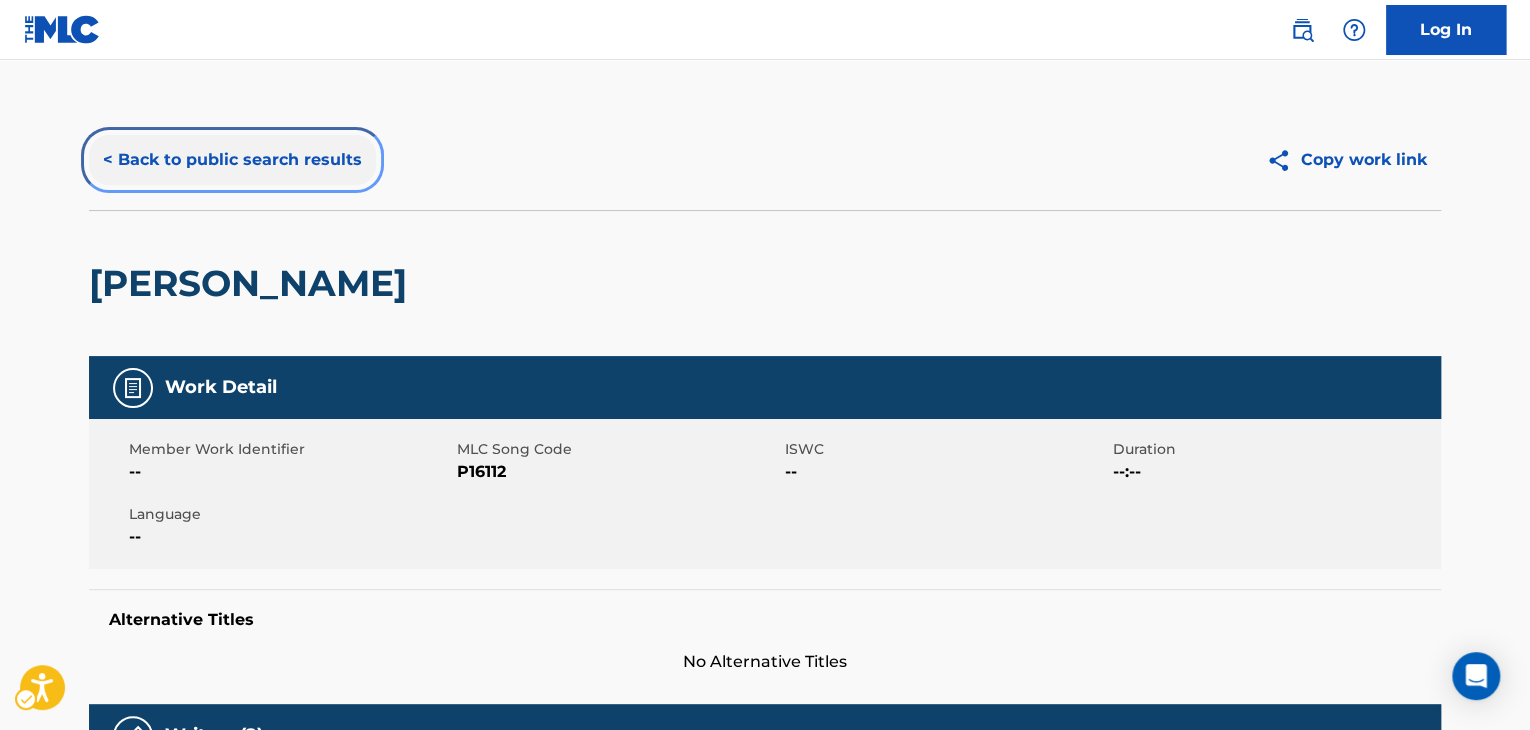 click on "< Back to public search results" at bounding box center (232, 160) 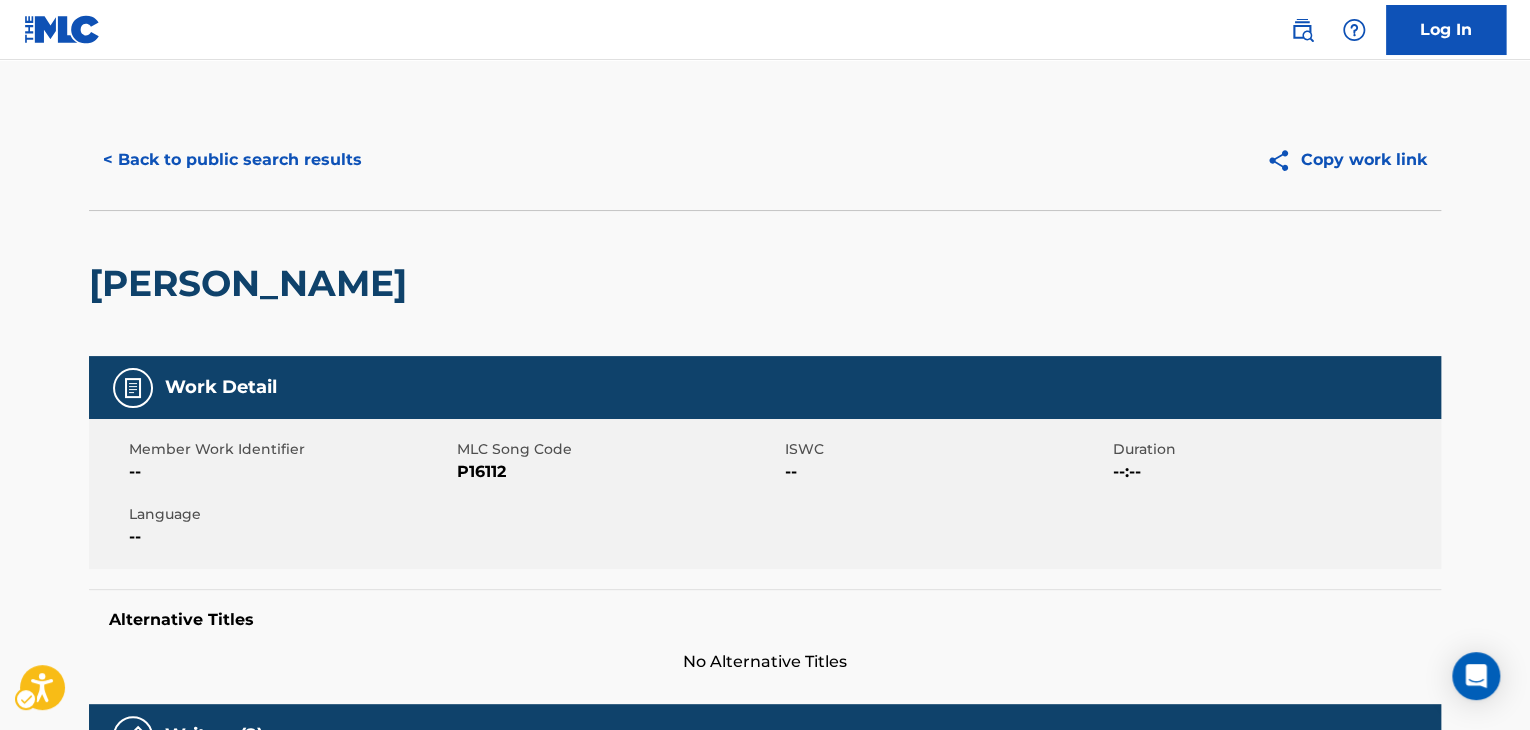 scroll, scrollTop: 244, scrollLeft: 0, axis: vertical 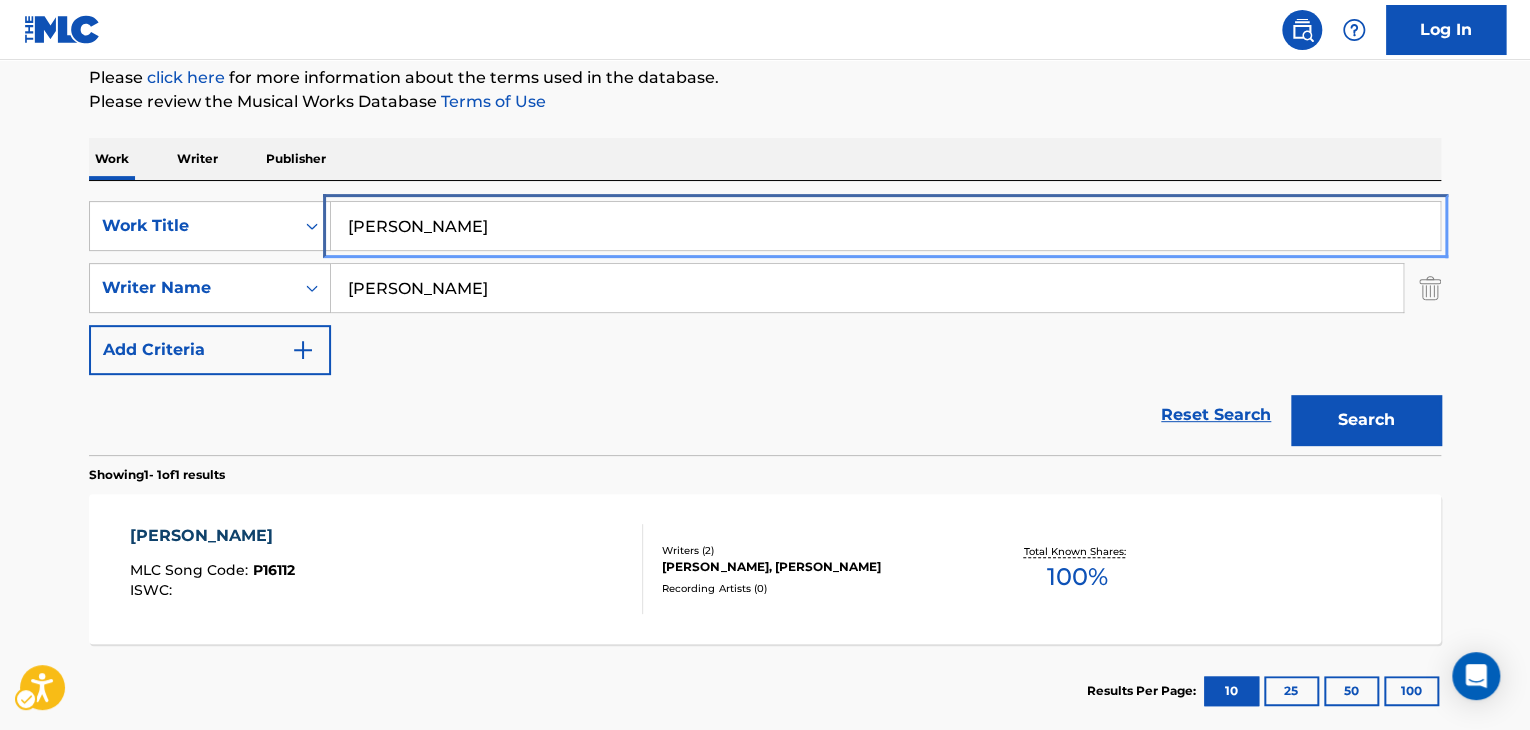 click on "[PERSON_NAME]" at bounding box center [885, 226] 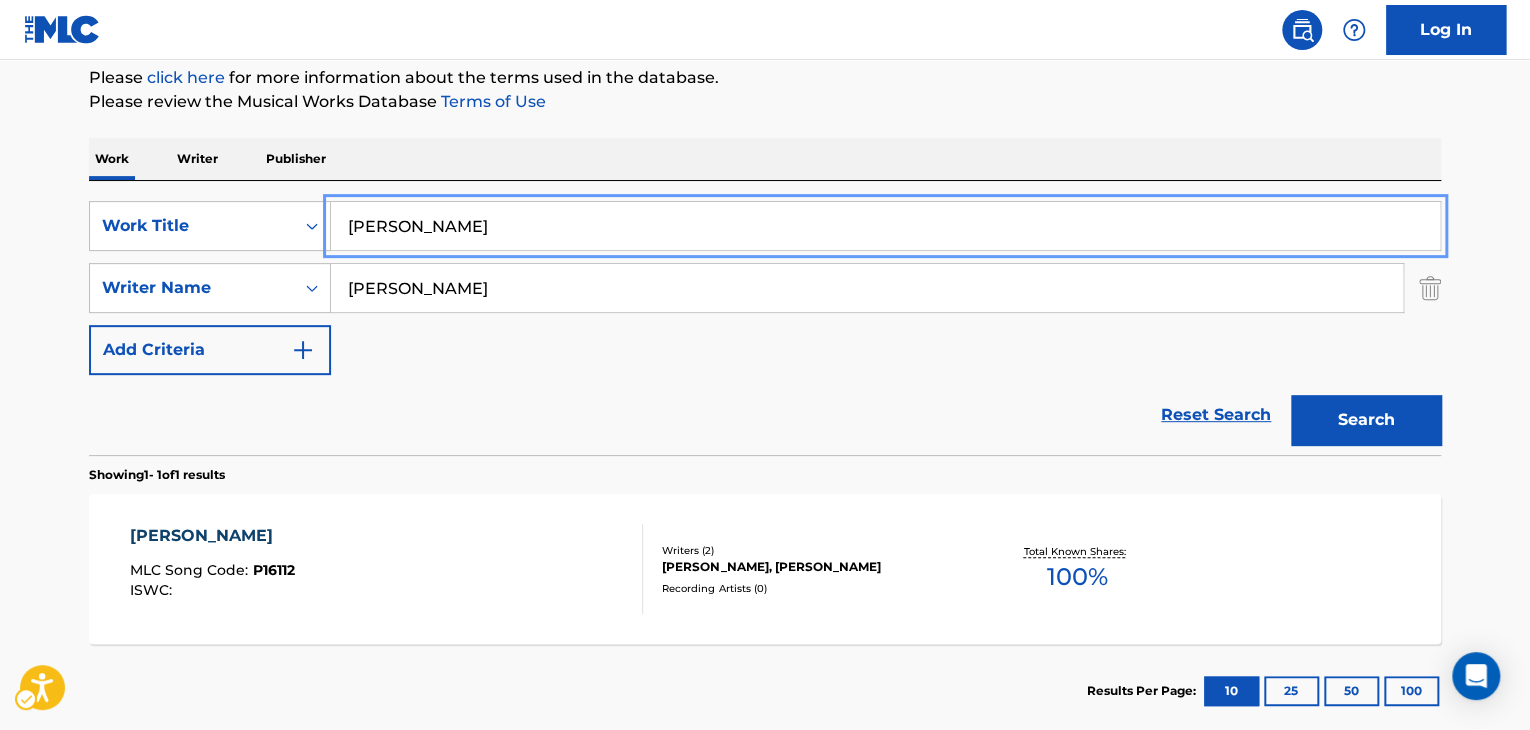paste on "ENNY ANTE POLKA" 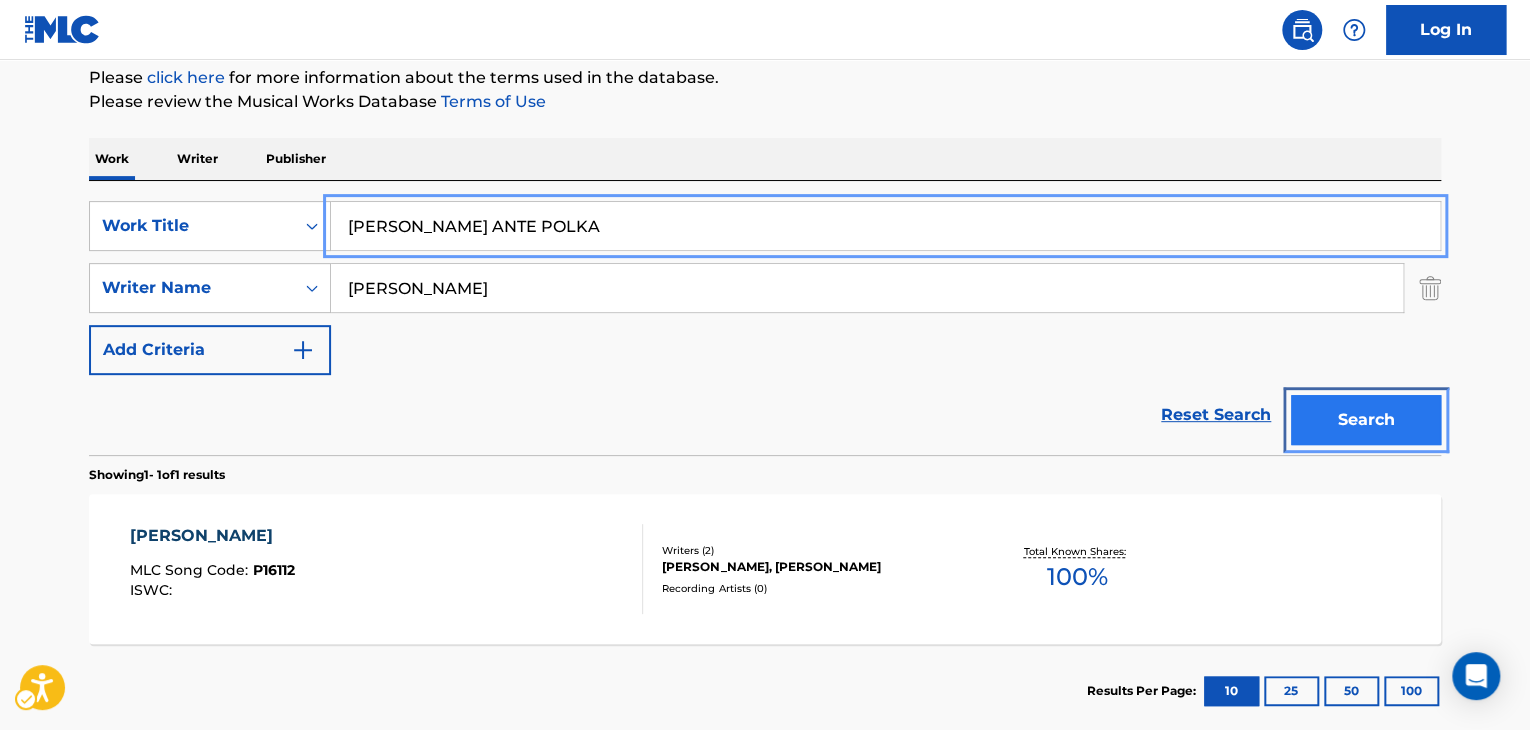 click on "Search" at bounding box center (1366, 420) 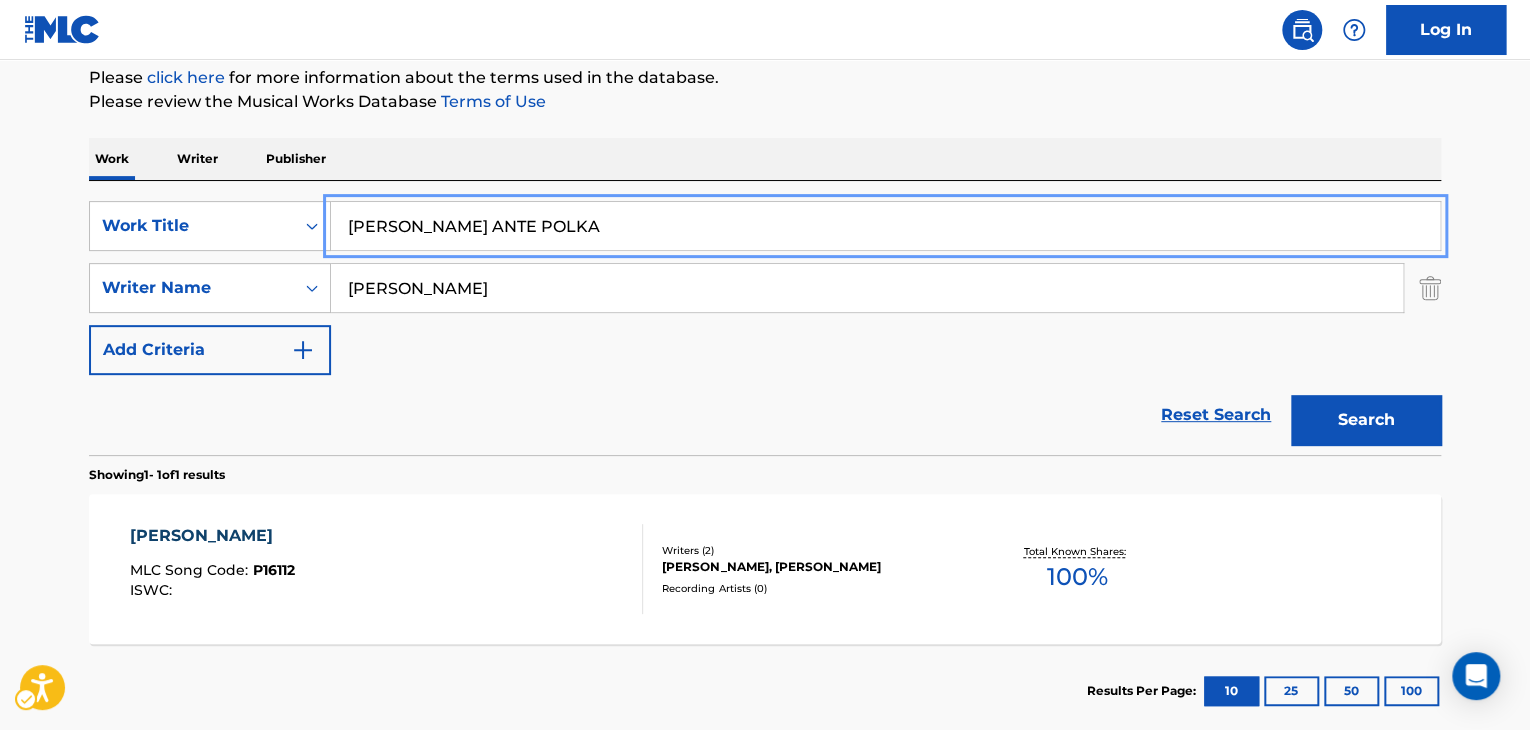 click on "SearchWithCriteria8cb281d6-ad06-4b36-a10e-a7c665479351 Work Title [PERSON_NAME] ANTE POLKA SearchWithCriteria68a54667-bf41-4d34-a674-71b1e774f4ce Writer Name [PERSON_NAME] Add Criteria Reset Search Search" at bounding box center (765, 318) 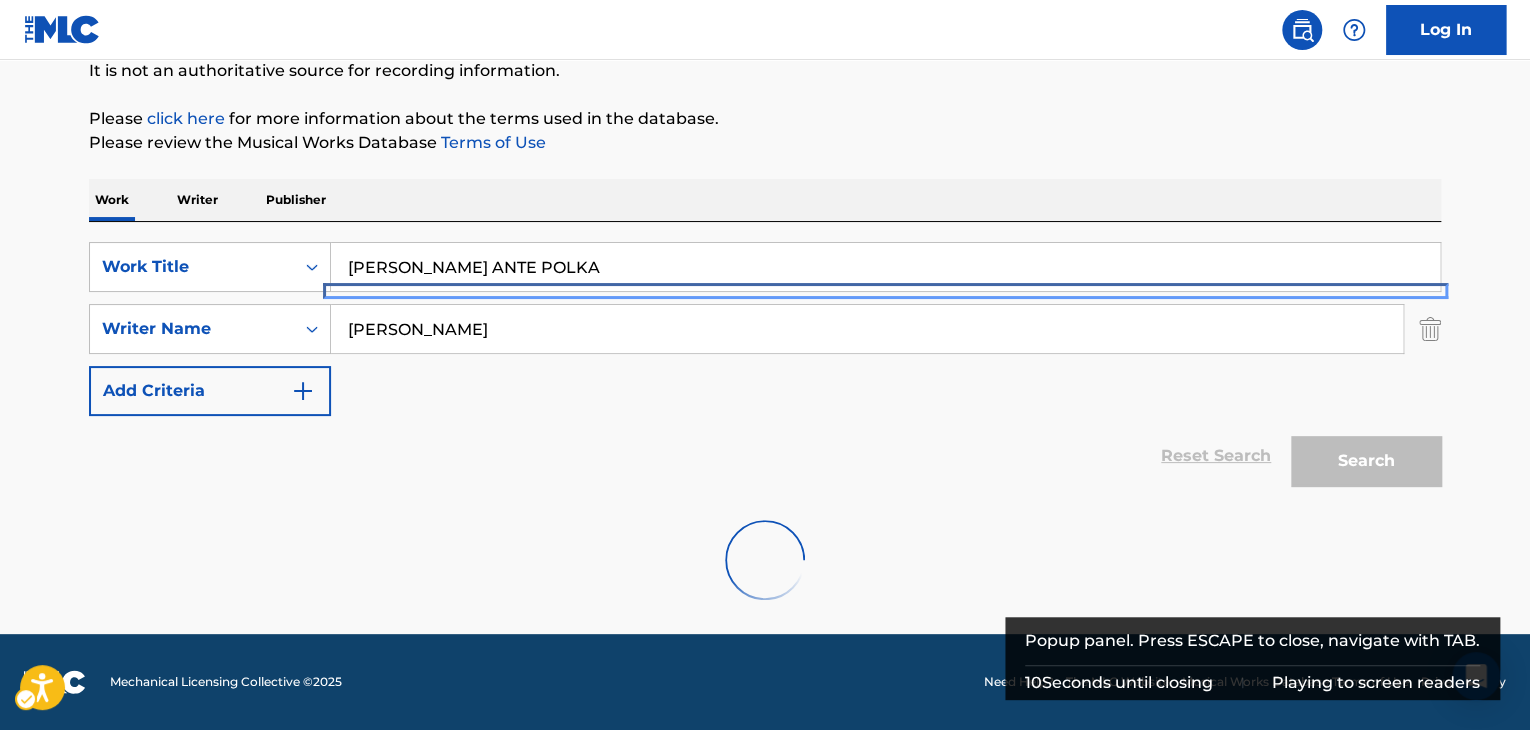 scroll, scrollTop: 203, scrollLeft: 0, axis: vertical 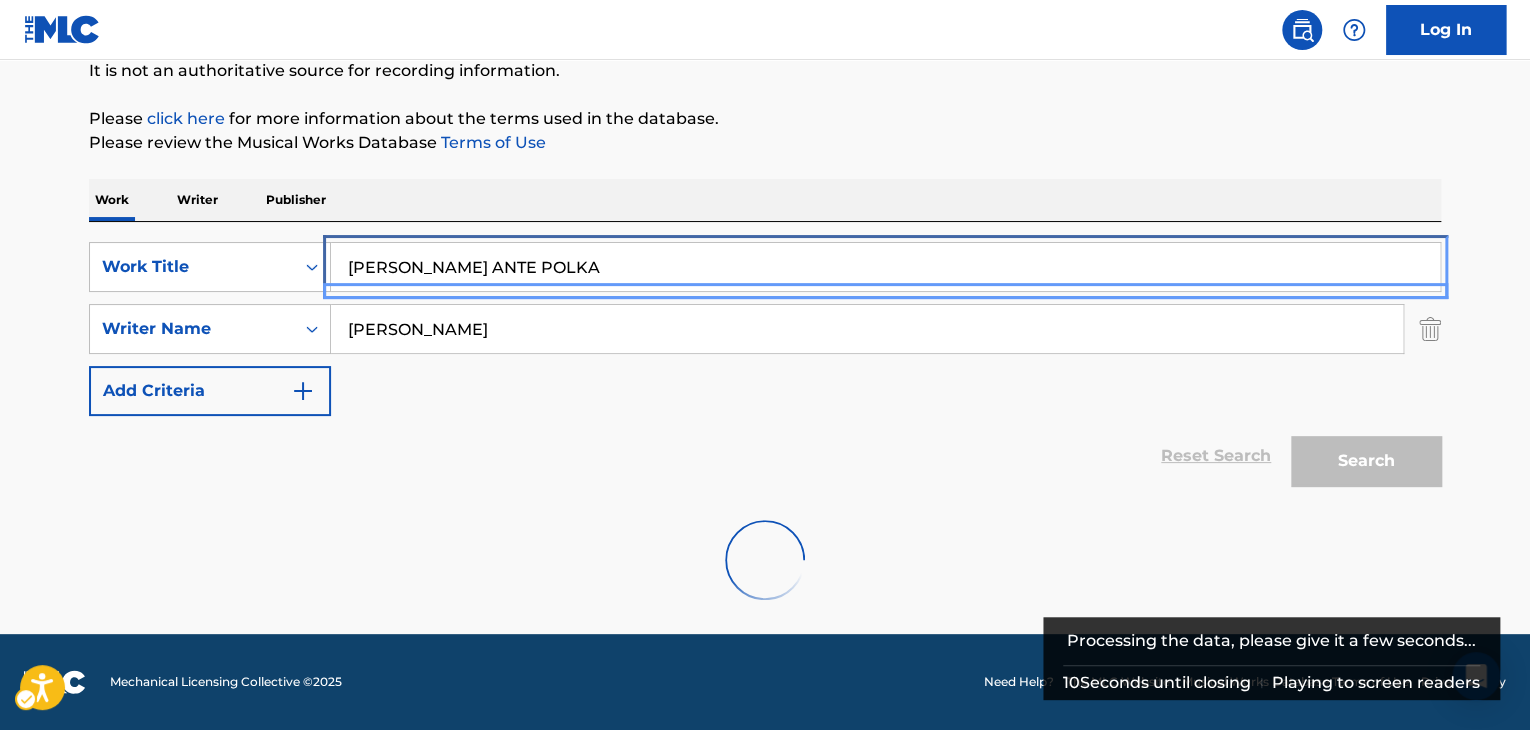 click on "[PERSON_NAME] ANTE POLKA" at bounding box center [885, 267] 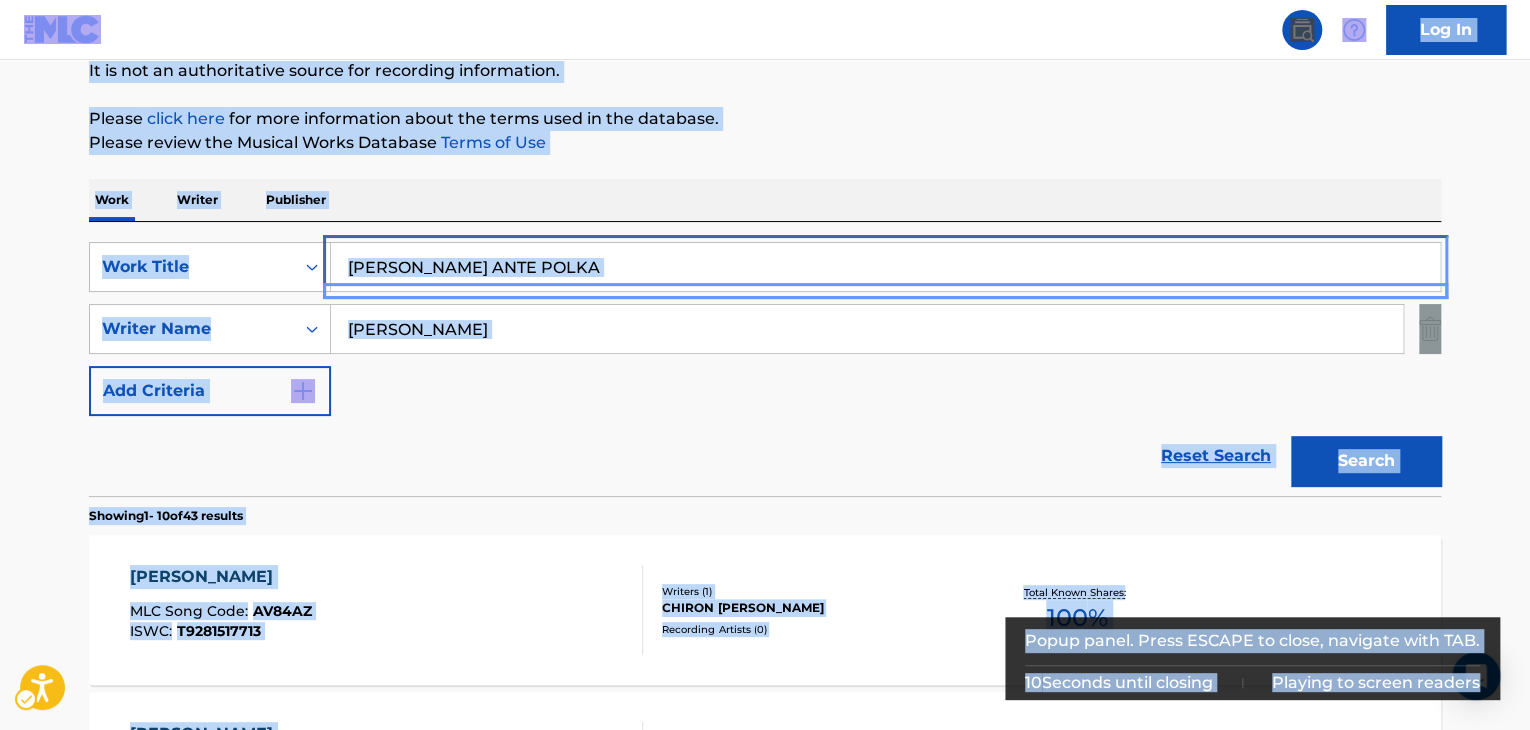 click on "[PERSON_NAME] ANTE POLKA" at bounding box center (885, 267) 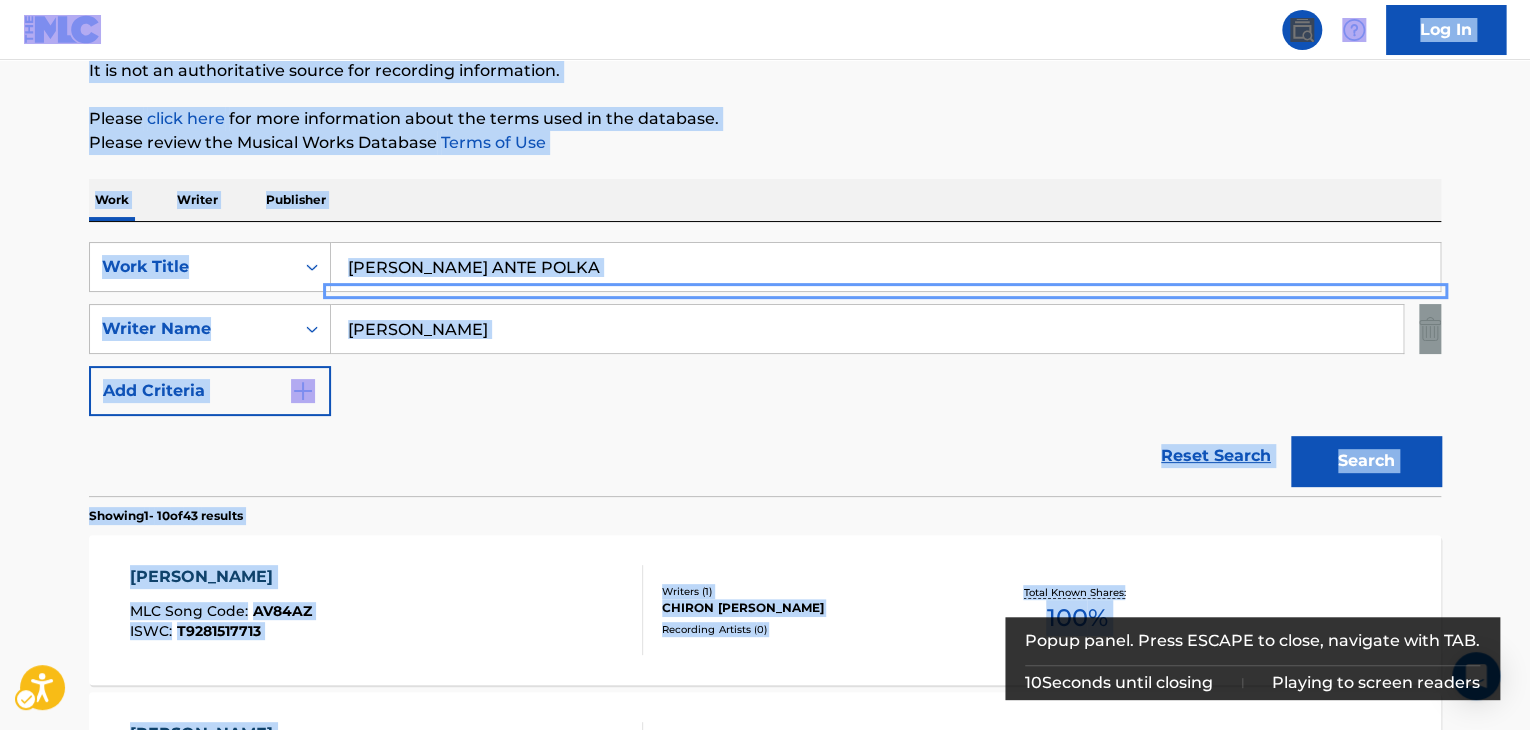 click on "The MLC Public Work Search The accuracy and completeness of The MLC's data is determined solely by our Members. It is not an authoritative source for recording information. Please   click here  | New Window   for more information about the terms used in the database. Please review the Musical Works Database   Terms of Use  | New Window Work Writer Publisher SearchWithCriteria8cb281d6-ad06-4b36-a10e-a7c665479351 Work Title [PERSON_NAME] ANTE POLKA Remove -  SearchWithCriteria68a54667-bf41-4d34-a674-71b1e774f4ce Writer Name [PERSON_NAME] Add Criteria Reset Search Search Showing  1  -   10  of  43   results   [PERSON_NAME] MLC Song Code : AV84AZ ISWC : T9281517713 Writers ( 1 ) [PERSON_NAME] Recording Artists ( 0 ) Total Known Shares: 100 % [PERSON_NAME] MLC Song Code : PM6YE6 ISWC : Writers ( 4 ) [PERSON_NAME], [PERSON_NAME], [PERSON_NAME], [PERSON_NAME] Recording Artists ( 0 ) Total Known Shares: 8.75 % ERSTMAL ZU [PERSON_NAME] MLC Song Code : EC41JN ISWC : T3241556327 Writers ( 4 ) Recording Artists ( 21 ) 100 % : ISWC" at bounding box center [765, 1034] 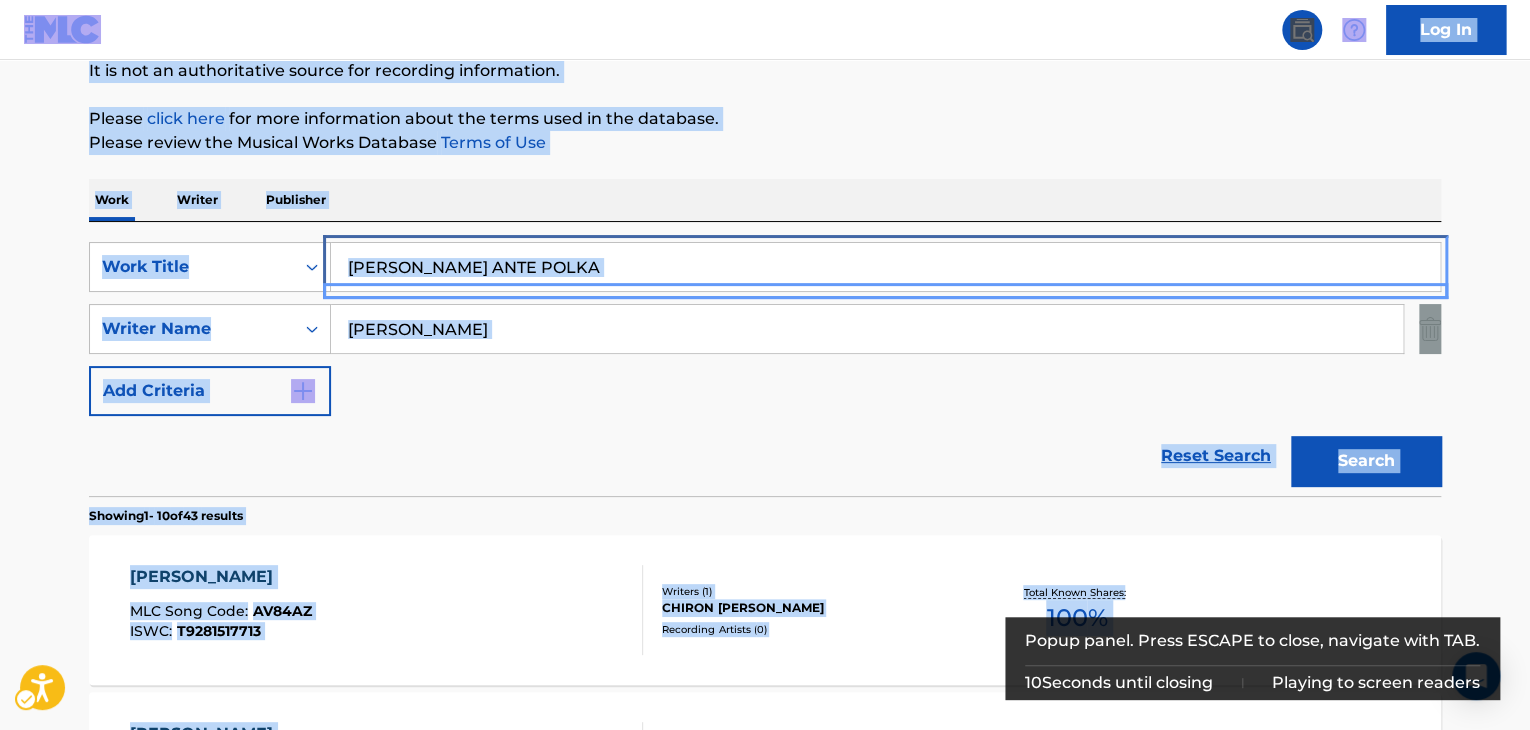 click on "[PERSON_NAME] ANTE POLKA" at bounding box center [885, 267] 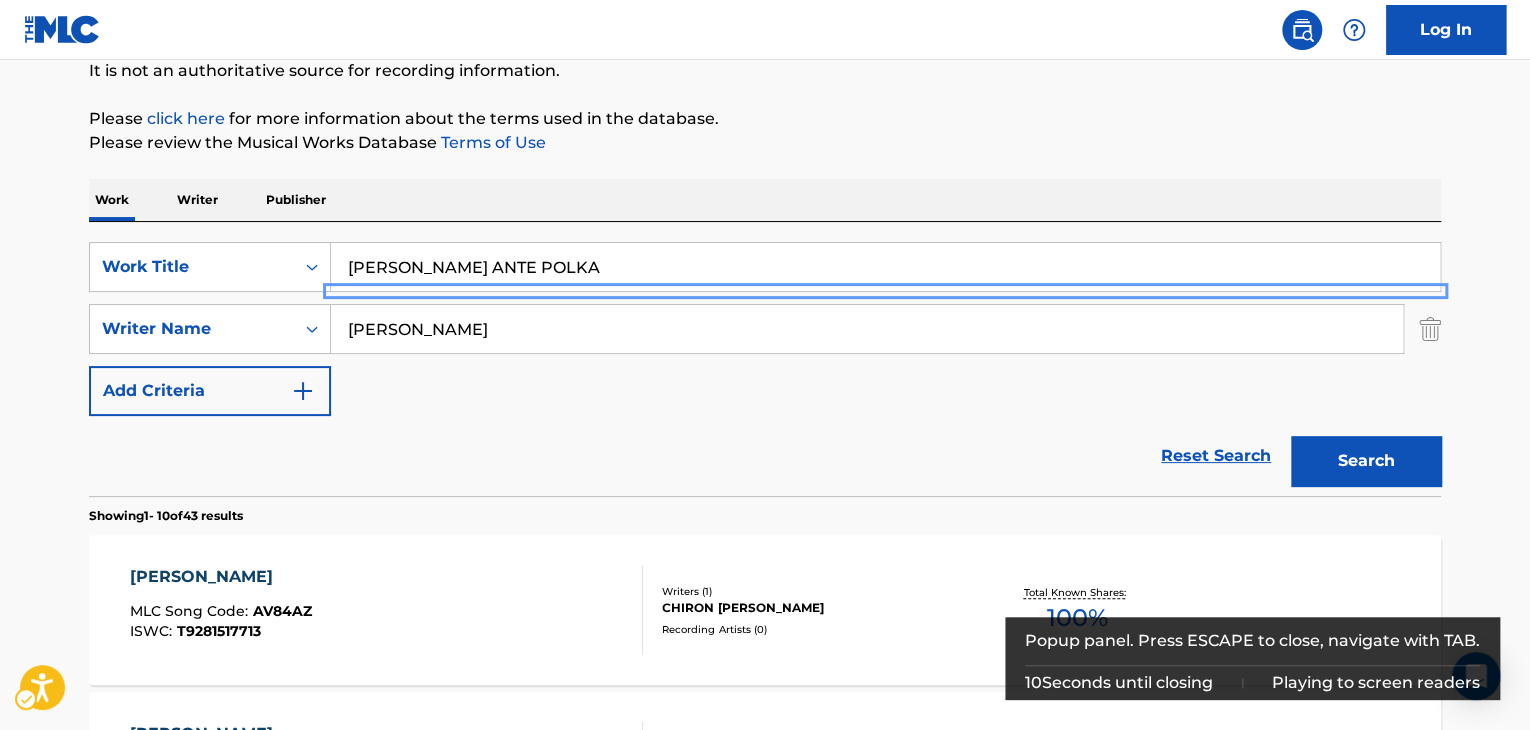 click on "SearchWithCriteria8cb281d6-ad06-4b36-a10e-a7c665479351 Work Title [PERSON_NAME] ANTE POLKA Remove -  SearchWithCriteria68a54667-bf41-4d34-a674-71b1e774f4ce Writer Name [PERSON_NAME] Add Criteria Reset Search Search" at bounding box center [765, 359] 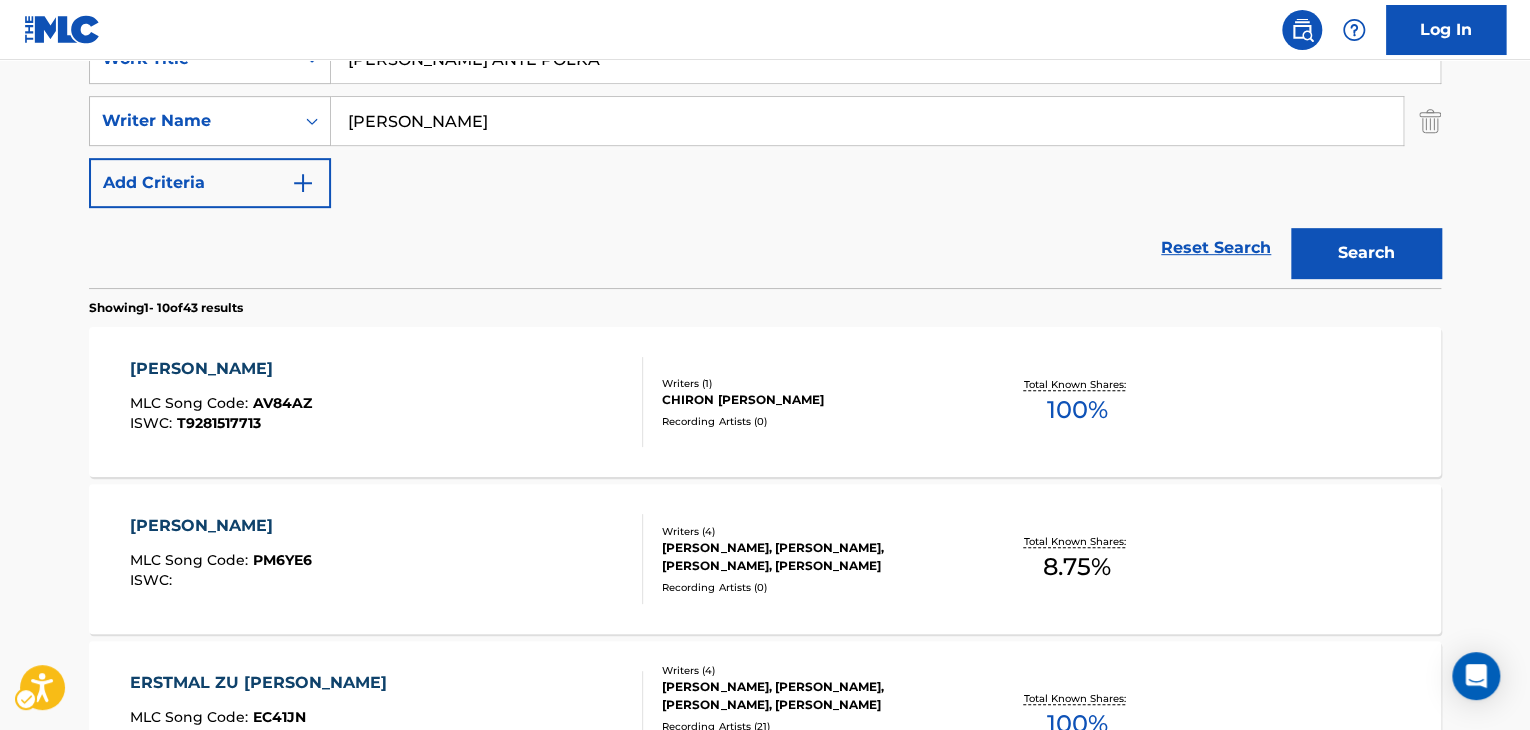 scroll, scrollTop: 296, scrollLeft: 0, axis: vertical 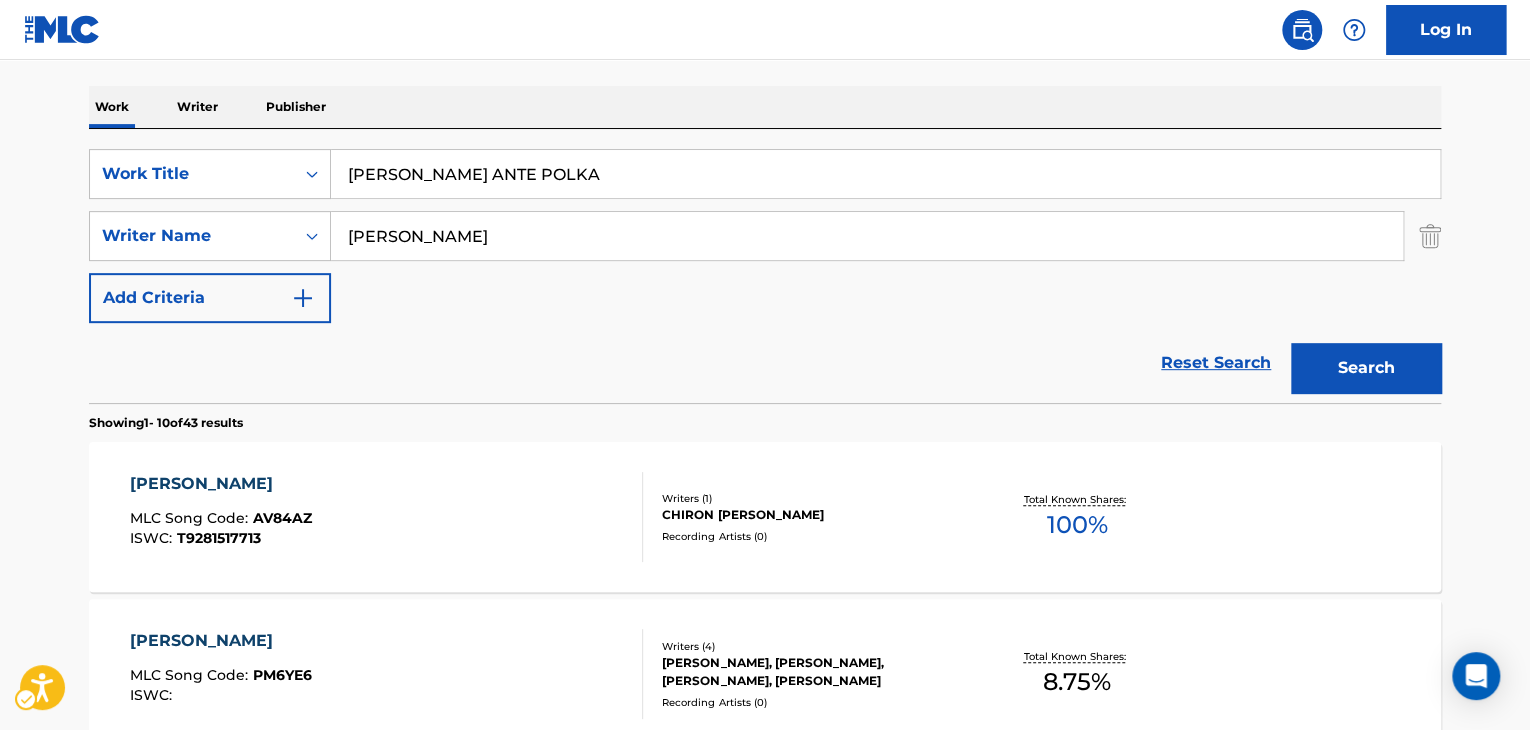 click on "Showing  1  -   10  of  43   results" at bounding box center [765, 417] 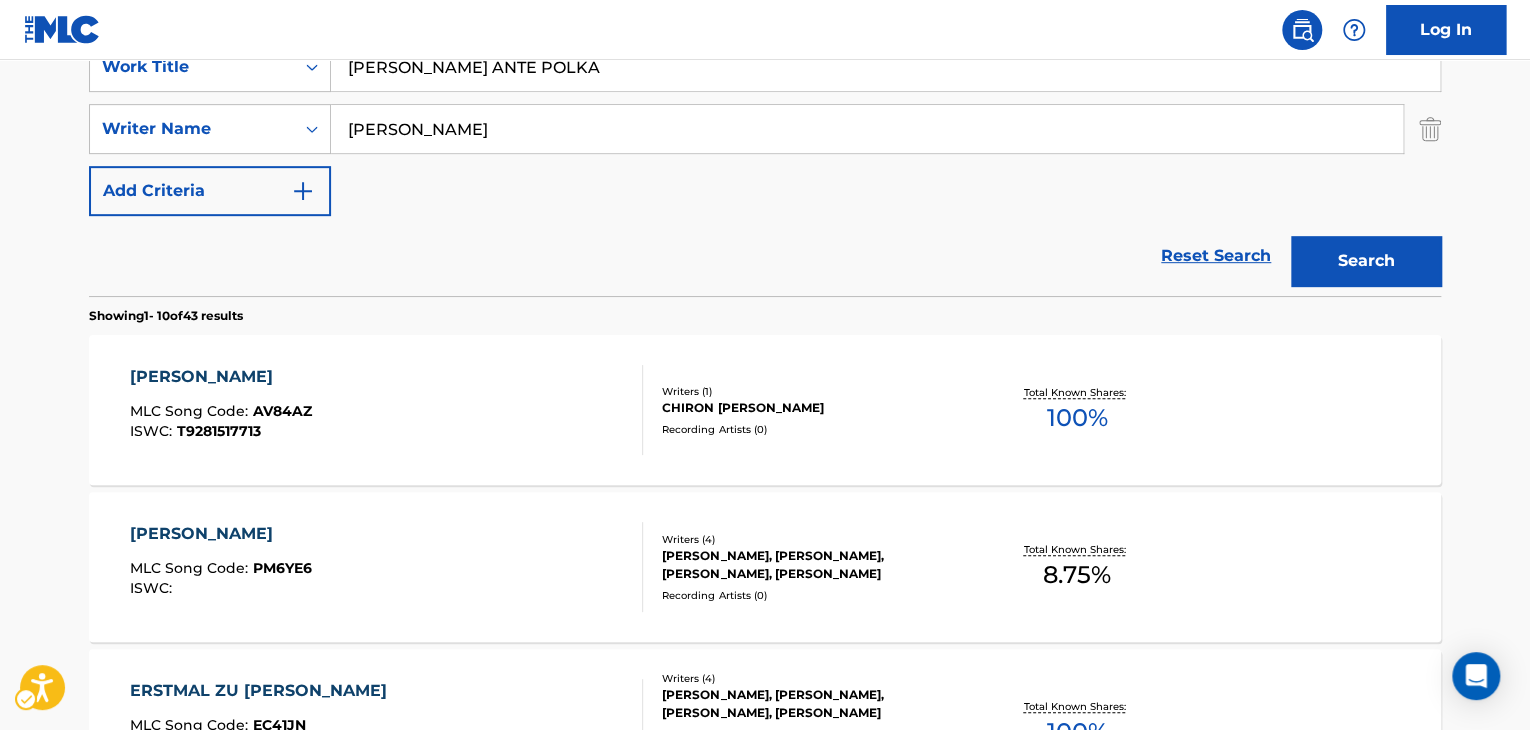 scroll, scrollTop: 203, scrollLeft: 0, axis: vertical 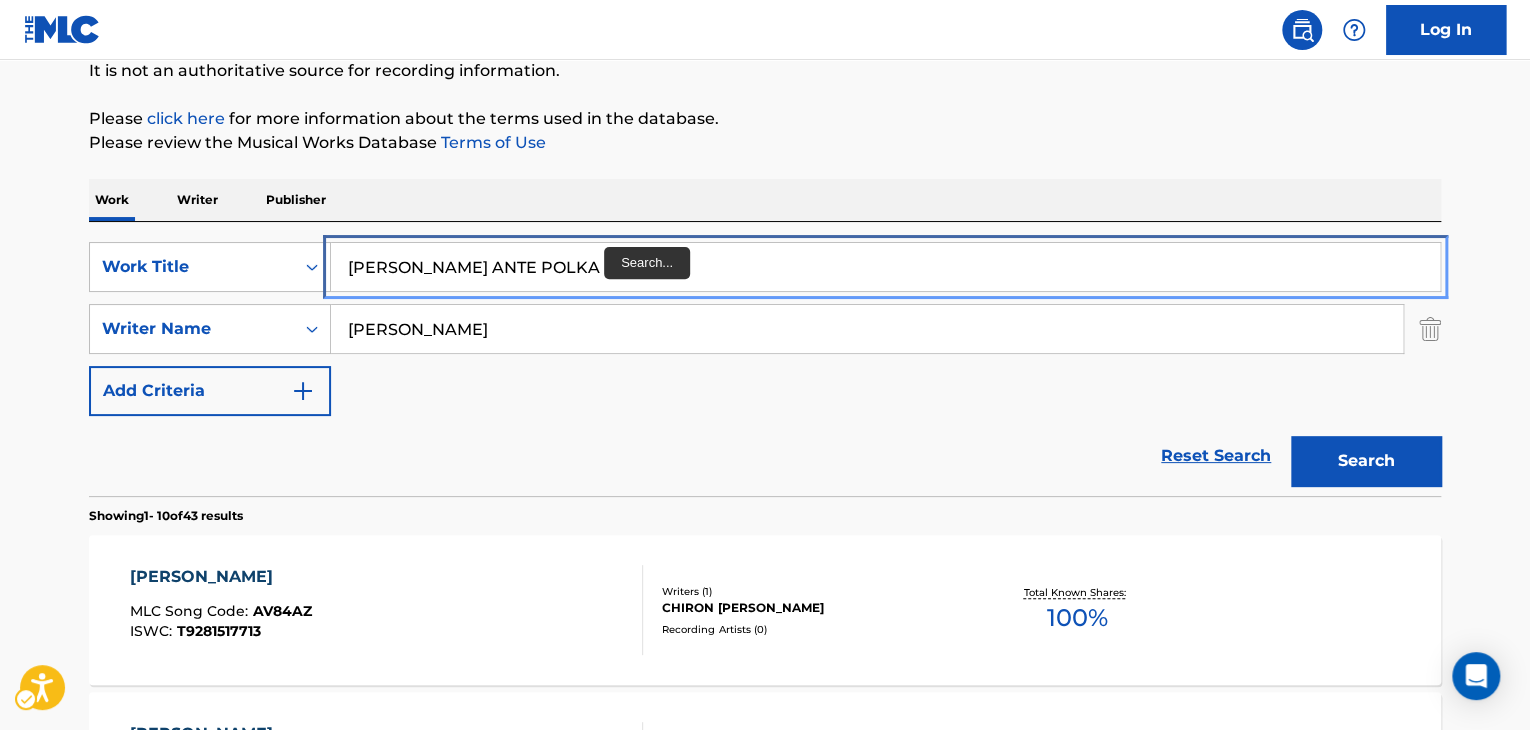 click on "[PERSON_NAME] ANTE POLKA" at bounding box center (885, 267) 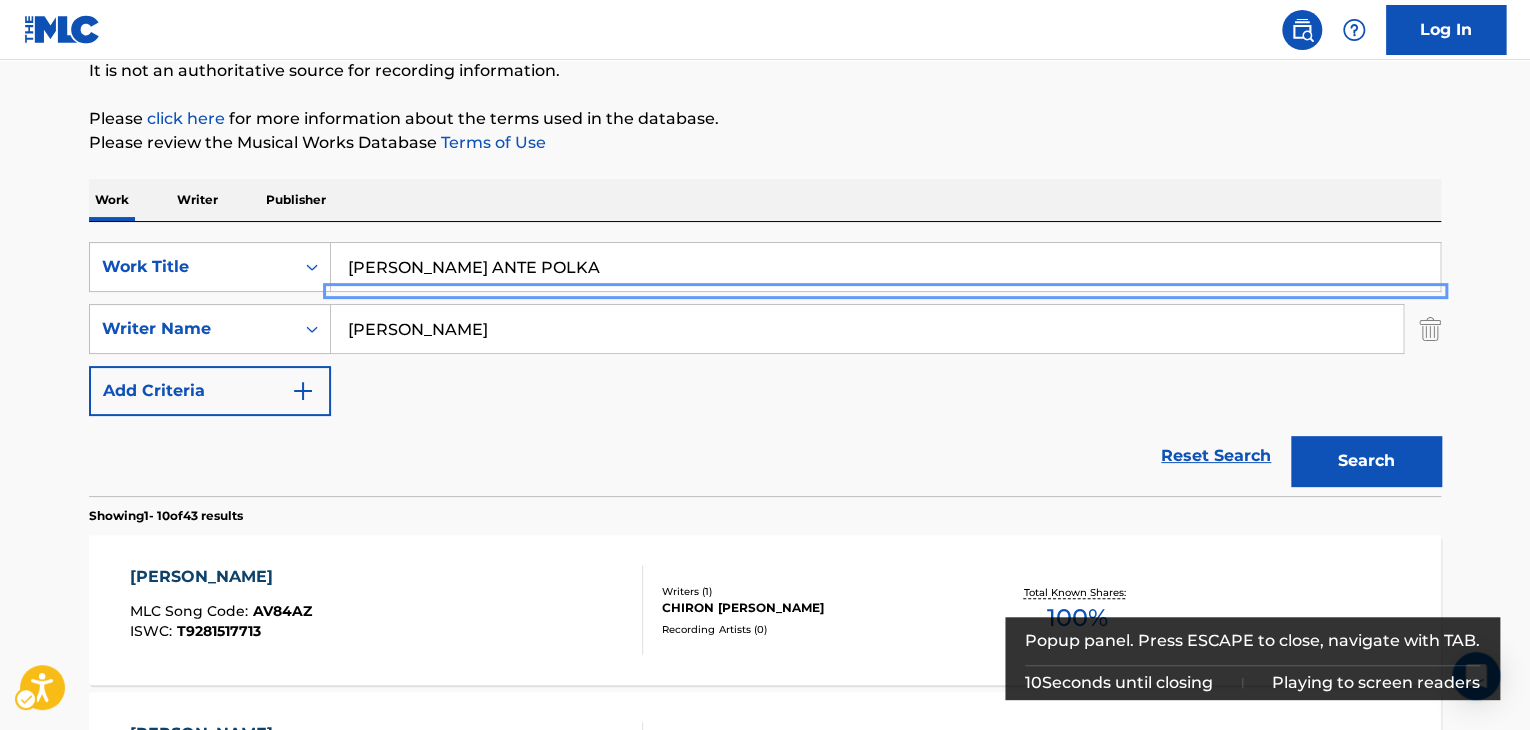 click on "The MLC Public Work Search The accuracy and completeness of The MLC's data is determined solely by our Members. It is not an authoritative source for recording information. Please   click here  | New Window   for more information about the terms used in the database. Please review the Musical Works Database   Terms of Use  | New Window Work Writer Publisher SearchWithCriteria8cb281d6-ad06-4b36-a10e-a7c665479351 Work Title [PERSON_NAME] ANTE POLKA Remove -  SearchWithCriteria68a54667-bf41-4d34-a674-71b1e774f4ce Writer Name [PERSON_NAME] Add Criteria Reset Search Search Showing  1  -   10  of  43   results   [PERSON_NAME] MLC Song Code : AV84AZ ISWC : T9281517713 Writers ( 1 ) [PERSON_NAME] Recording Artists ( 0 ) Total Known Shares: 100 % [PERSON_NAME] MLC Song Code : PM6YE6 ISWC : Writers ( 4 ) [PERSON_NAME], [PERSON_NAME], [PERSON_NAME], [PERSON_NAME] Recording Artists ( 0 ) Total Known Shares: 8.75 % ERSTMAL ZU [PERSON_NAME] MLC Song Code : EC41JN ISWC : T3241556327 Writers ( 4 ) Recording Artists ( 21 ) 100 % : ISWC" at bounding box center [765, 1034] 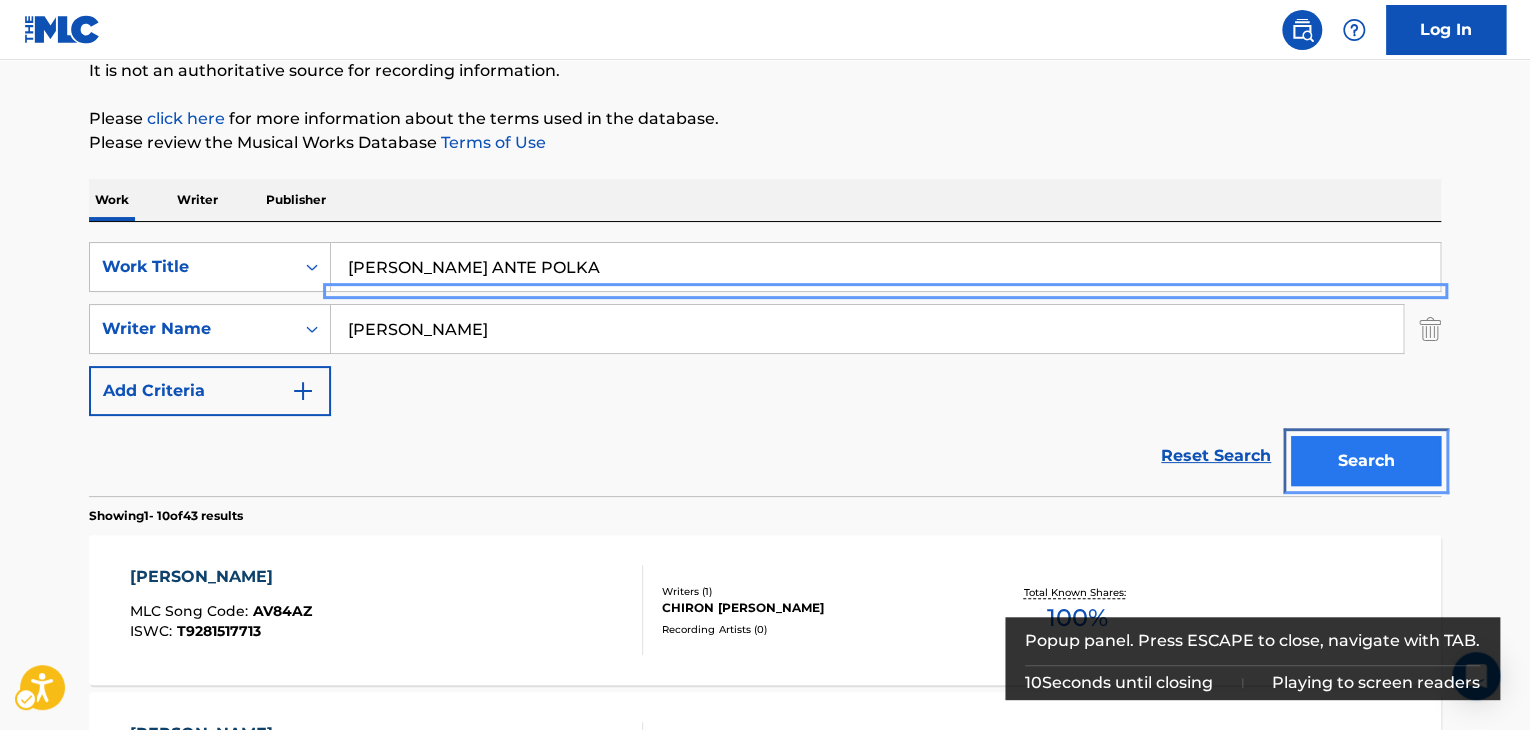 click on "Search" at bounding box center (1366, 461) 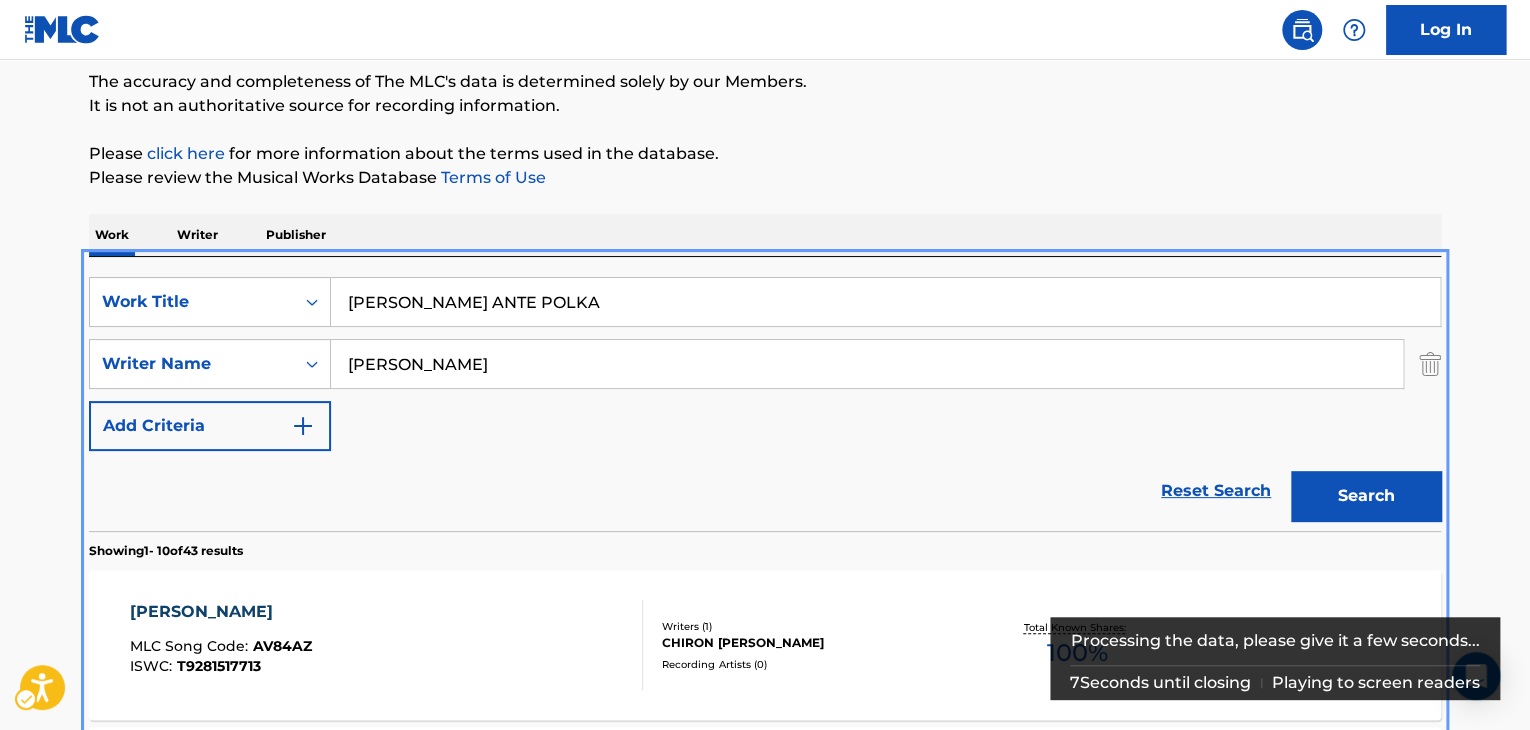 scroll, scrollTop: 124, scrollLeft: 0, axis: vertical 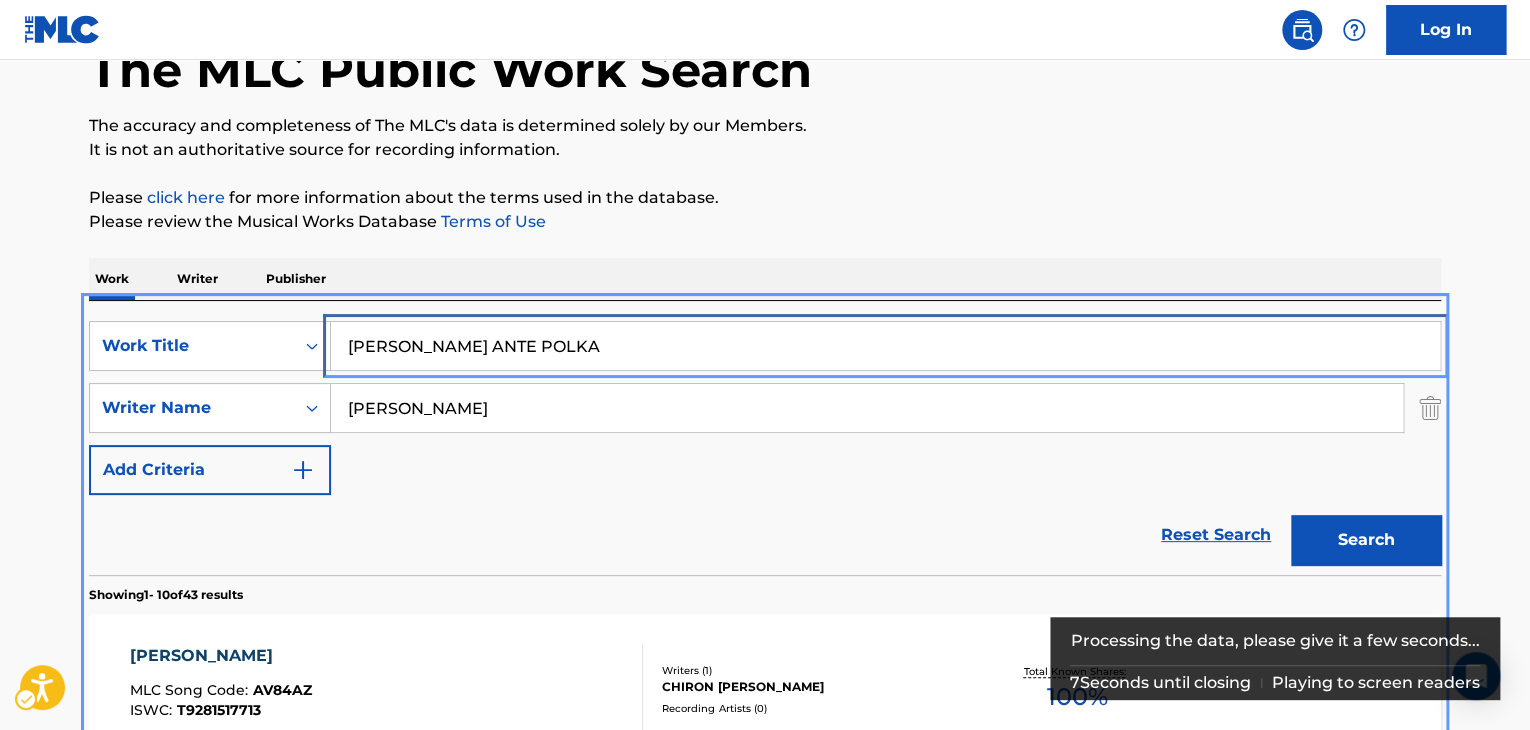 click on "[PERSON_NAME] ANTE POLKA" at bounding box center [885, 346] 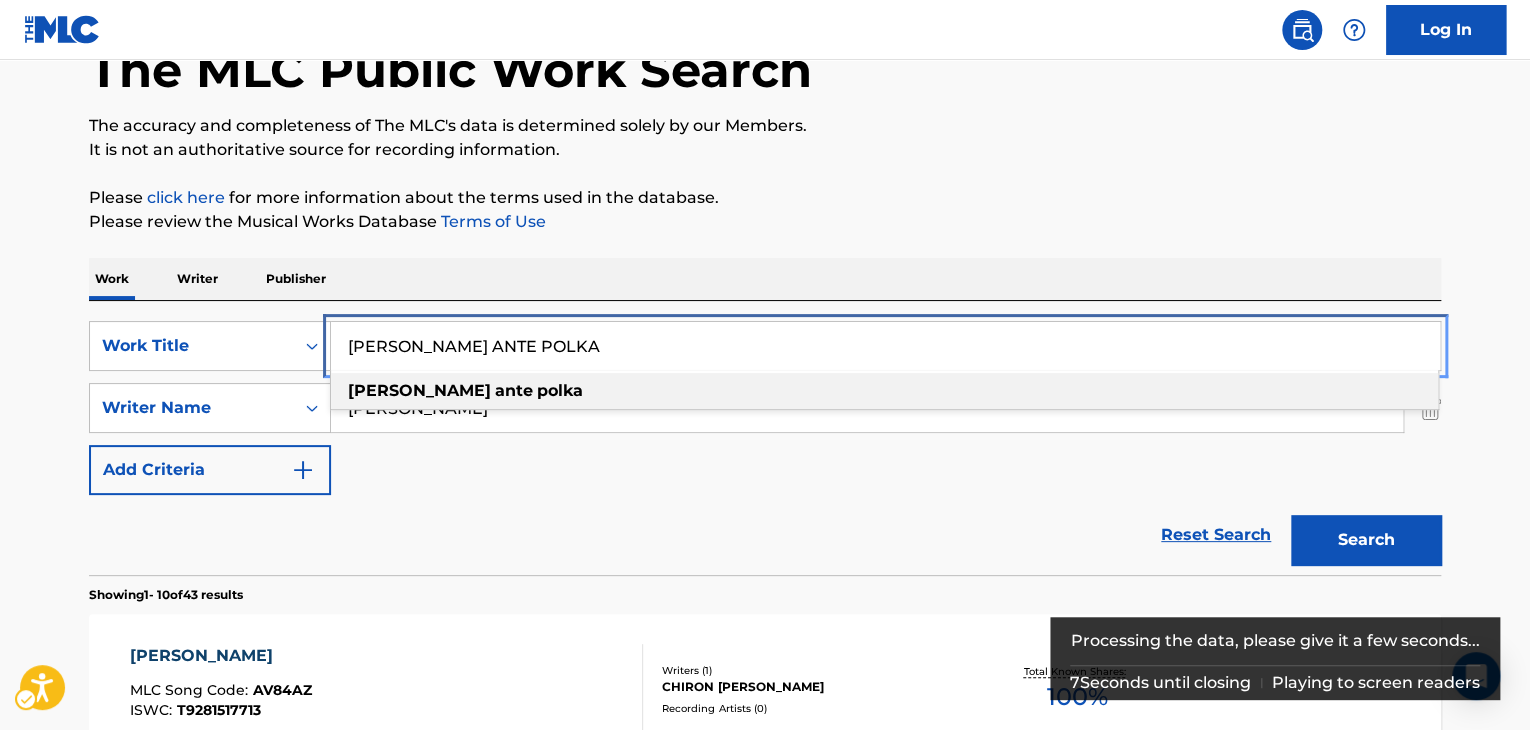 paste on "[PERSON_NAME] AND DRUMS" 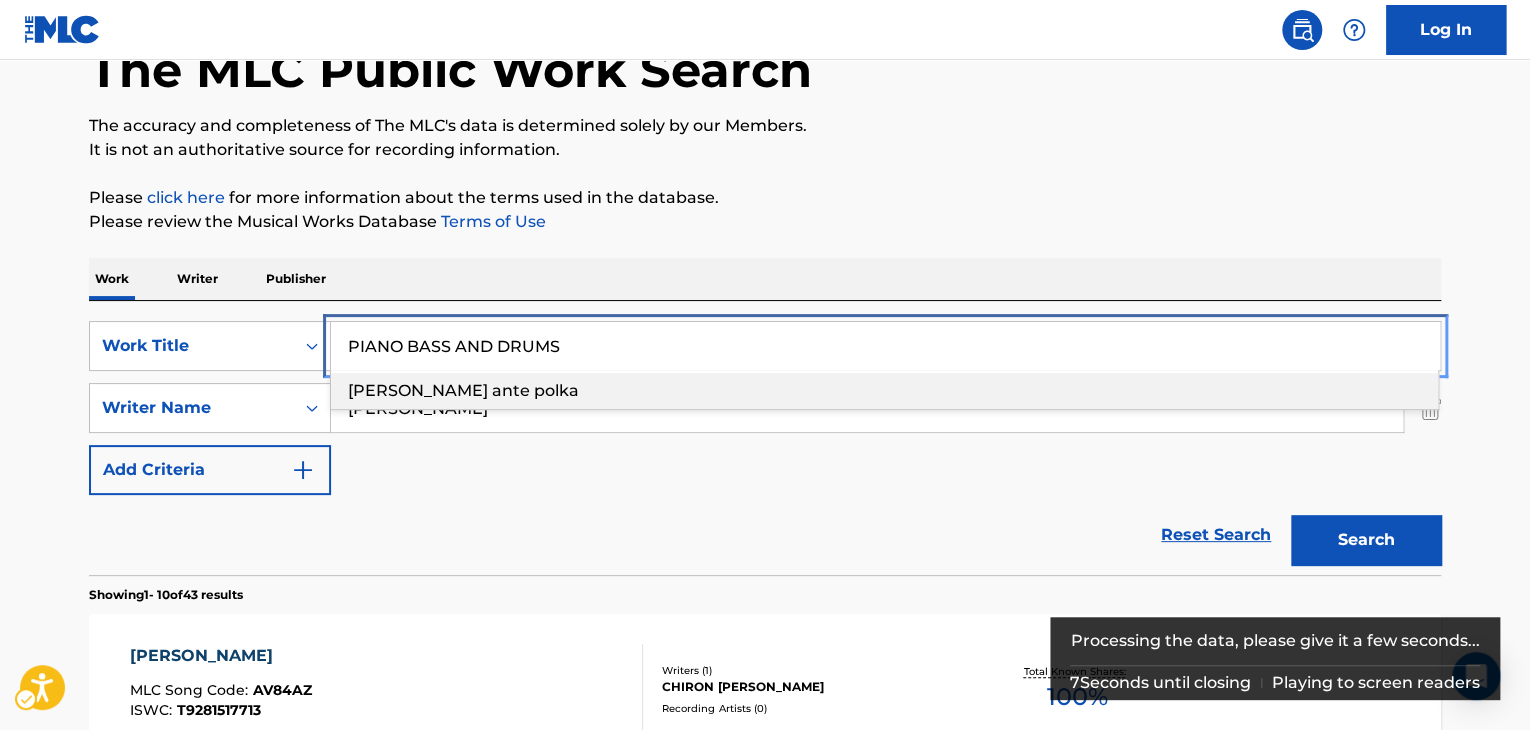 type on "PIANO BASS AND DRUMS" 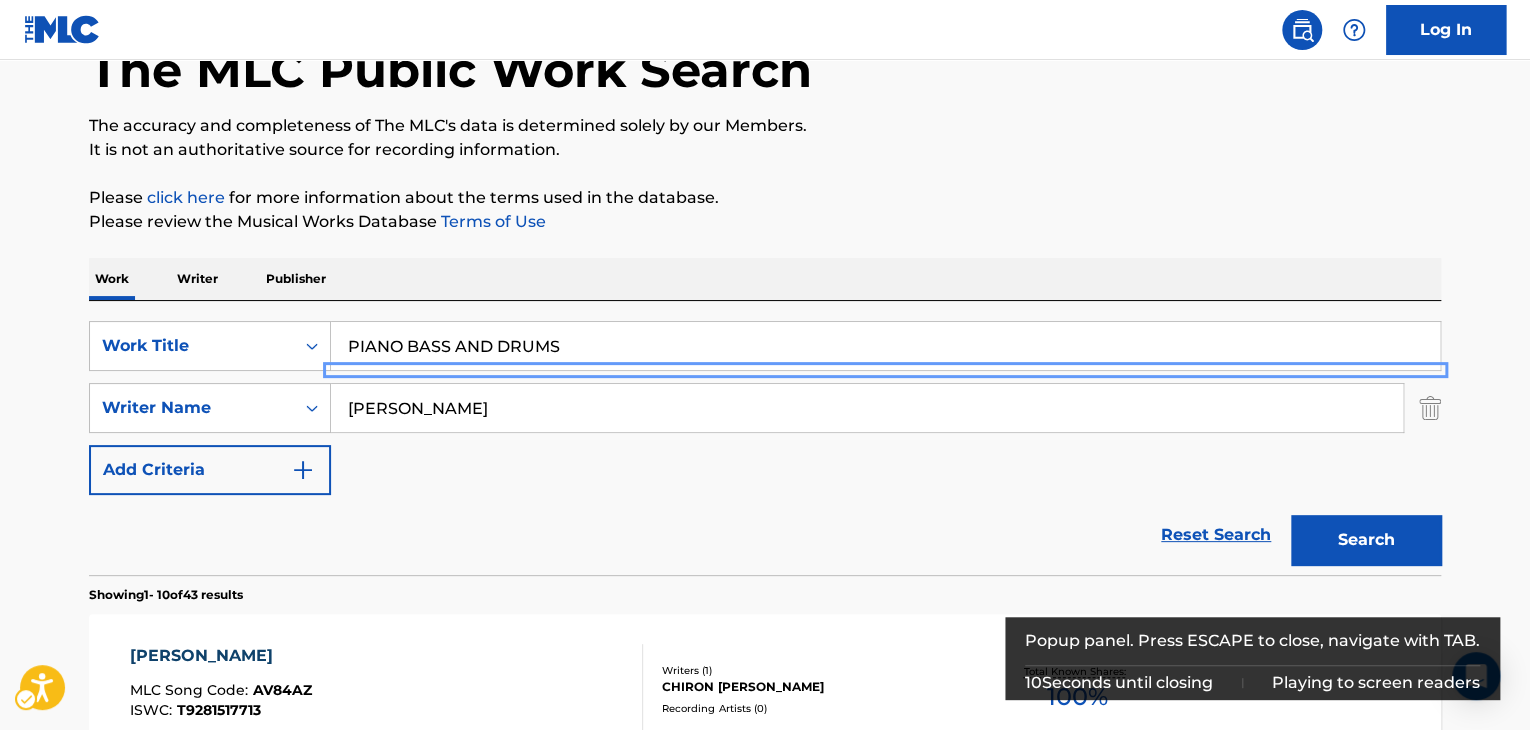 click on "The MLC Public Work Search The accuracy and completeness of The MLC's data is determined solely by our Members. It is not an authoritative source for recording information. Please   click here  | New Window   for more information about the terms used in the database. Please review the Musical Works Database   Terms of Use  | New Window Work Writer Publisher SearchWithCriteria8cb281d6-ad06-4b36-a10e-a7c665479351 Work Title PIANO BASS AND DRUMS Remove -  SearchWithCriteria68a54667-bf41-4d34-a674-71b1e774f4ce Writer Name [PERSON_NAME] Add Criteria Reset Search Search Showing  1  -   10  of  43   results   [PERSON_NAME] MLC Song Code : AV84AZ ISWC : T9281517713 Writers ( 1 ) [PERSON_NAME] Recording Artists ( 0 ) Total Known Shares: 100 % [PERSON_NAME] MLC Song Code : PM6YE6 ISWC : Writers ( 4 ) [PERSON_NAME], [PERSON_NAME], [PERSON_NAME], [PERSON_NAME] Recording Artists ( 0 ) Total Known Shares: 8.75 % ERSTMAL ZU [PERSON_NAME] MLC Song Code : EC41JN ISWC : T3241556327 Writers ( 4 ) Recording Artists ( 21 ) 100 % : :" at bounding box center (765, 1113) 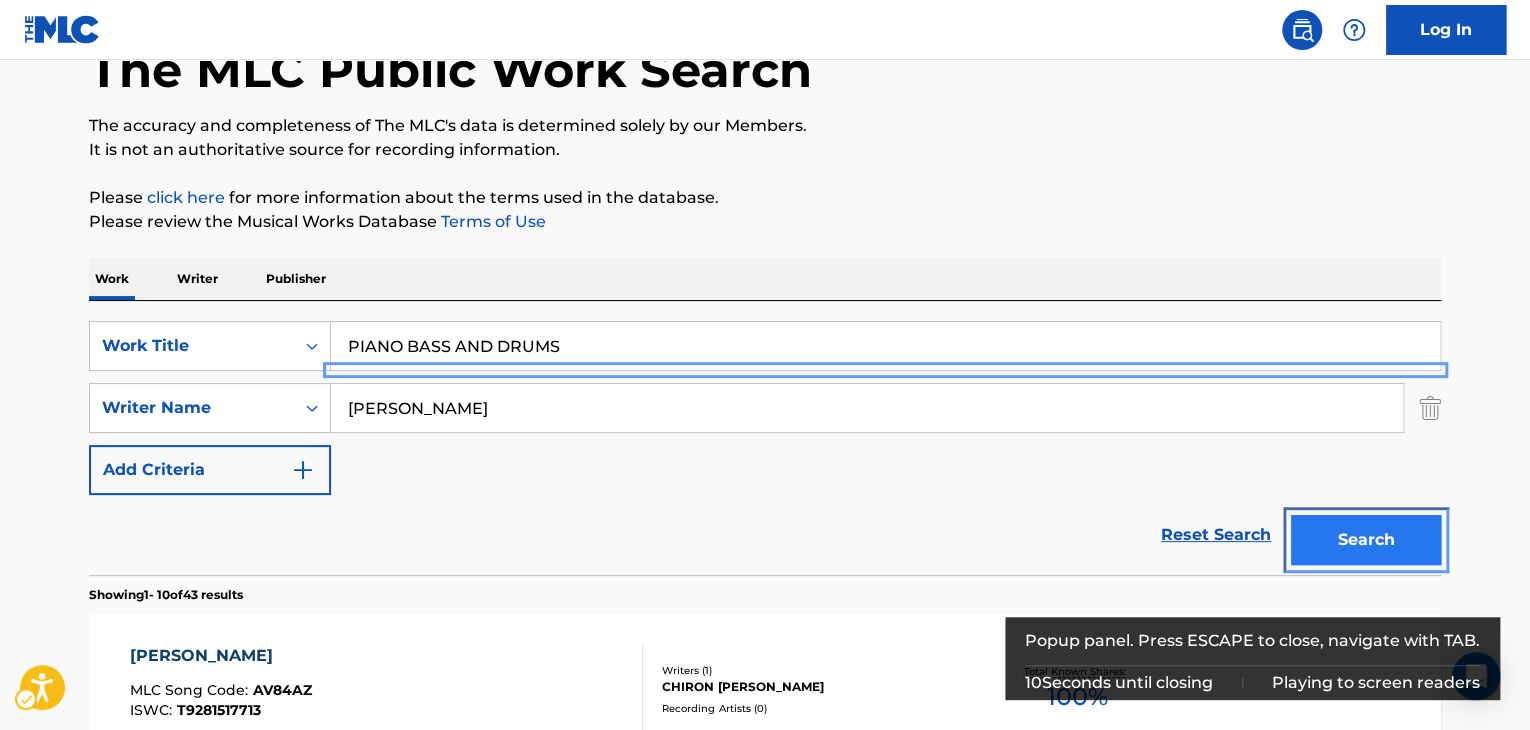 click on "Search" at bounding box center [1366, 540] 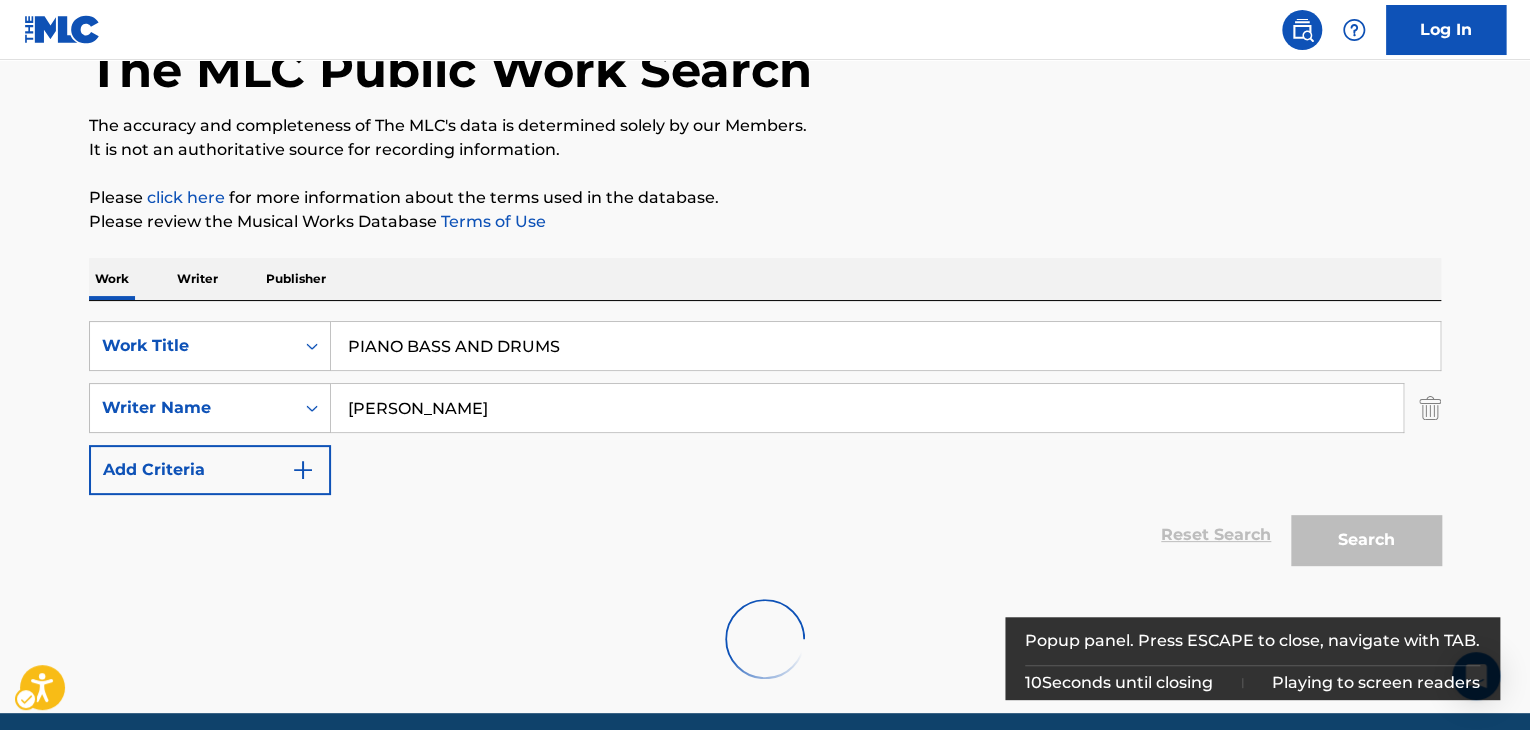 click on "Search" at bounding box center (1361, 535) 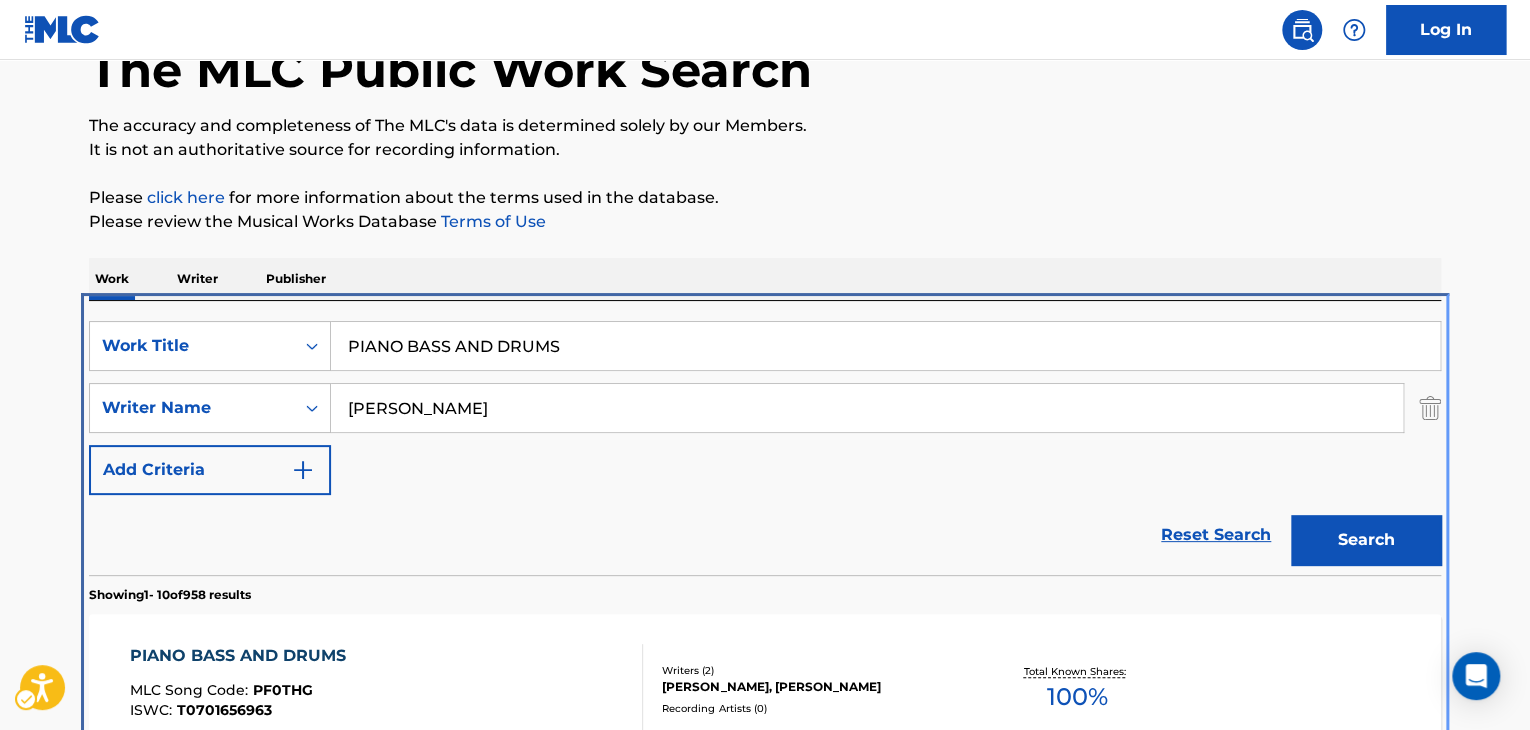 scroll, scrollTop: 300, scrollLeft: 0, axis: vertical 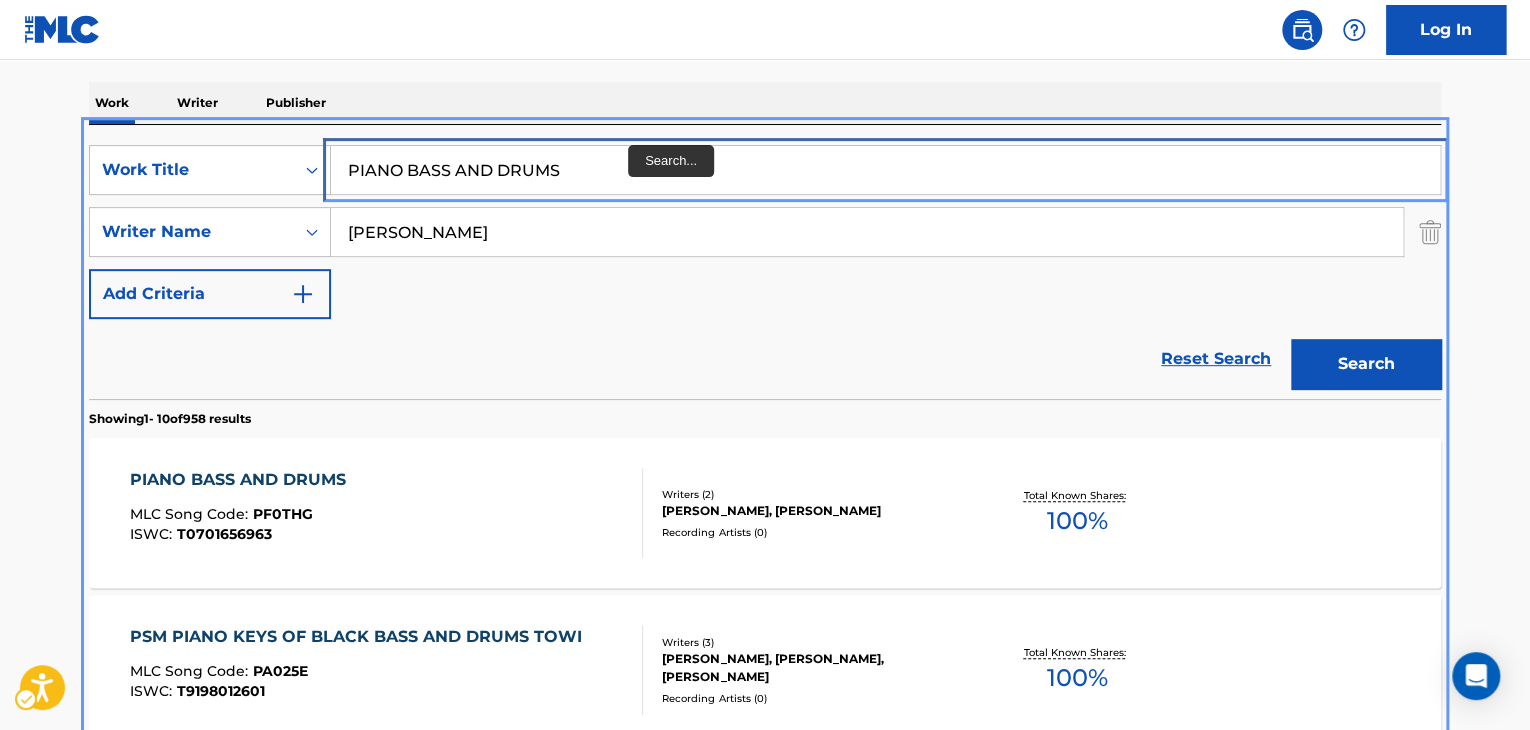 click on "PIANO BASS AND DRUMS" at bounding box center (885, 170) 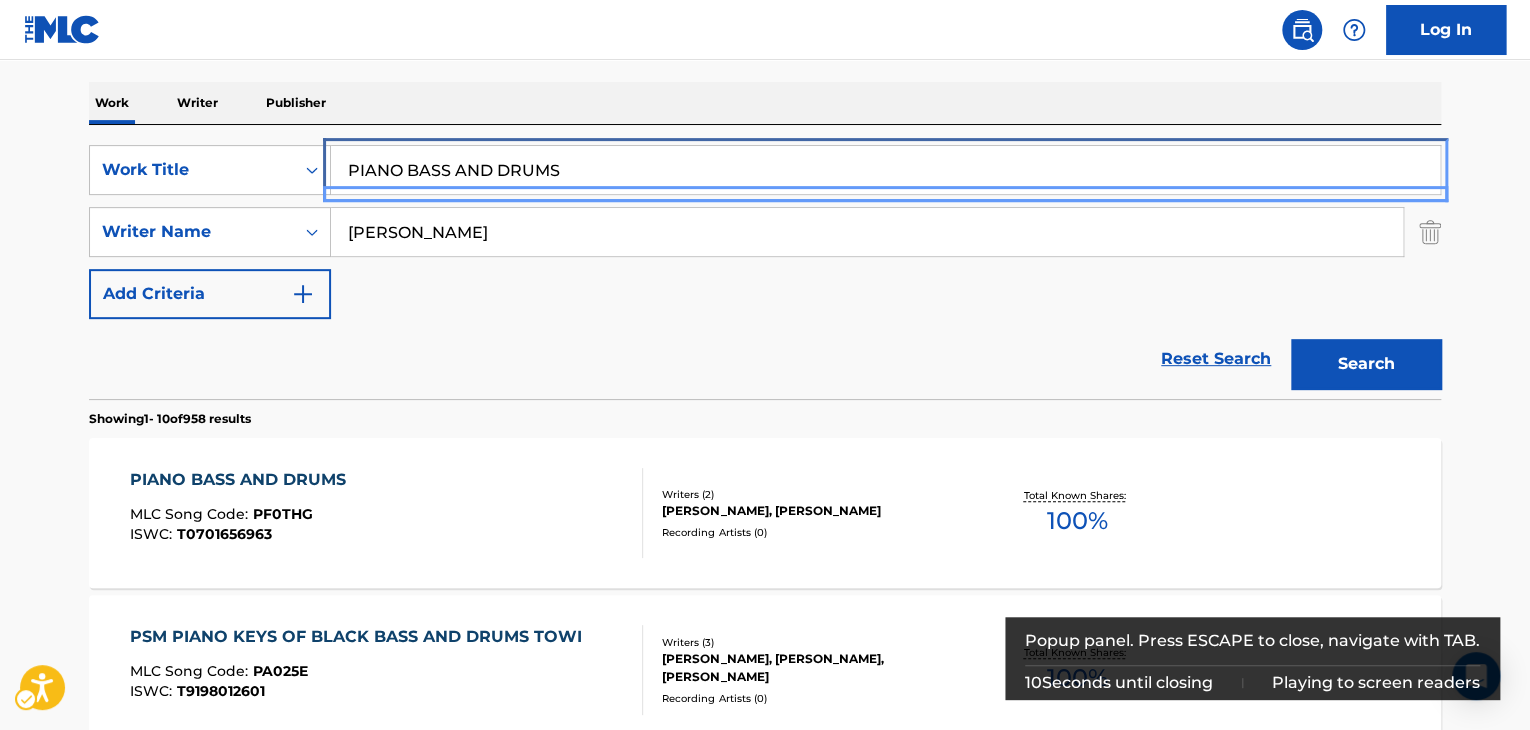 click on "PIANO BASS AND DRUMS" at bounding box center [885, 170] 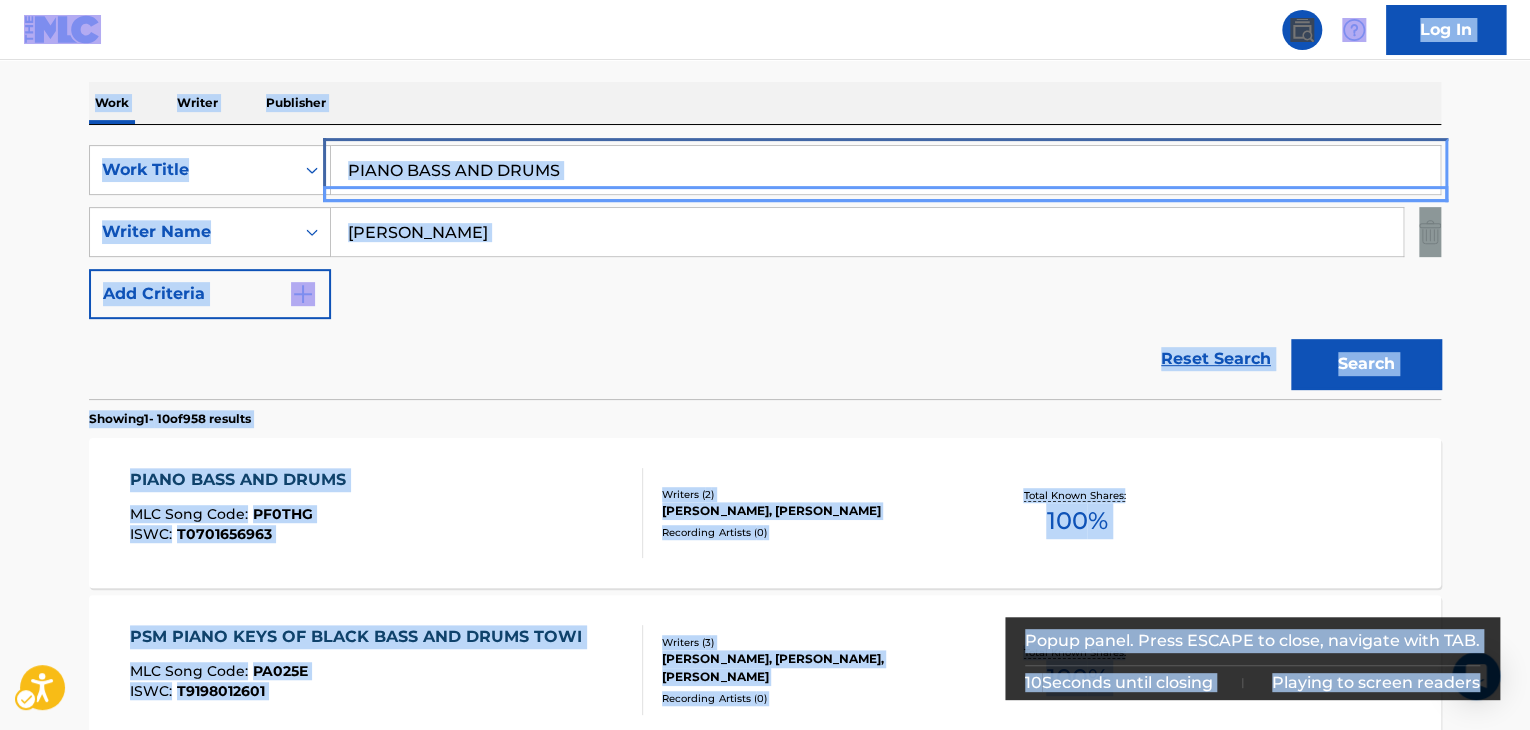 click on "PIANO BASS AND DRUMS" at bounding box center (885, 170) 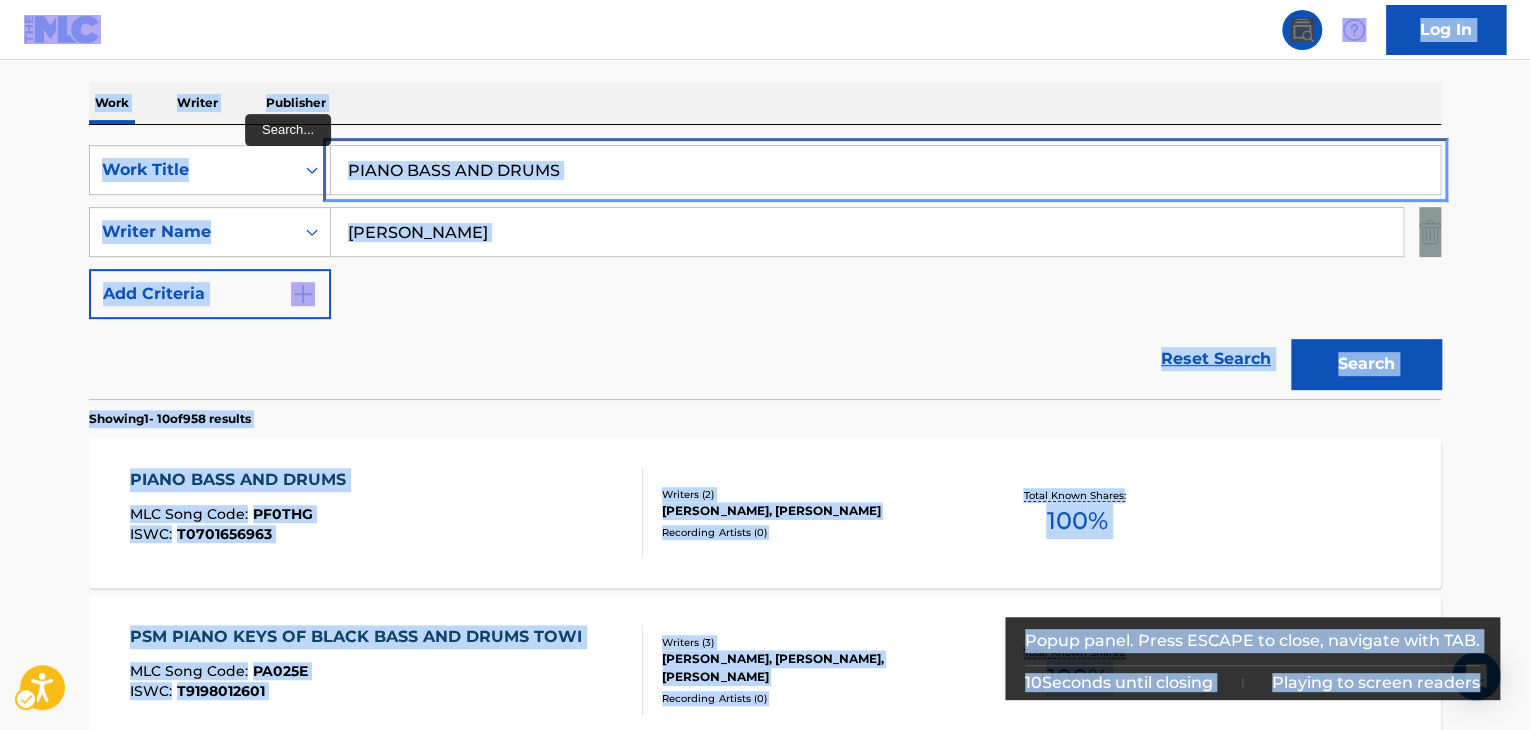 click on "PIANO BASS AND DRUMS" at bounding box center [885, 170] 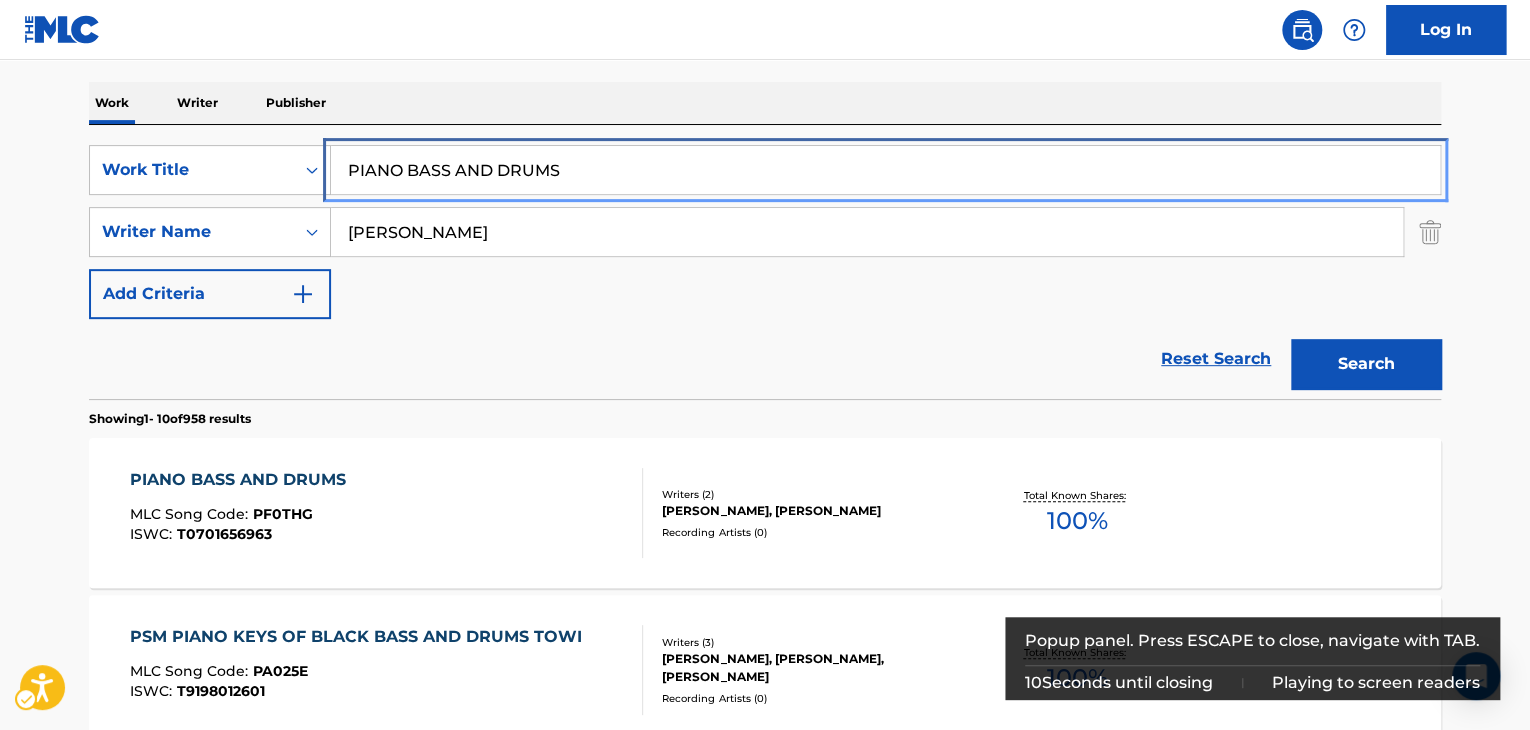 click on "PIANO BASS AND DRUMS" at bounding box center (885, 170) 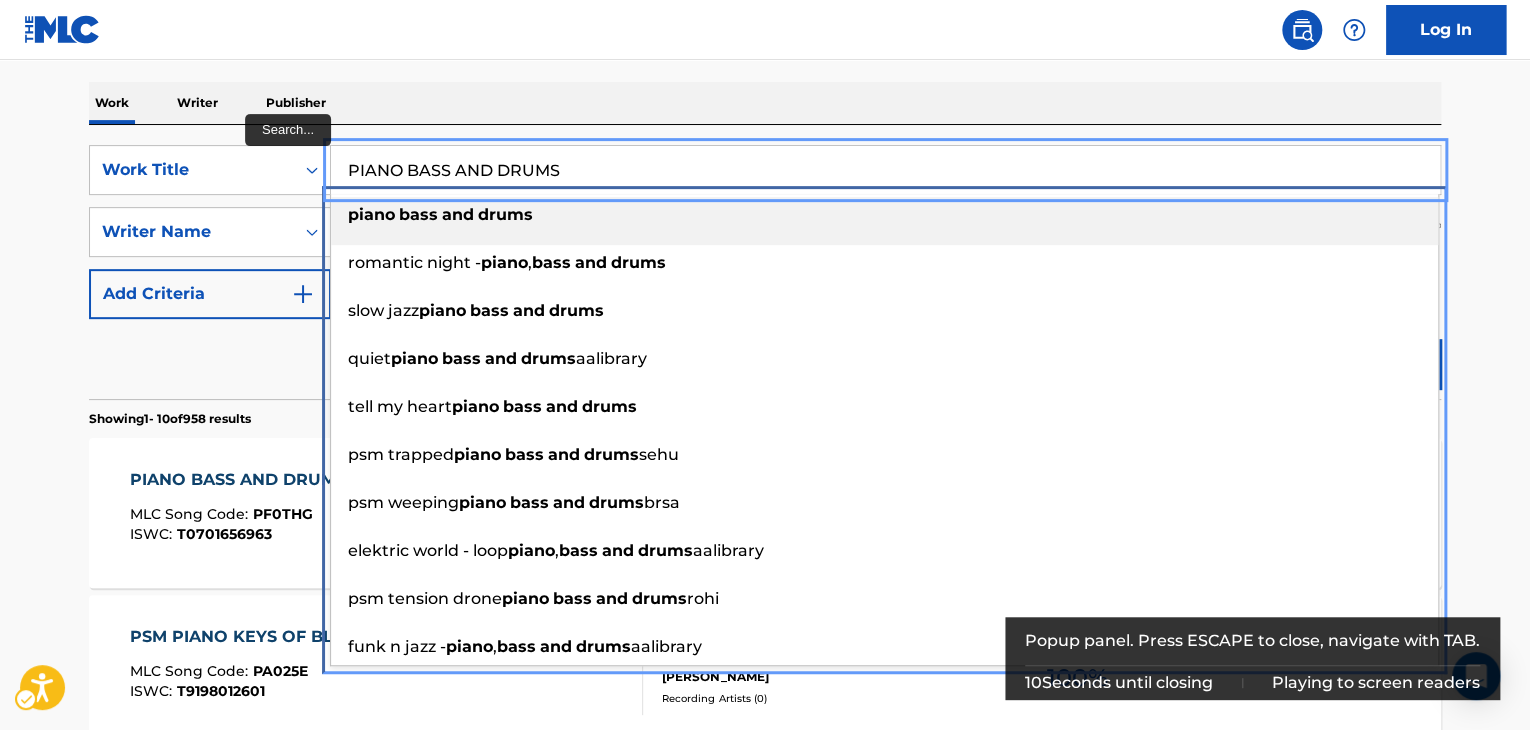 click on "PIANO BASS AND DRUMS" at bounding box center [885, 170] 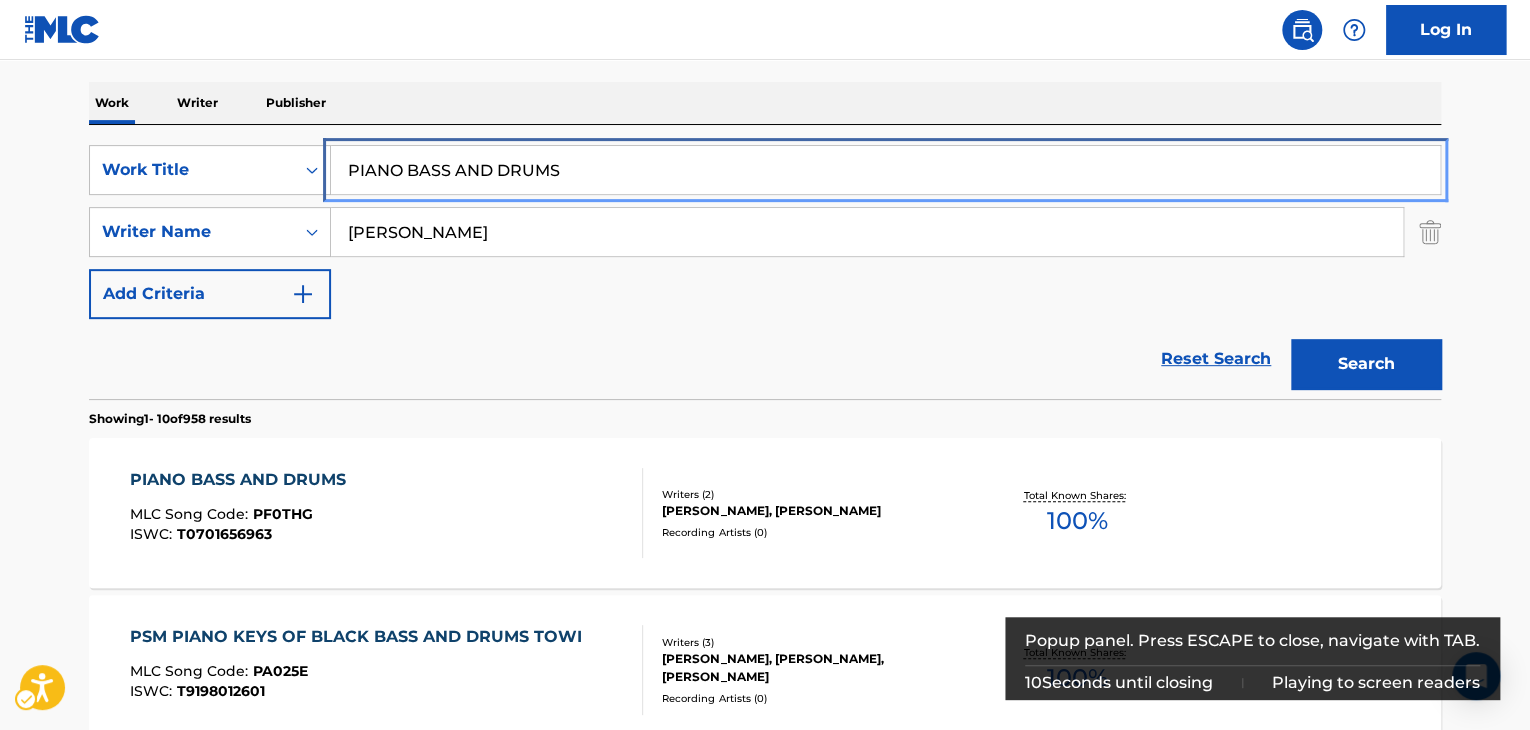 click on "PIANO BASS AND DRUMS" at bounding box center (885, 170) 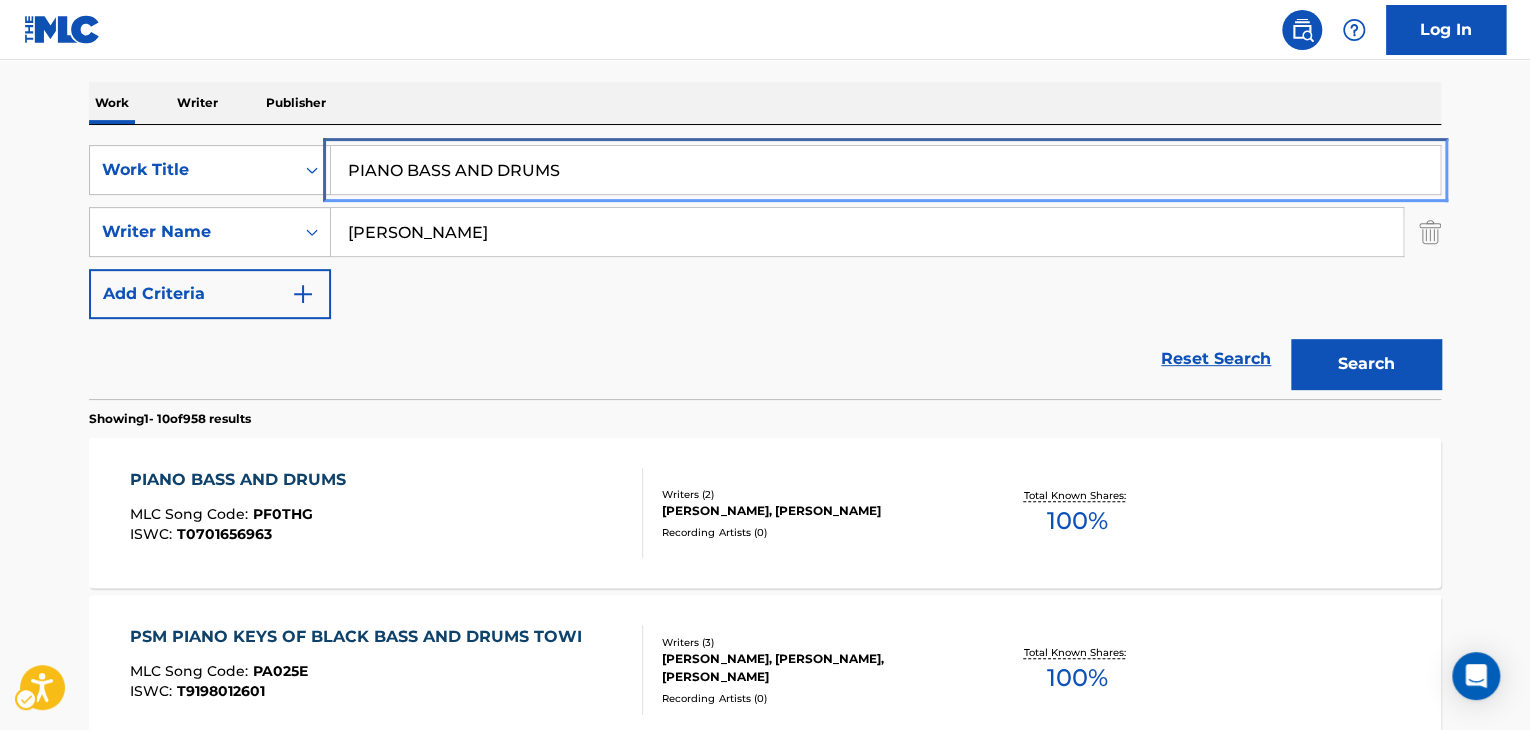 click on "PIANO BASS AND DRUMS" at bounding box center [885, 170] 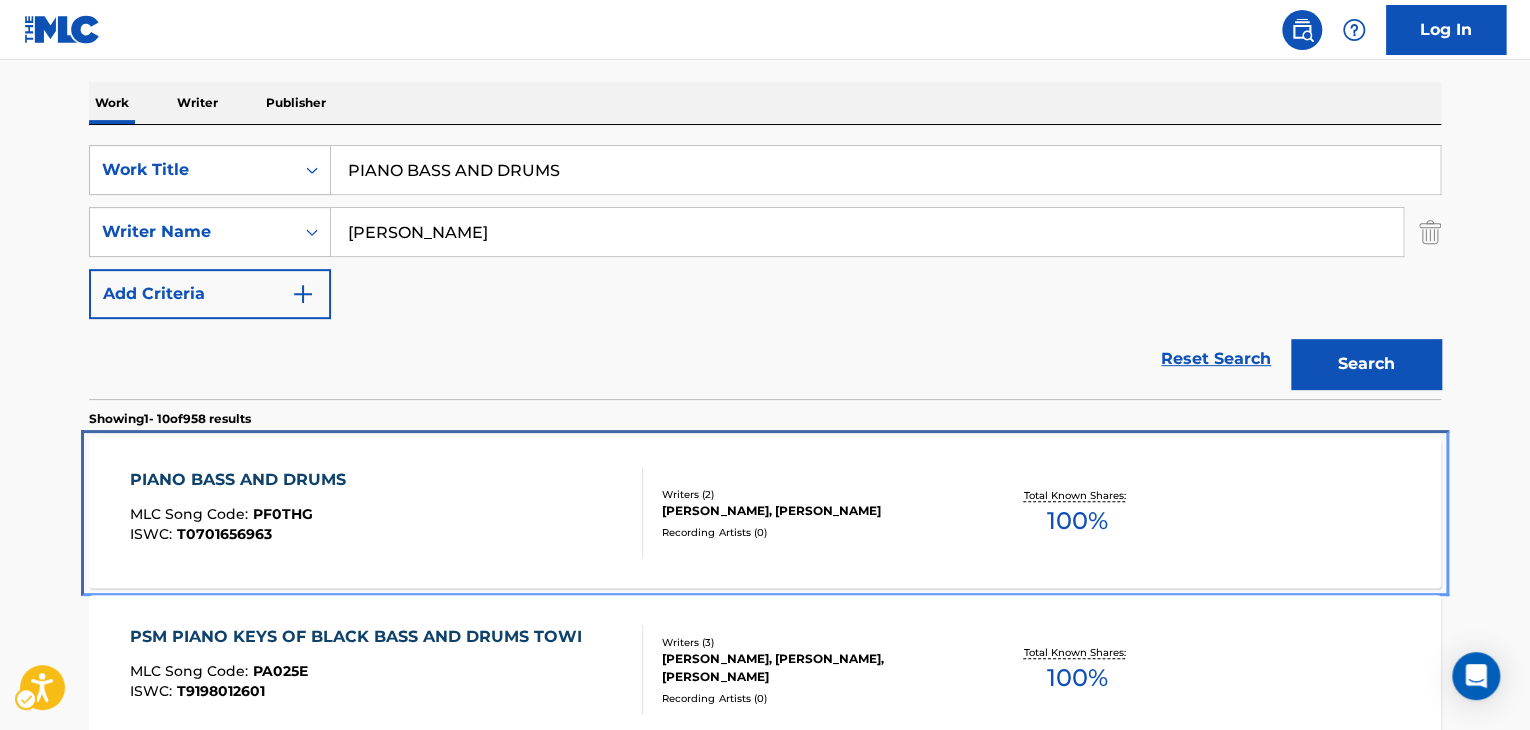 click on "[PERSON_NAME], [PERSON_NAME]" at bounding box center (813, 511) 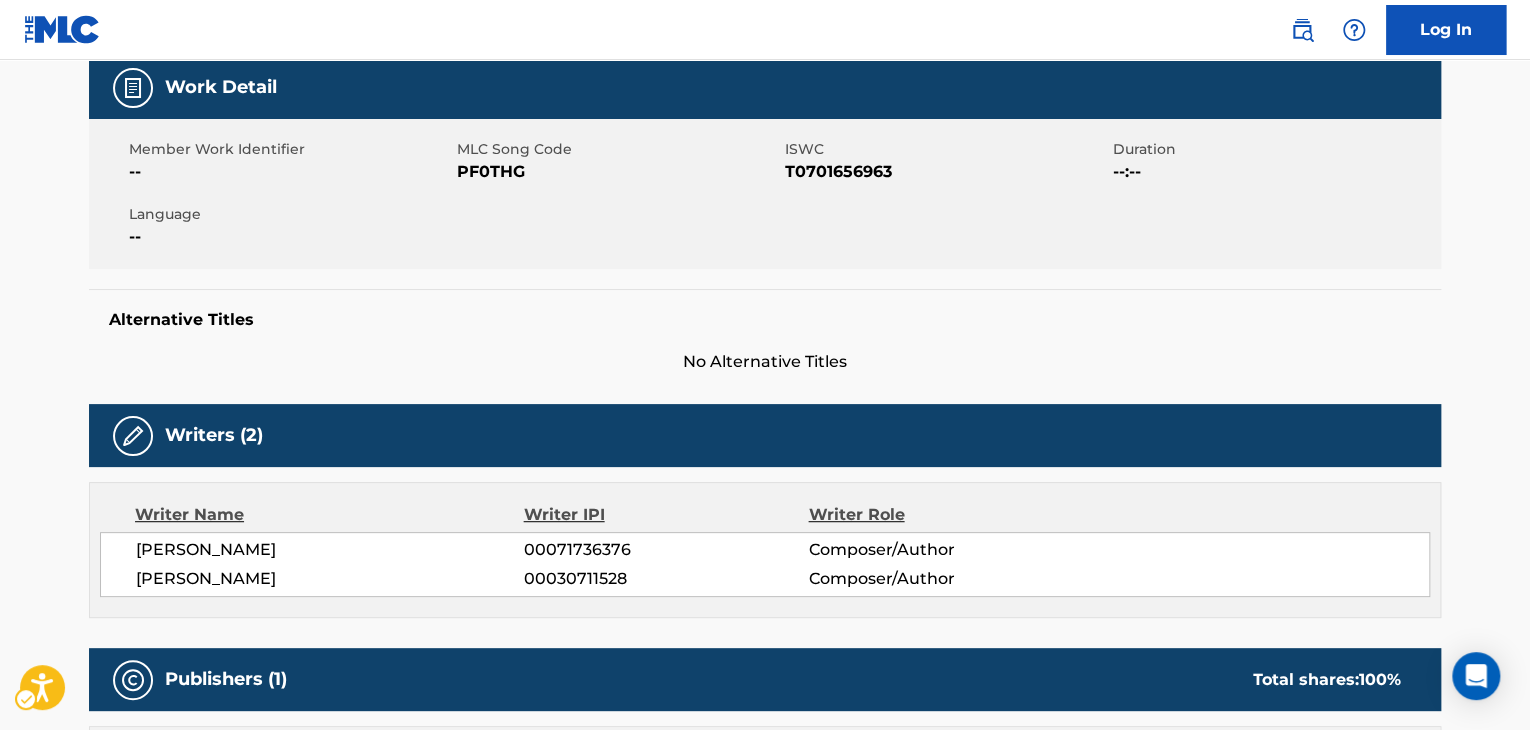 scroll, scrollTop: 0, scrollLeft: 0, axis: both 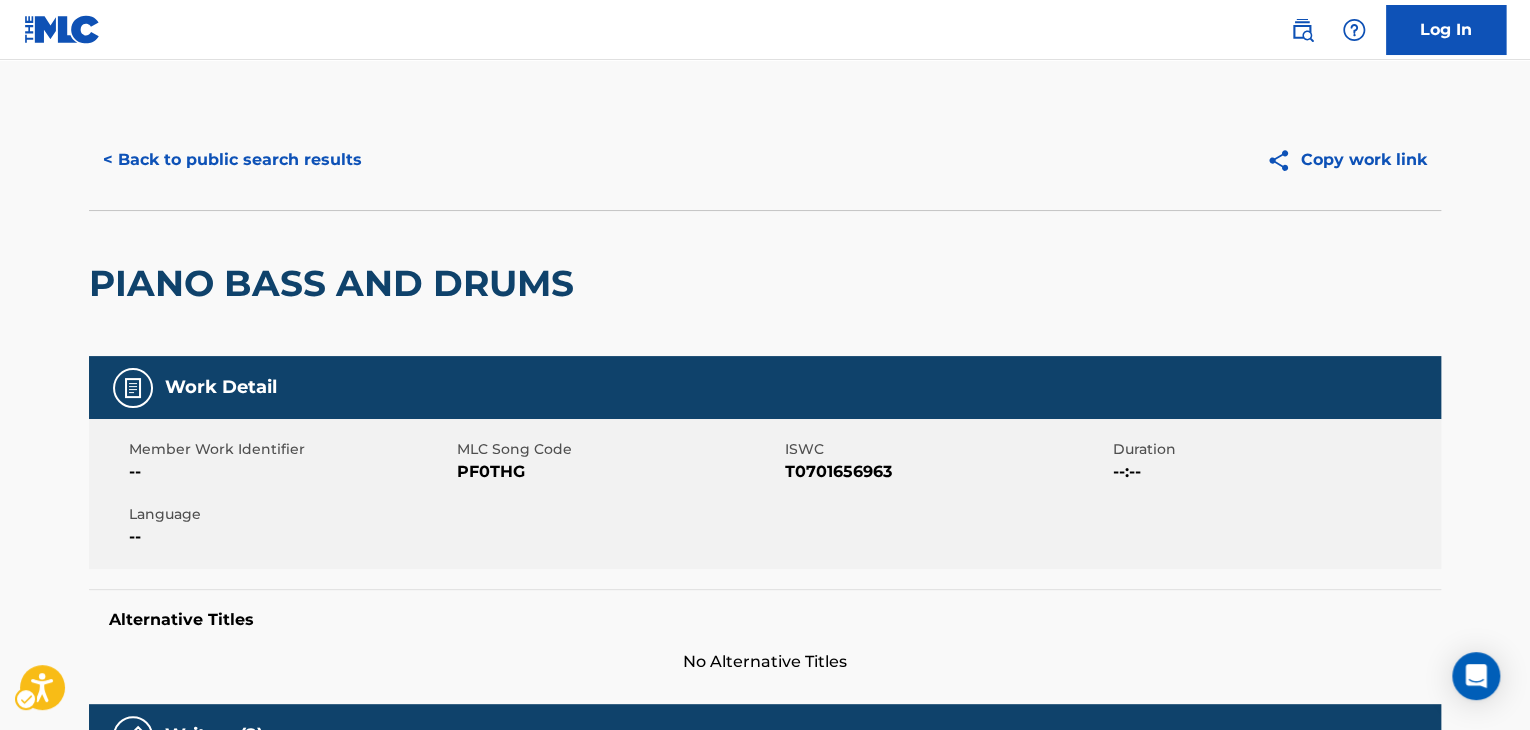 click on "--" at bounding box center (290, 472) 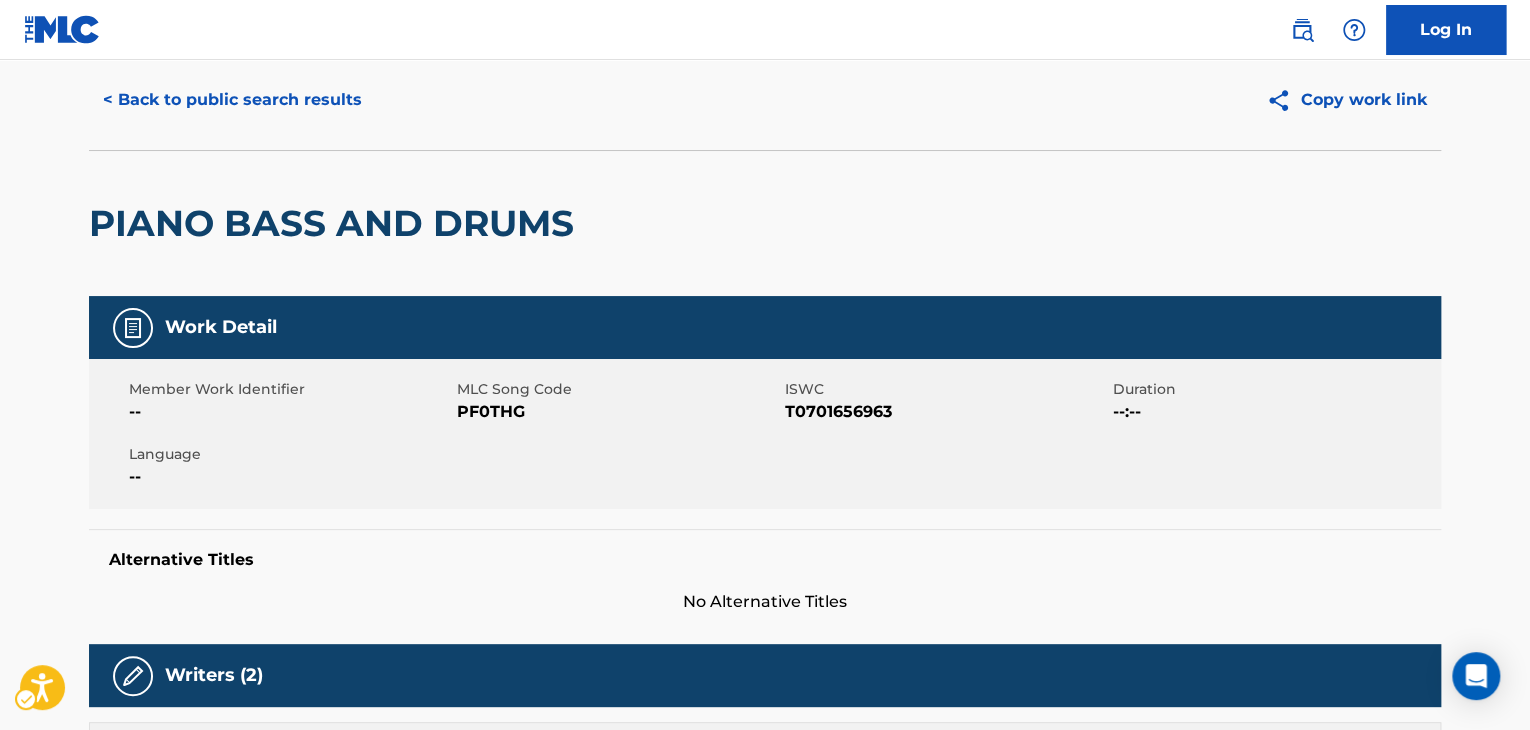 scroll, scrollTop: 0, scrollLeft: 0, axis: both 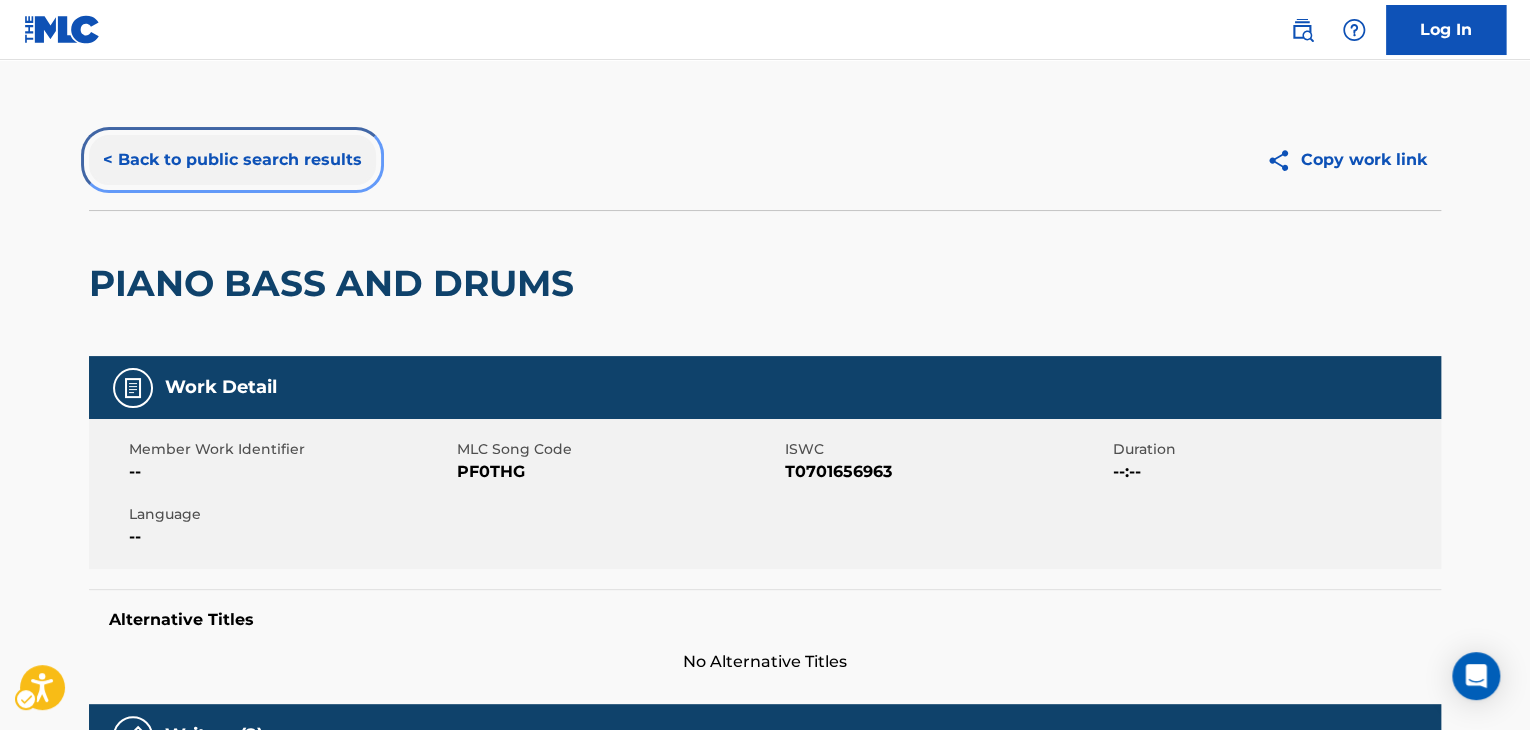 click on "< Back to public search results" at bounding box center [232, 160] 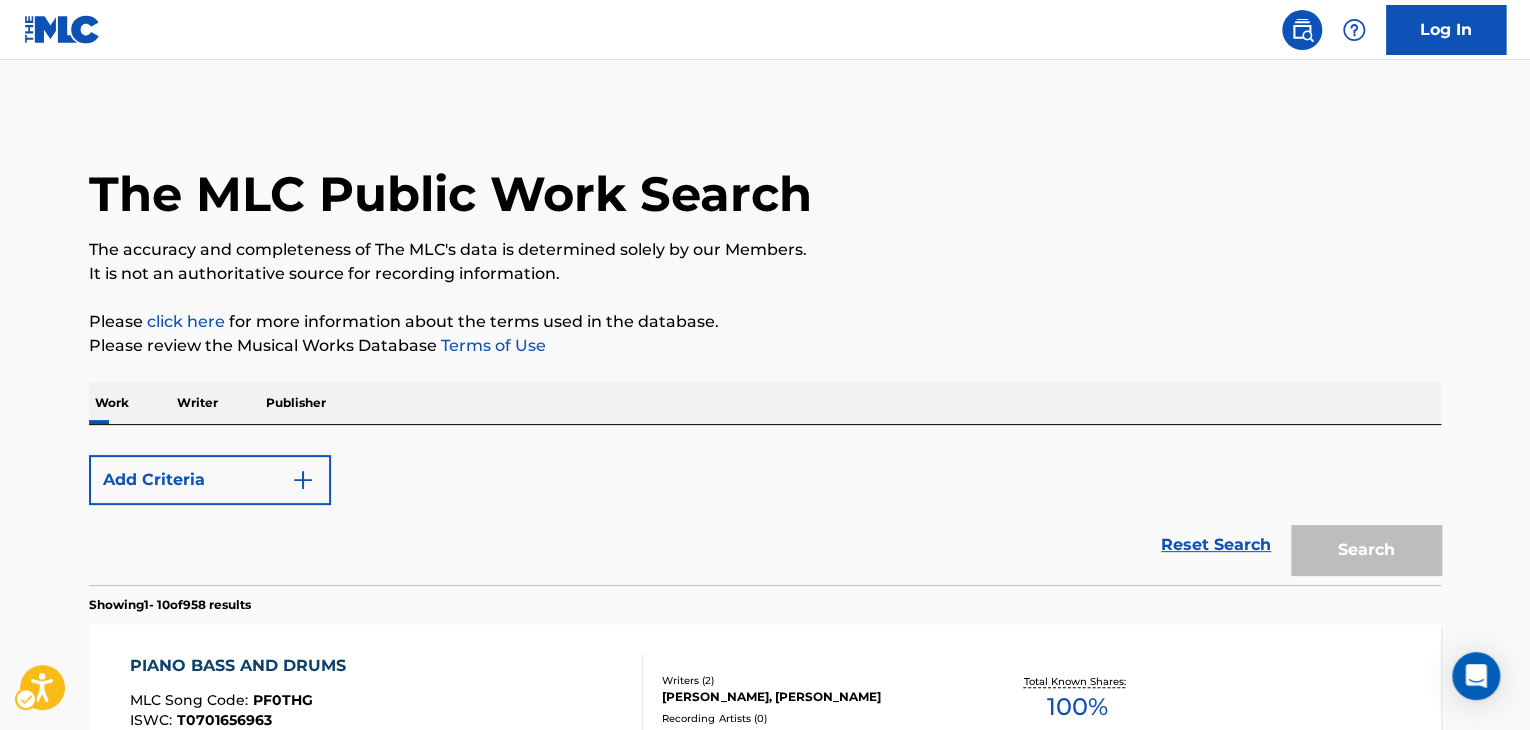 scroll, scrollTop: 300, scrollLeft: 0, axis: vertical 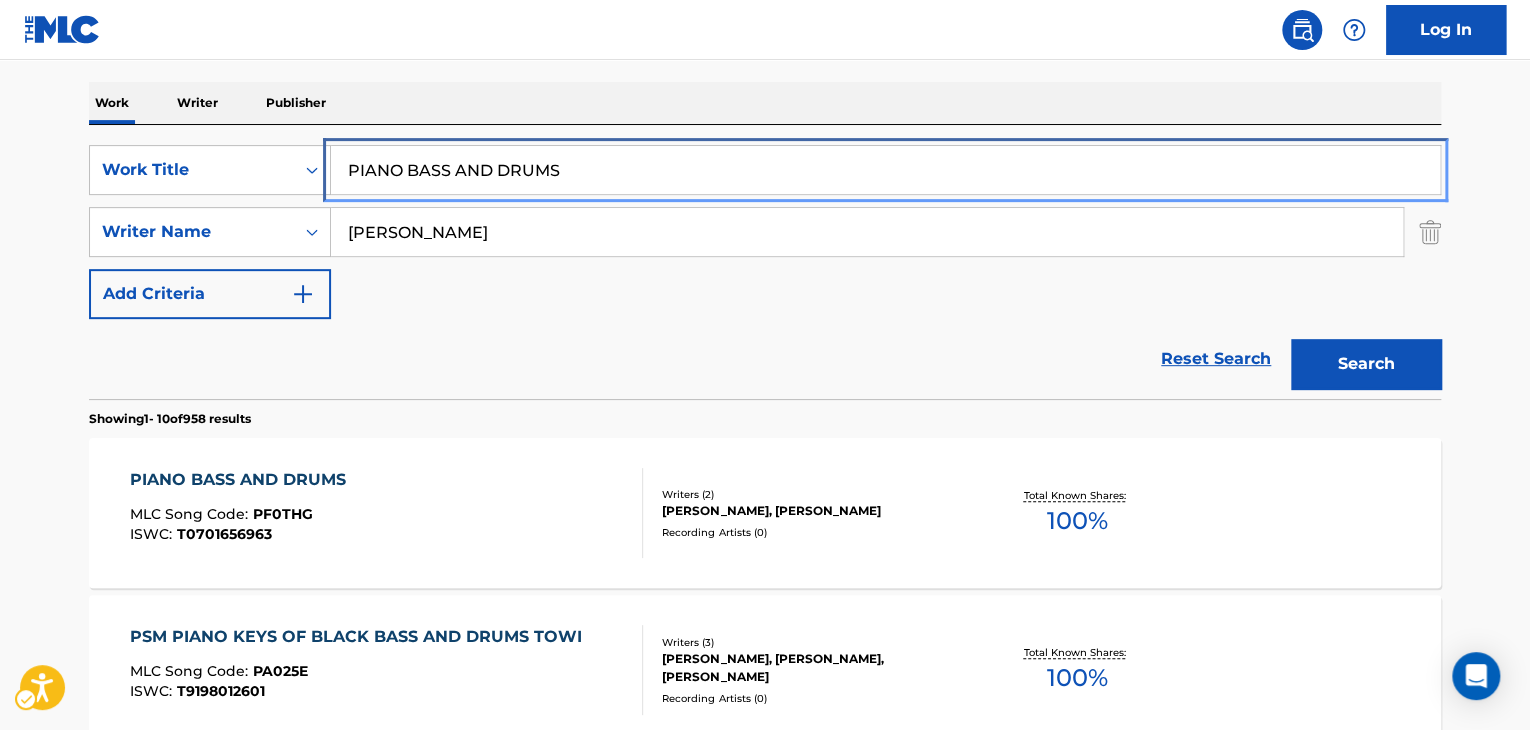 click on "PIANO BASS AND DRUMS" at bounding box center [885, 170] 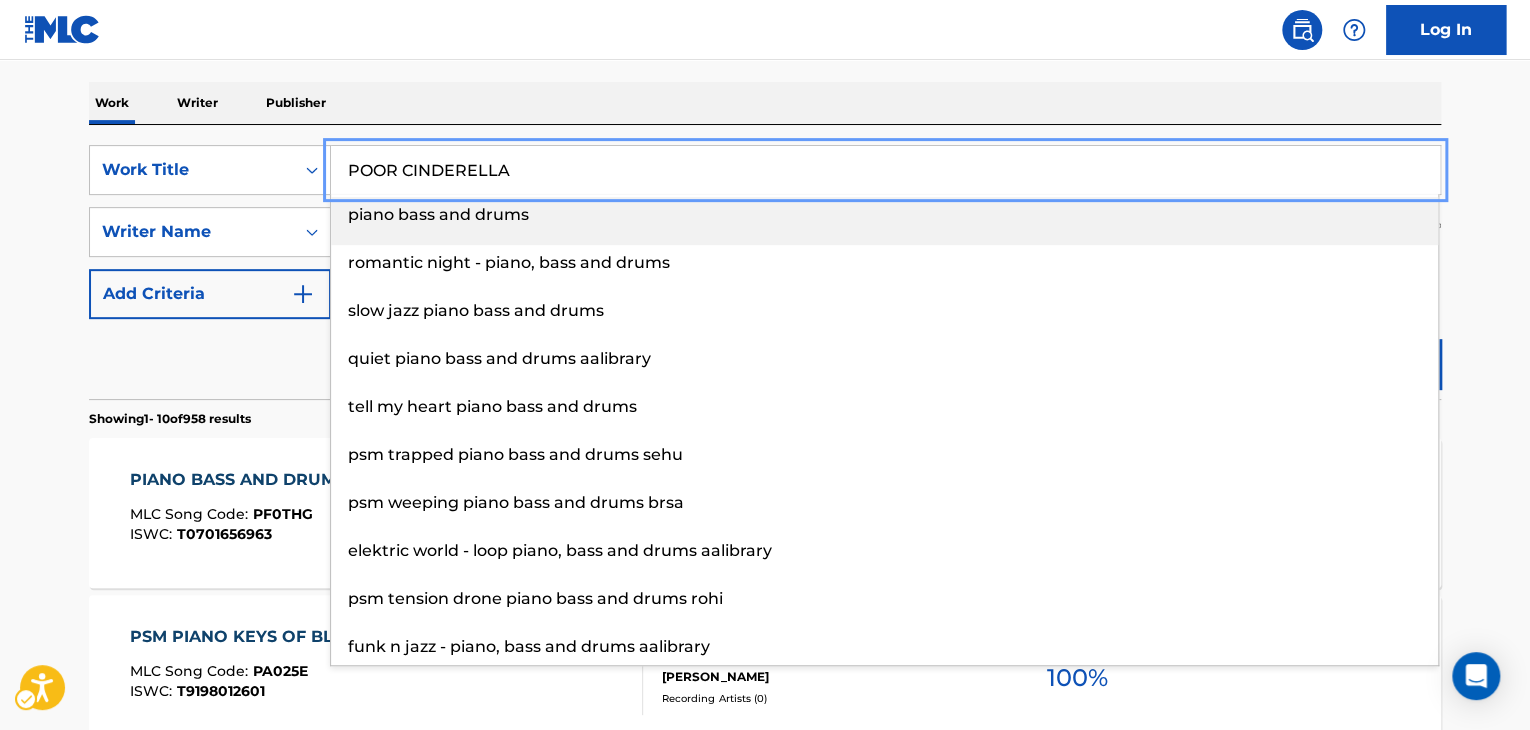 type on "POOR CINDERELLA" 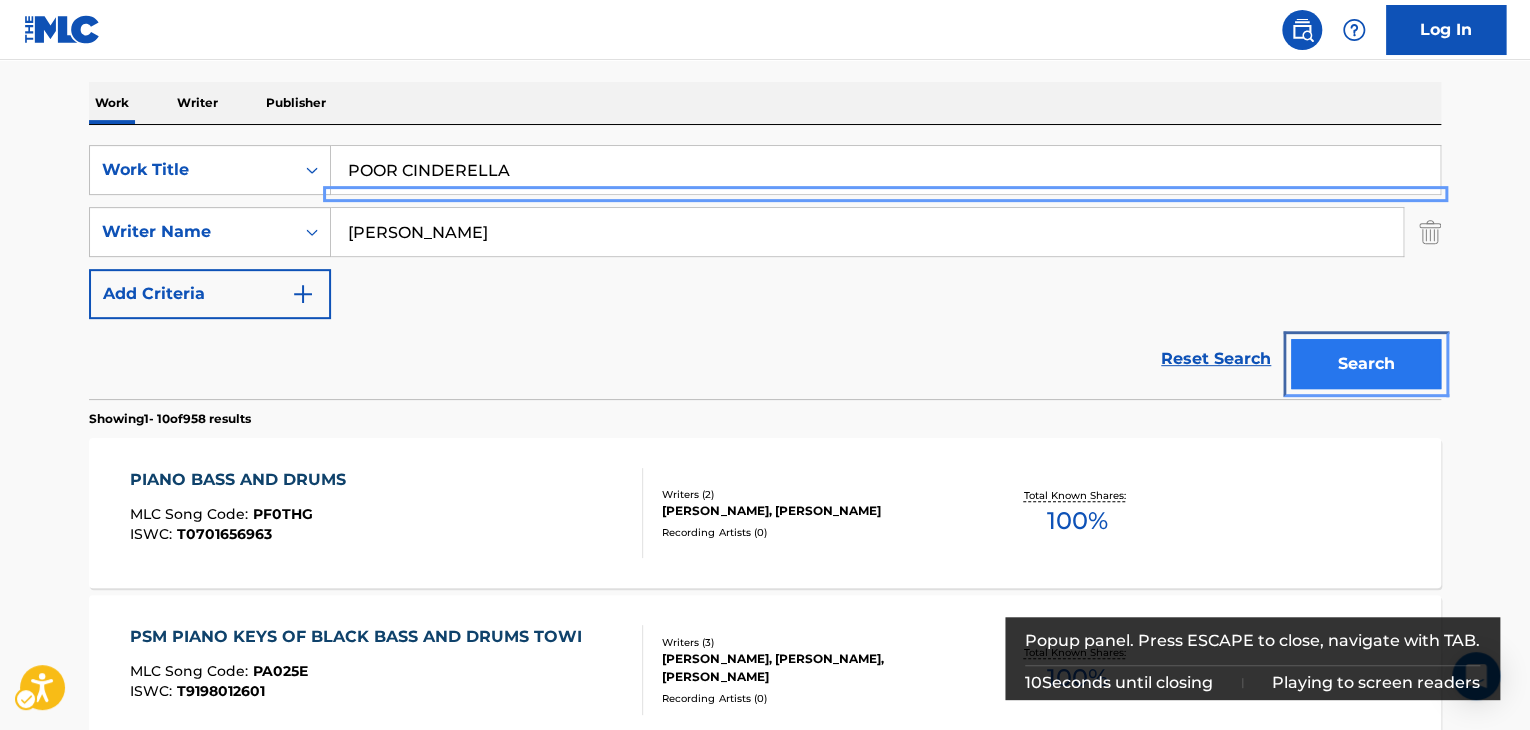 click on "Search" at bounding box center [1366, 364] 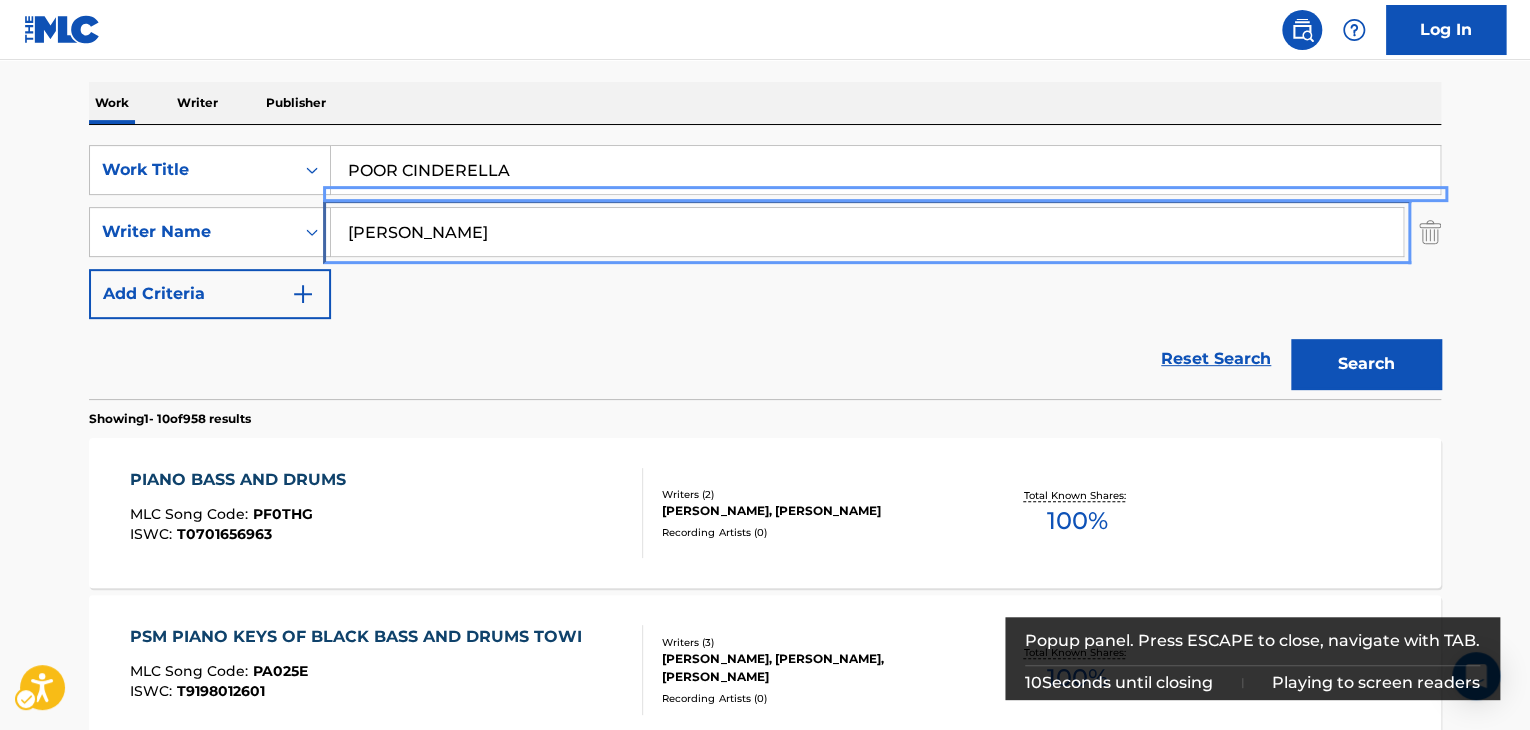 click on "[PERSON_NAME]" at bounding box center (867, 232) 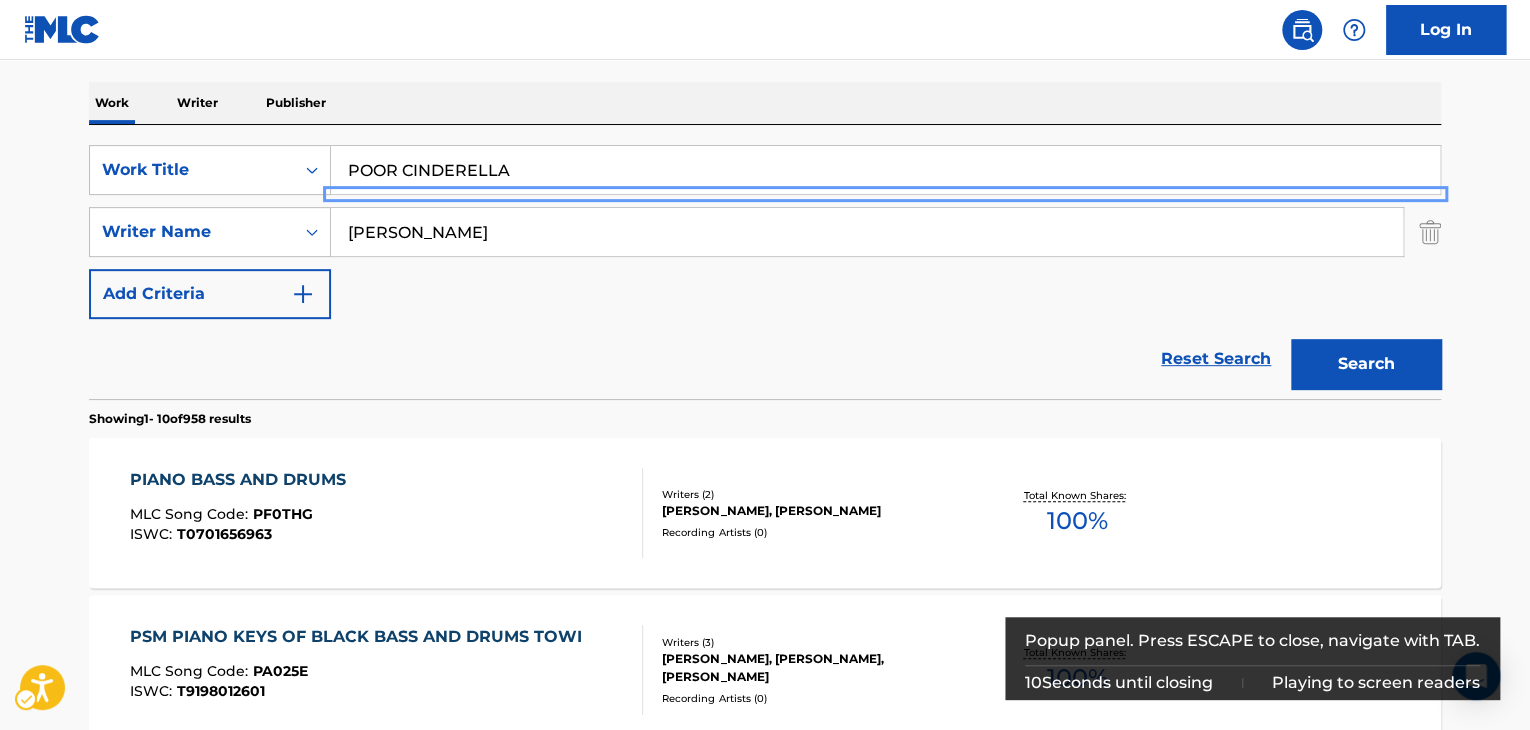 click on "SearchWithCriteria8cb281d6-ad06-4b36-a10e-a7c665479351 Work Title POOR CINDERELLA Remove -  SearchWithCriteria68a54667-bf41-4d34-a674-71b1e774f4ce Writer Name [PERSON_NAME] Add Criteria" at bounding box center [765, 232] 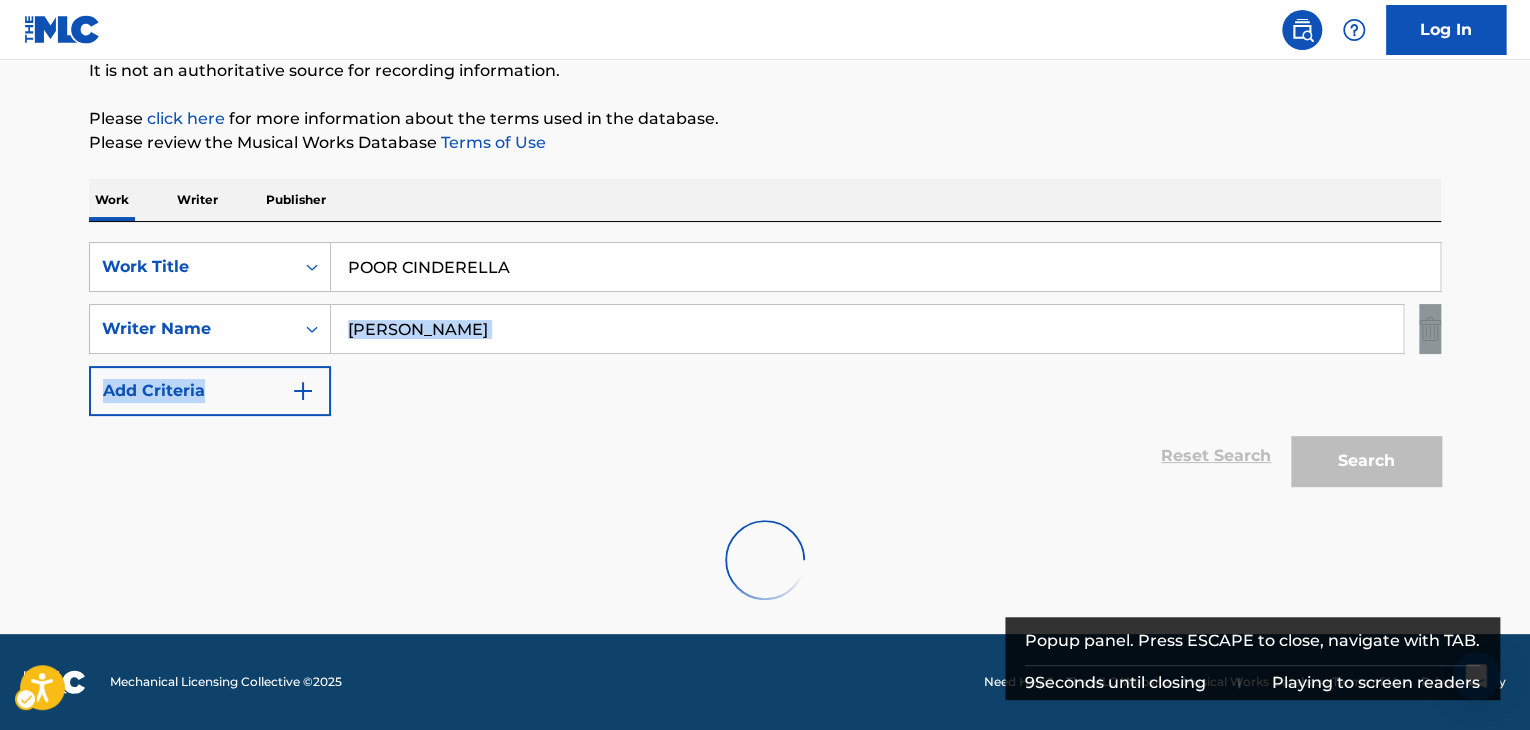 scroll, scrollTop: 203, scrollLeft: 0, axis: vertical 